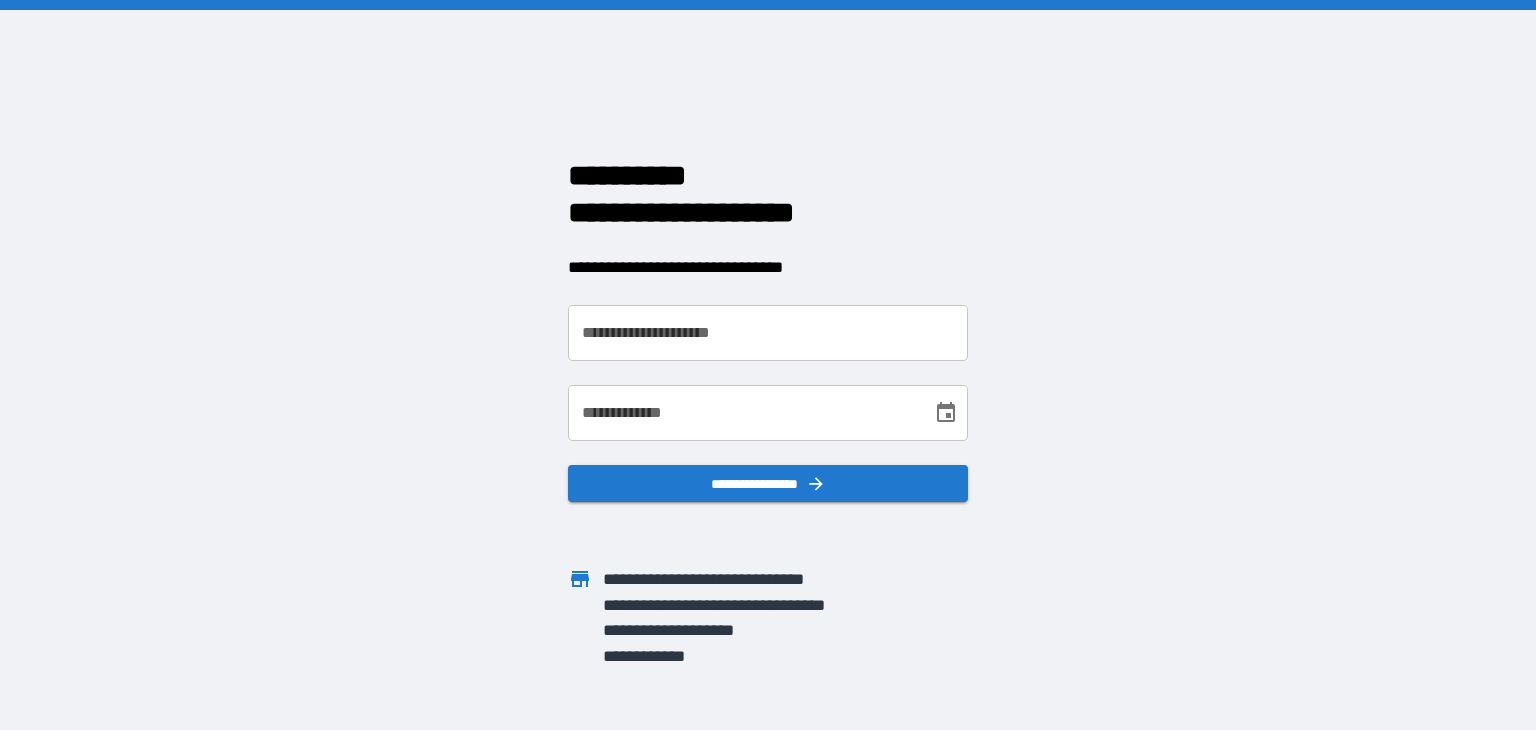 scroll, scrollTop: 0, scrollLeft: 0, axis: both 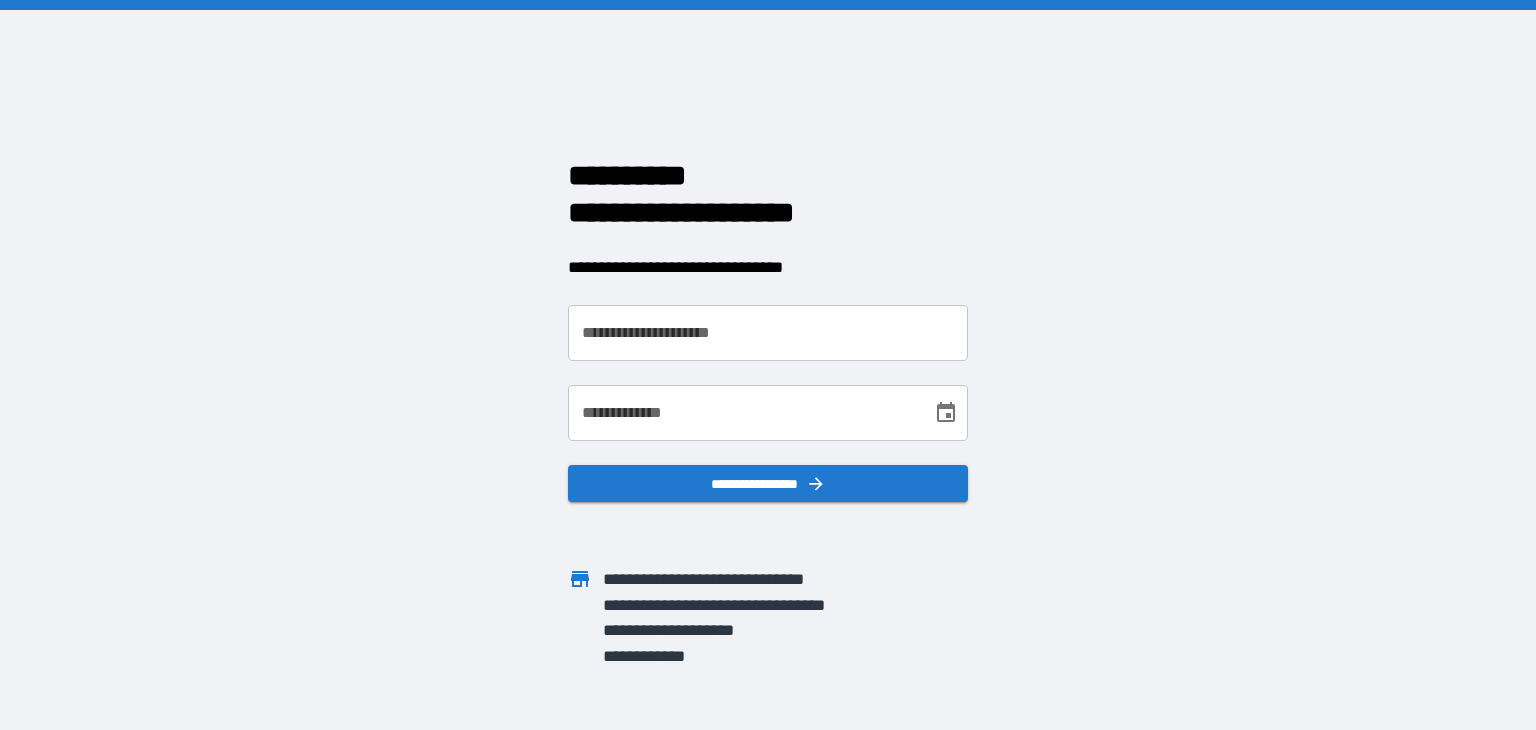 click on "**********" at bounding box center [768, 333] 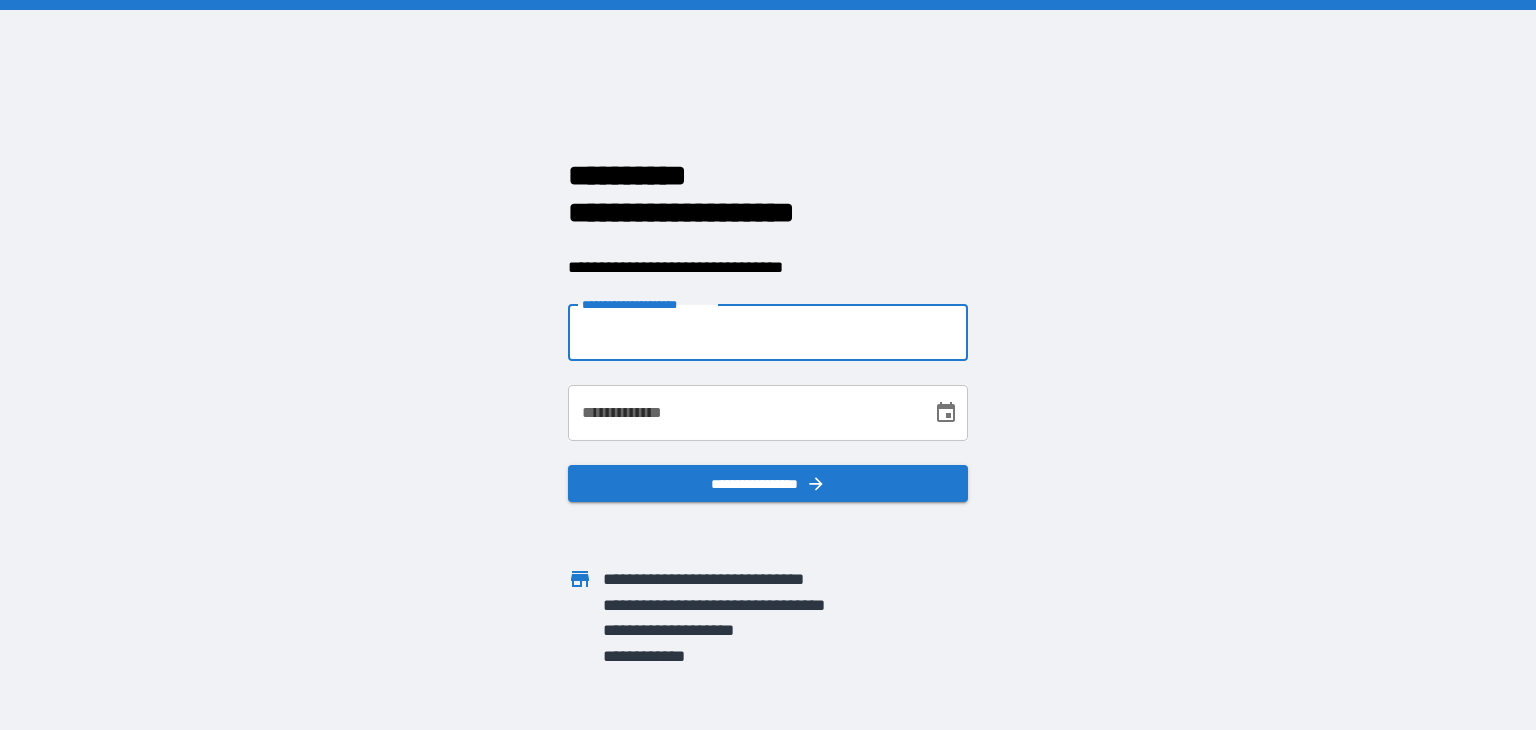 type on "**********" 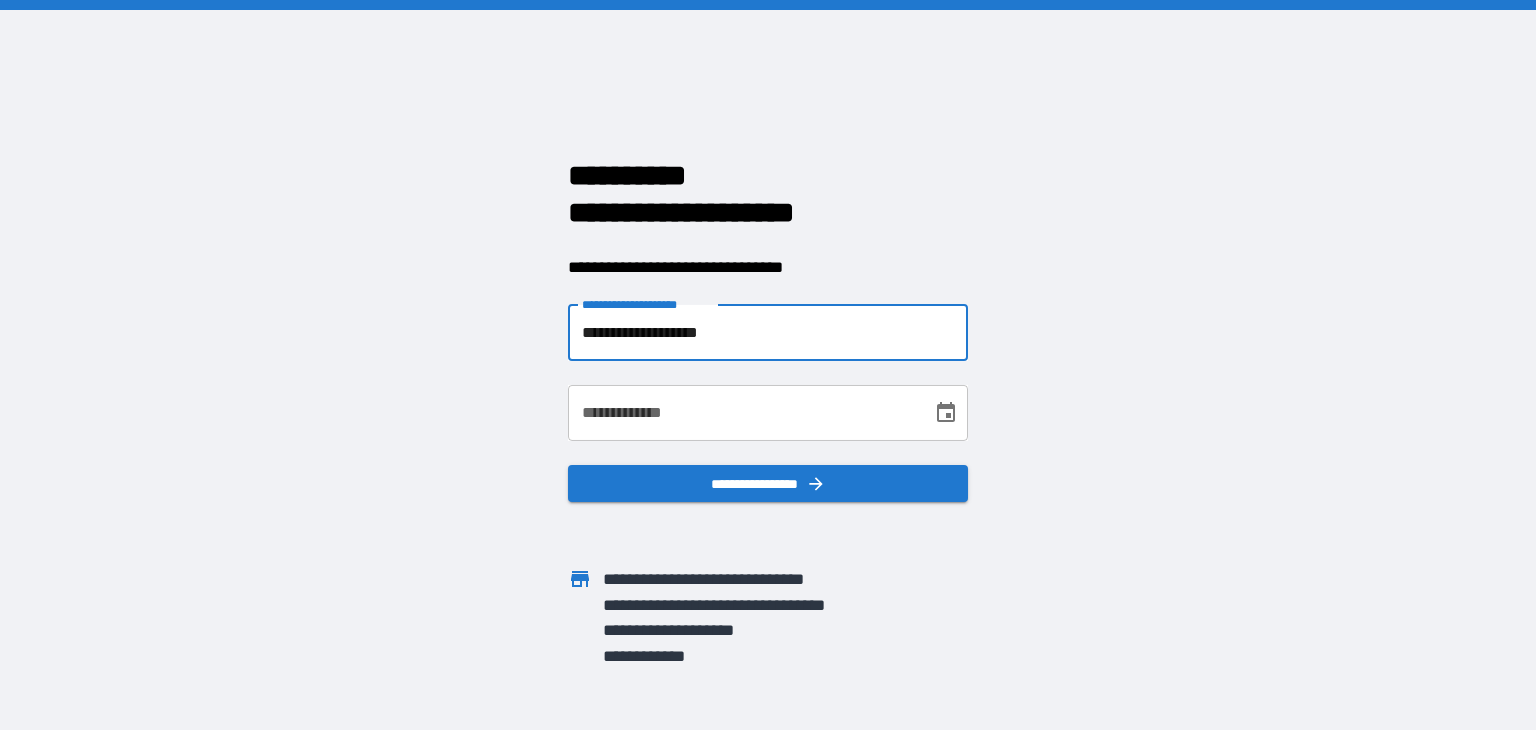 click on "**********" at bounding box center (743, 413) 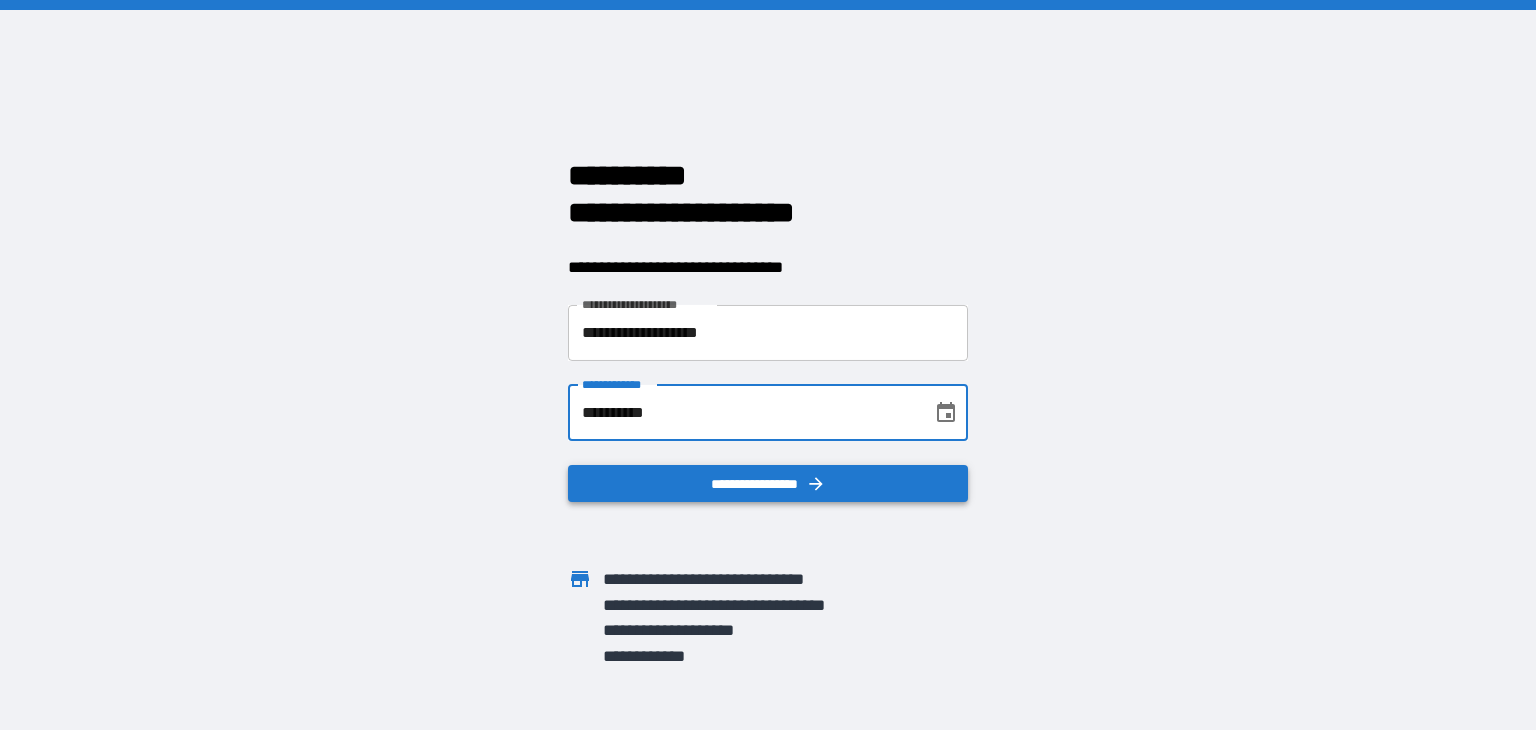 type on "**********" 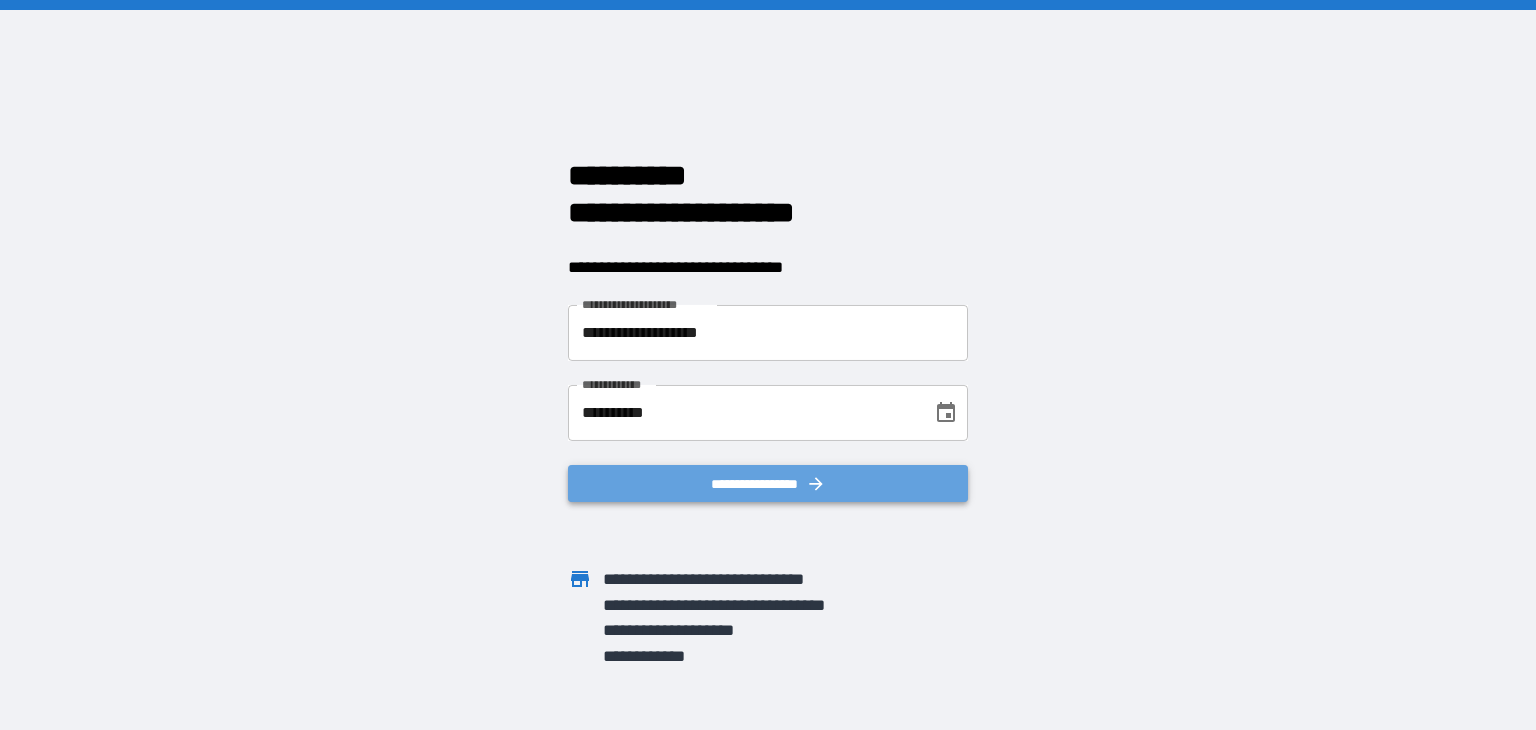 click on "**********" at bounding box center (768, 484) 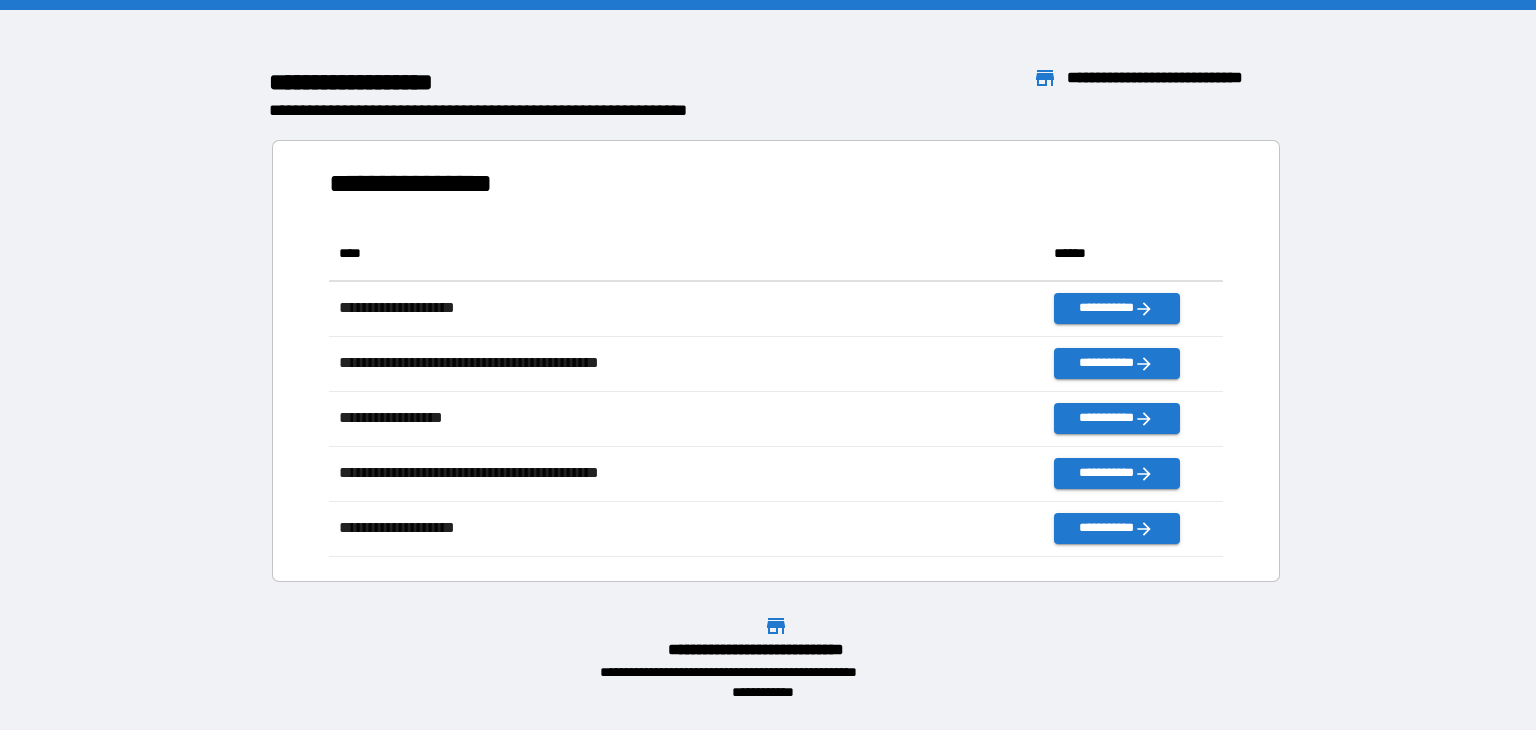 scroll, scrollTop: 16, scrollLeft: 16, axis: both 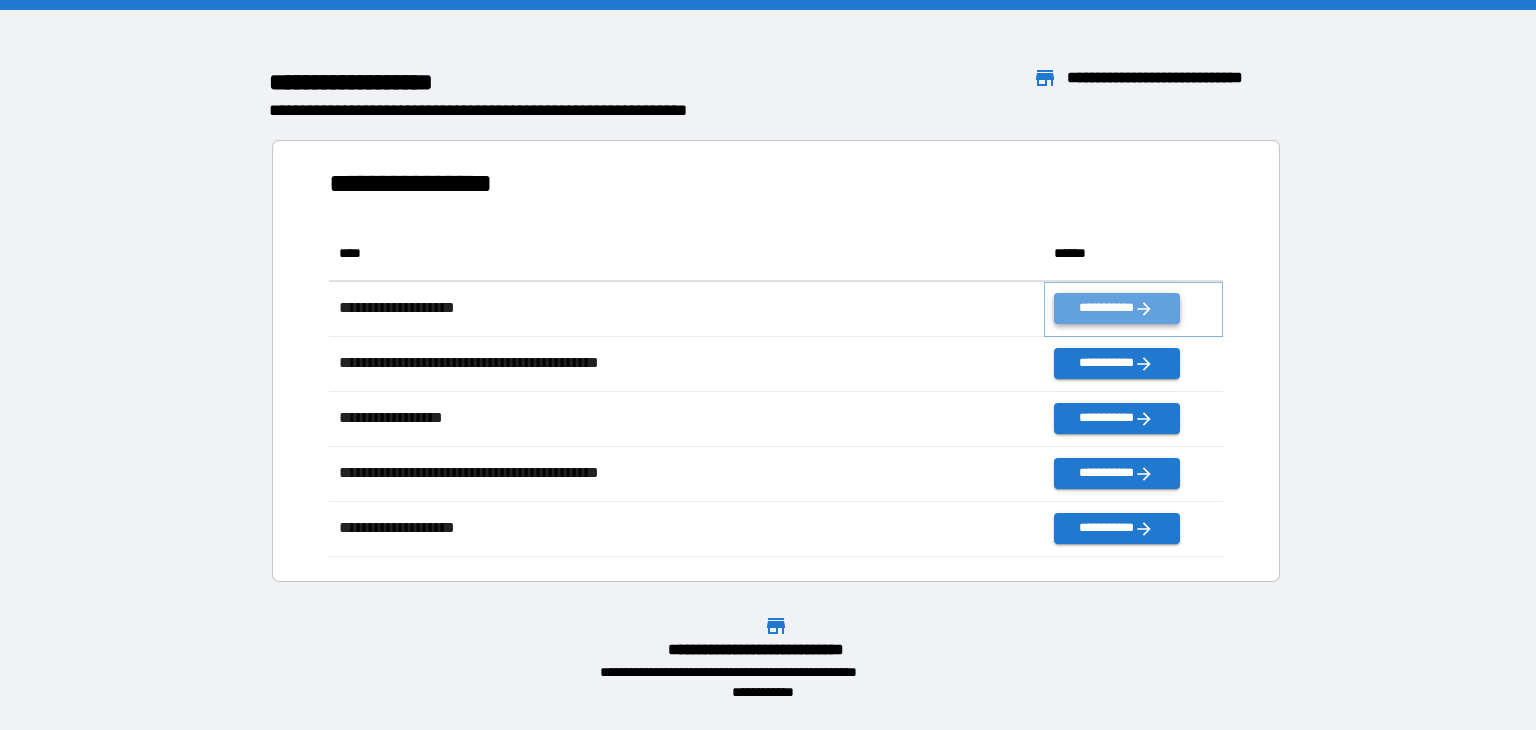 click on "**********" at bounding box center [1116, 308] 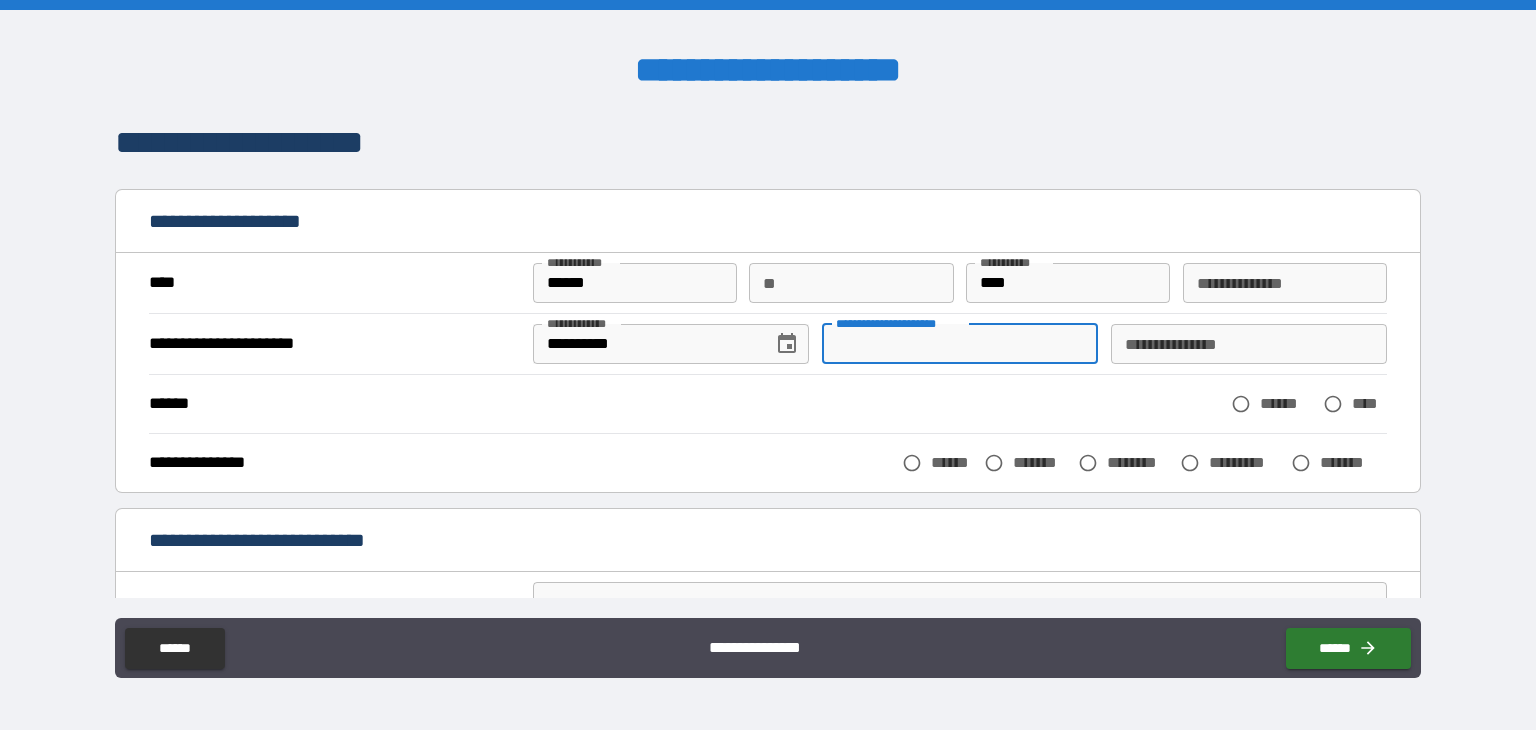 click on "**********" at bounding box center [960, 344] 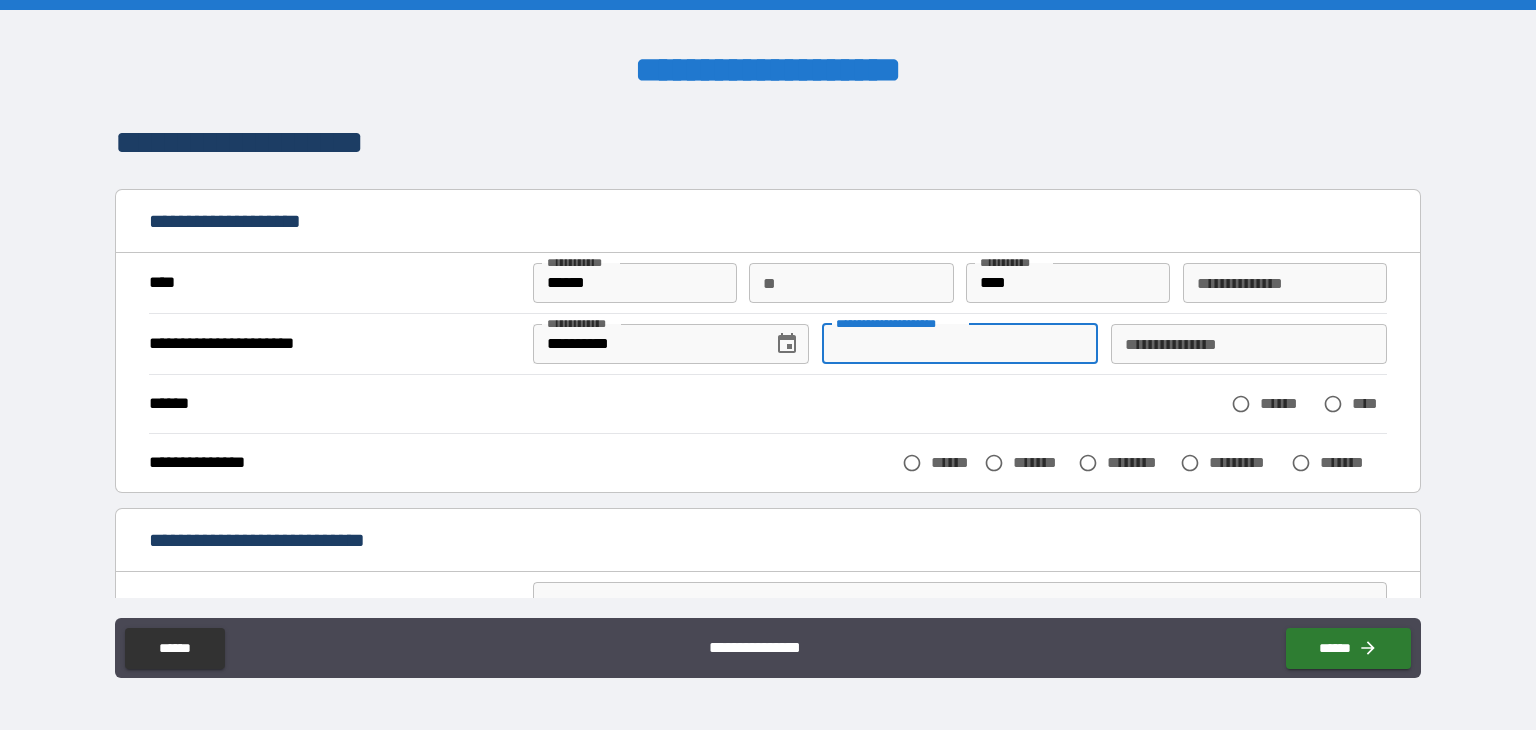 type on "*" 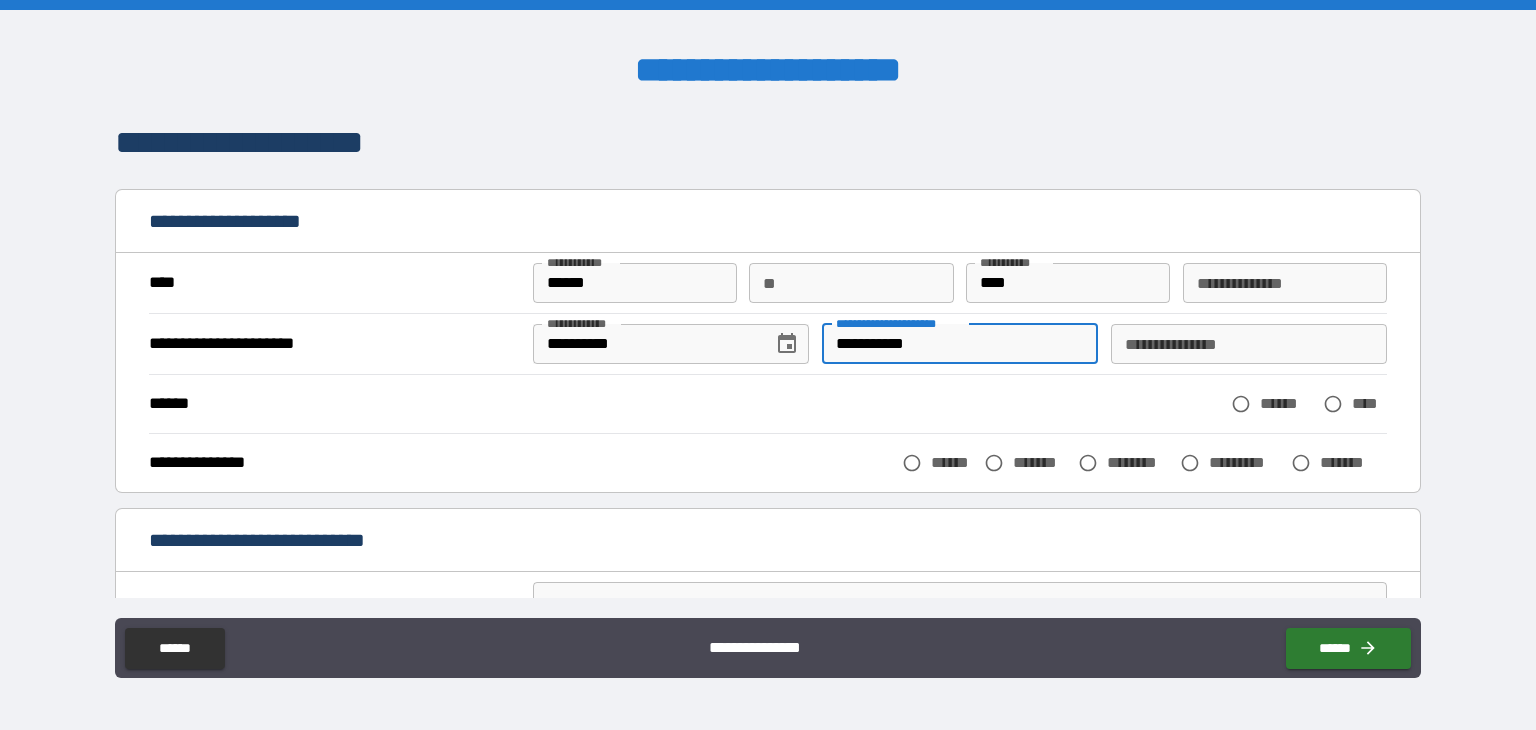 type on "**********" 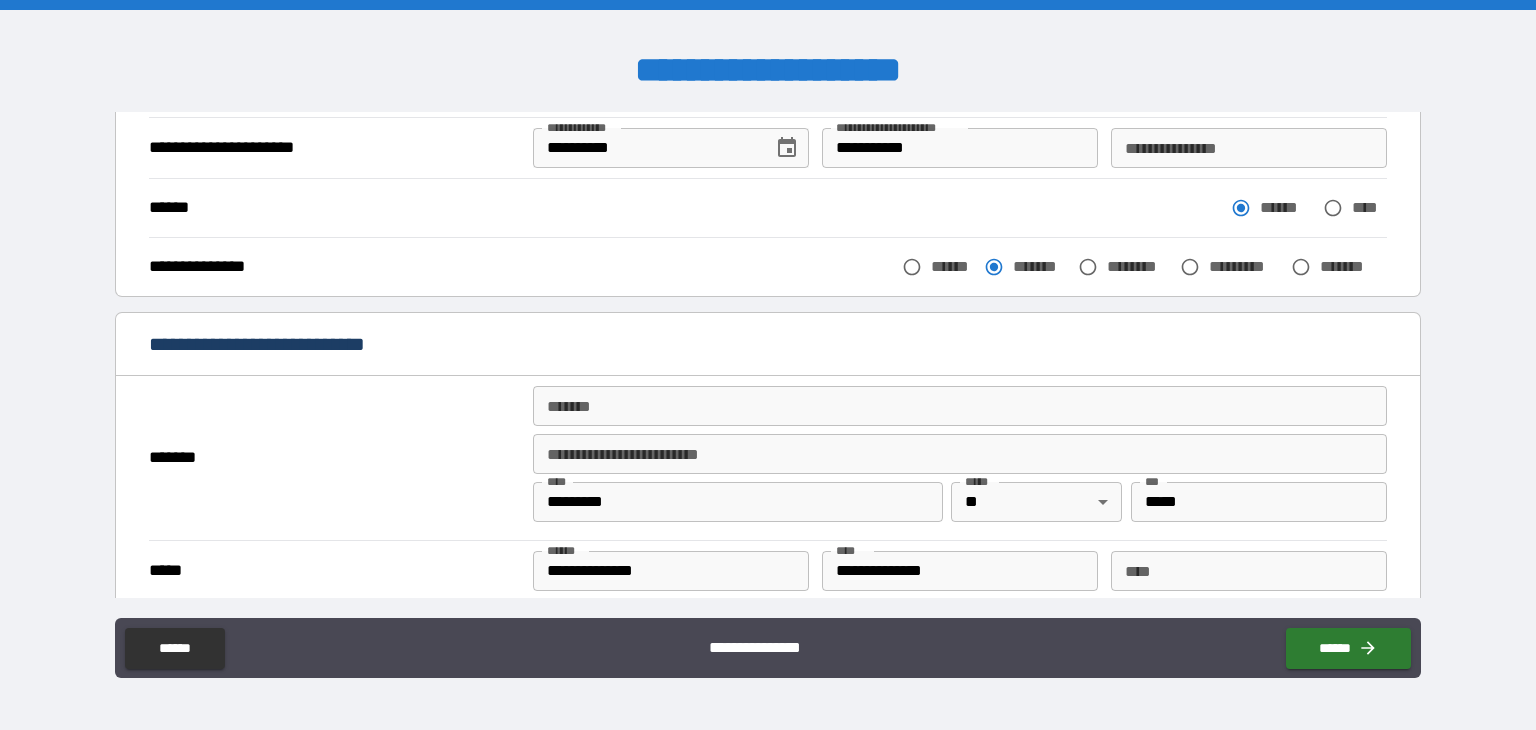 scroll, scrollTop: 200, scrollLeft: 0, axis: vertical 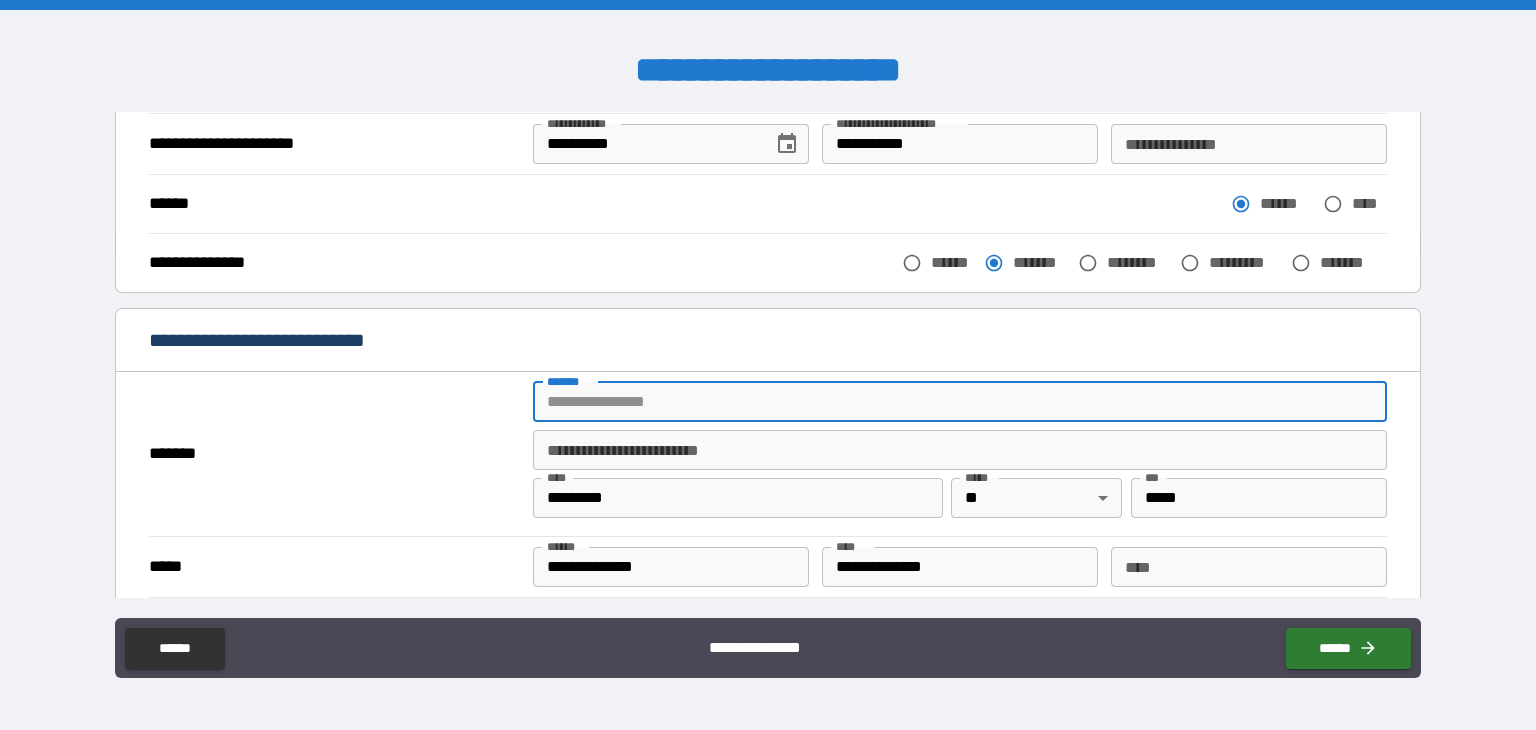 click on "*******" at bounding box center [960, 402] 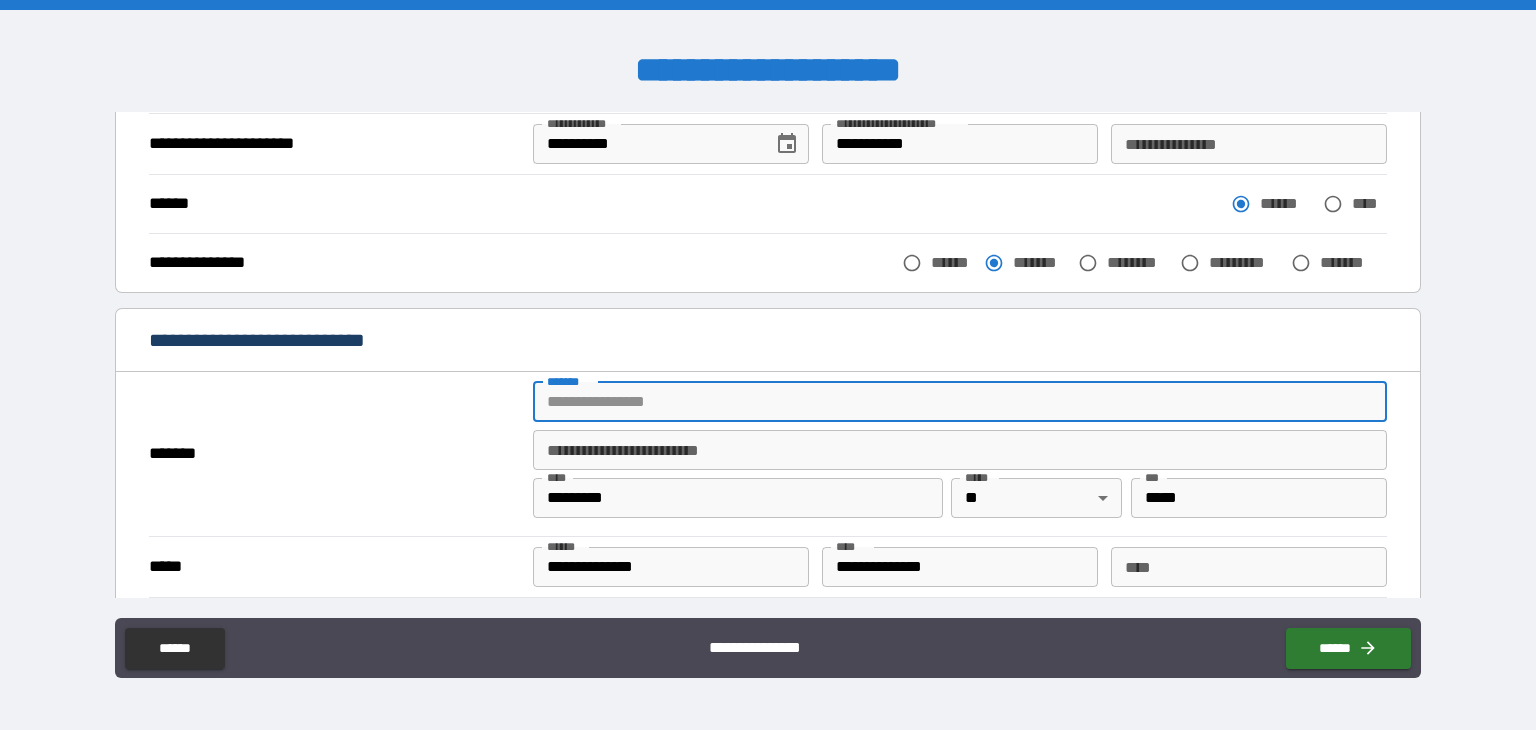 type on "**********" 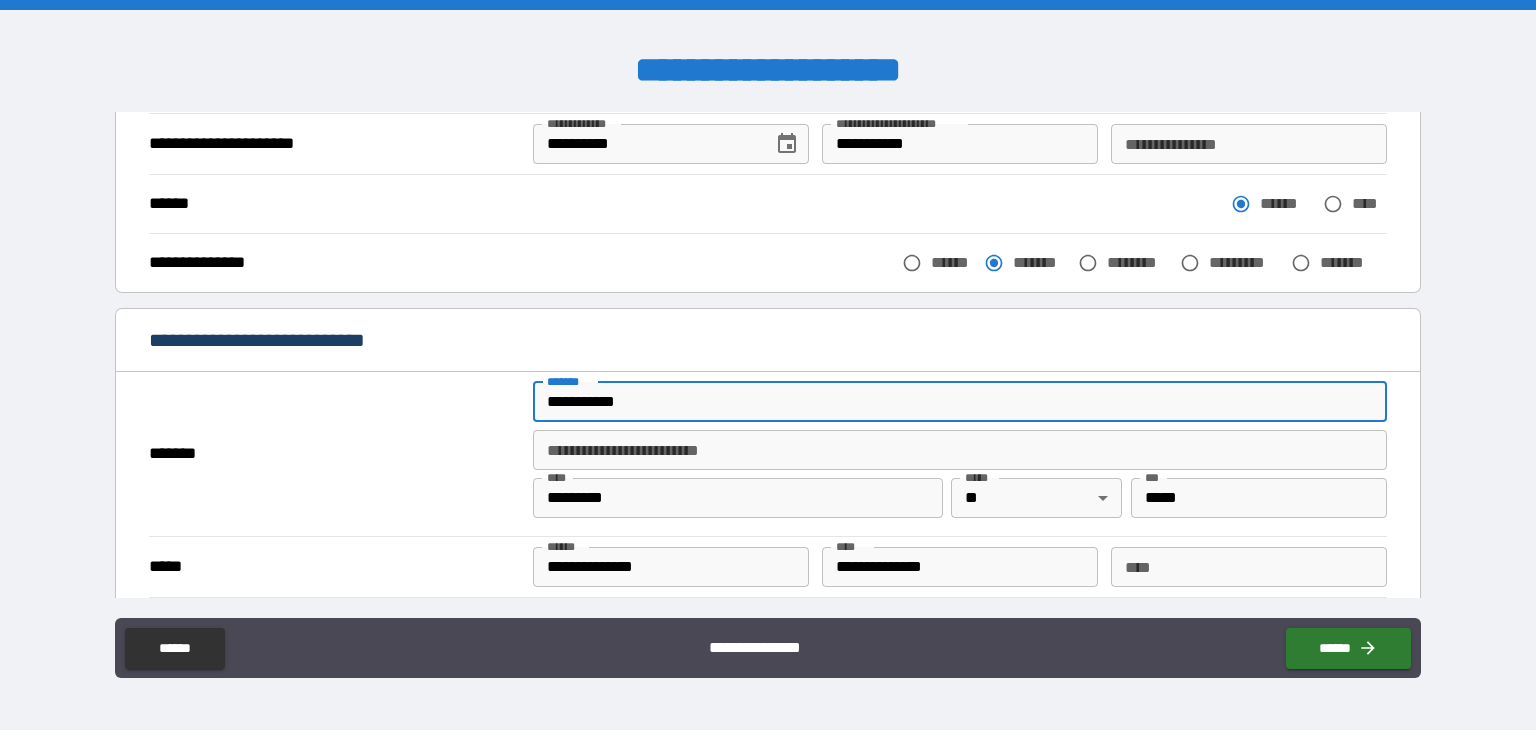 type on "*****" 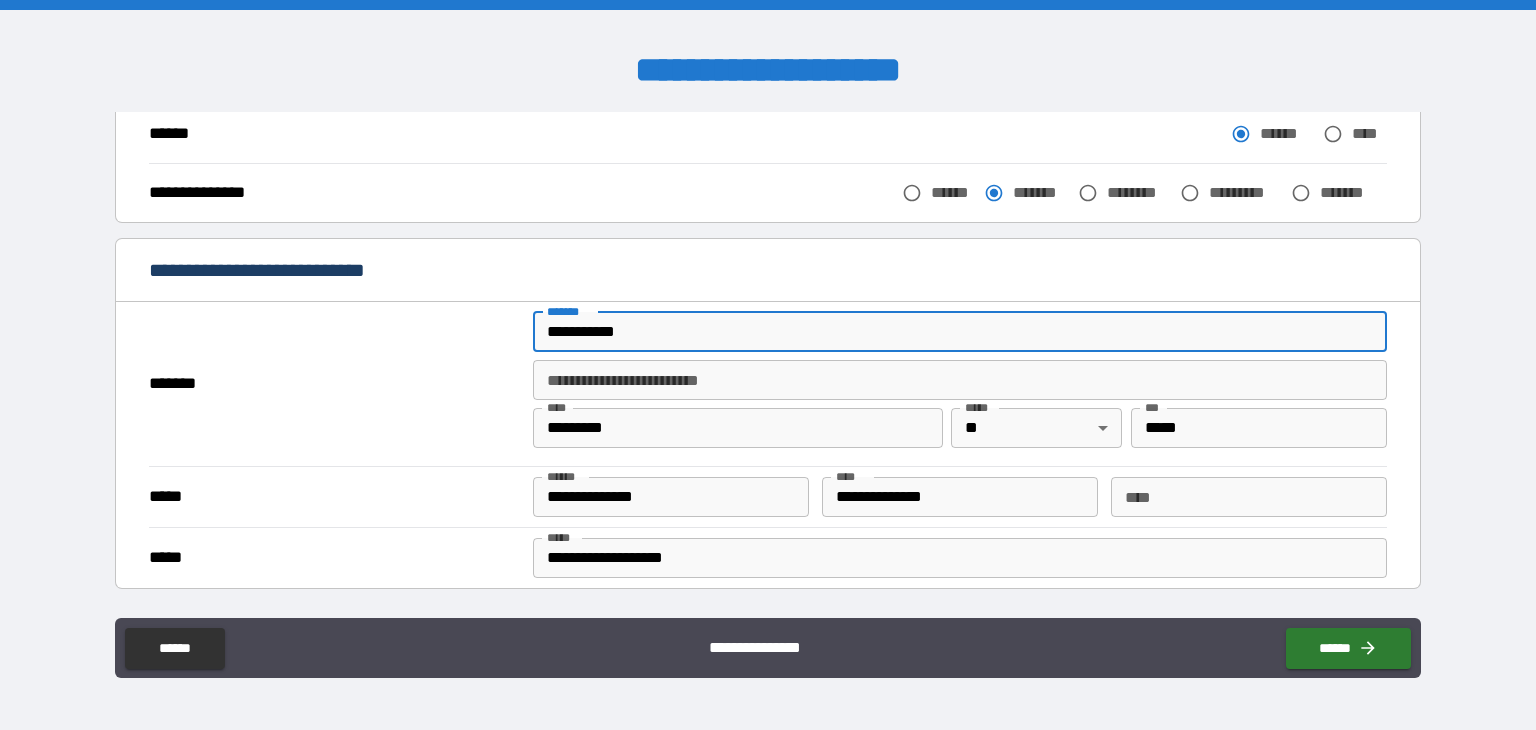 scroll, scrollTop: 300, scrollLeft: 0, axis: vertical 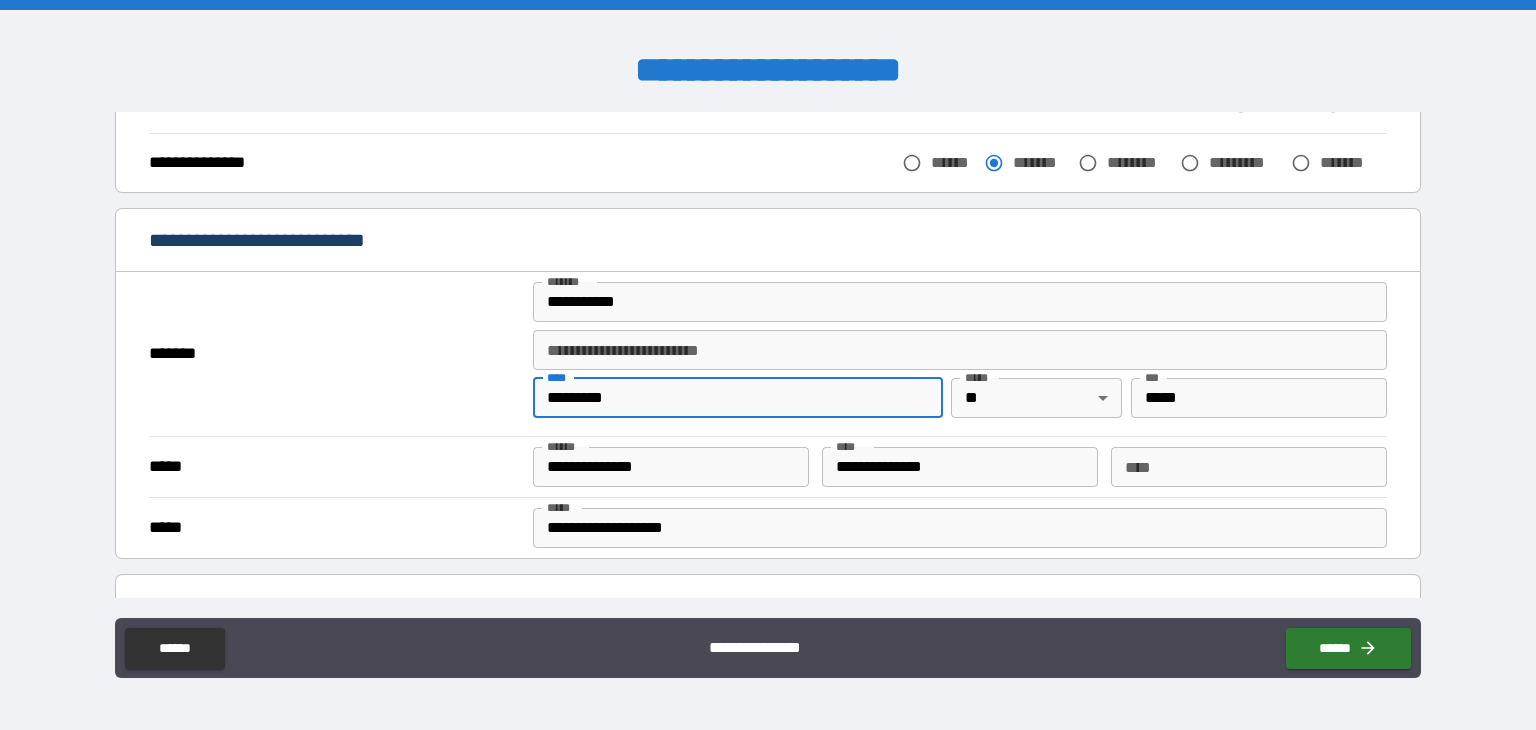 click on "*********" at bounding box center [738, 398] 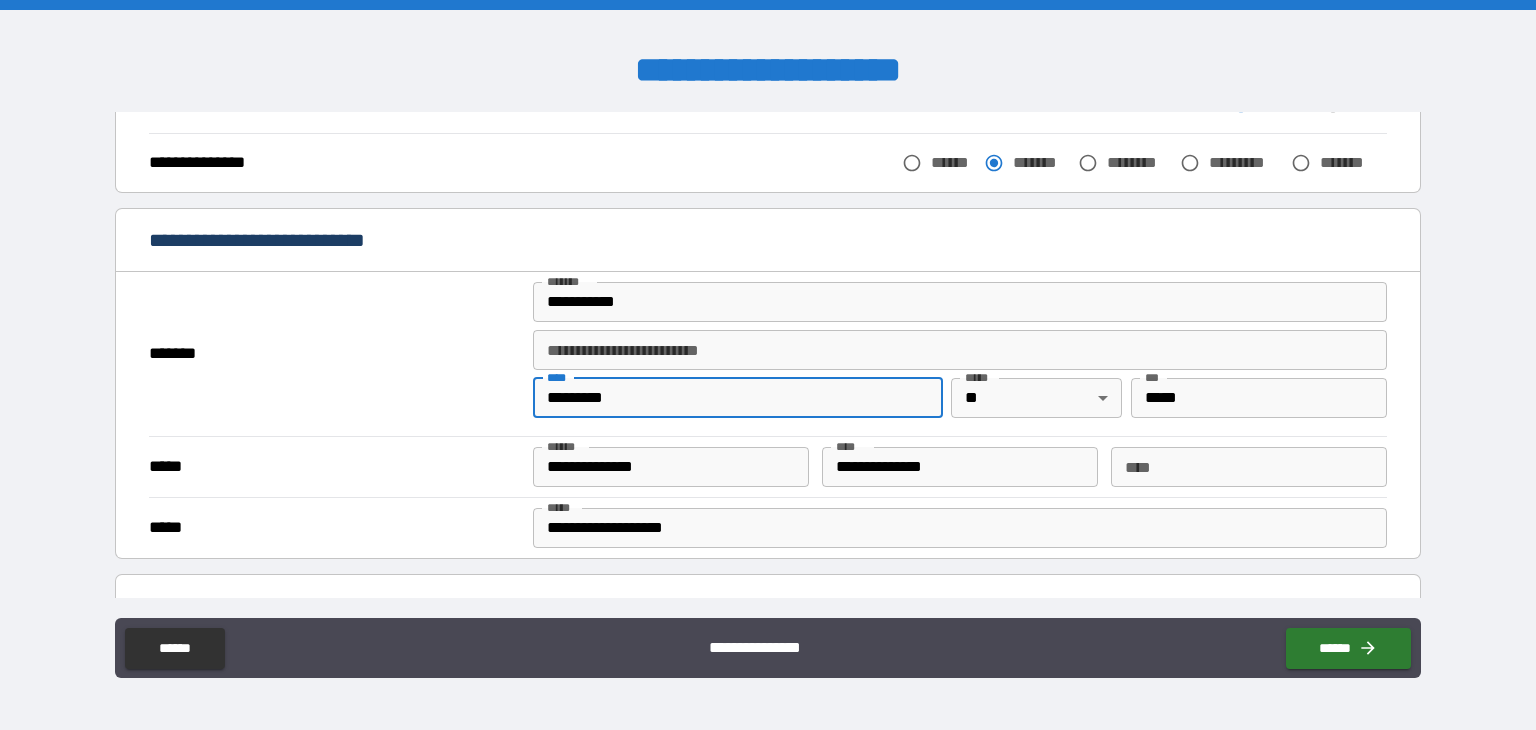 drag, startPoint x: 688, startPoint y: 405, endPoint x: 322, endPoint y: 373, distance: 367.39624 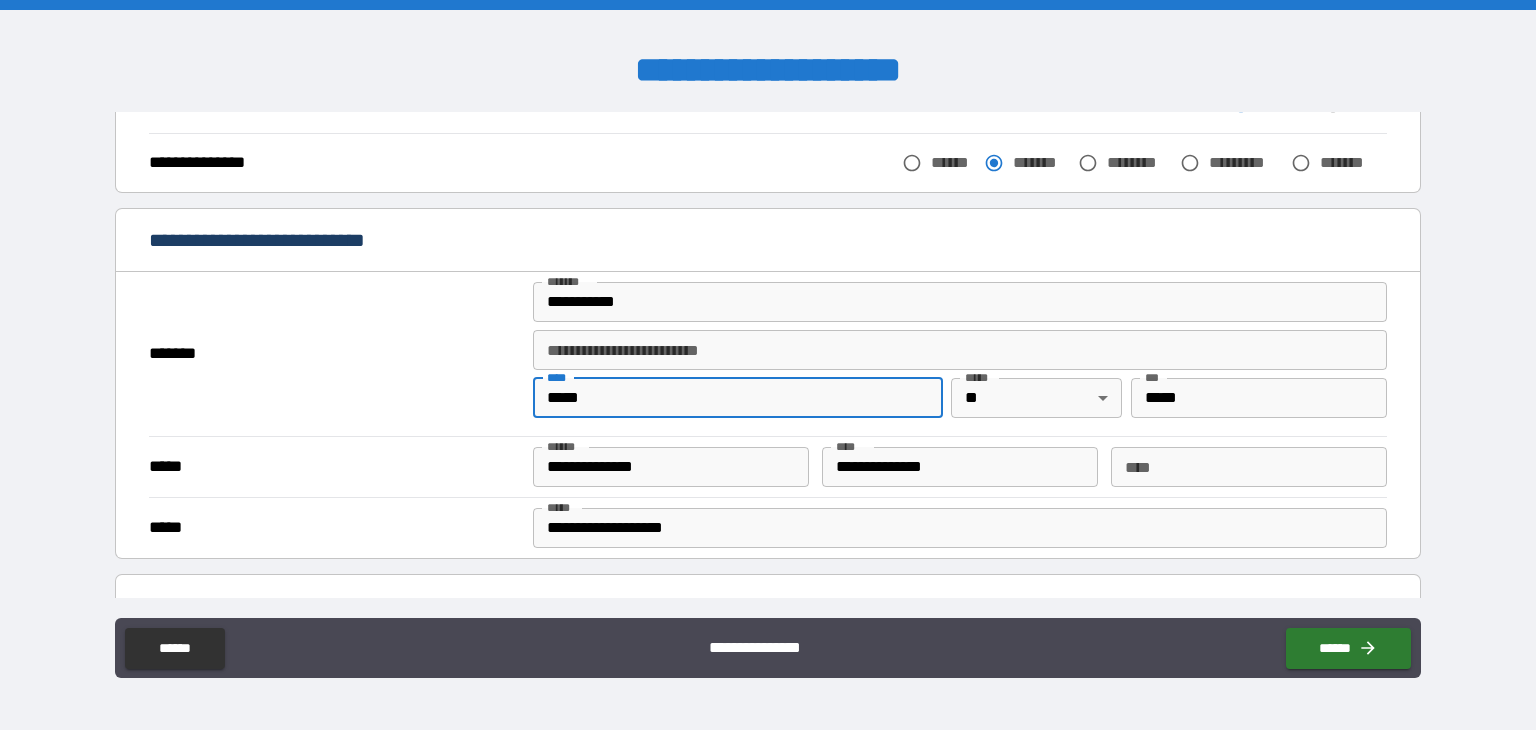 type on "*****" 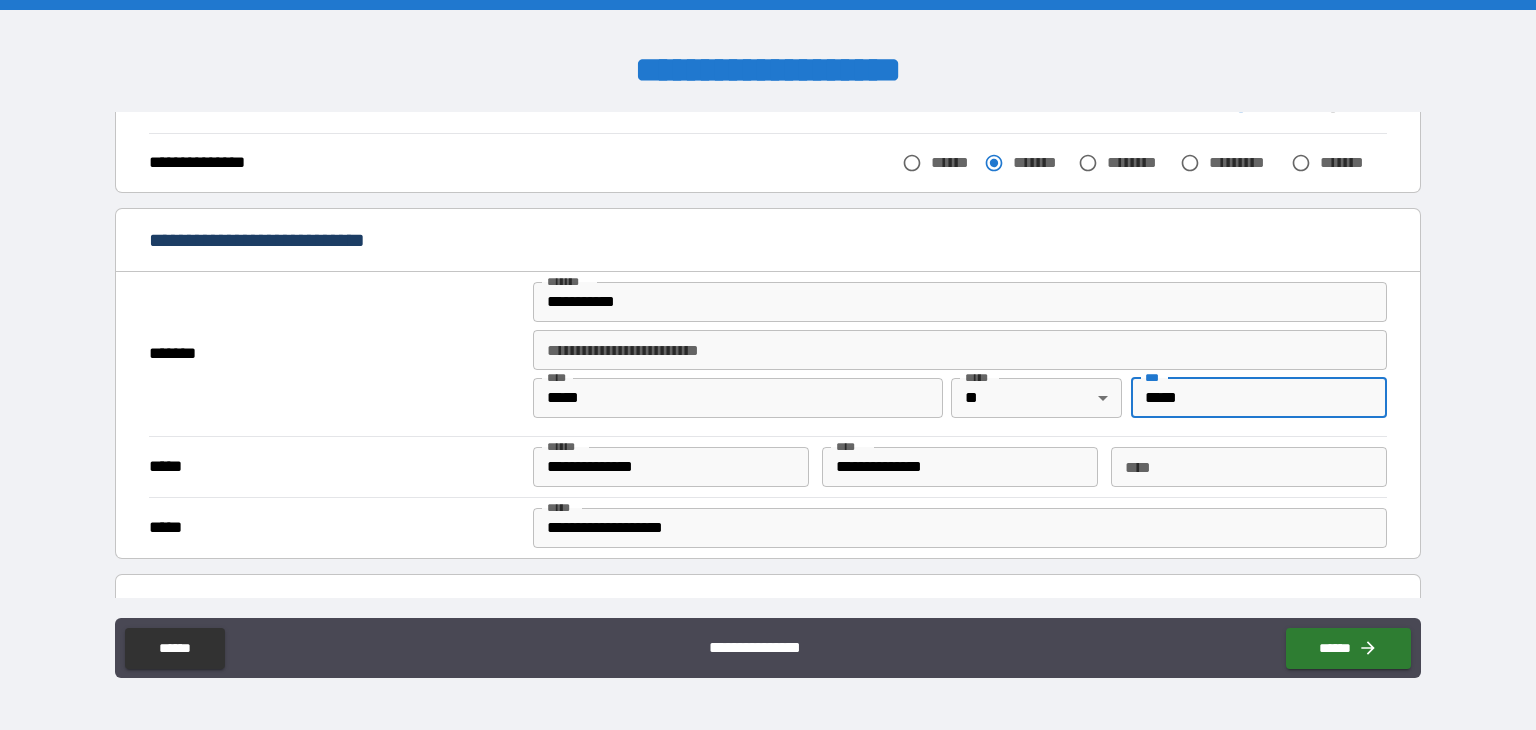 type on "*****" 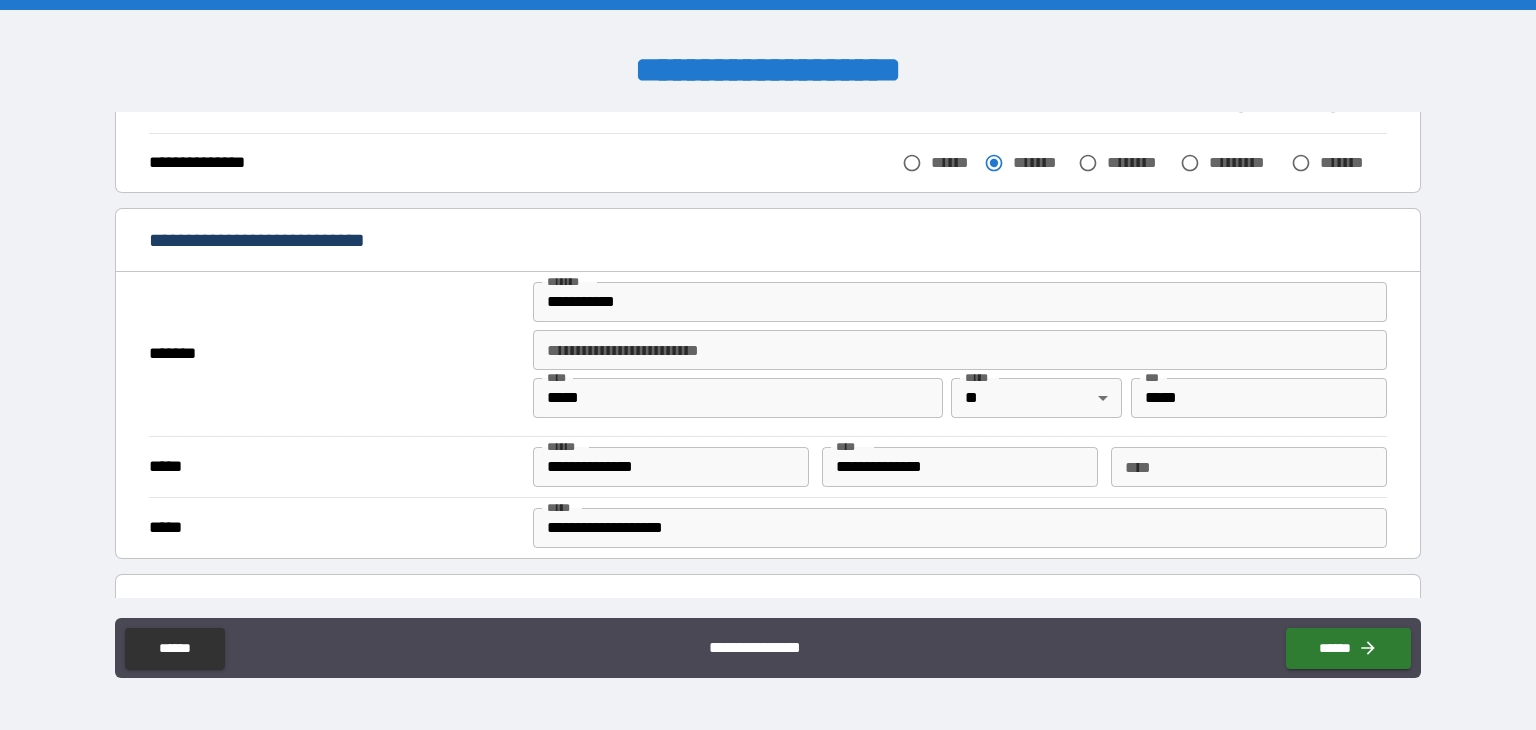 click on "**********" at bounding box center [768, 367] 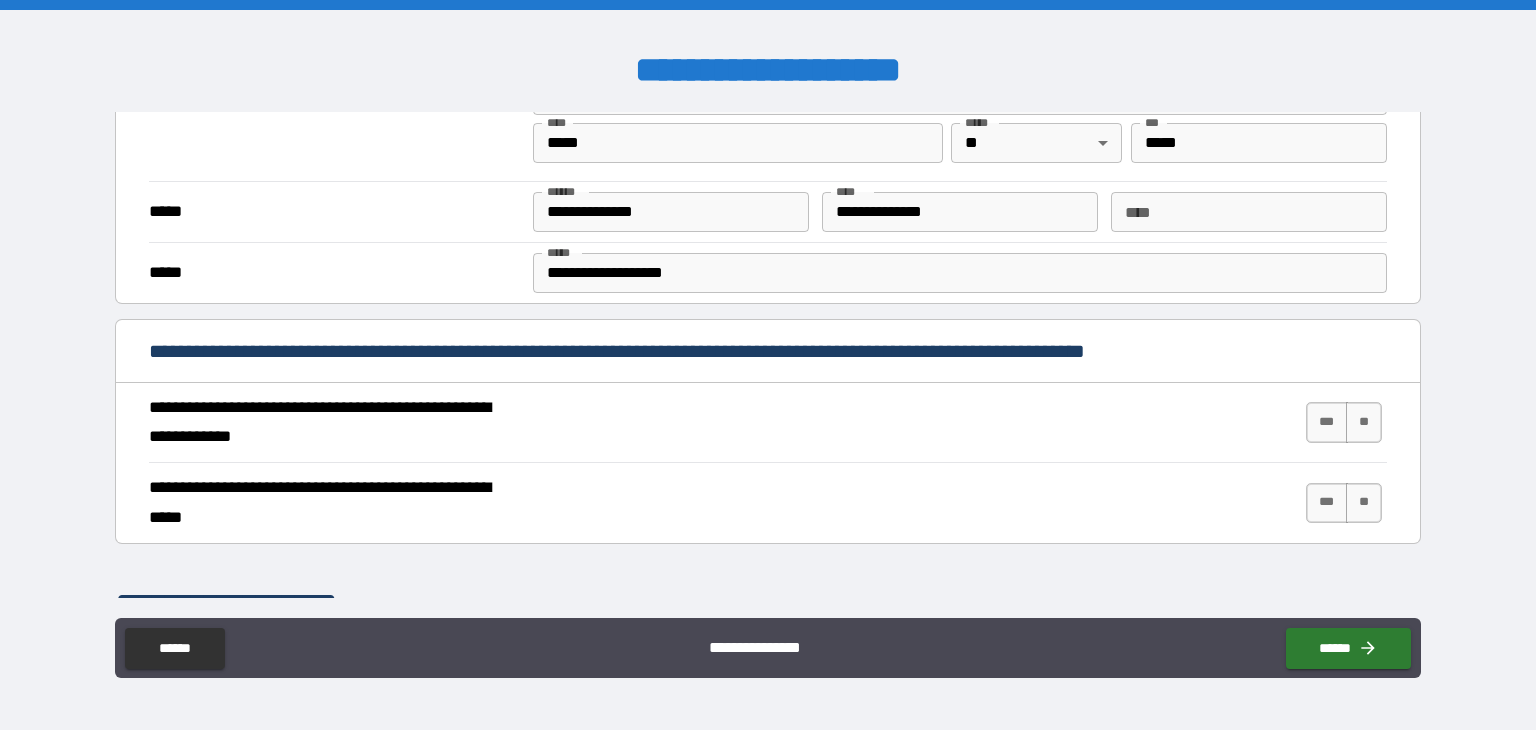 scroll, scrollTop: 600, scrollLeft: 0, axis: vertical 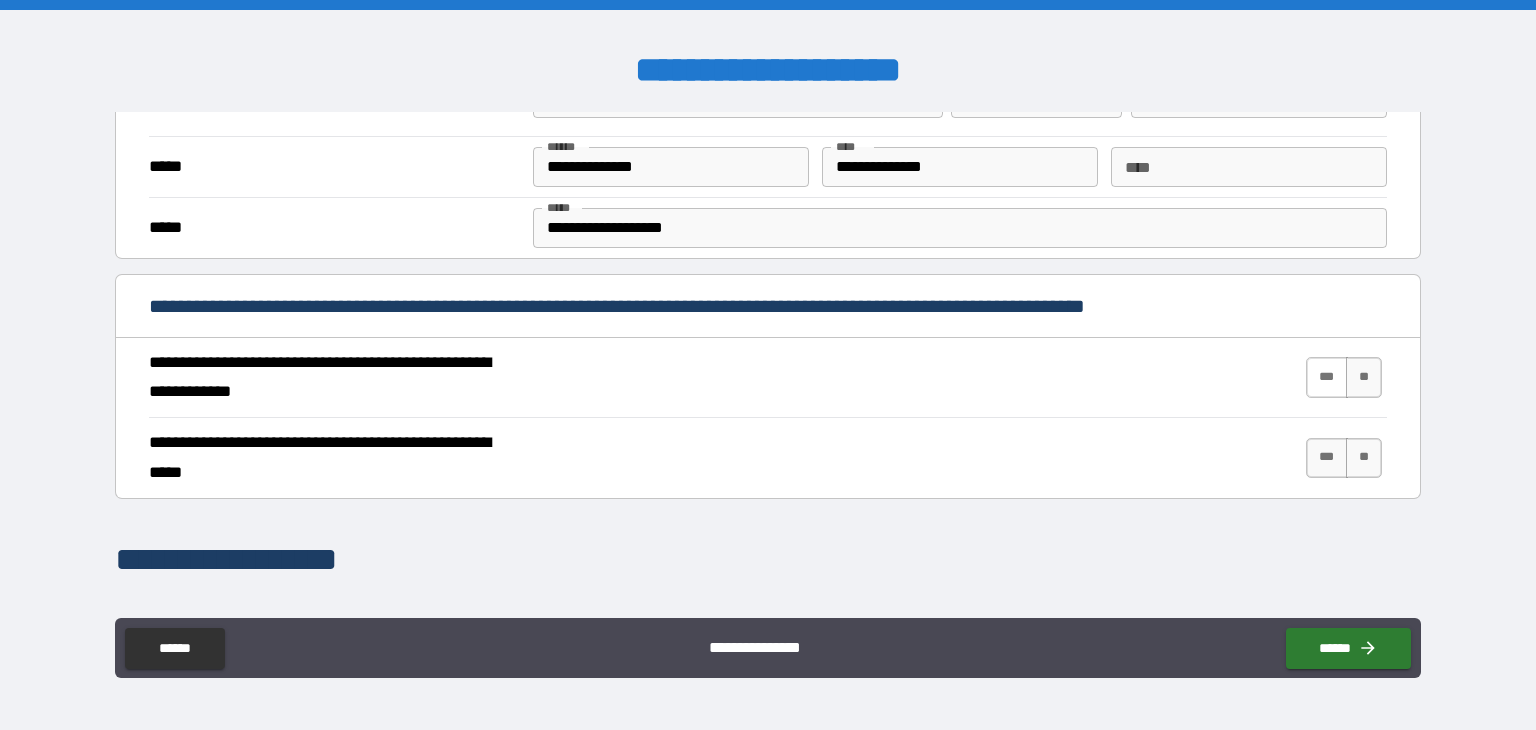 click on "***" at bounding box center (1327, 377) 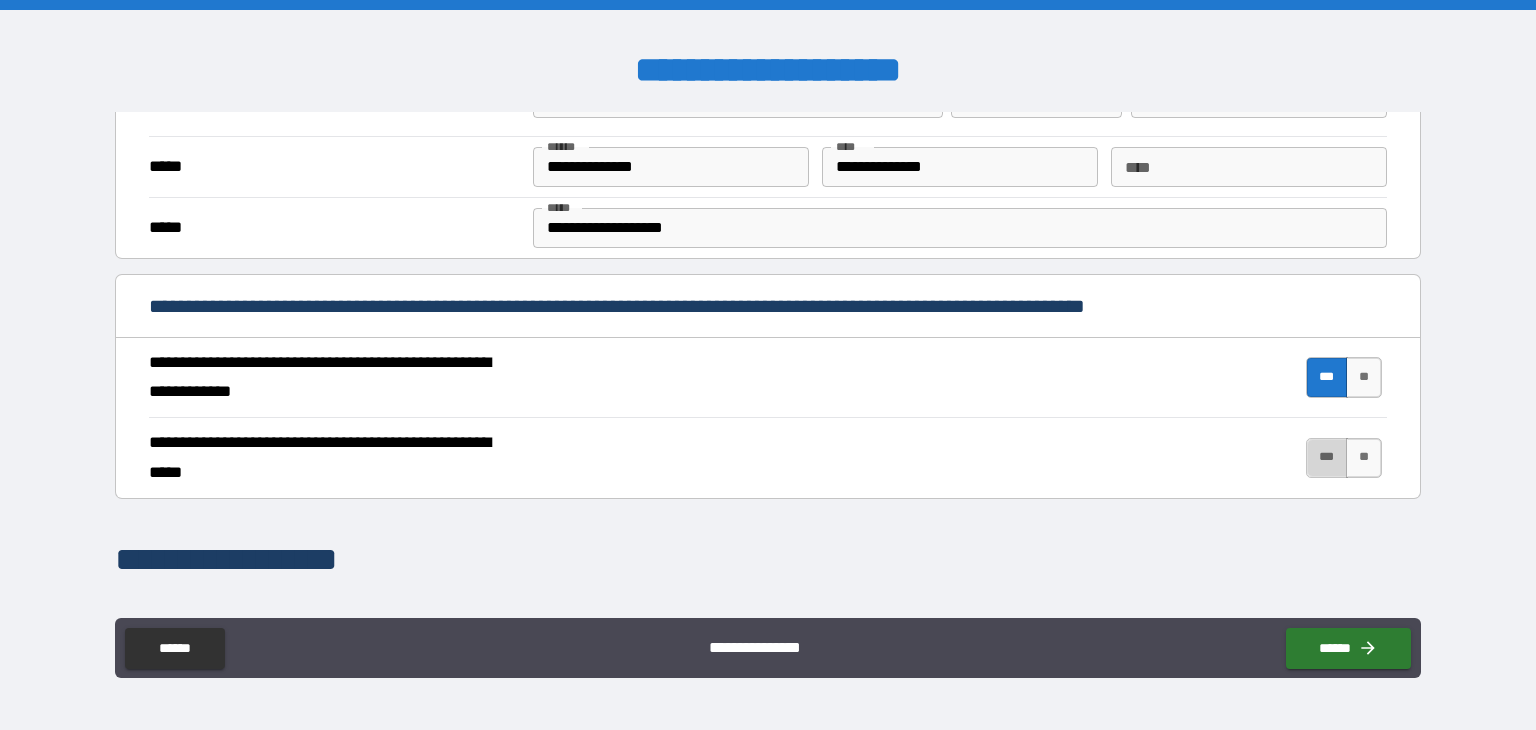 click on "***" at bounding box center (1327, 458) 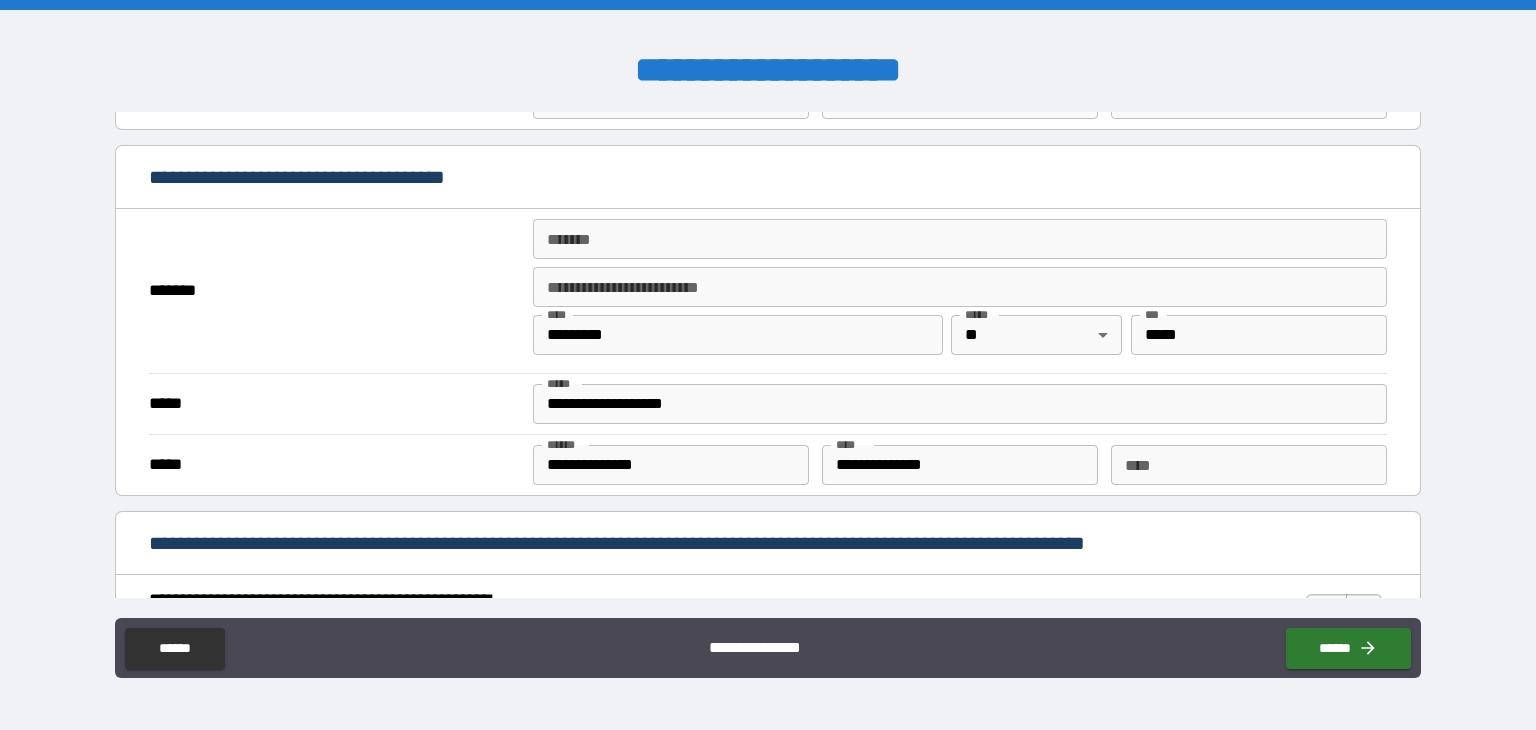 scroll, scrollTop: 1300, scrollLeft: 0, axis: vertical 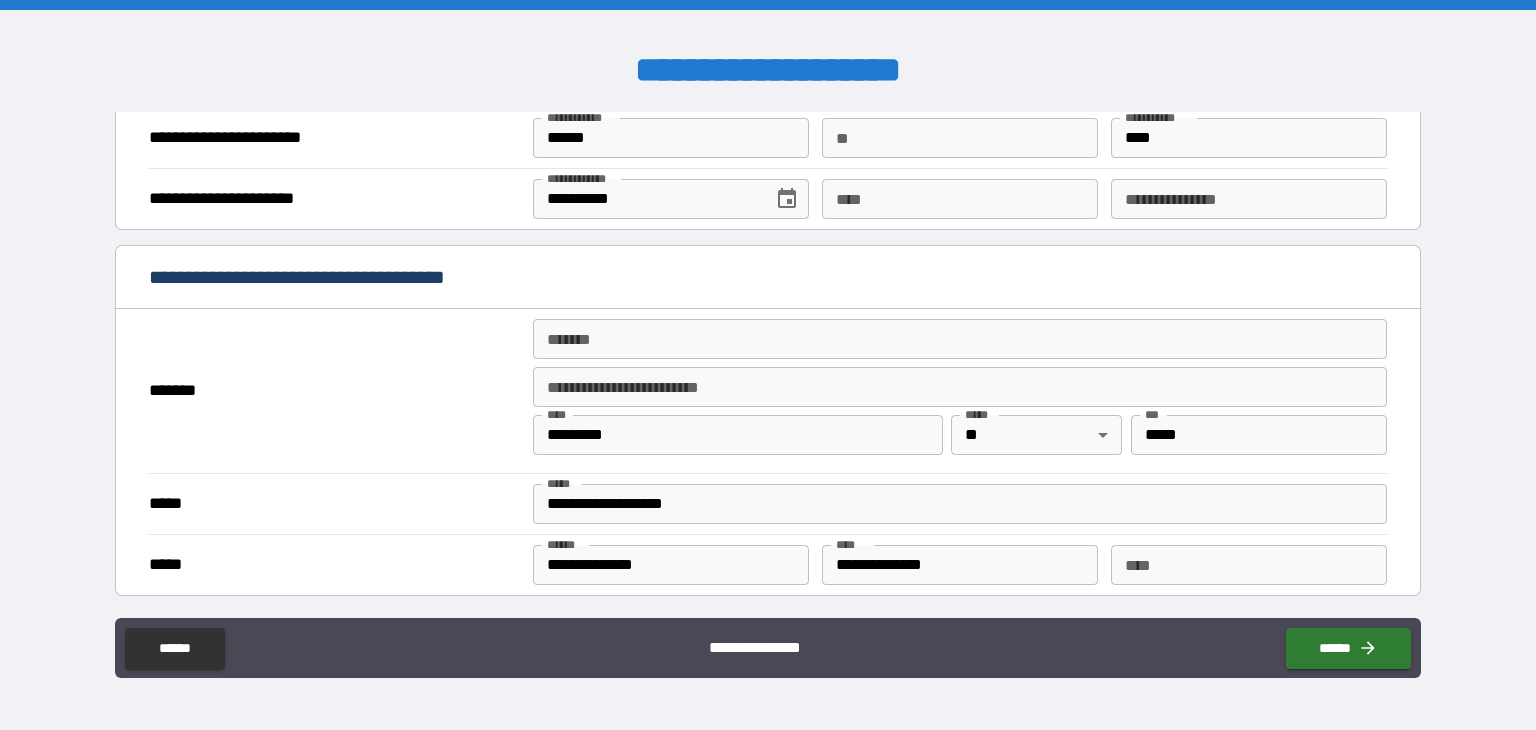 click on "*******" at bounding box center [960, 339] 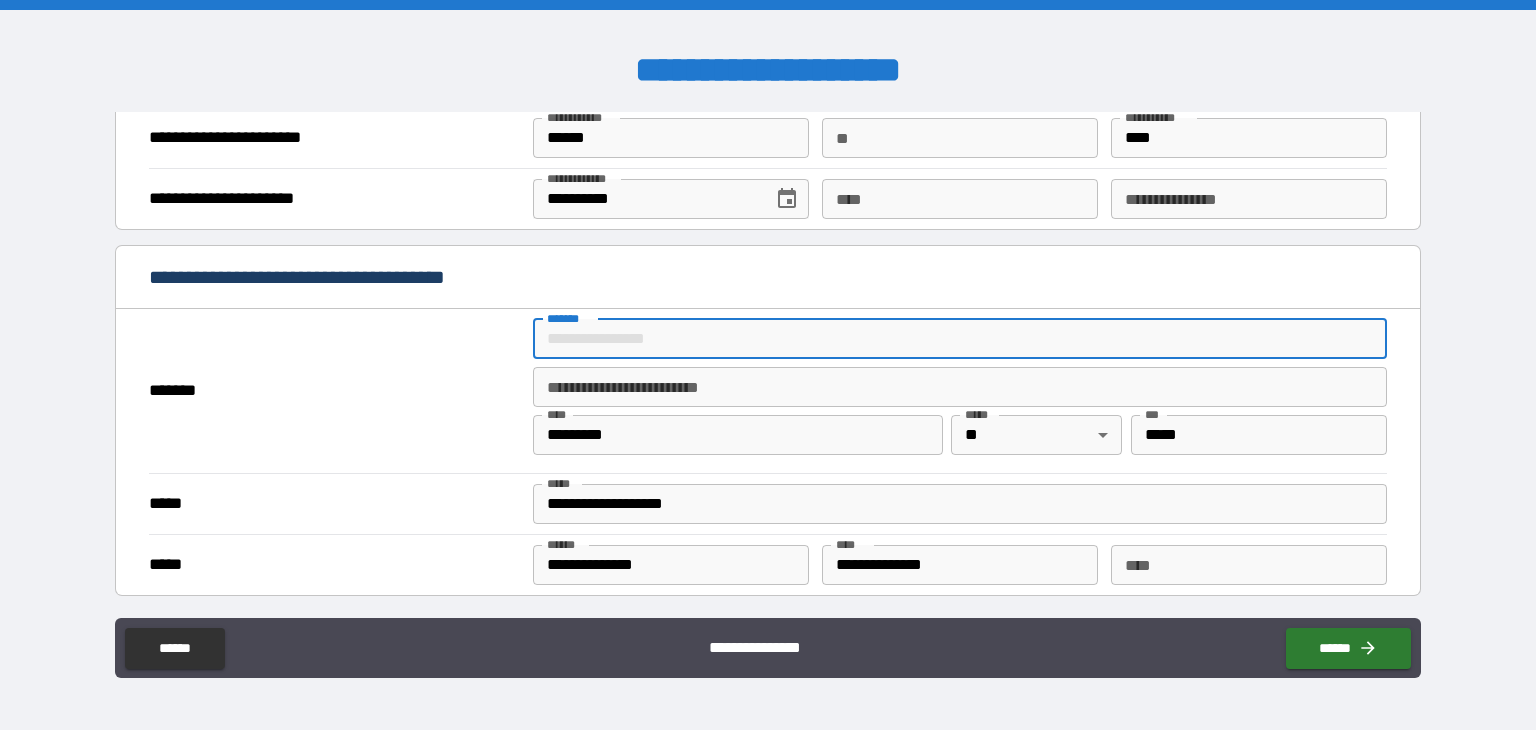type on "**********" 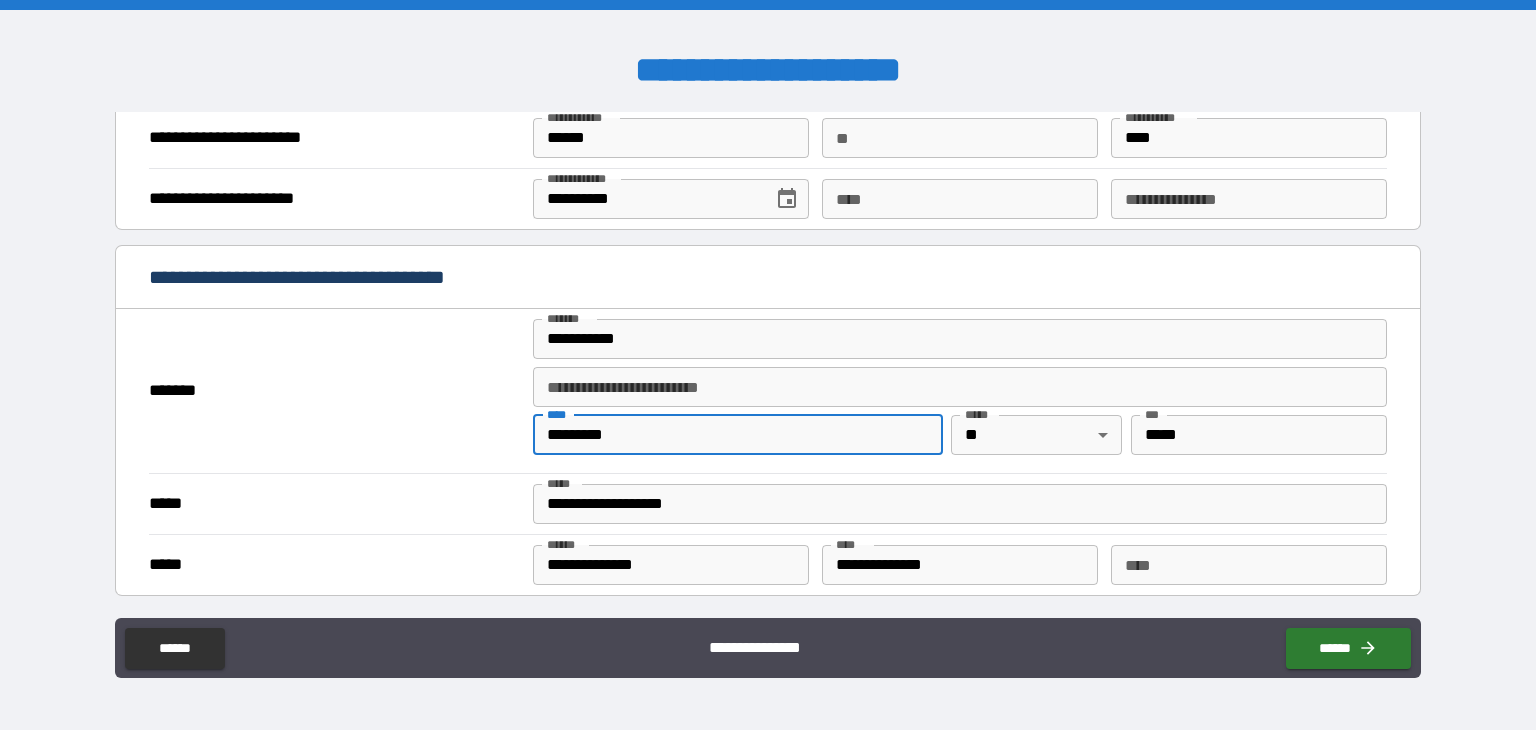 click on "*********" at bounding box center (738, 435) 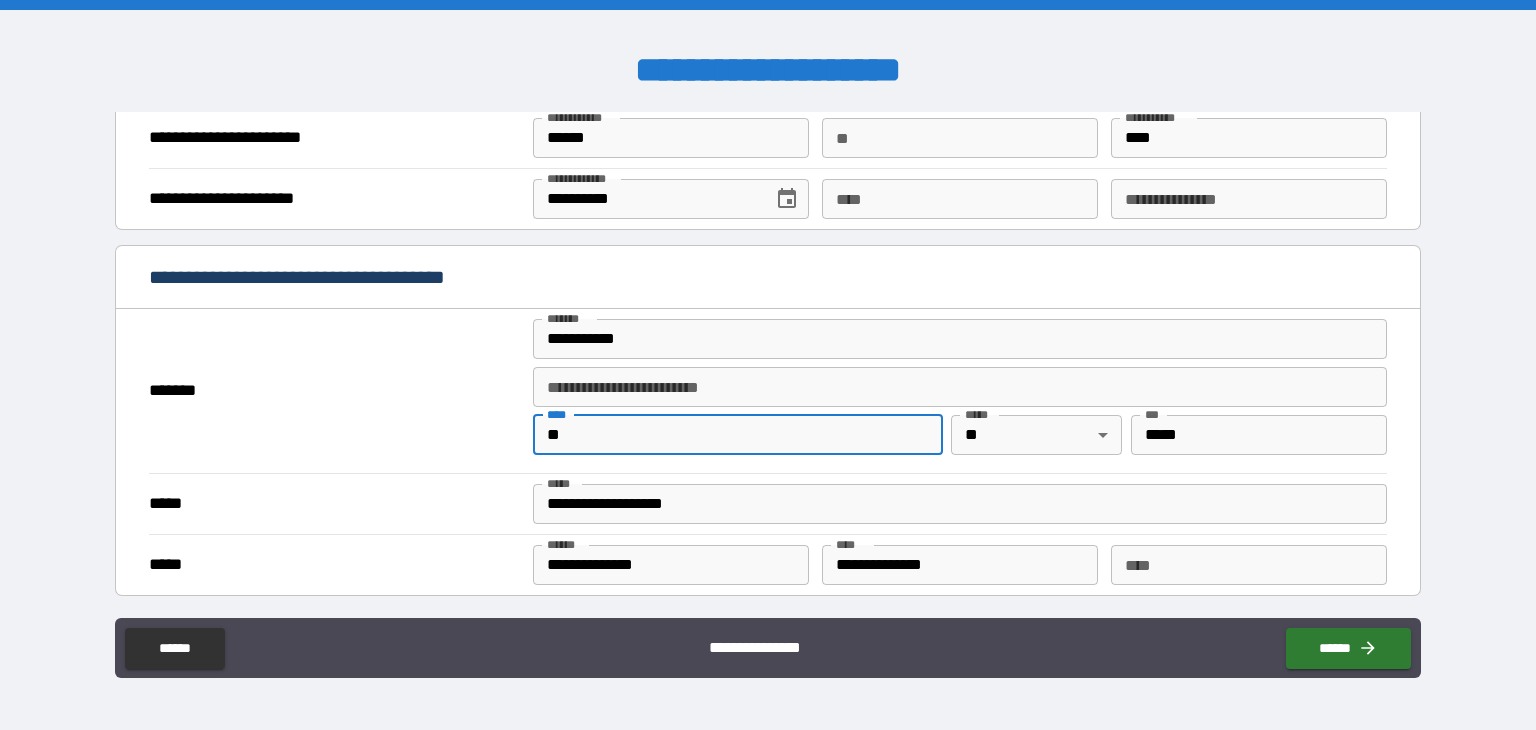 type on "*" 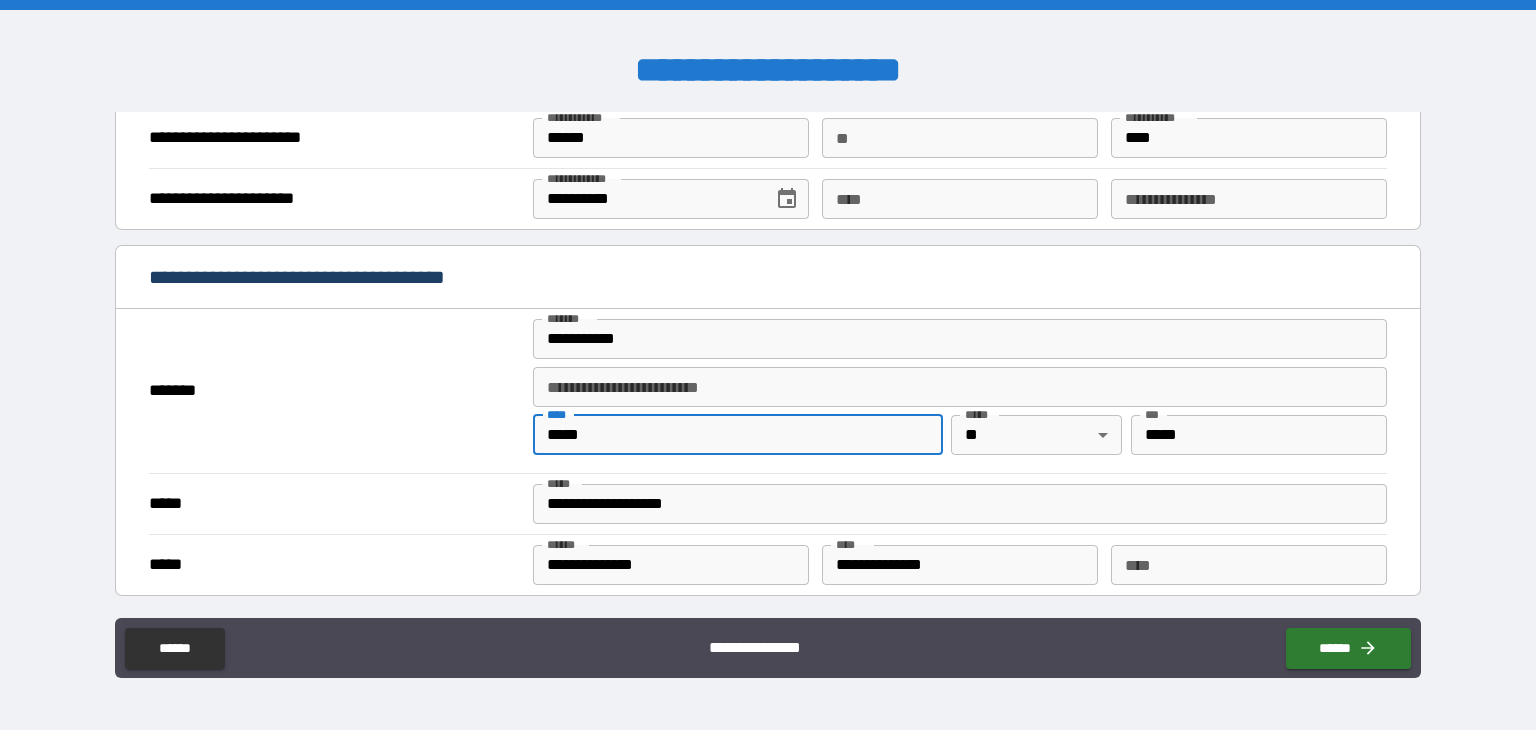 type on "*****" 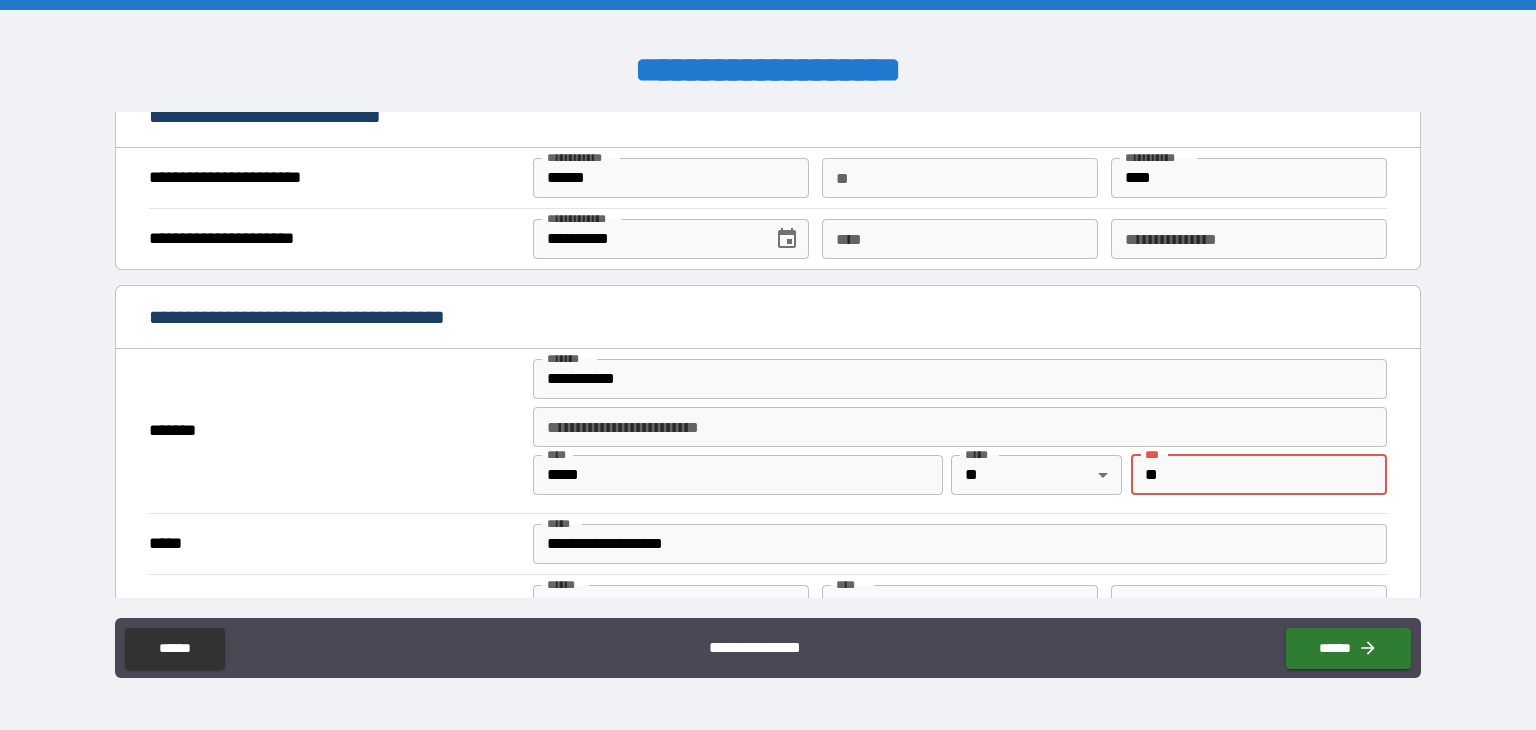 scroll, scrollTop: 1200, scrollLeft: 0, axis: vertical 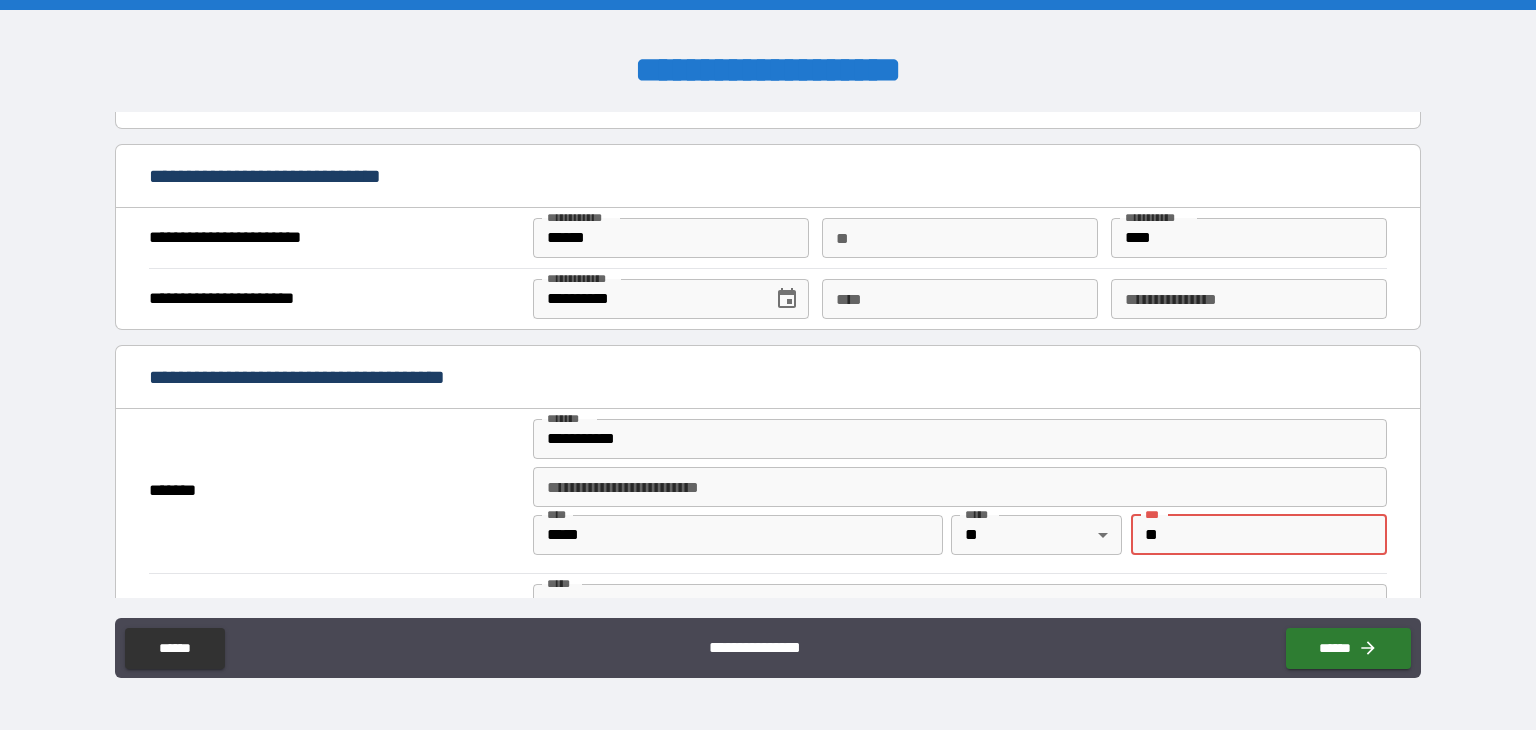 type on "*****" 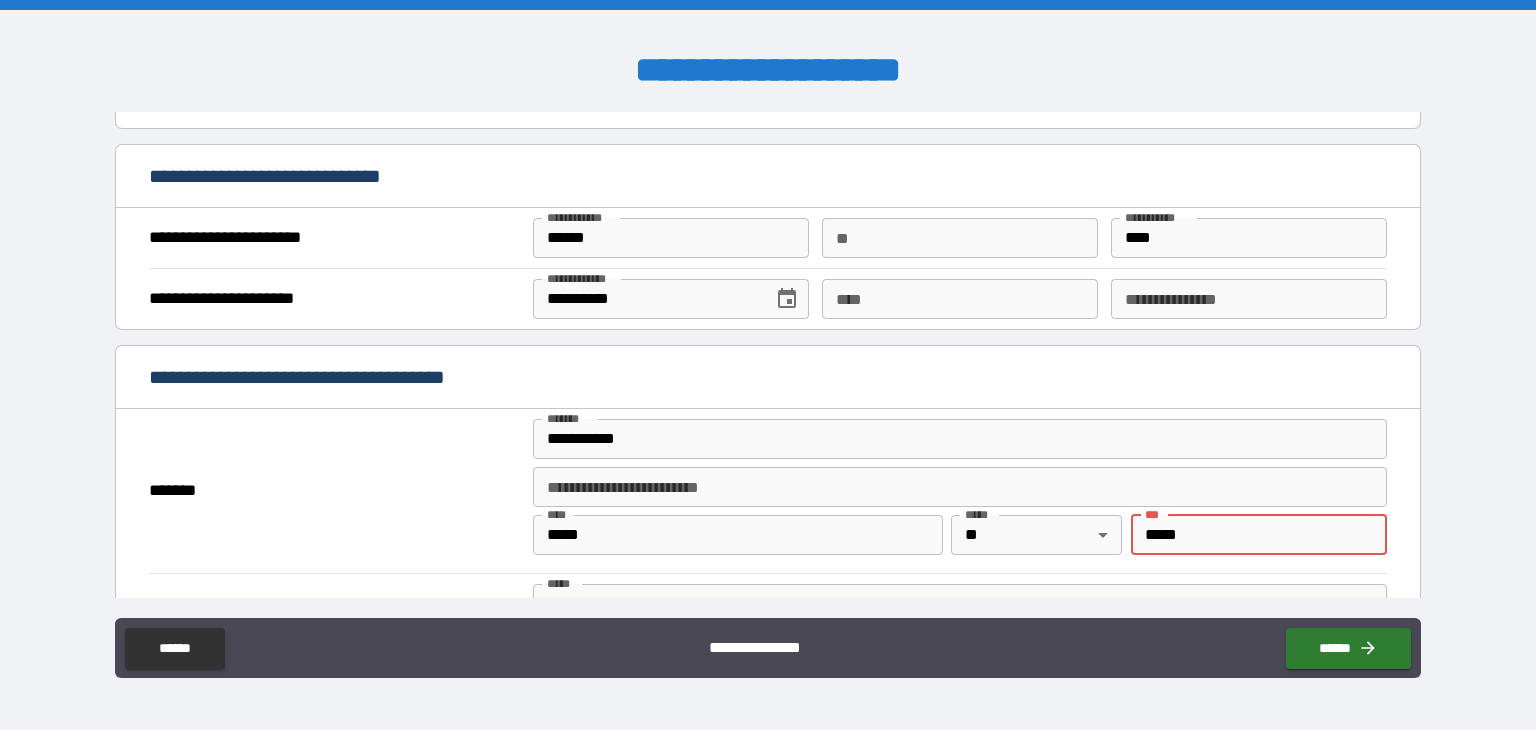 type on "*" 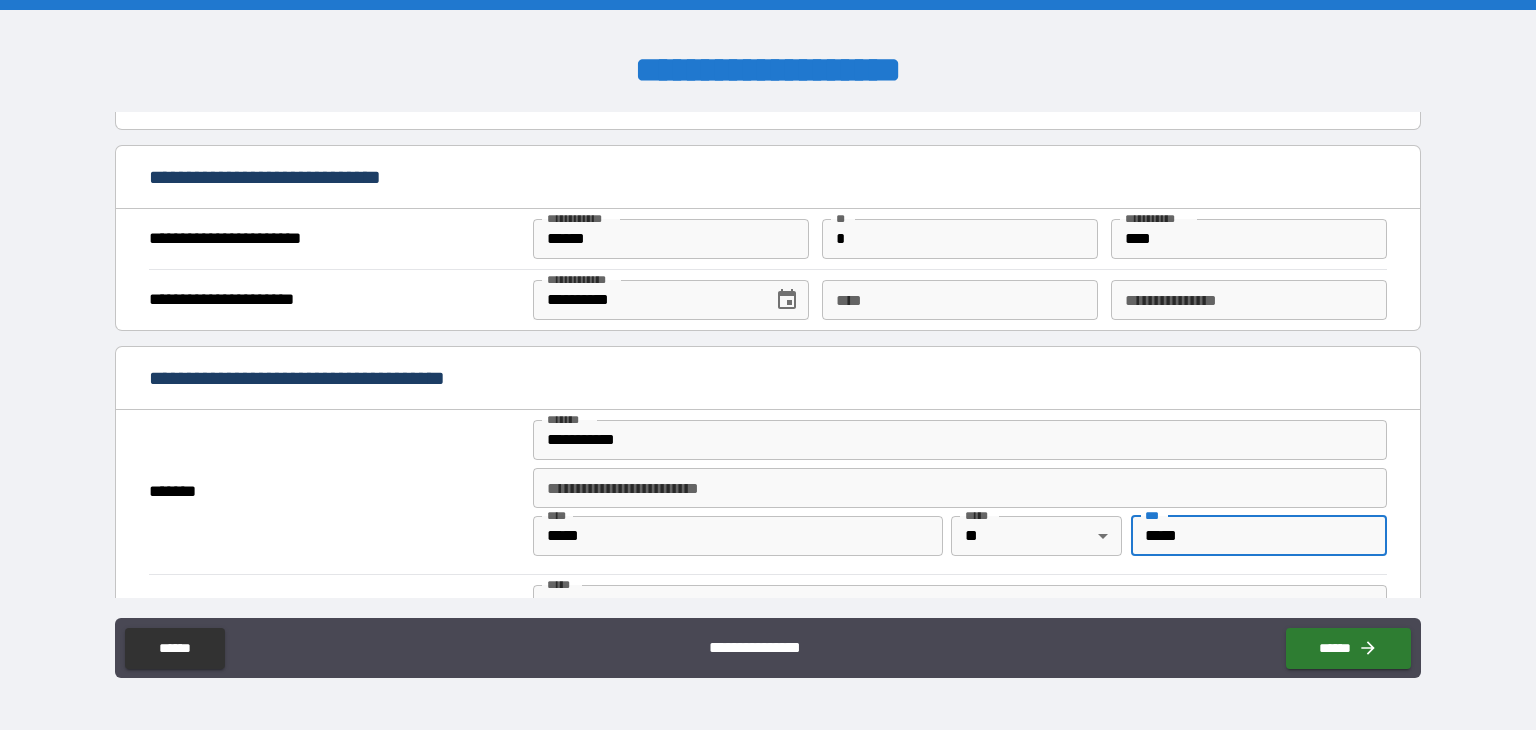 scroll, scrollTop: 1200, scrollLeft: 0, axis: vertical 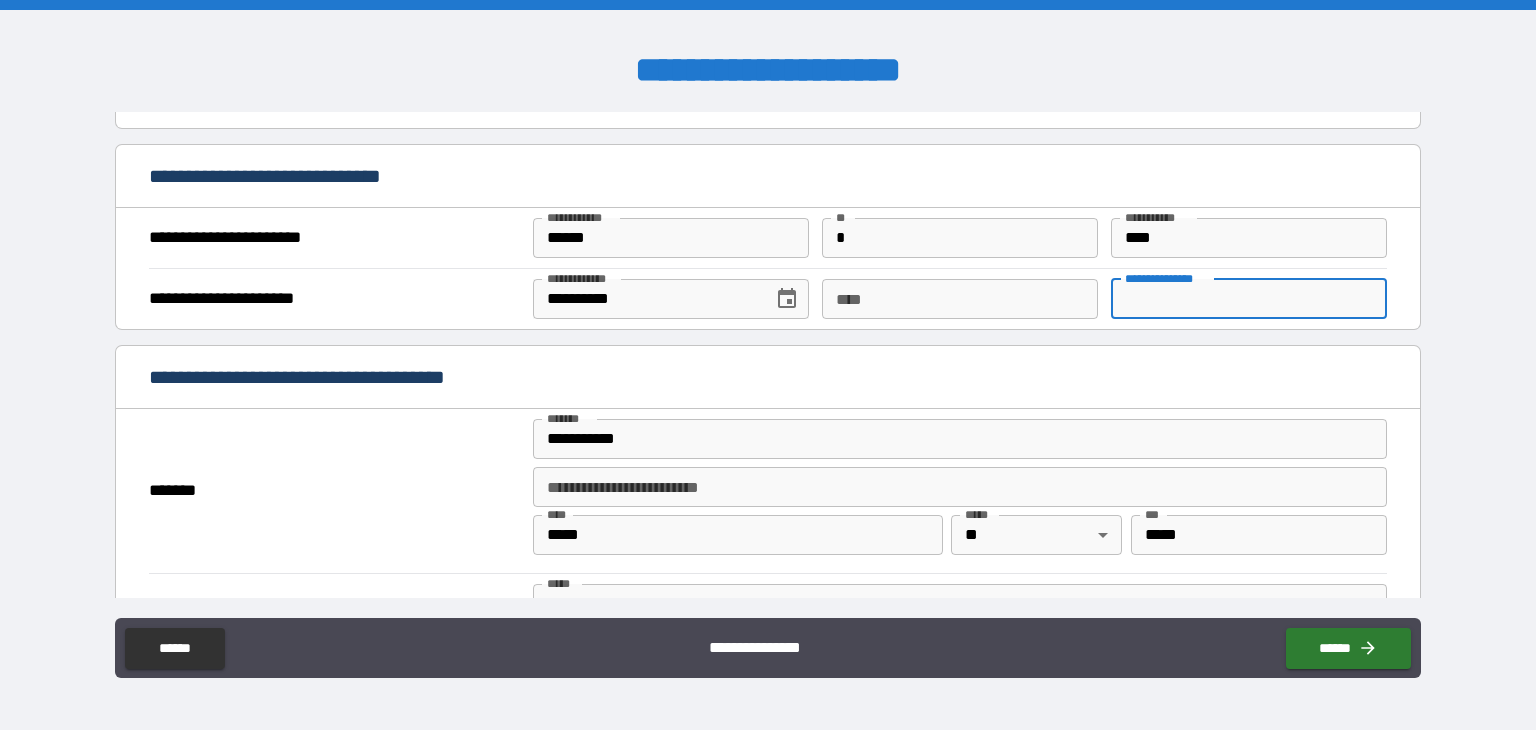 click on "**********" at bounding box center (1249, 299) 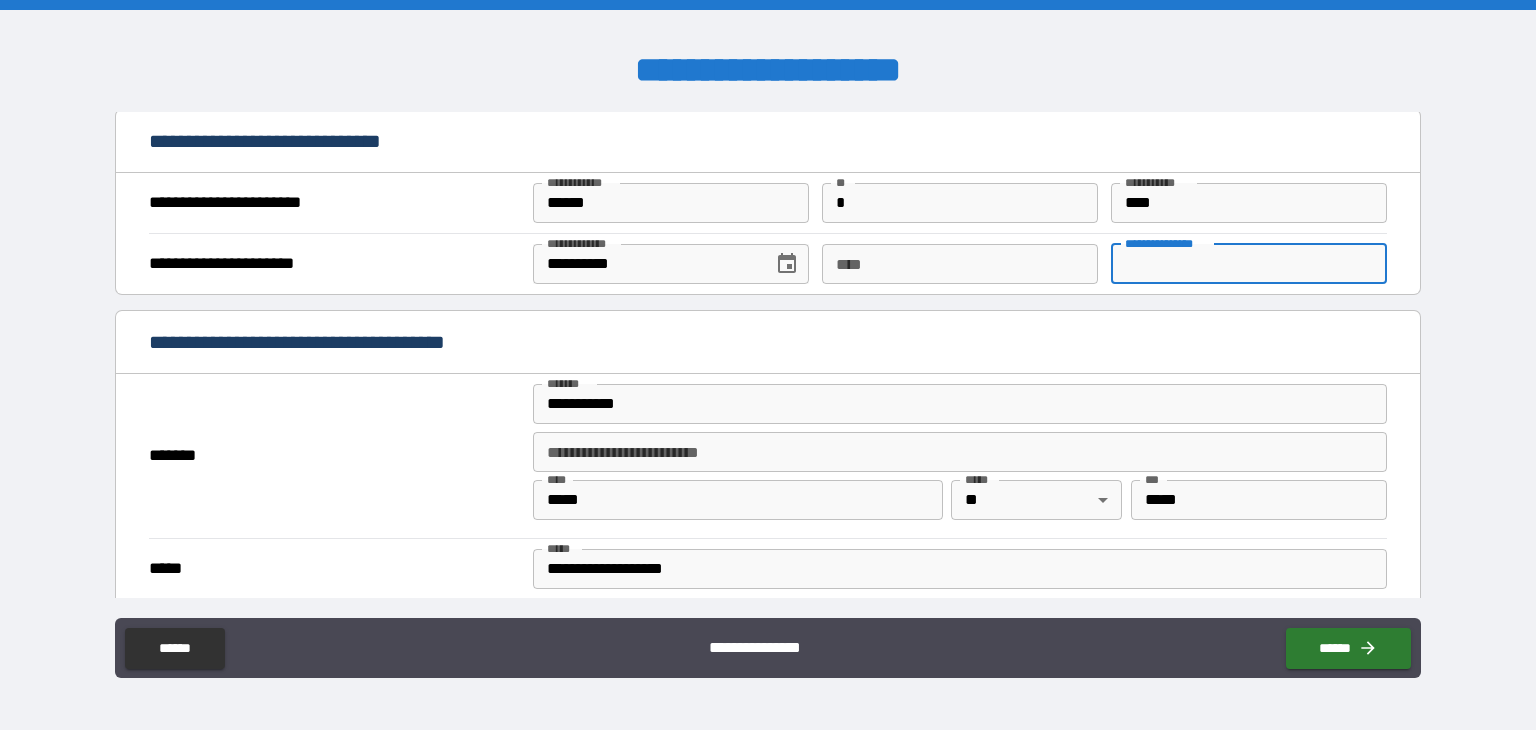 scroll, scrollTop: 1200, scrollLeft: 0, axis: vertical 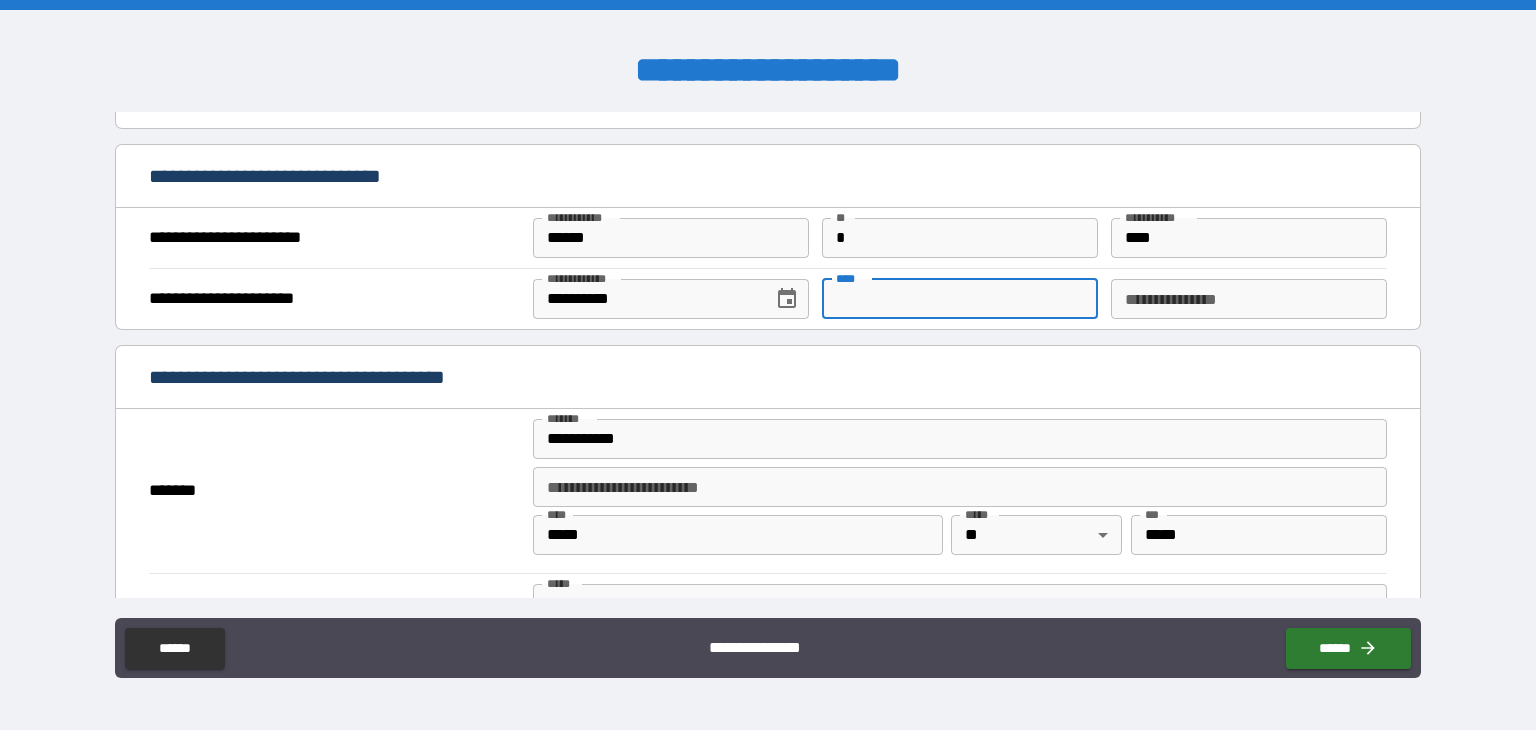 click on "****" at bounding box center (960, 299) 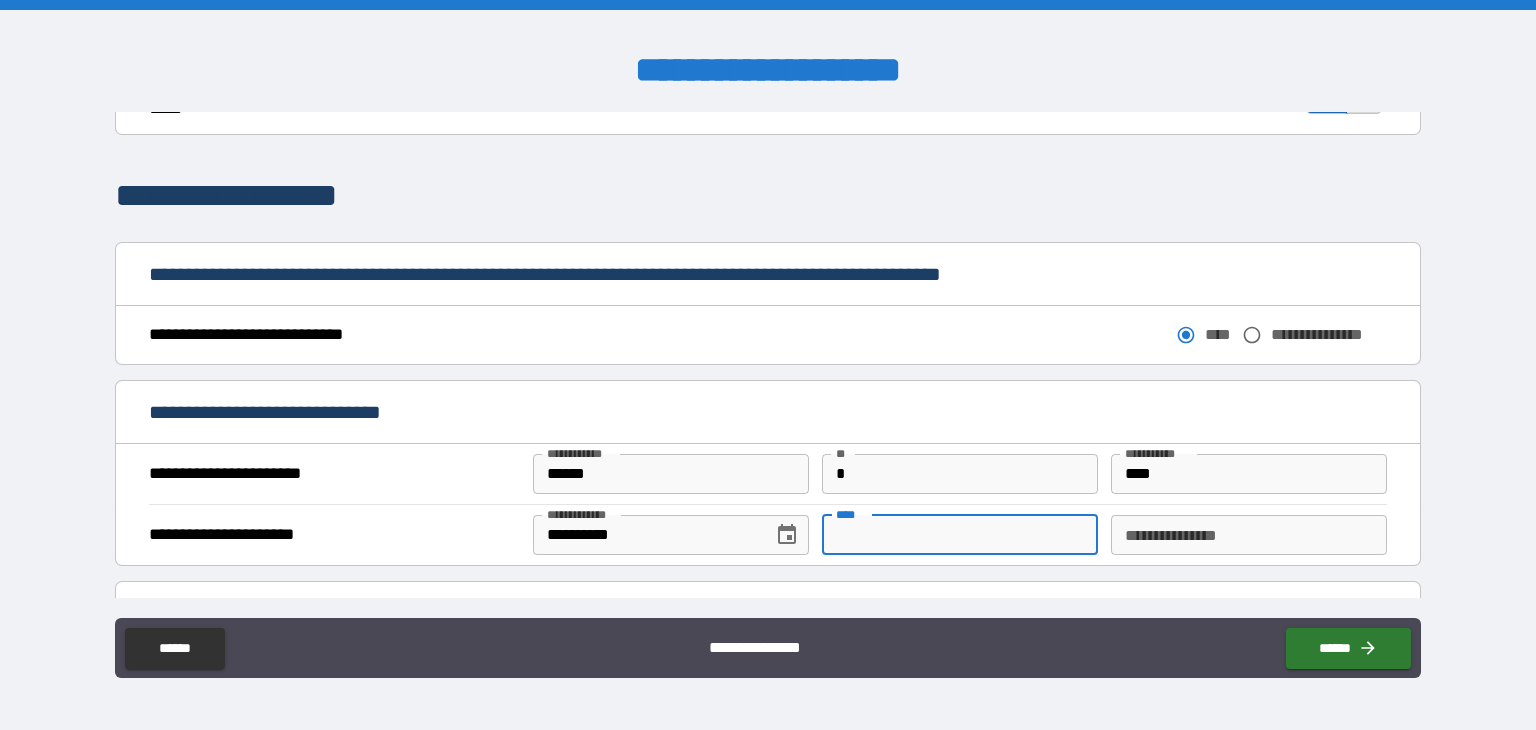 scroll, scrollTop: 1000, scrollLeft: 0, axis: vertical 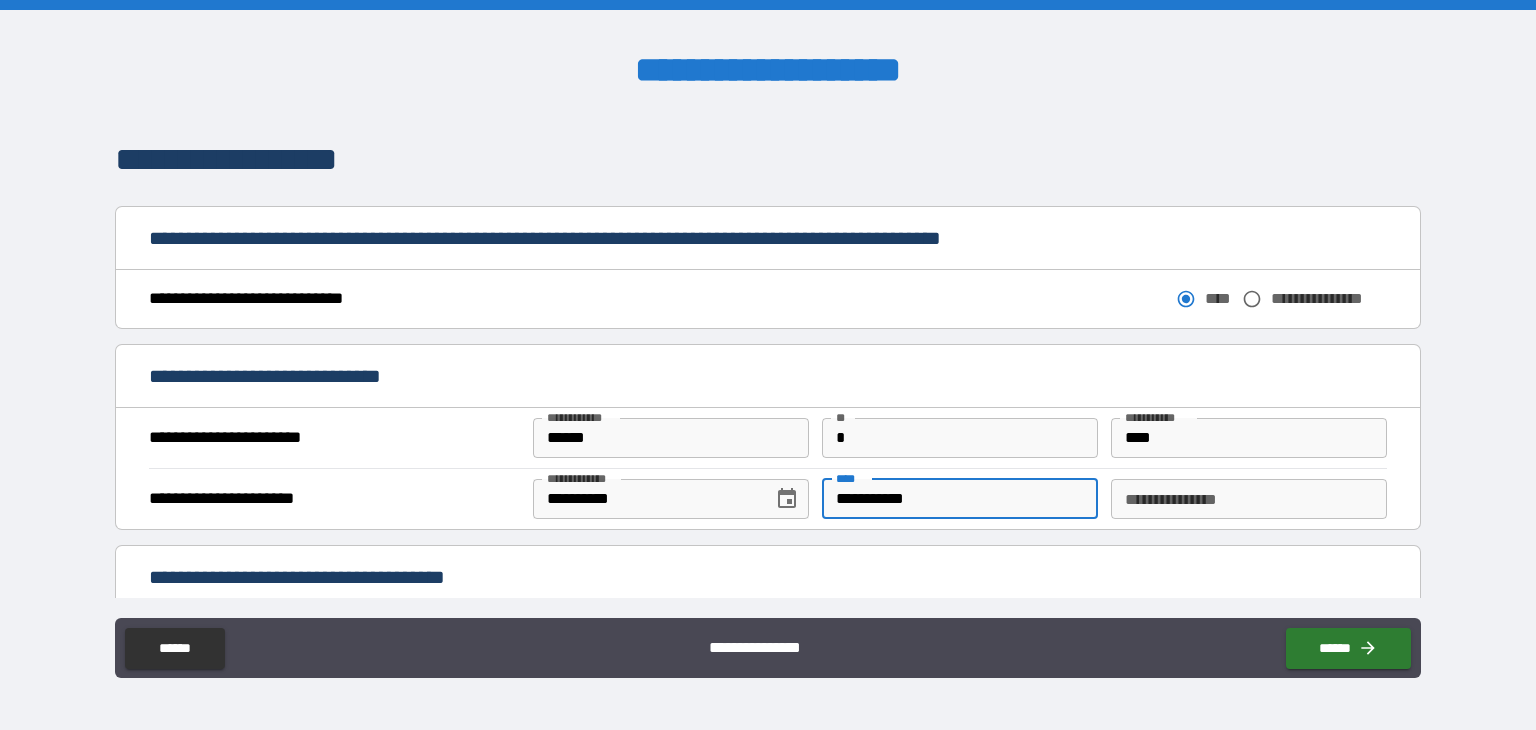 type on "**********" 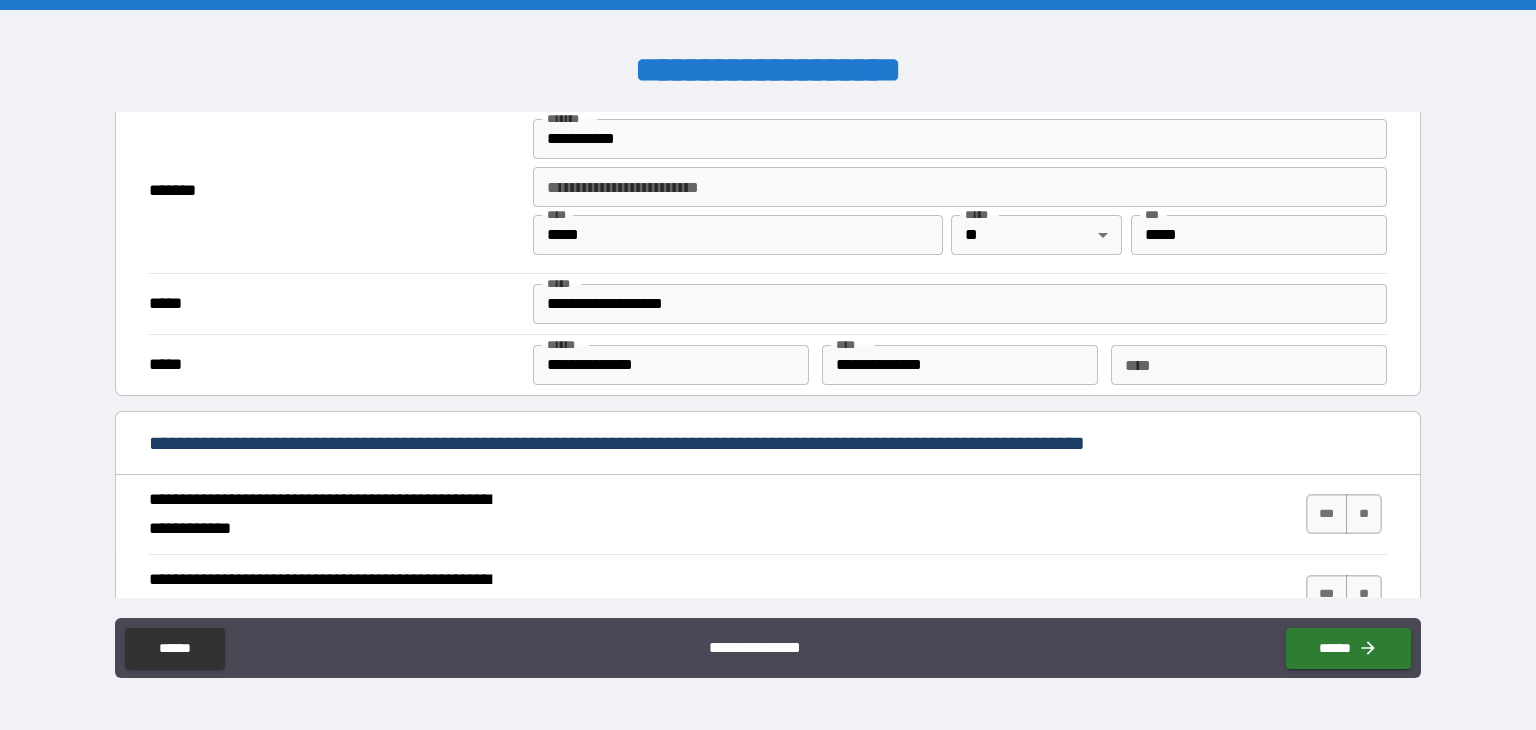 scroll, scrollTop: 1600, scrollLeft: 0, axis: vertical 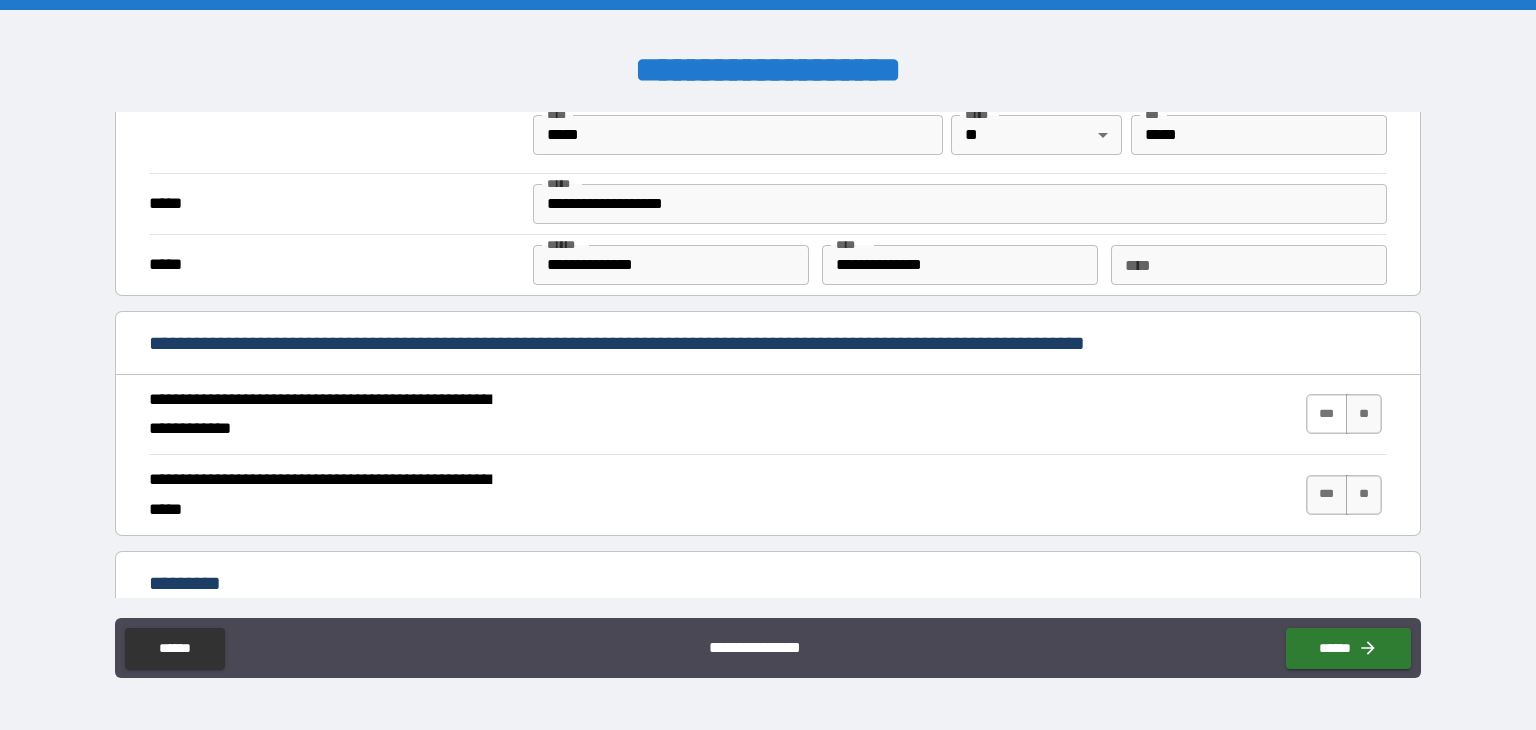 type on "*********" 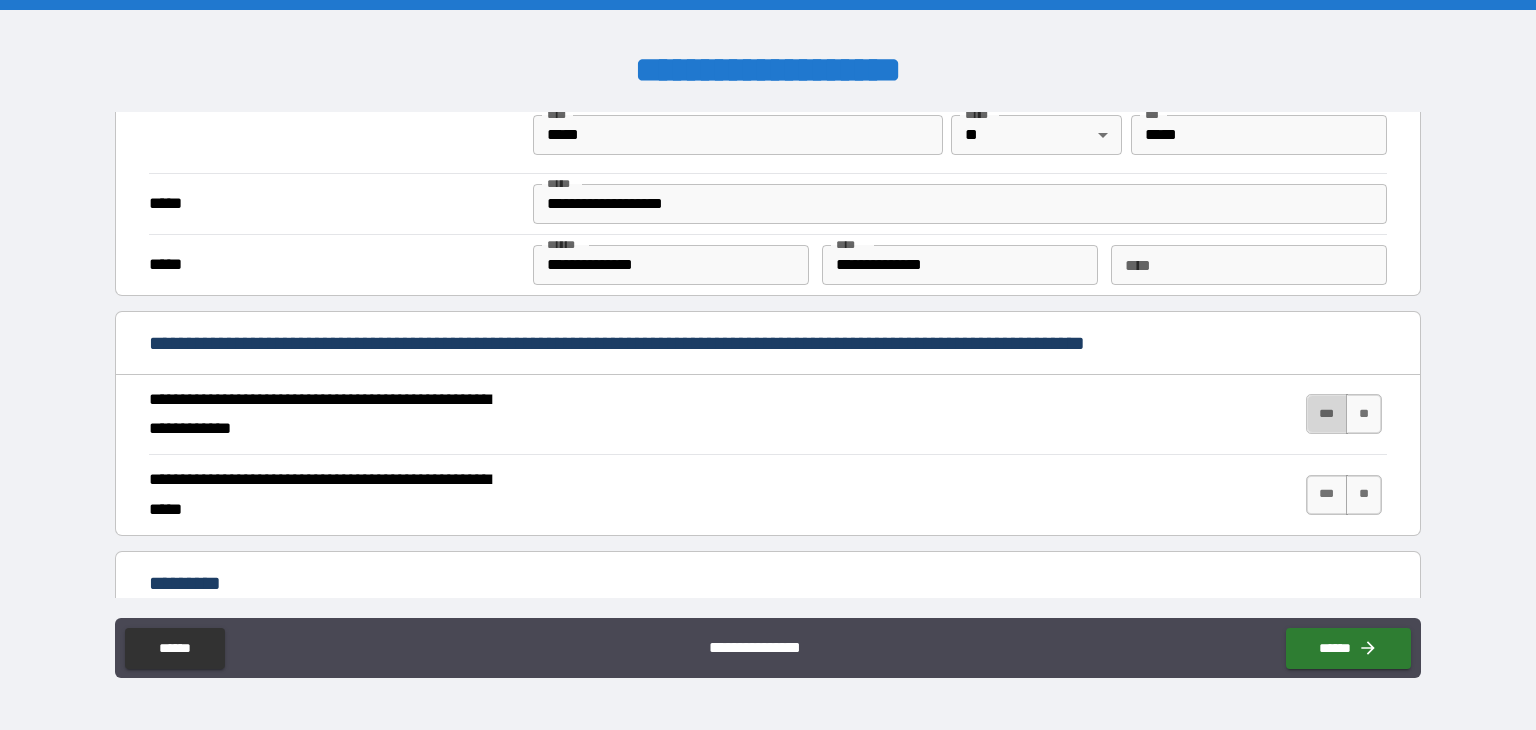 click on "***" at bounding box center [1327, 414] 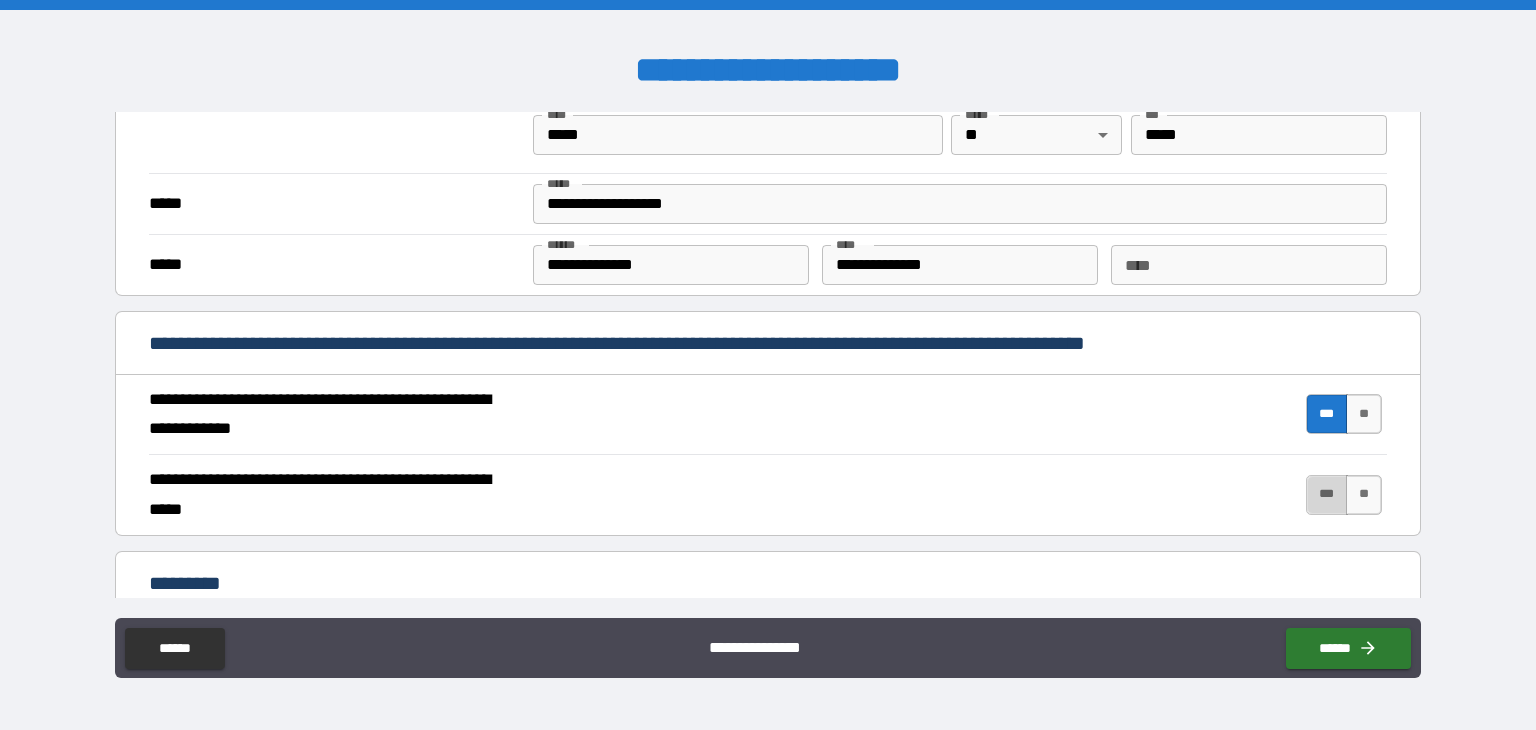 click on "***" at bounding box center [1327, 495] 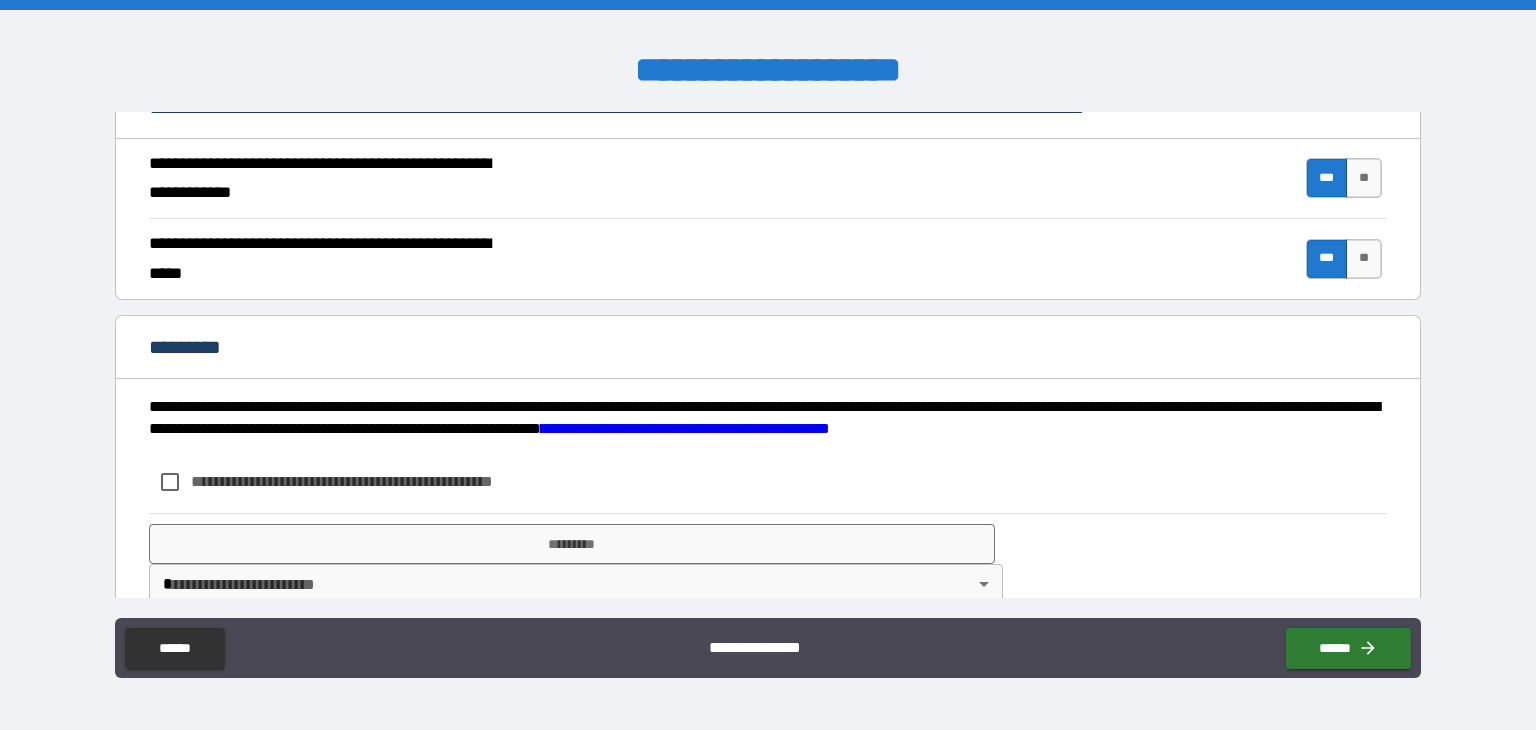 scroll, scrollTop: 1865, scrollLeft: 0, axis: vertical 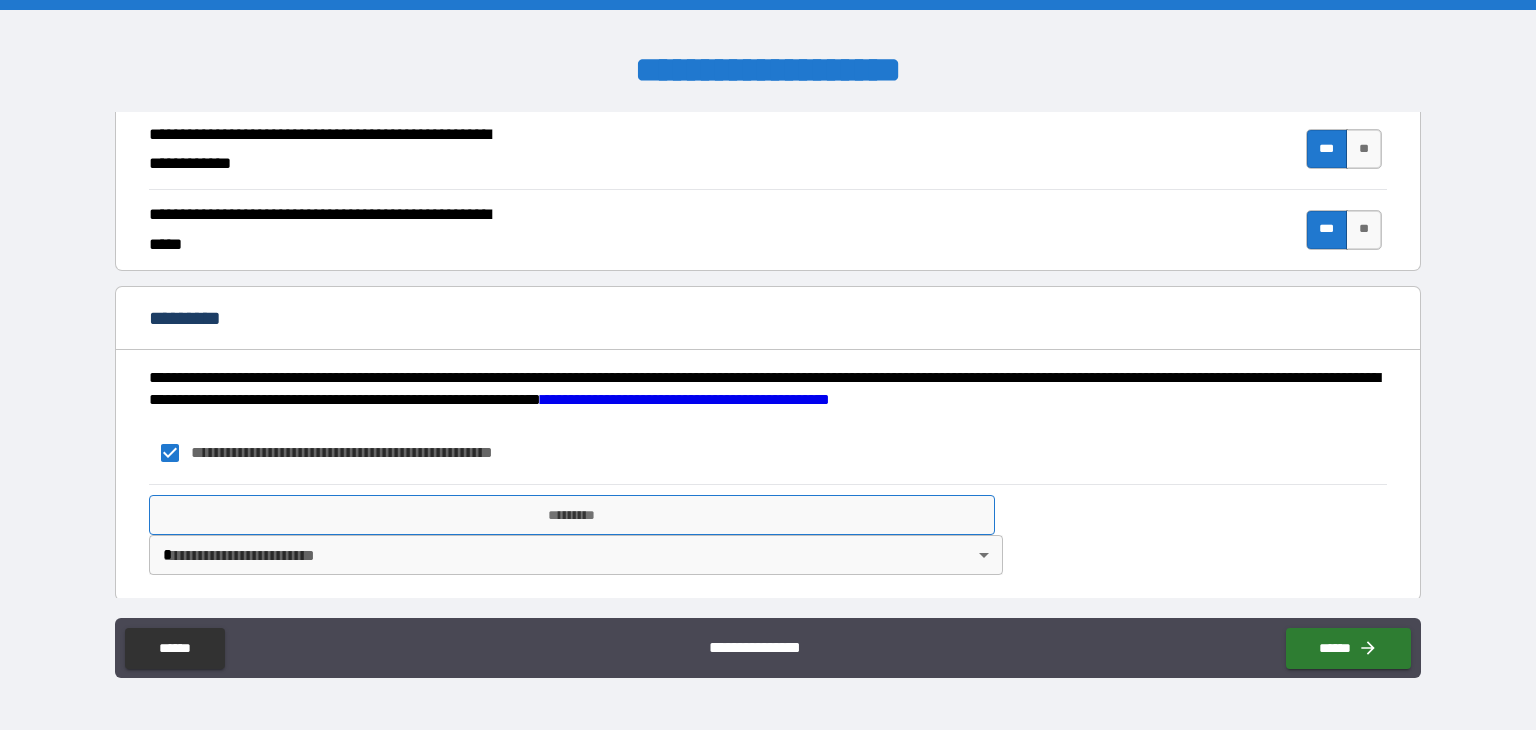 click on "*********" at bounding box center [572, 515] 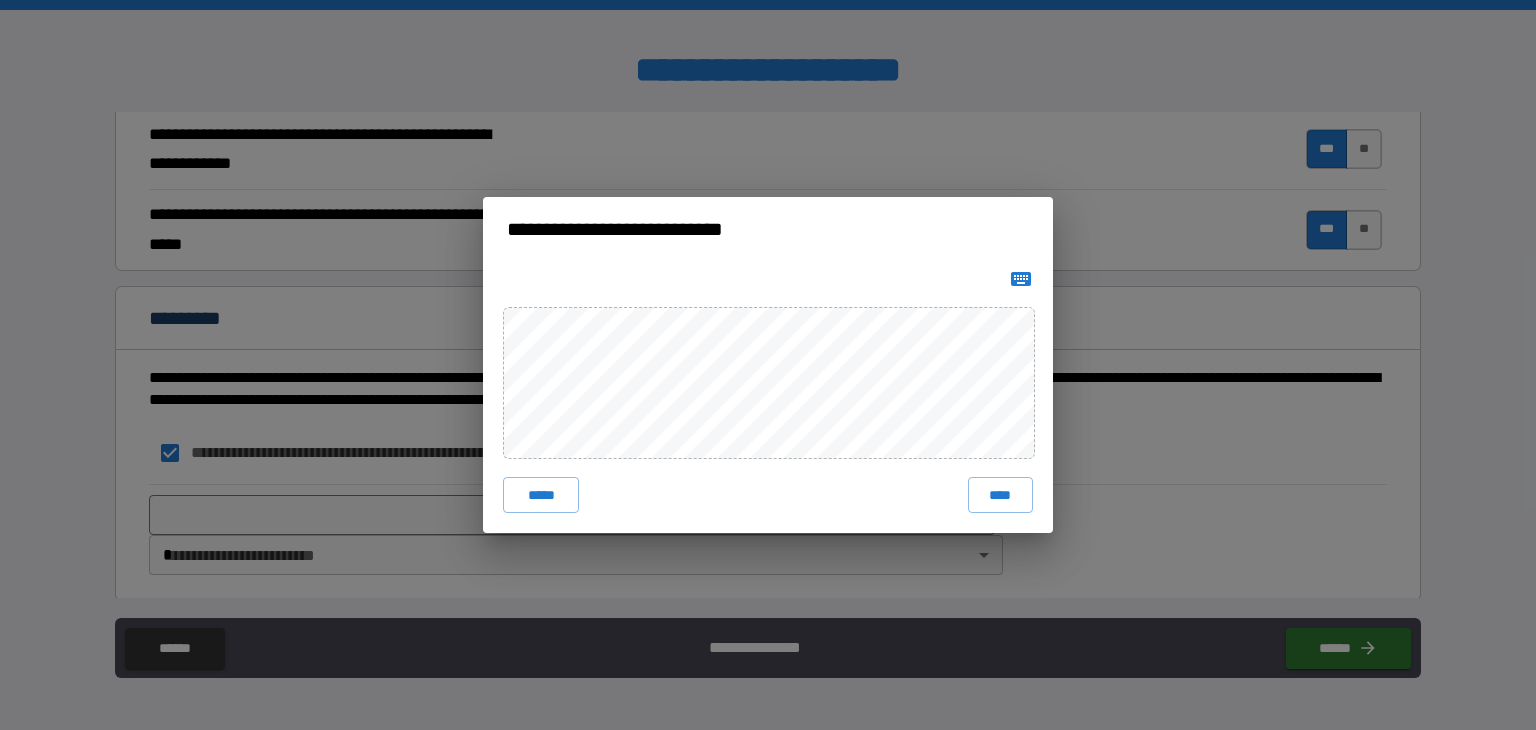 click on "**********" at bounding box center [768, 365] 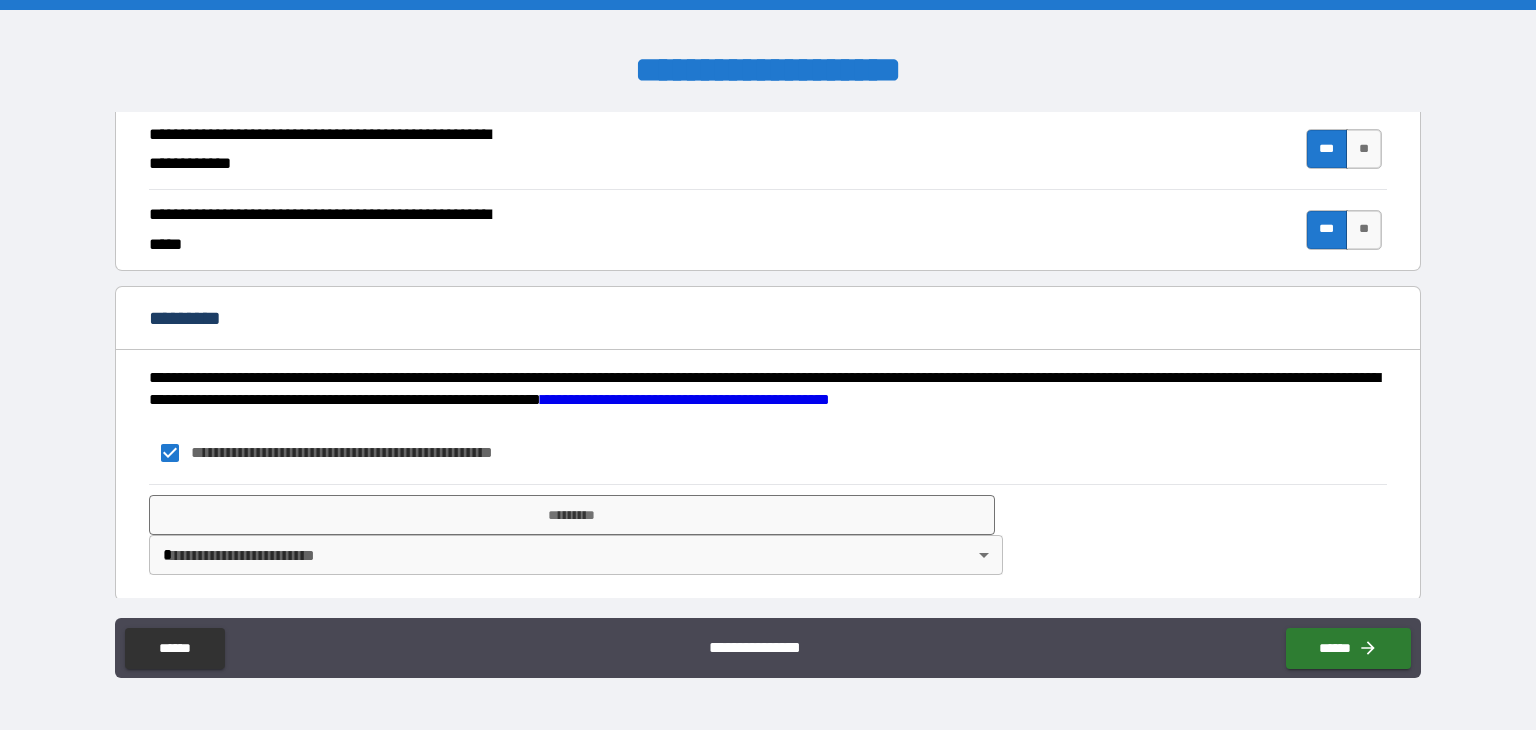 click on "**********" at bounding box center (768, 365) 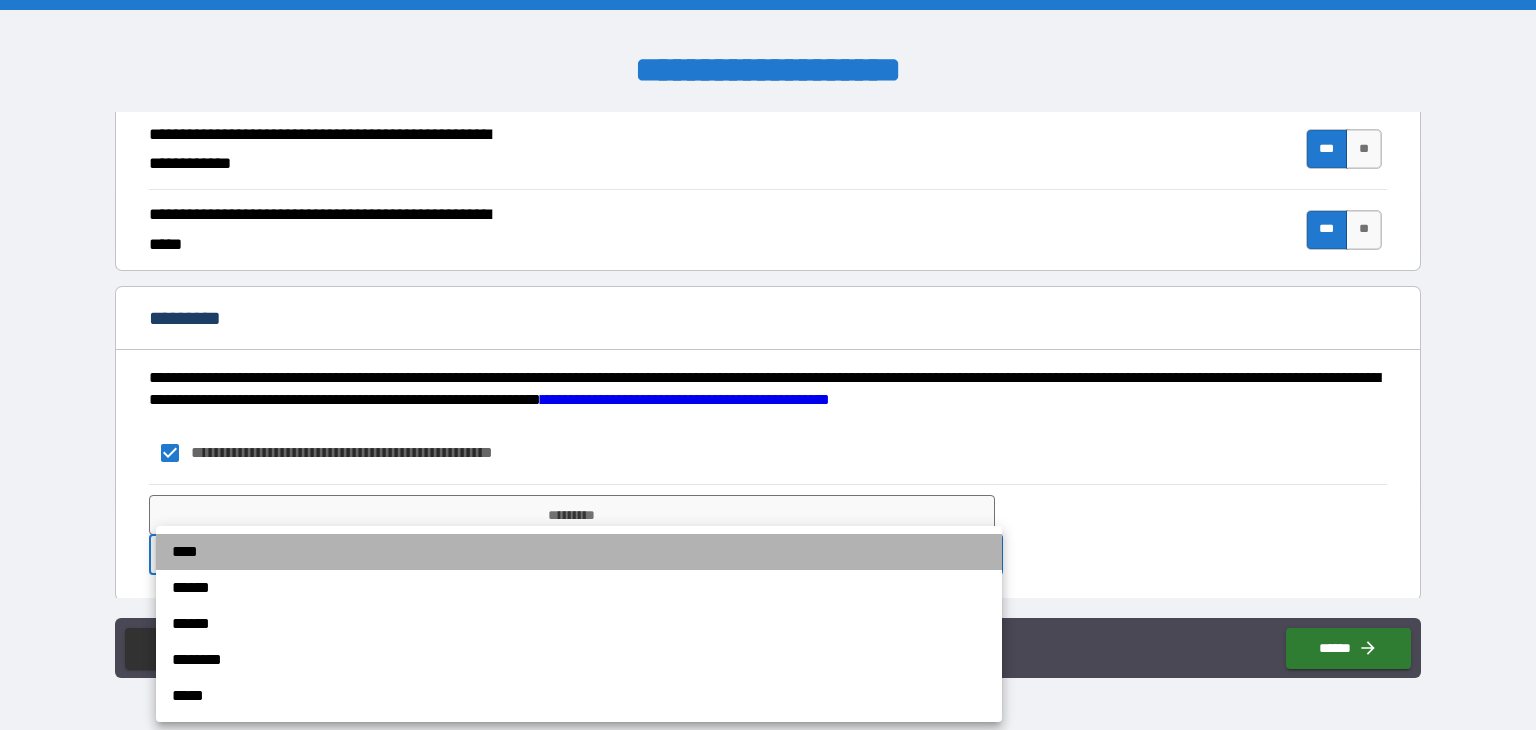 click on "****" at bounding box center [579, 552] 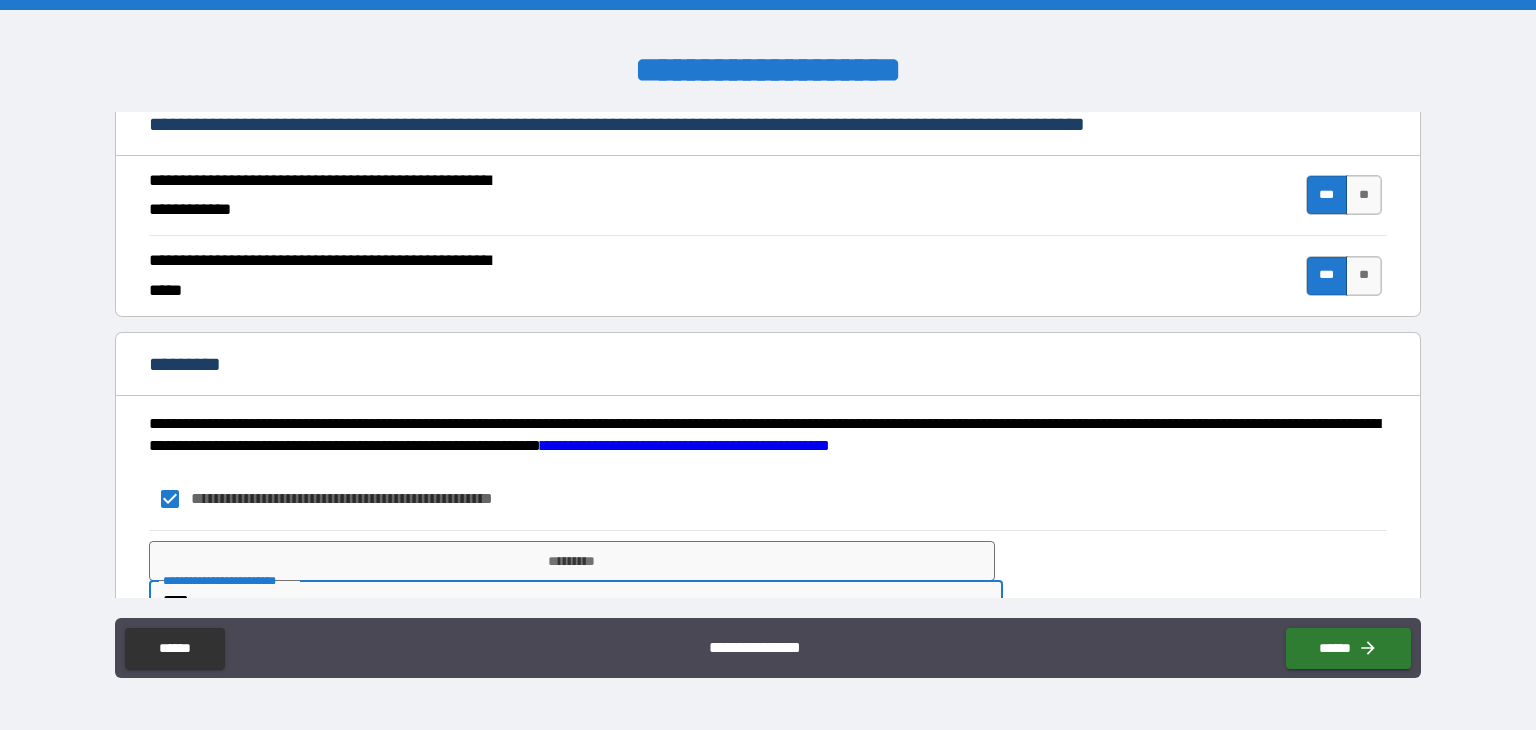 scroll, scrollTop: 1865, scrollLeft: 0, axis: vertical 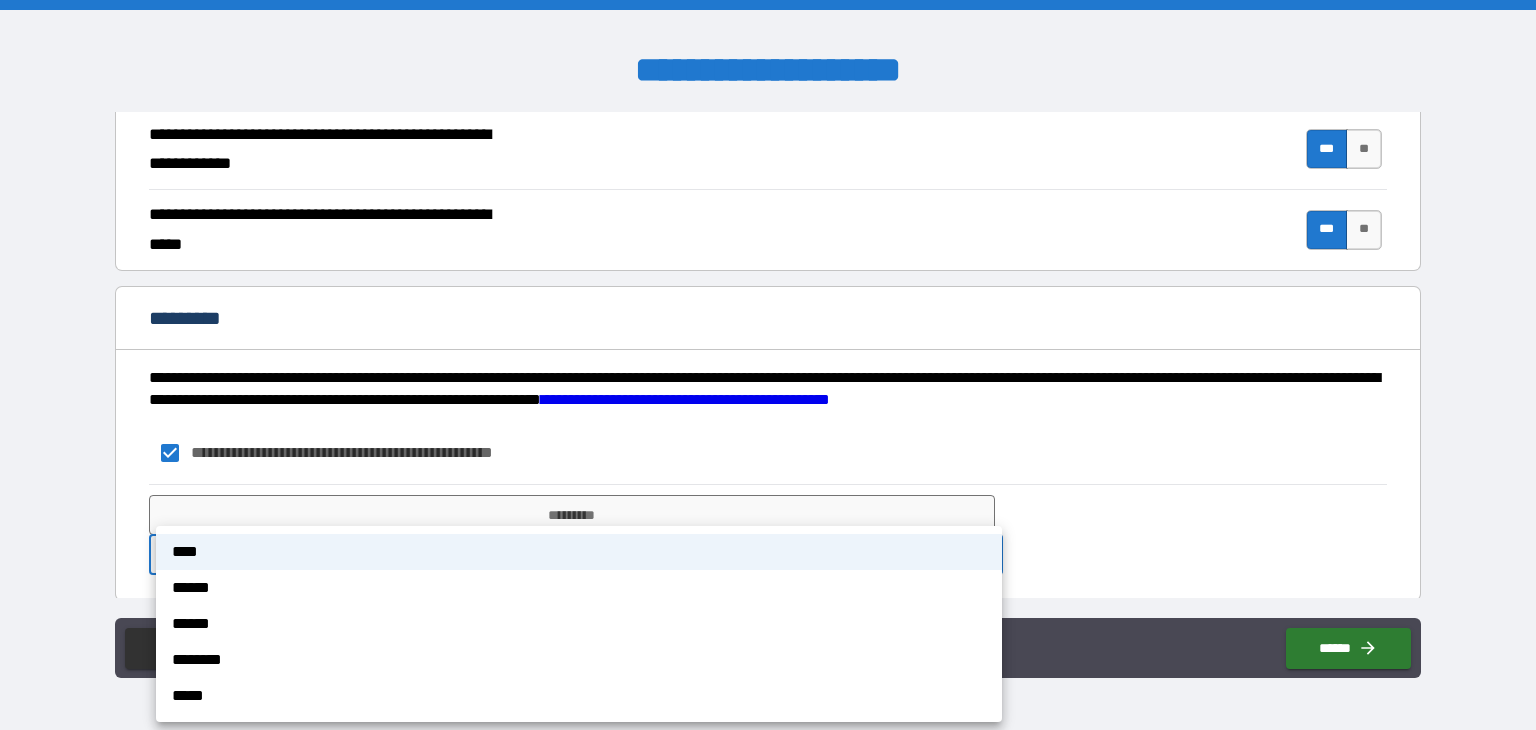 click on "**********" at bounding box center [768, 365] 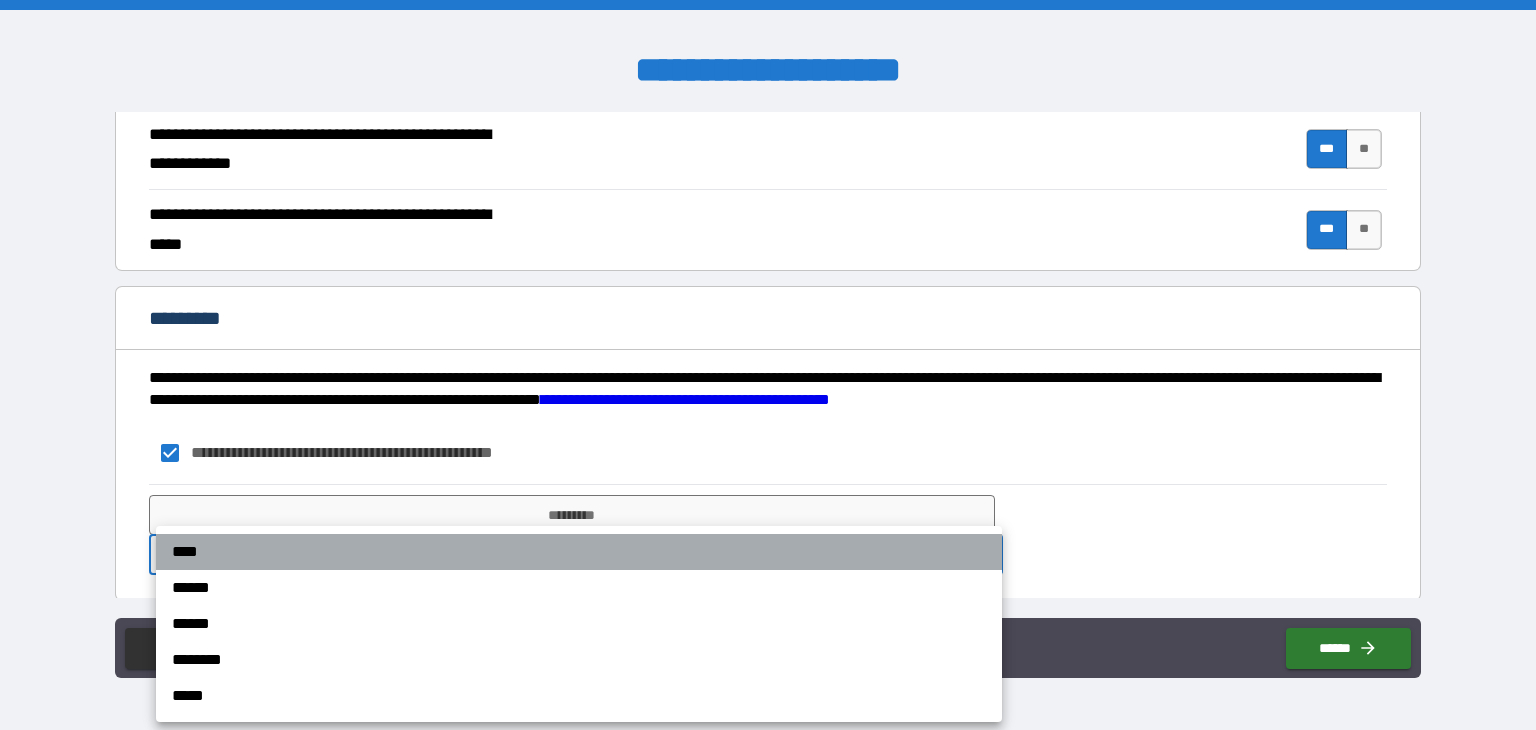 click on "****" at bounding box center (579, 552) 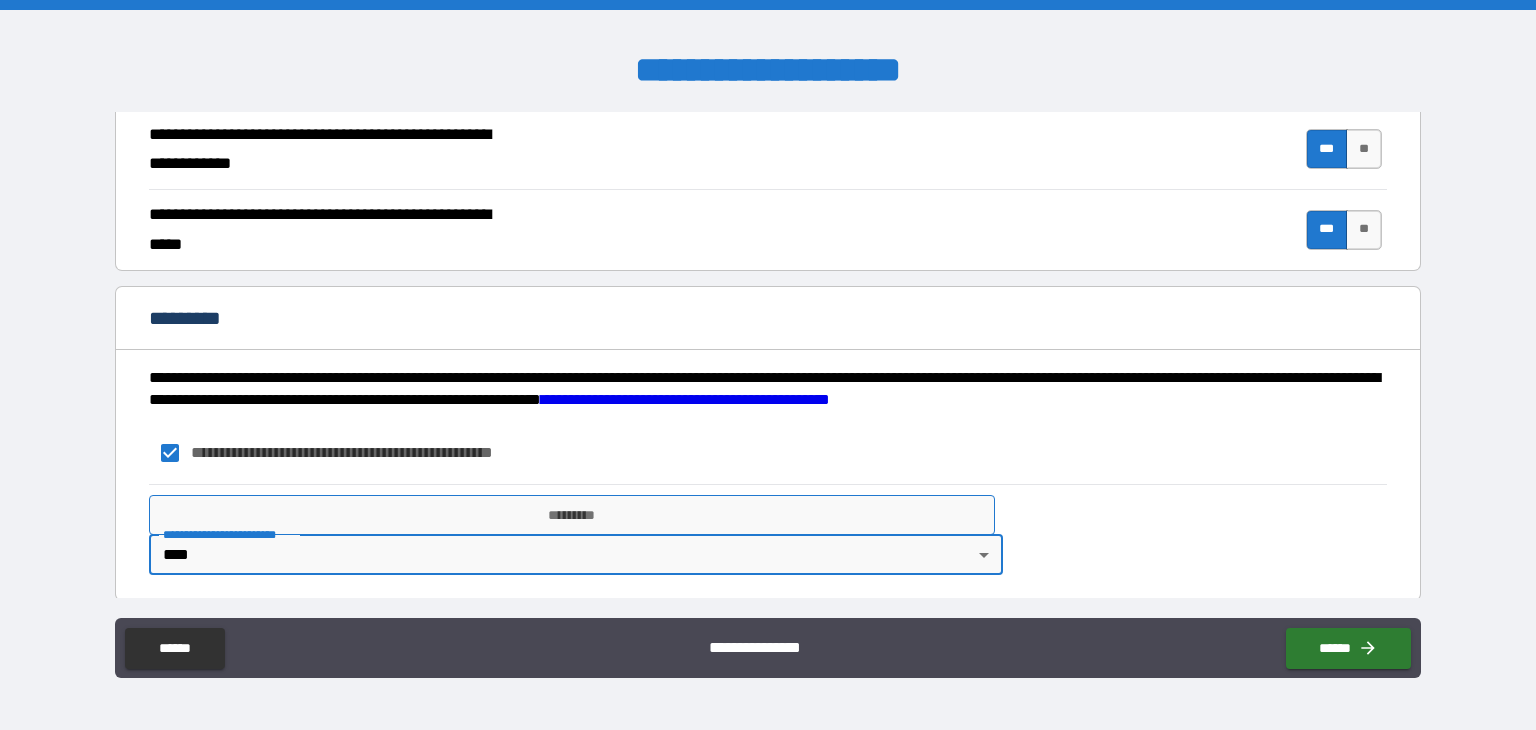 click on "*********" at bounding box center (572, 515) 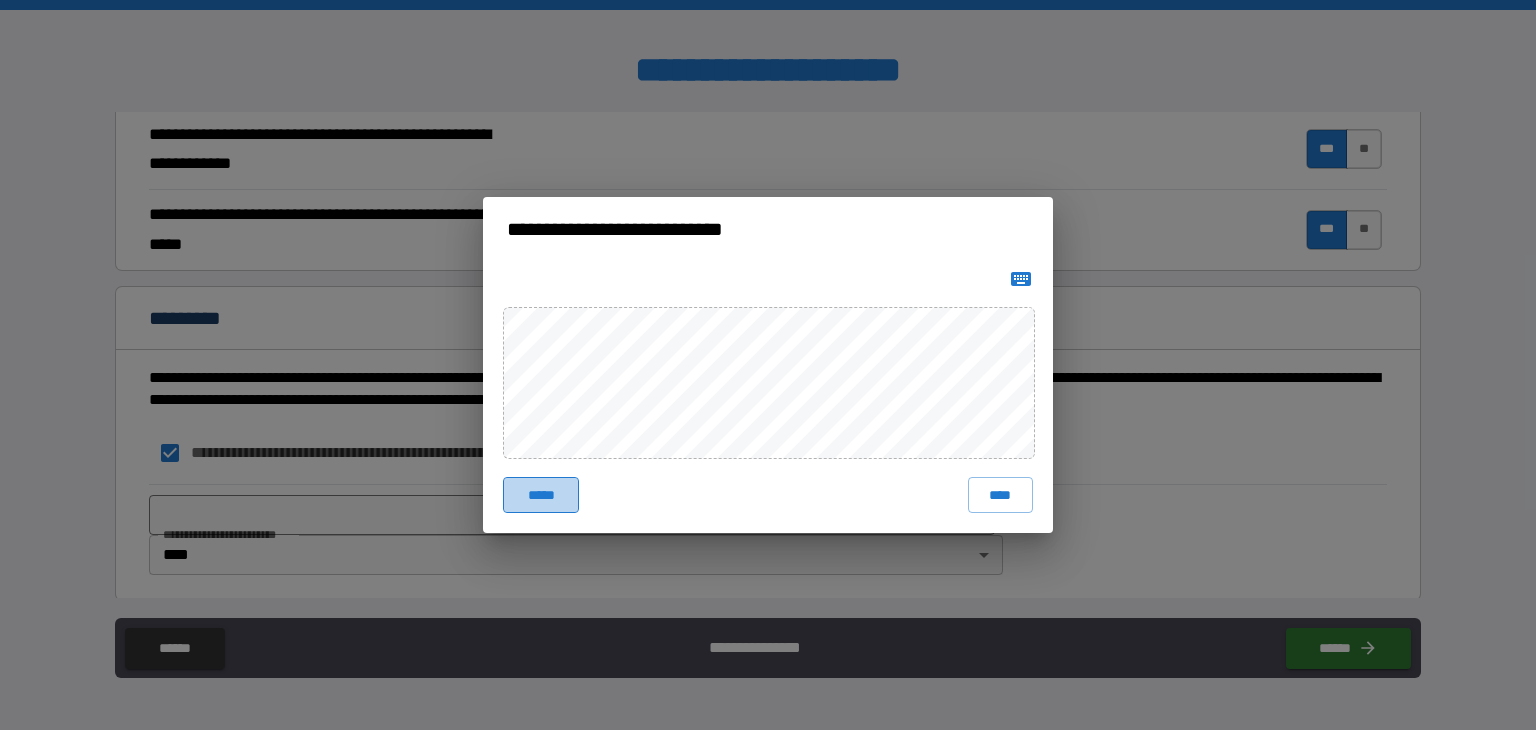 click on "*****" at bounding box center (541, 495) 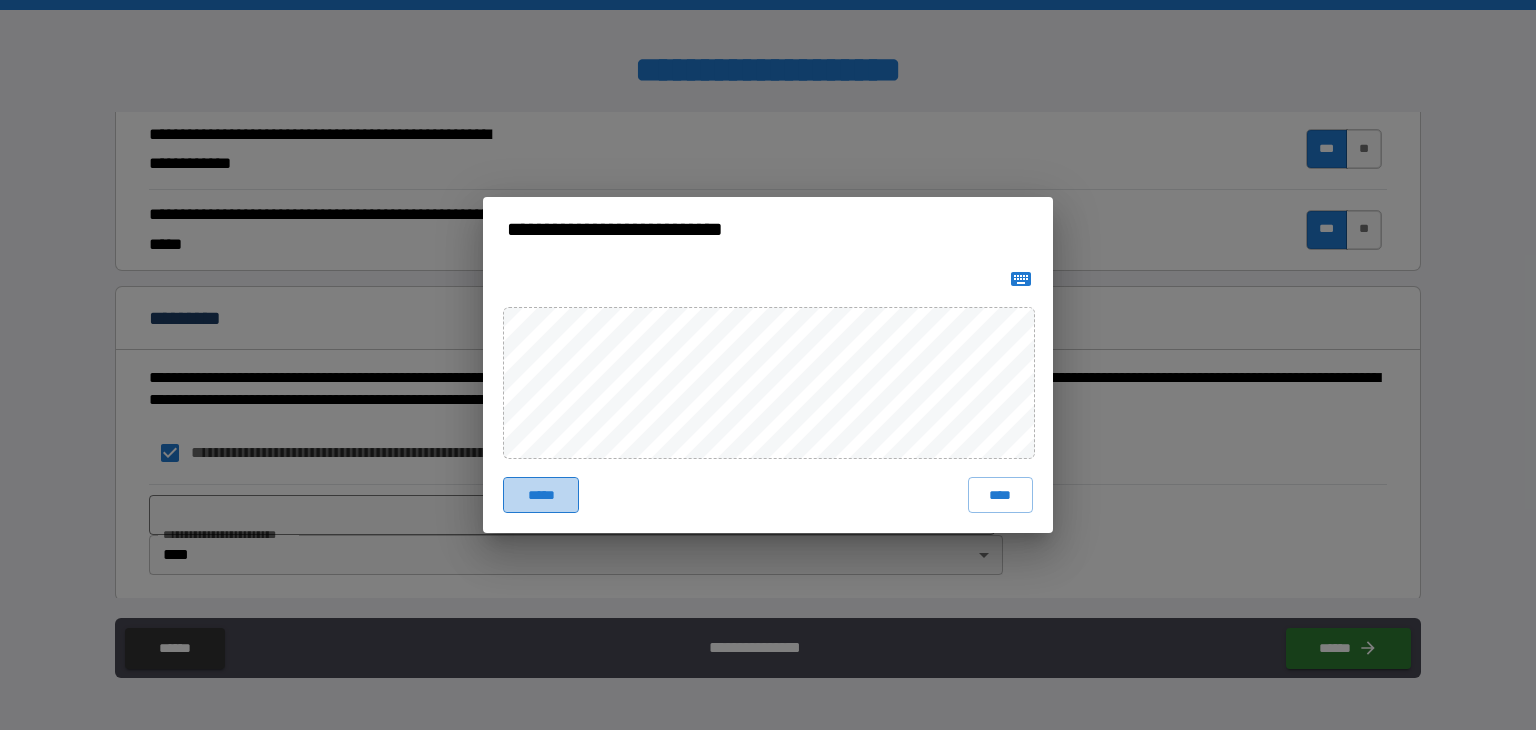 click on "*****" at bounding box center [541, 495] 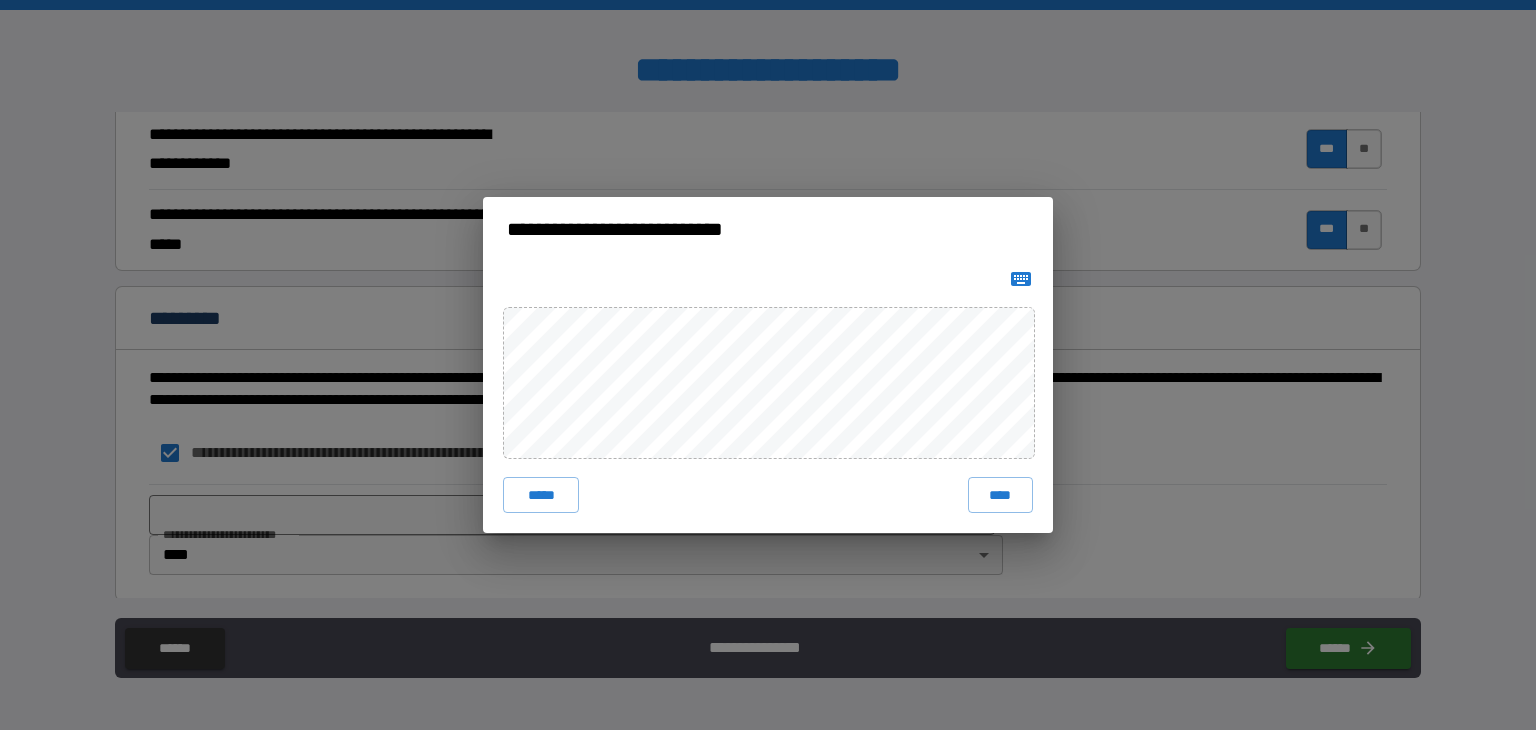 click on "***** ****" at bounding box center [768, 397] 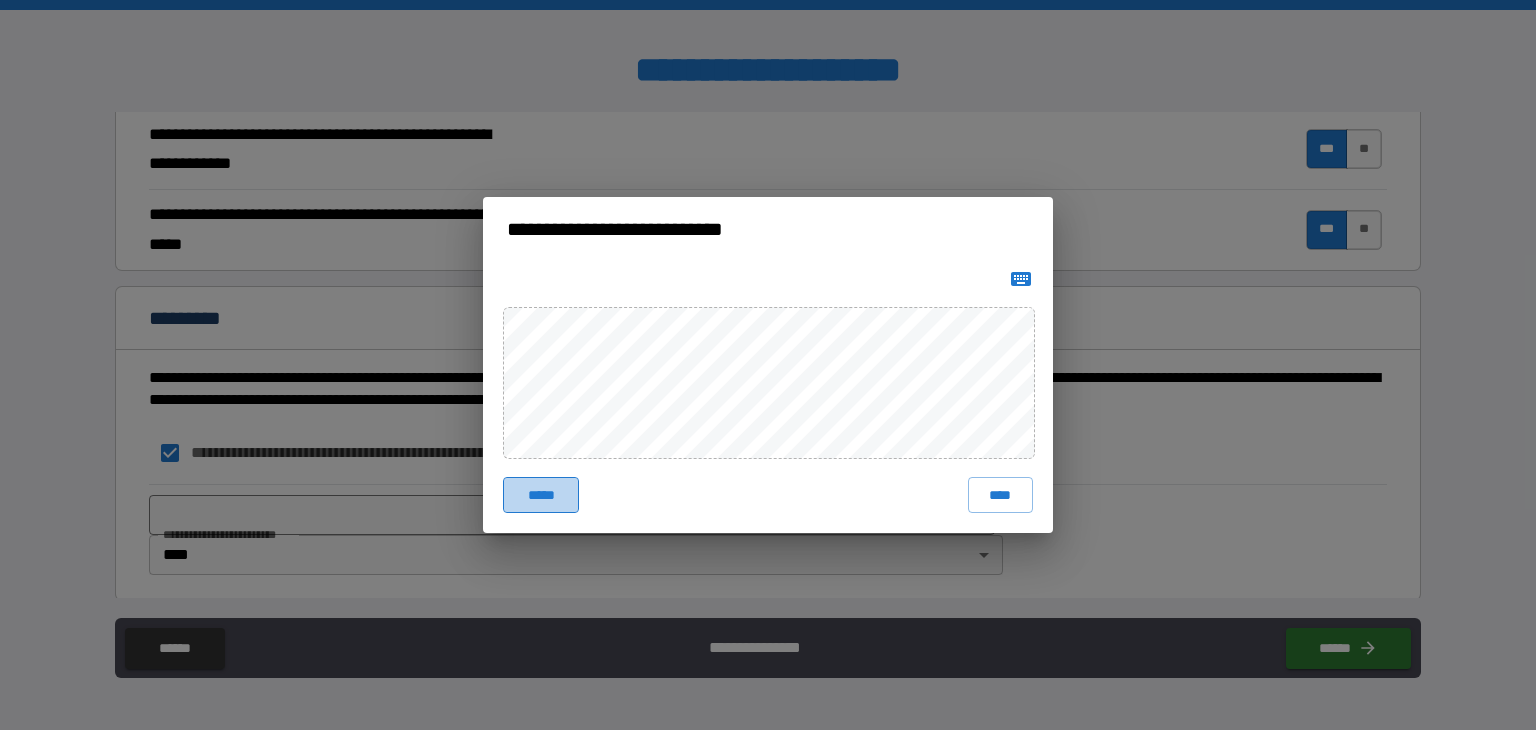 click on "*****" at bounding box center (541, 495) 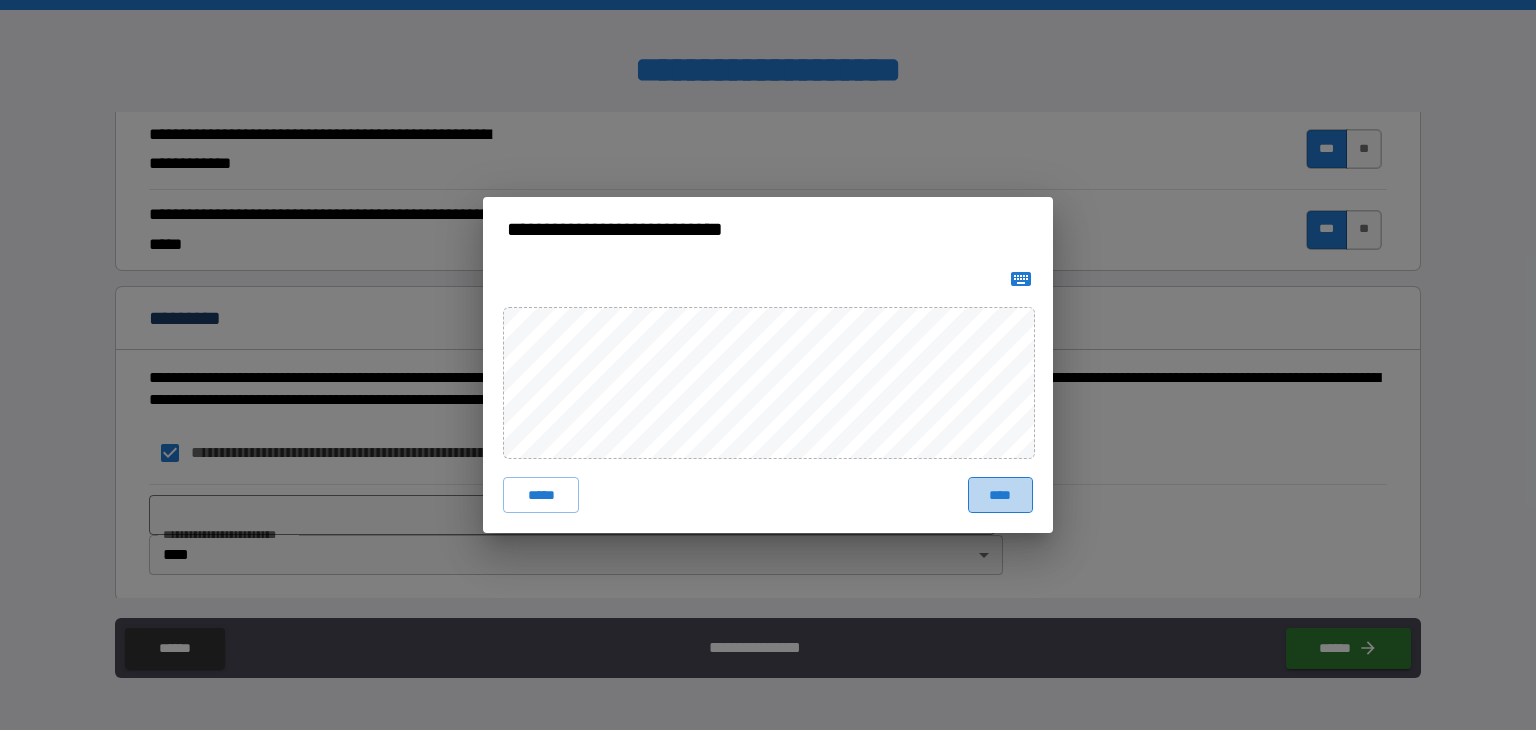 click on "****" at bounding box center [1000, 495] 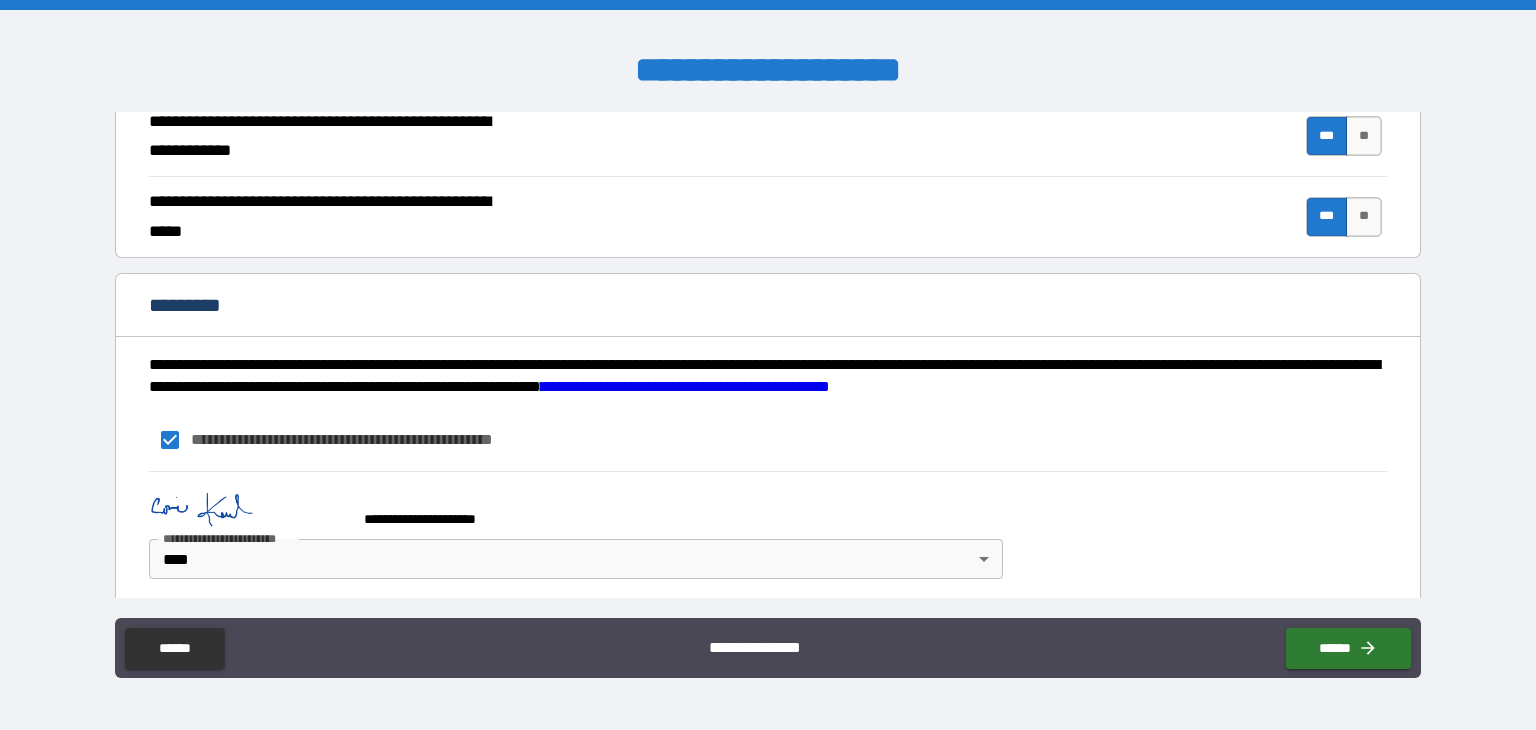 scroll, scrollTop: 1882, scrollLeft: 0, axis: vertical 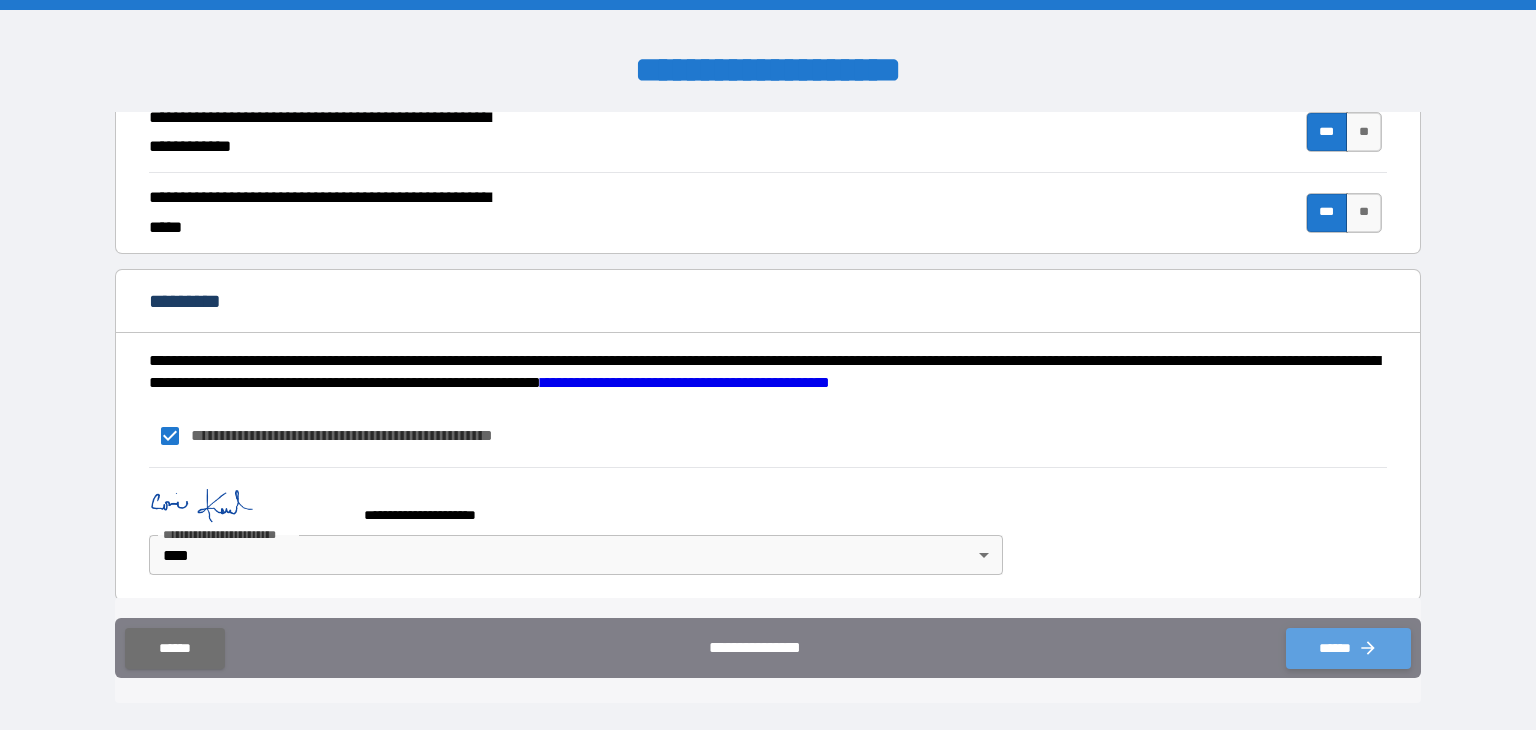 click on "******" at bounding box center [1348, 648] 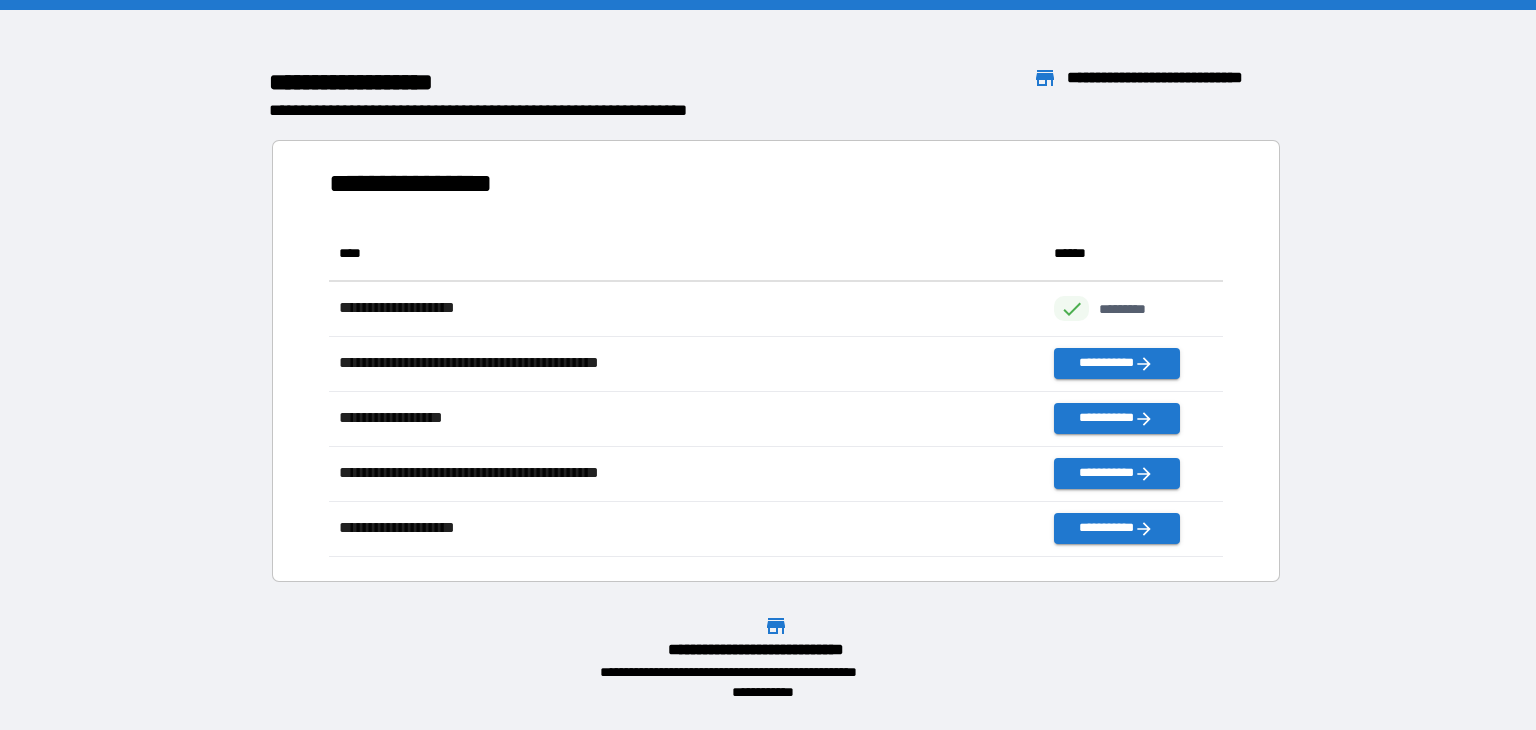 scroll, scrollTop: 16, scrollLeft: 16, axis: both 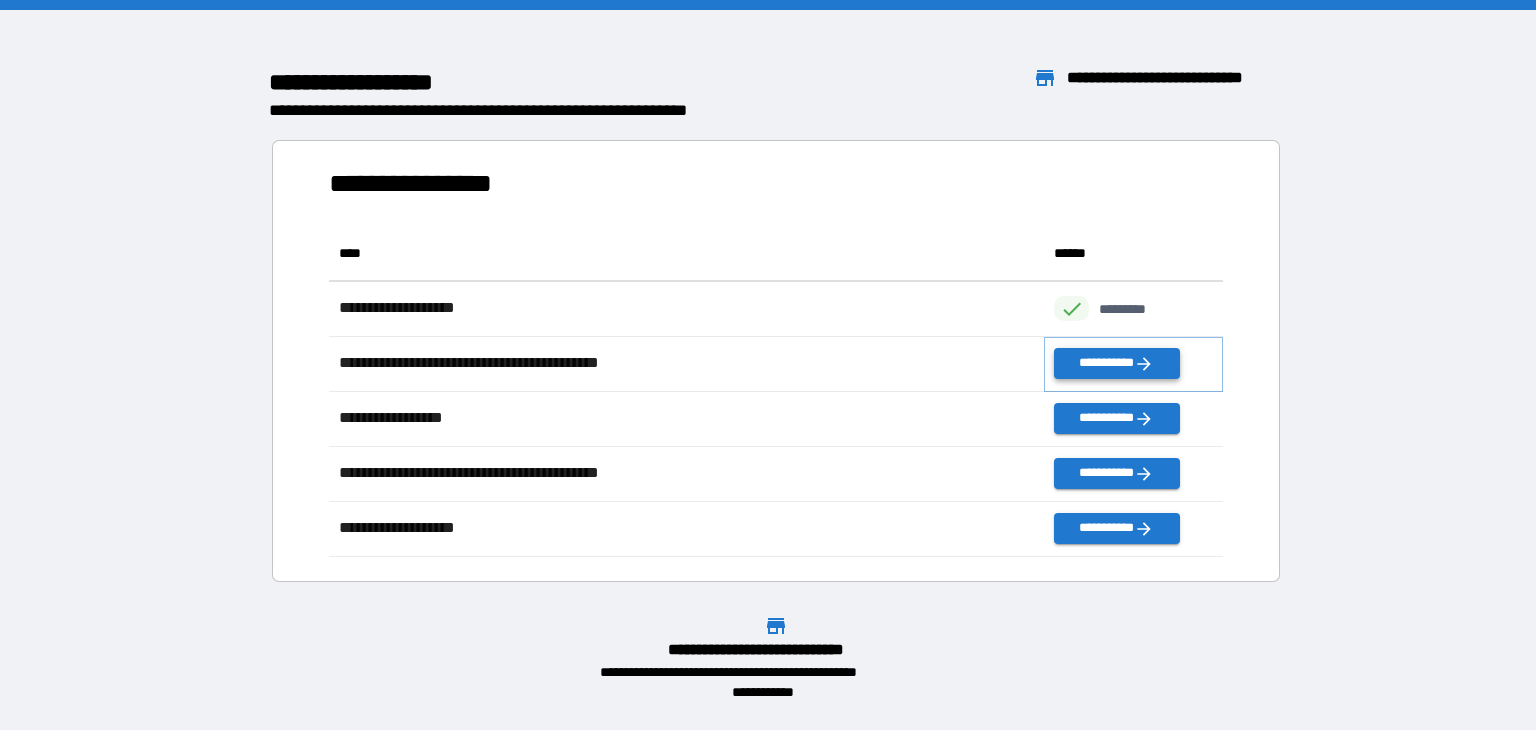 click on "**********" at bounding box center (1116, 363) 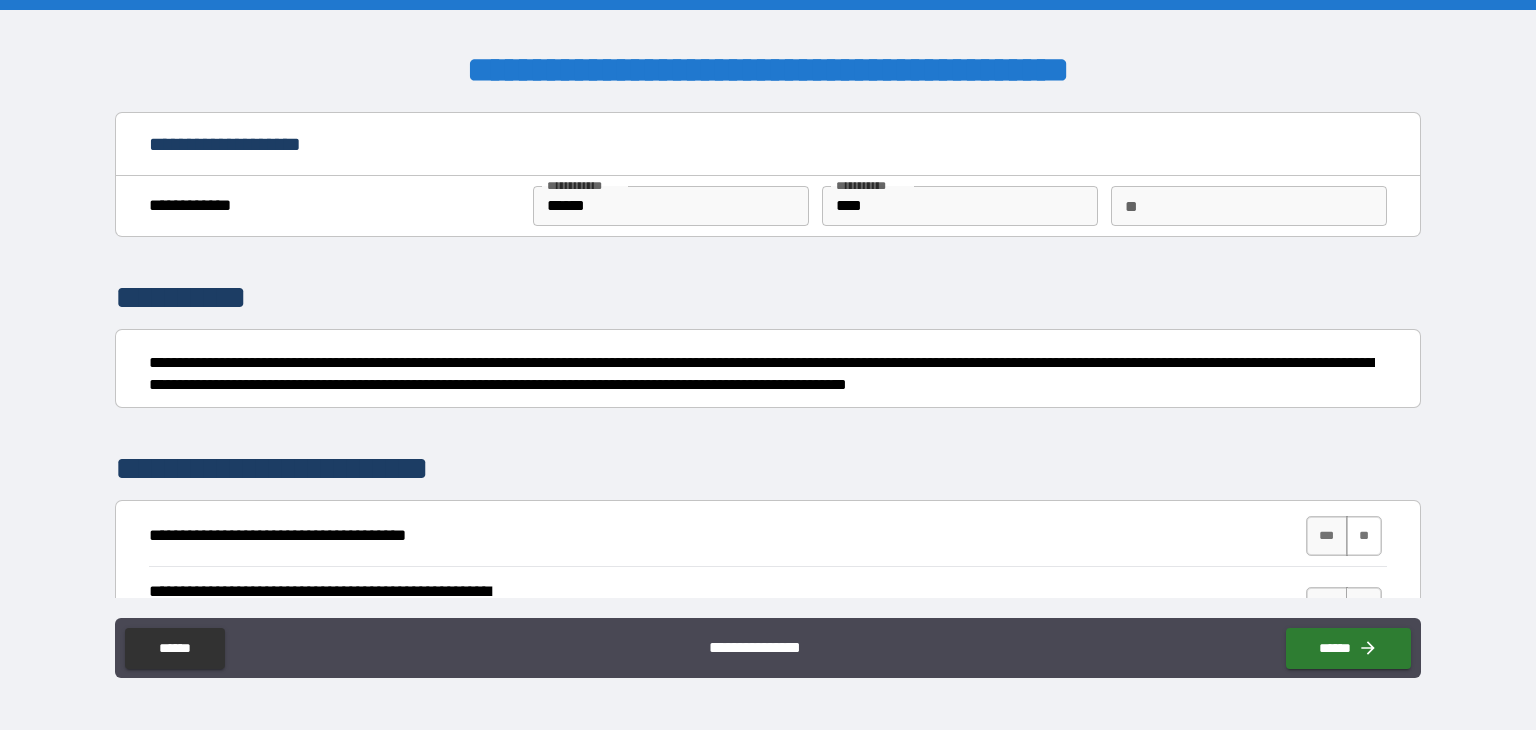 click on "**" at bounding box center [1364, 536] 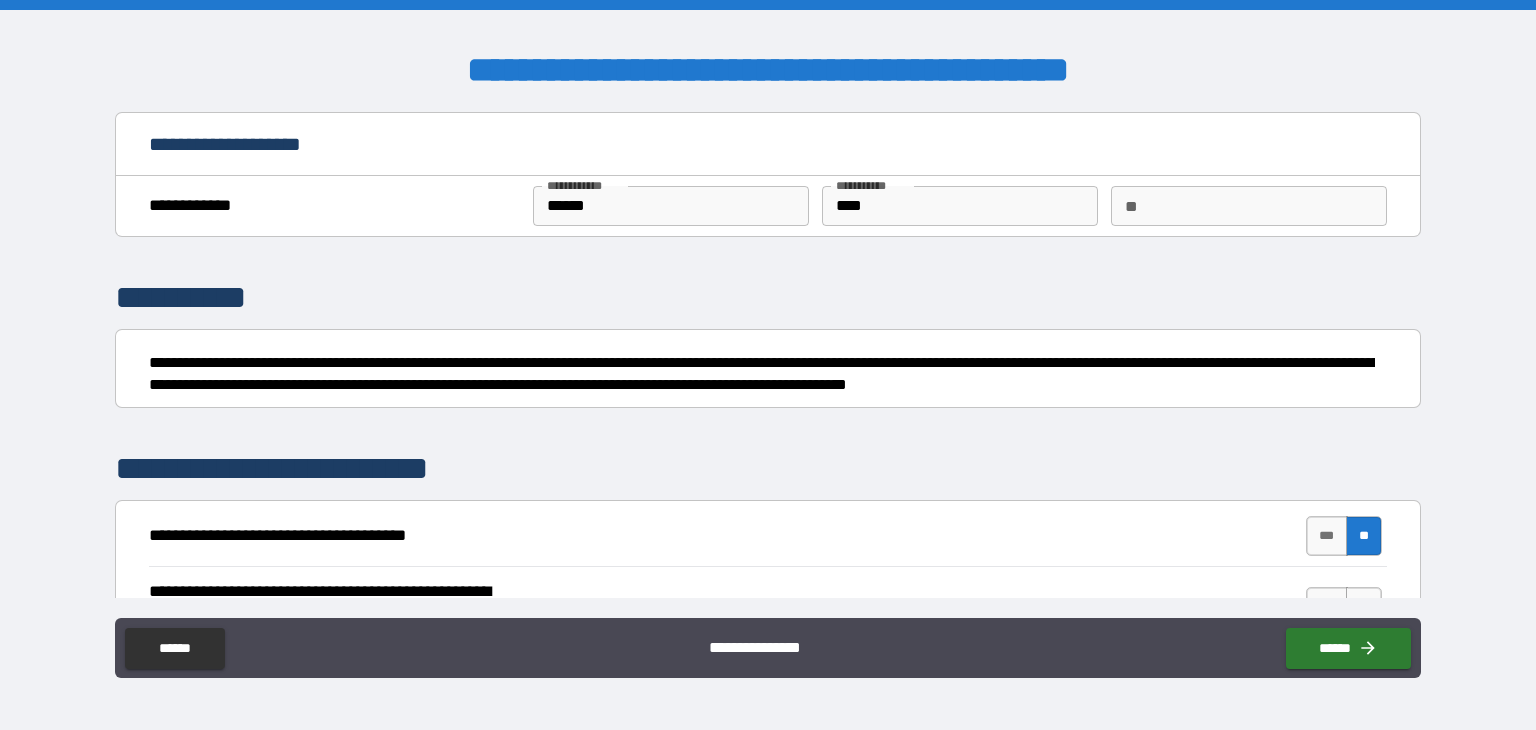 scroll, scrollTop: 200, scrollLeft: 0, axis: vertical 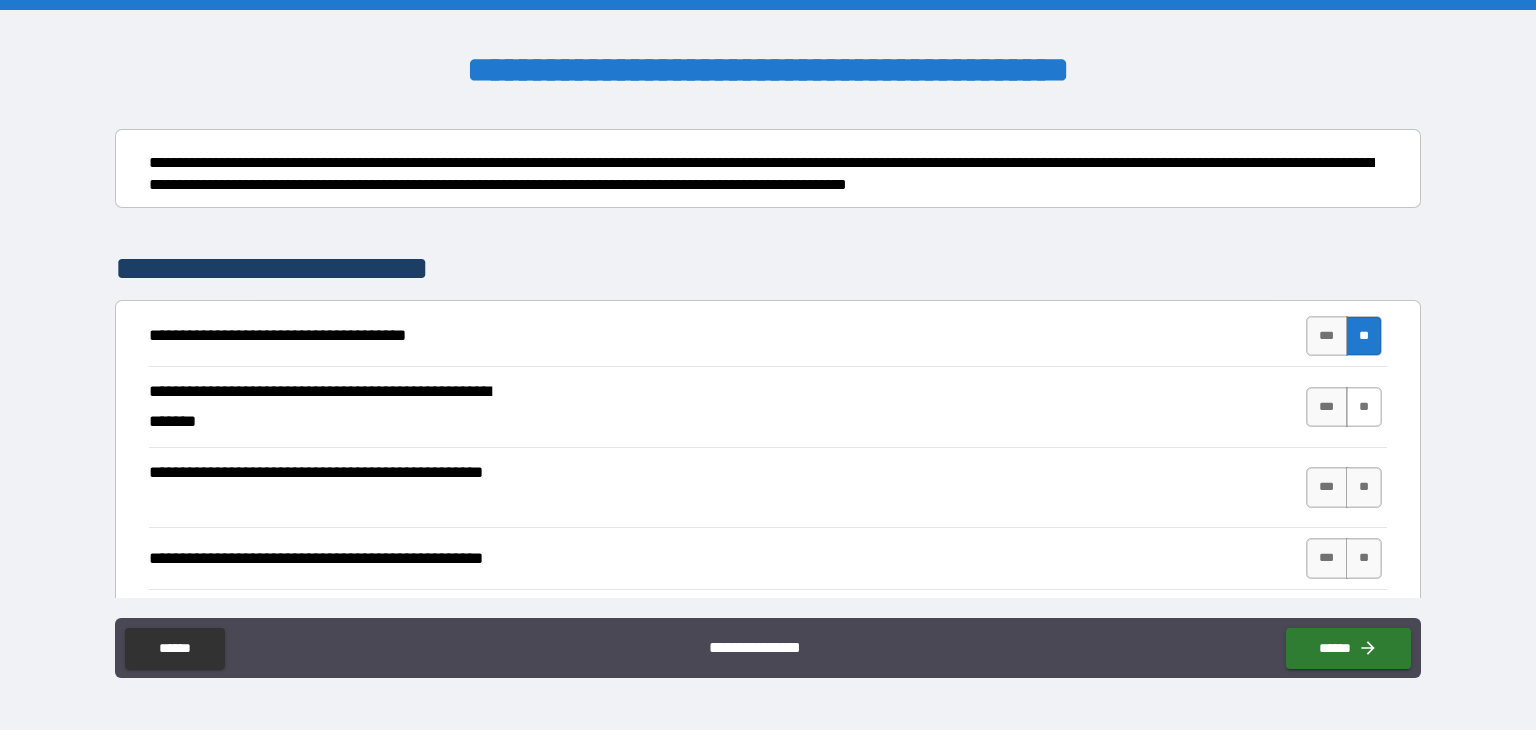 click on "**" at bounding box center (1364, 407) 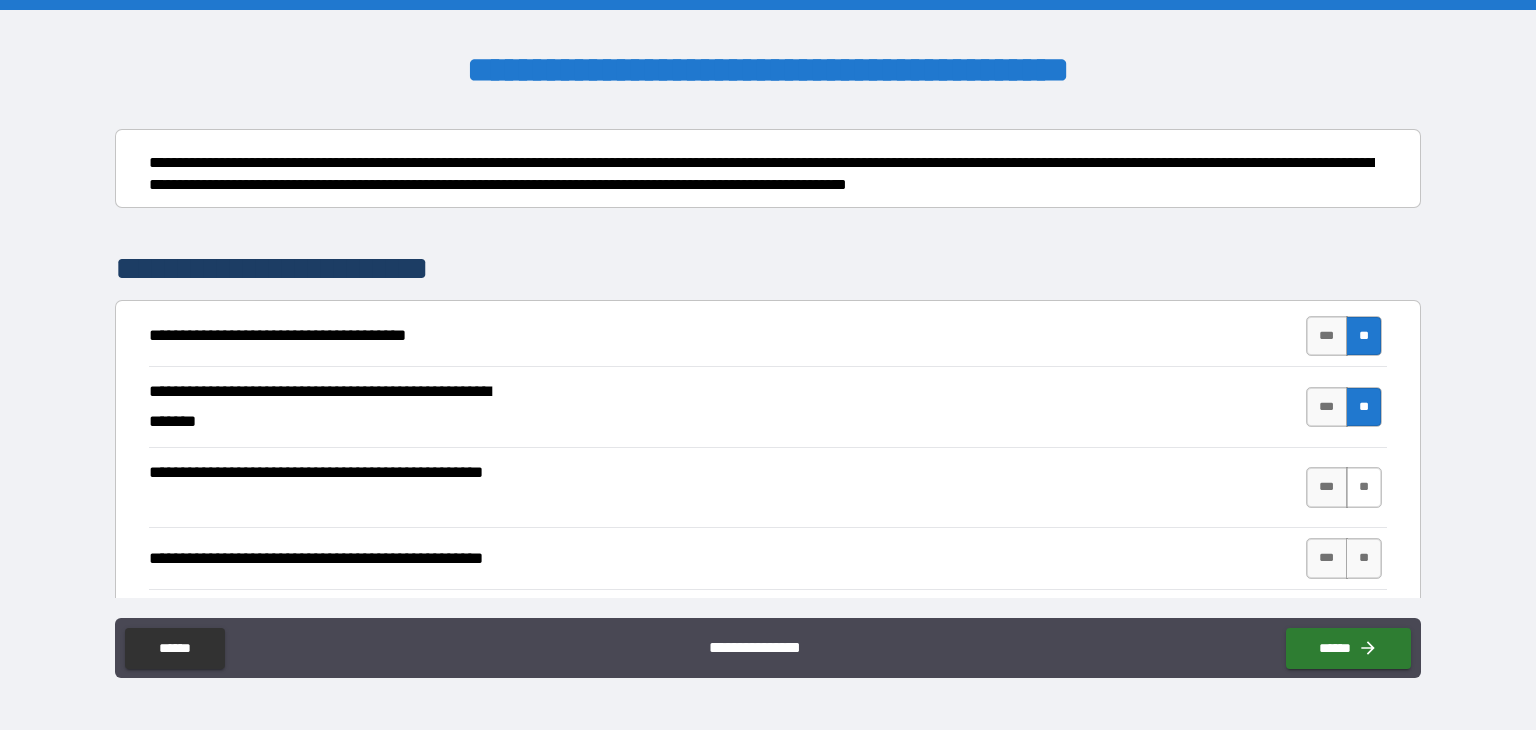 click on "**" at bounding box center [1364, 487] 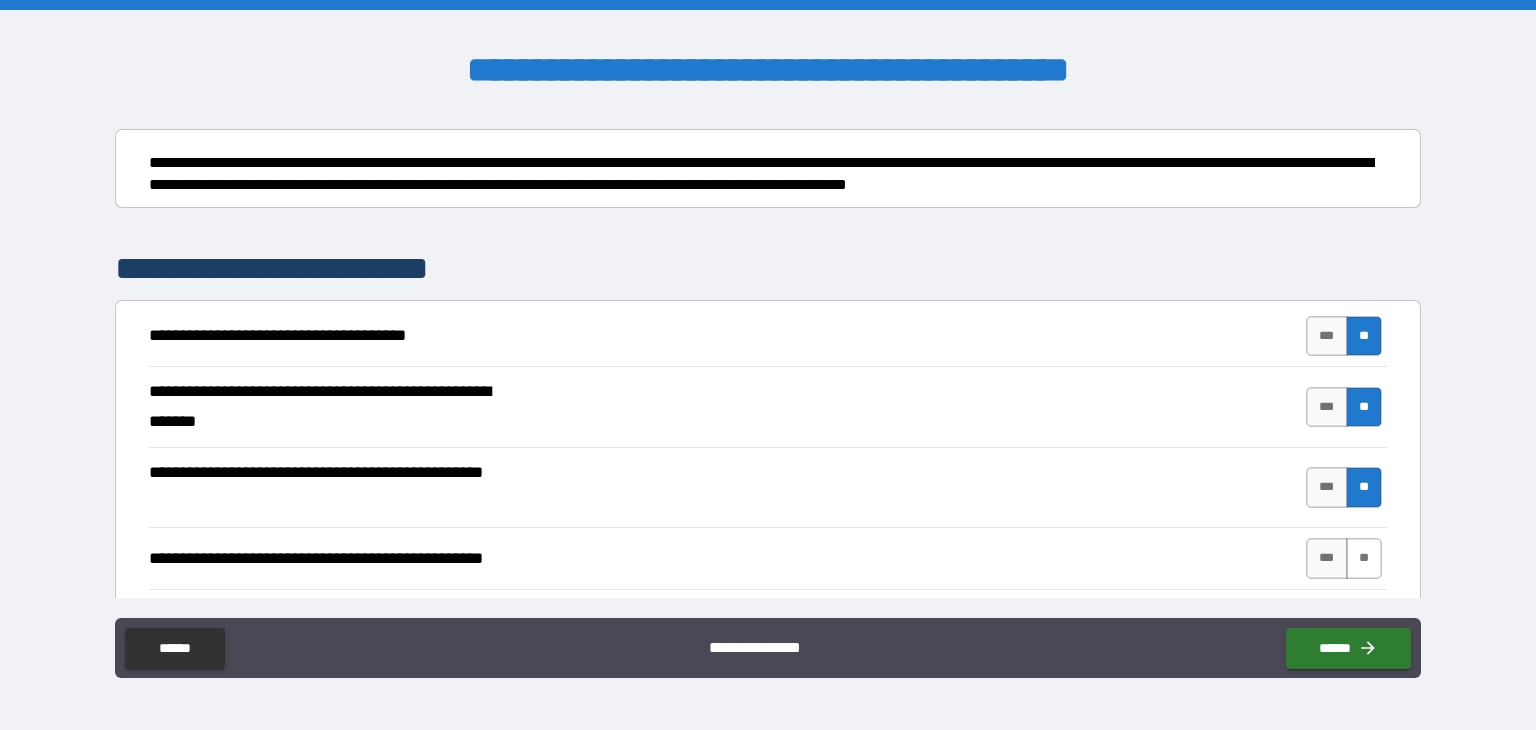 click on "**" at bounding box center (1364, 558) 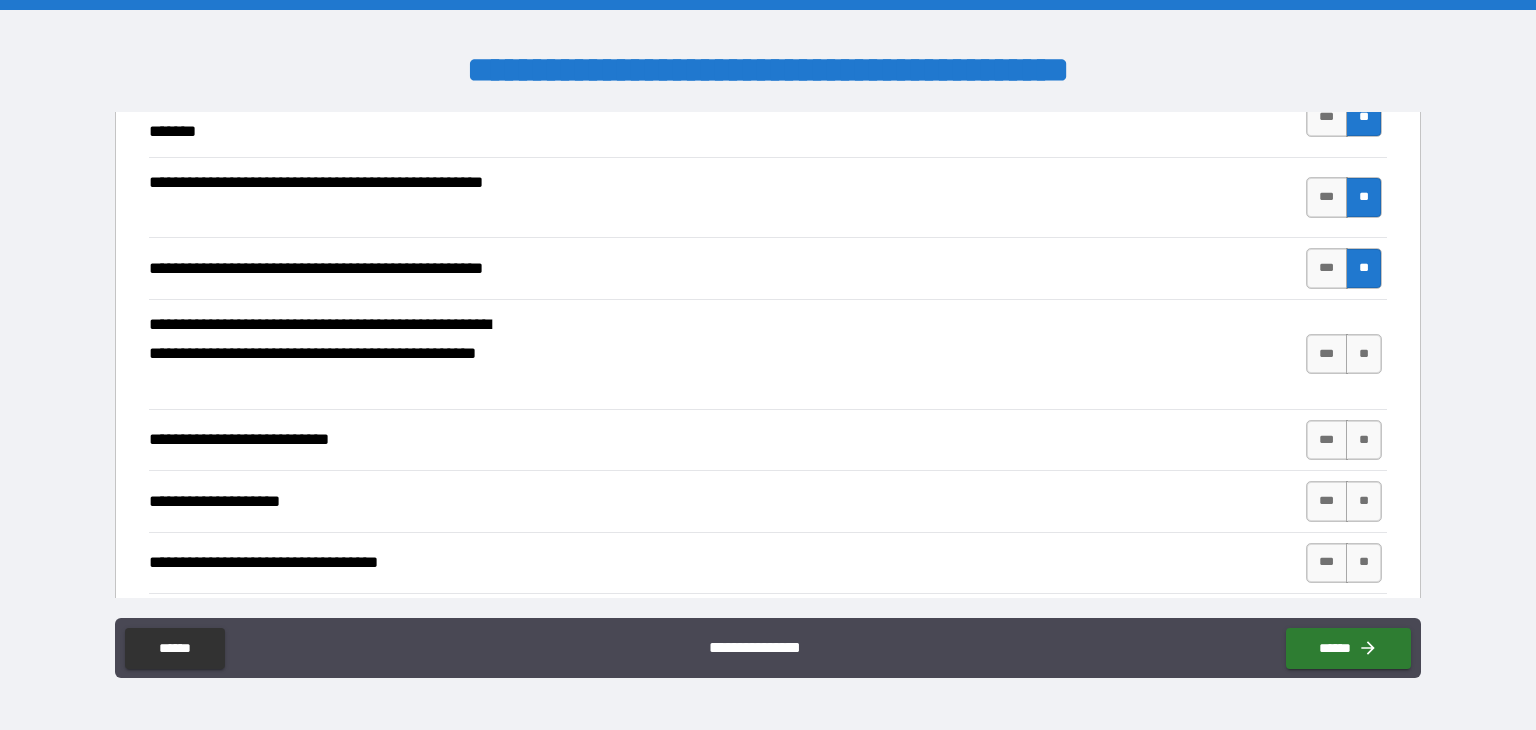 scroll, scrollTop: 500, scrollLeft: 0, axis: vertical 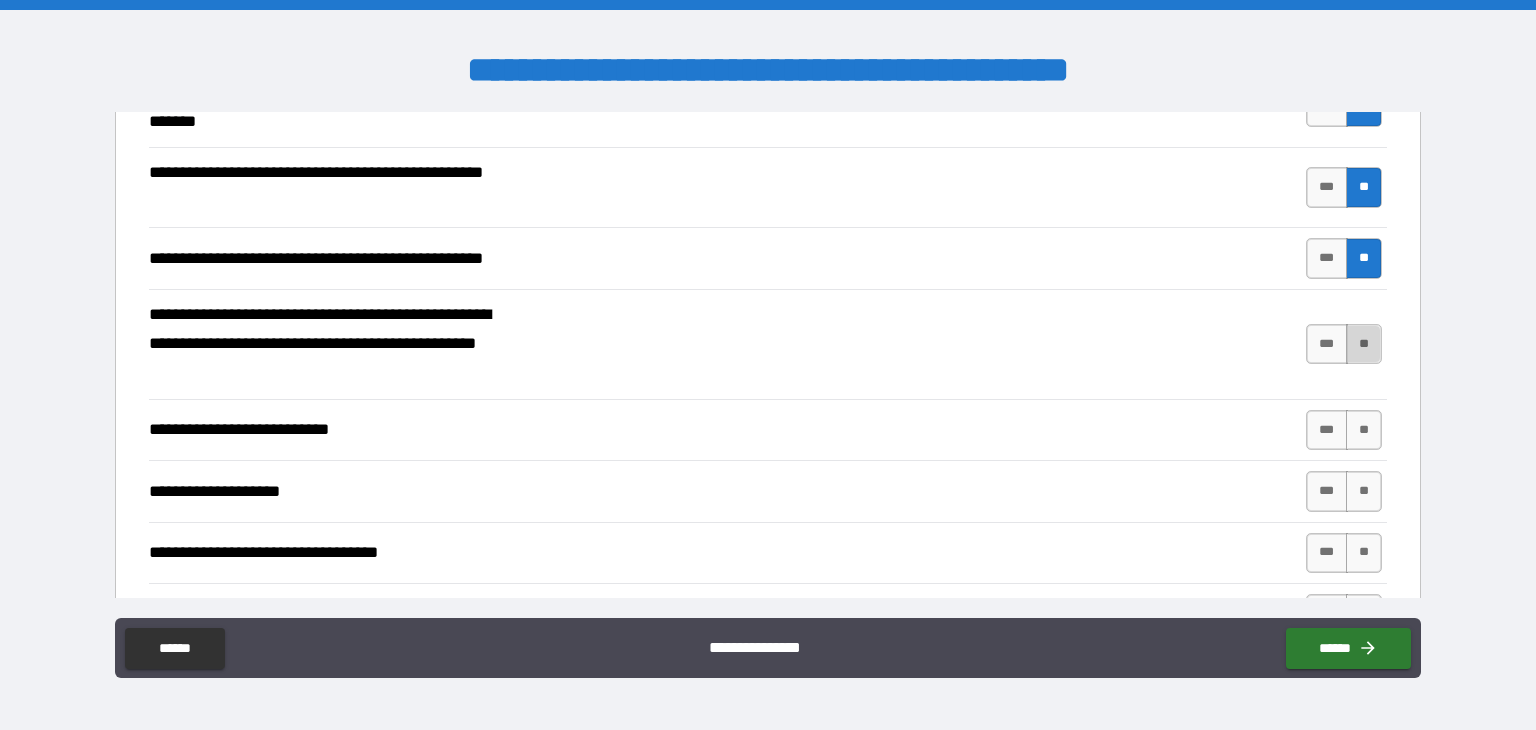 click on "**" at bounding box center (1364, 344) 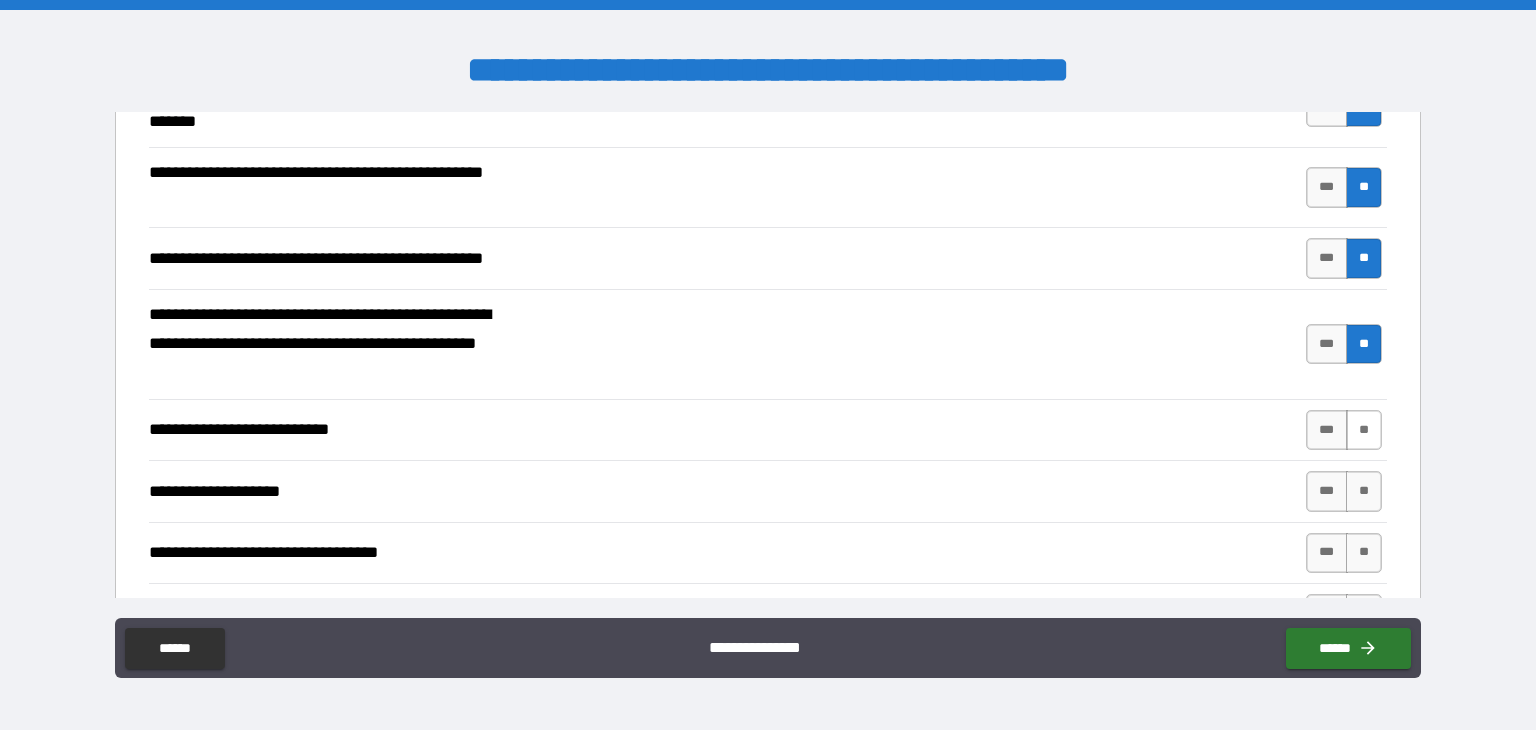 click on "**" at bounding box center [1364, 430] 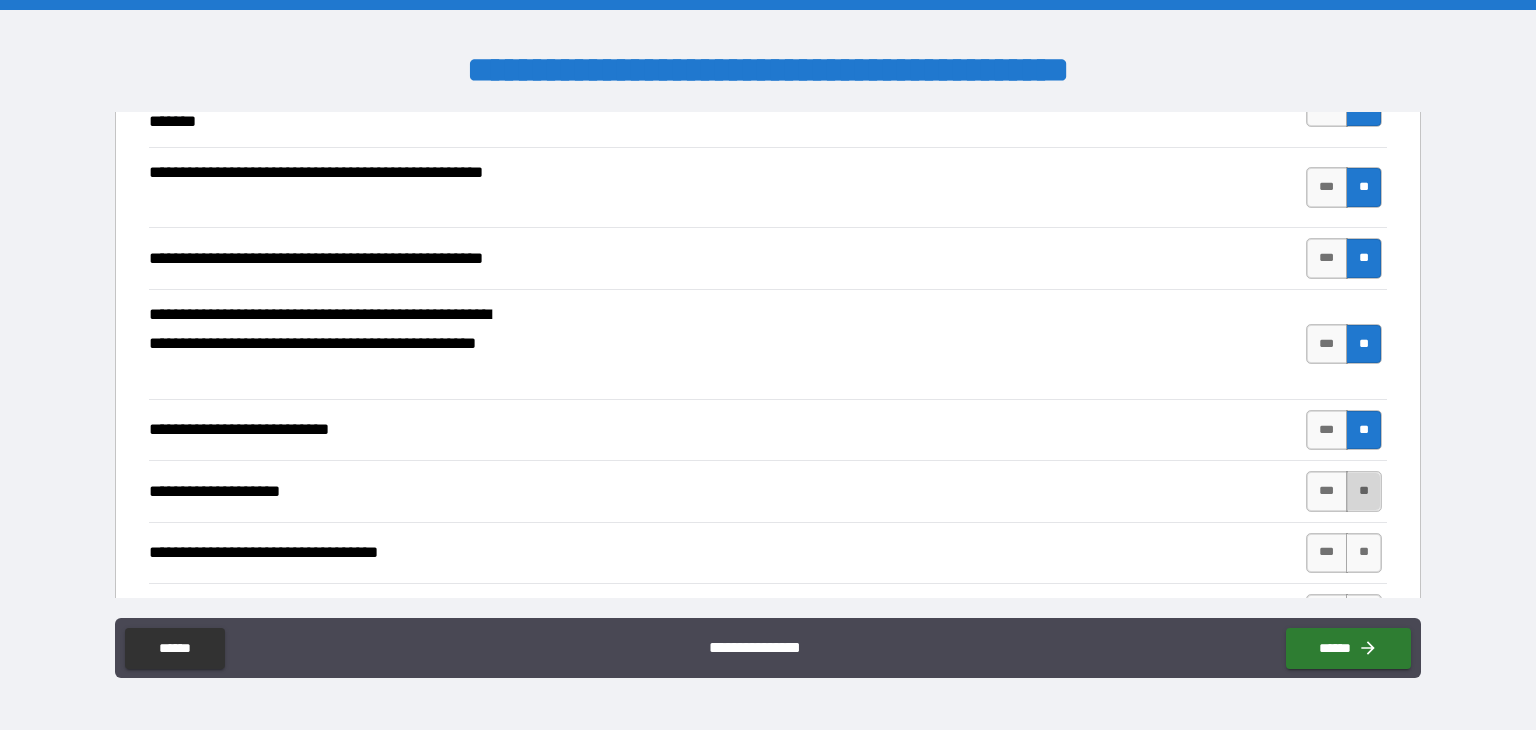 click on "**" at bounding box center (1364, 491) 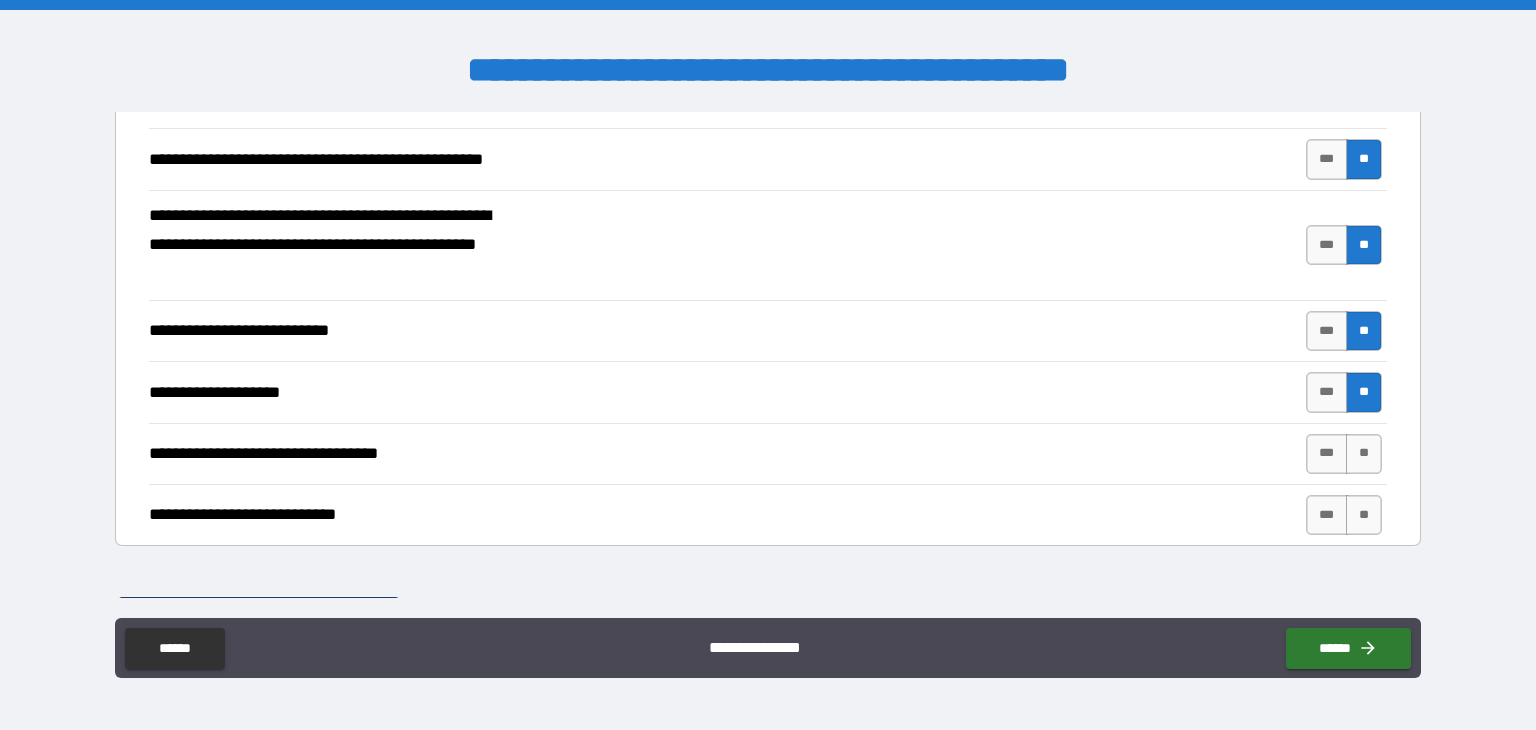 scroll, scrollTop: 600, scrollLeft: 0, axis: vertical 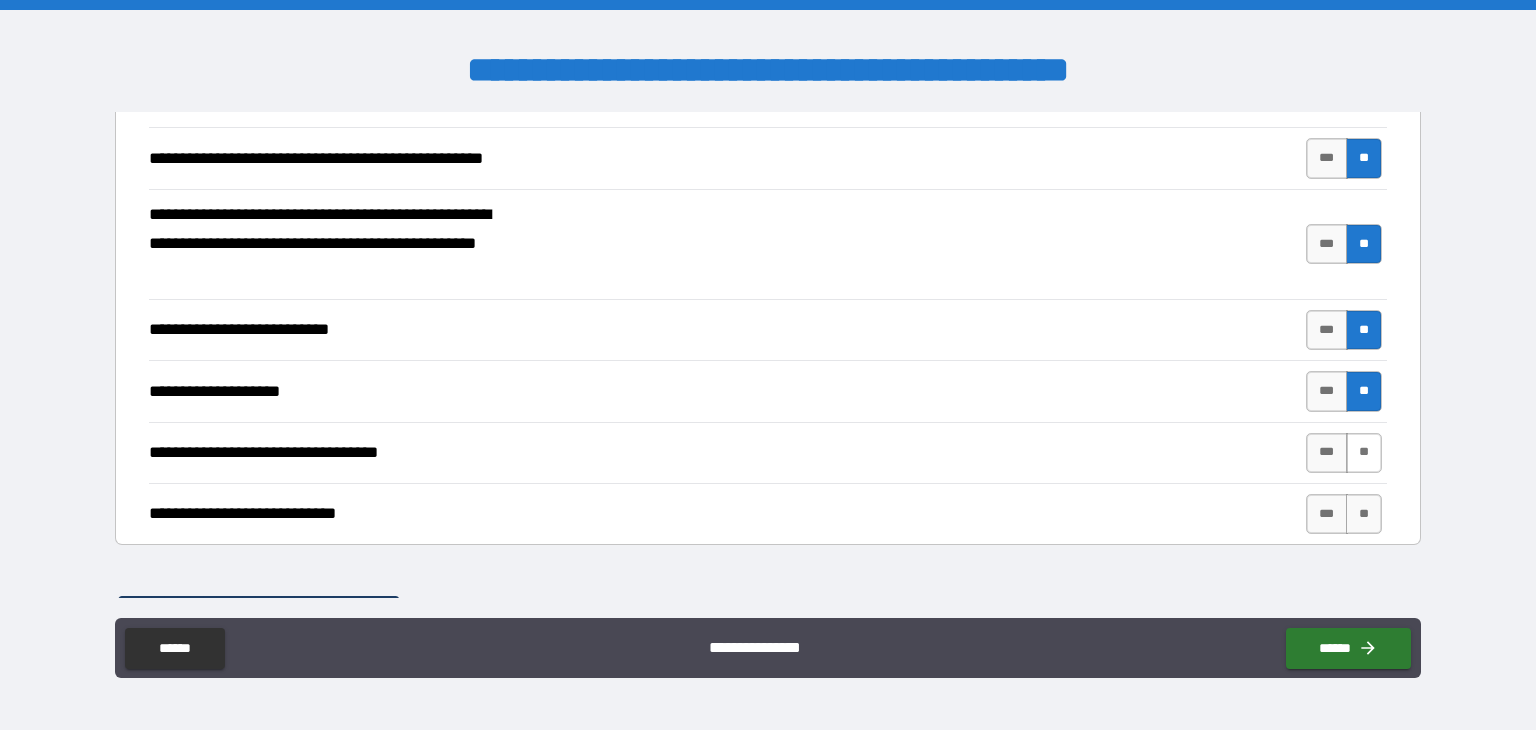 click on "**" at bounding box center (1364, 453) 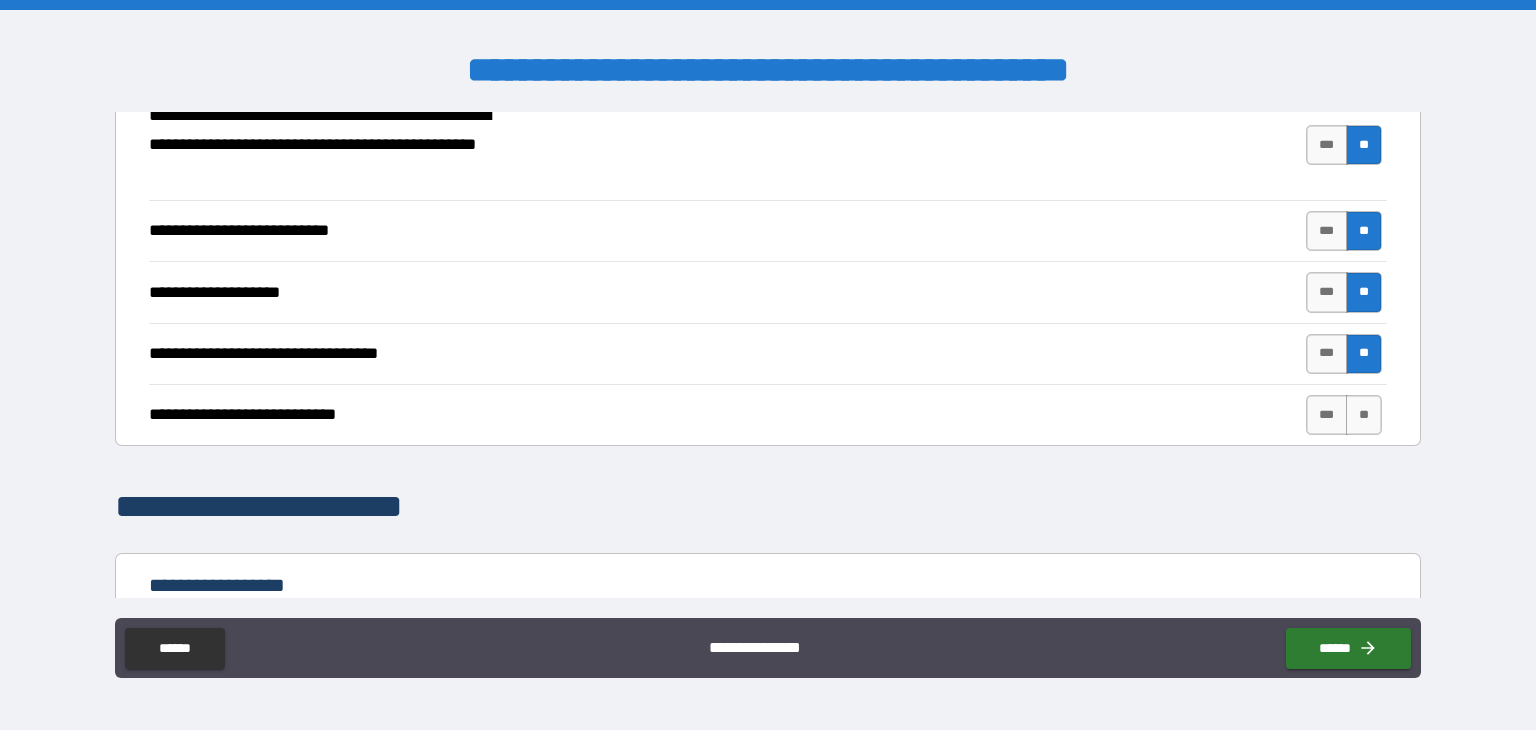 scroll, scrollTop: 700, scrollLeft: 0, axis: vertical 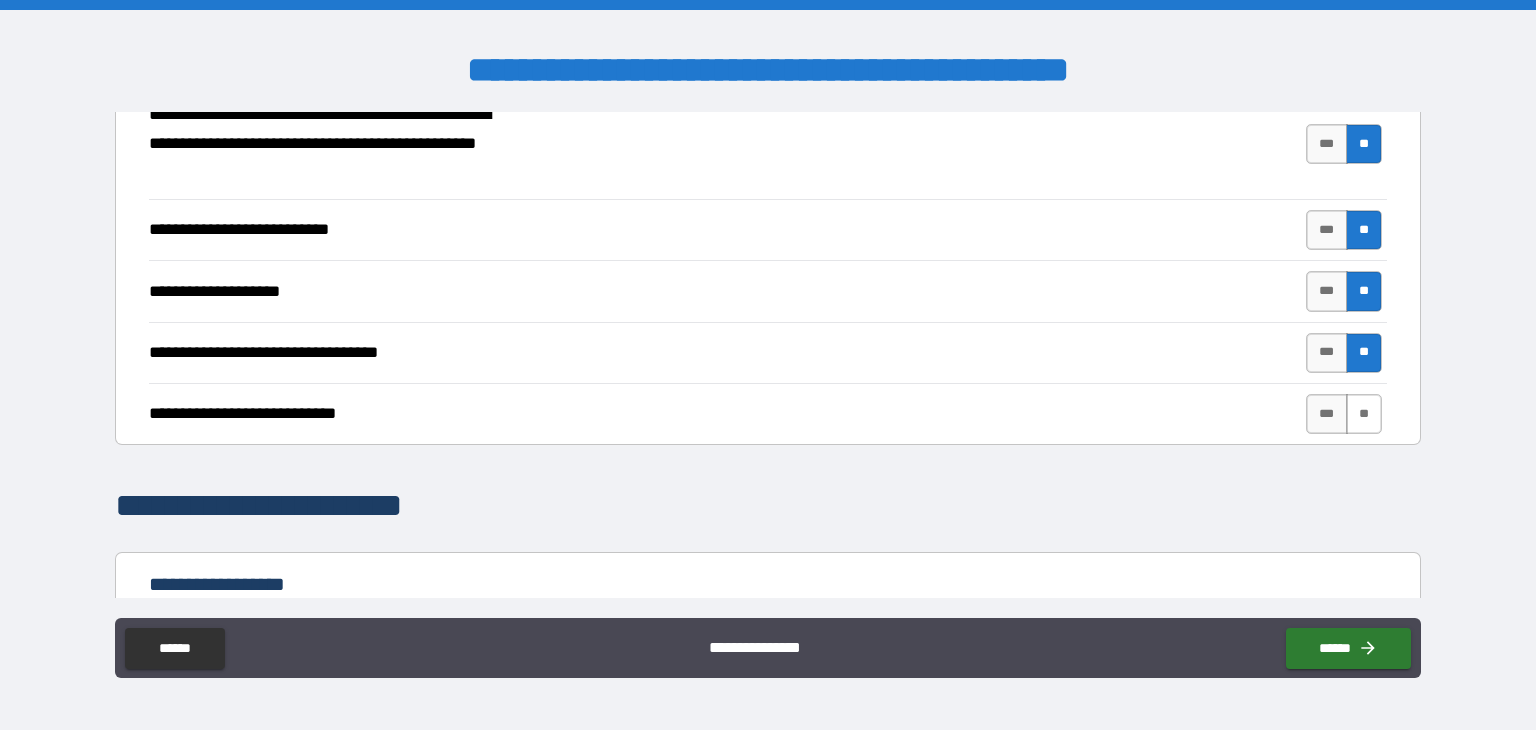 click on "**" at bounding box center [1364, 414] 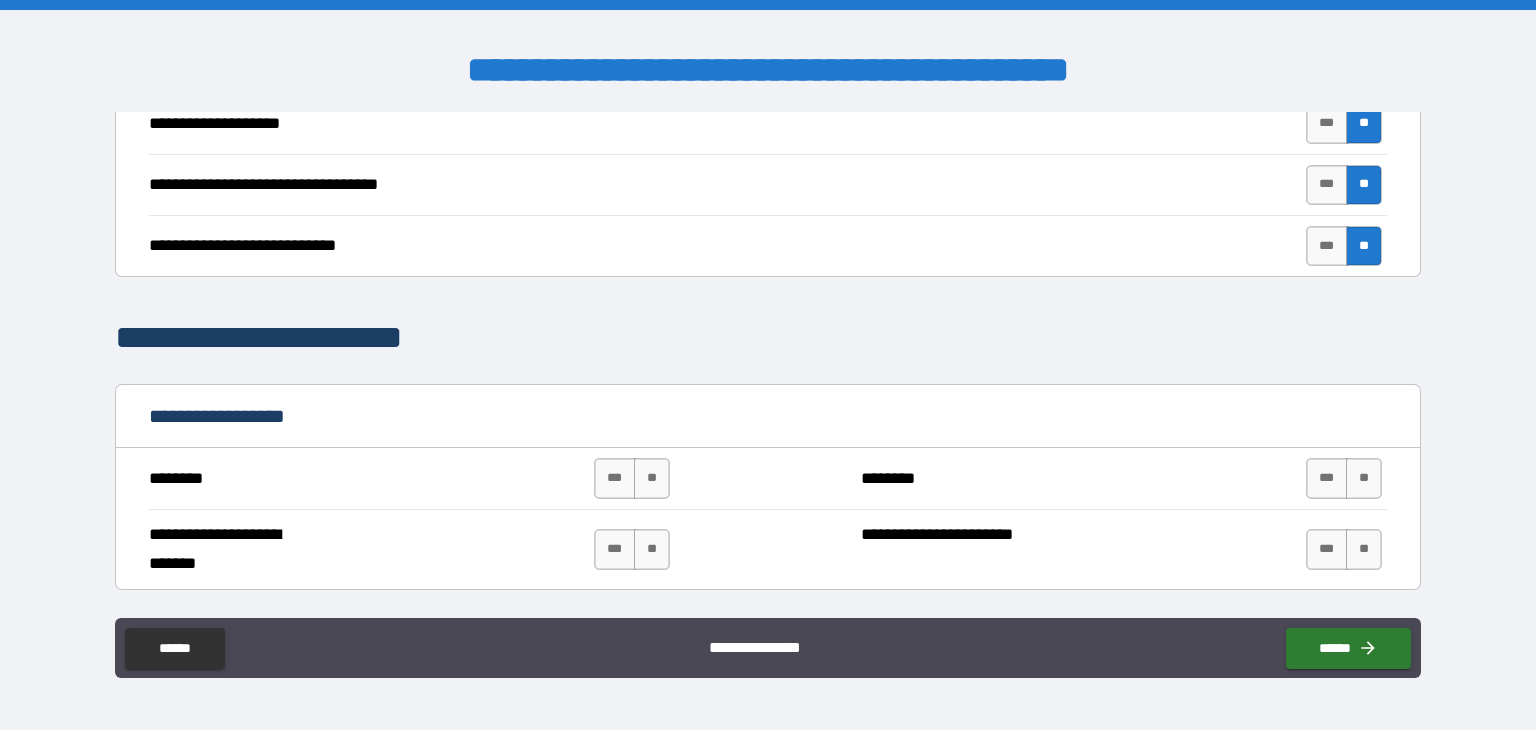 scroll, scrollTop: 900, scrollLeft: 0, axis: vertical 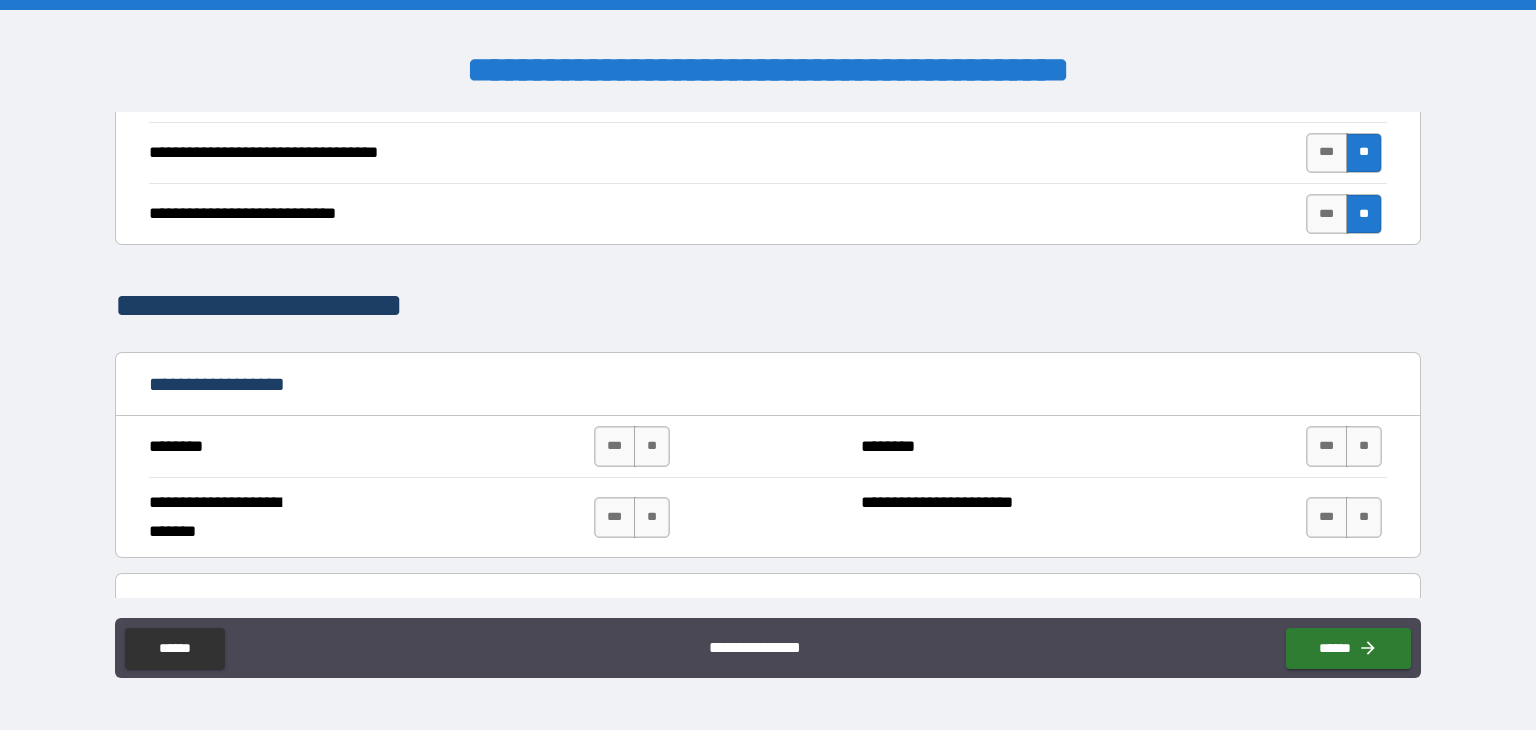 click on "*** **" at bounding box center (632, 446) 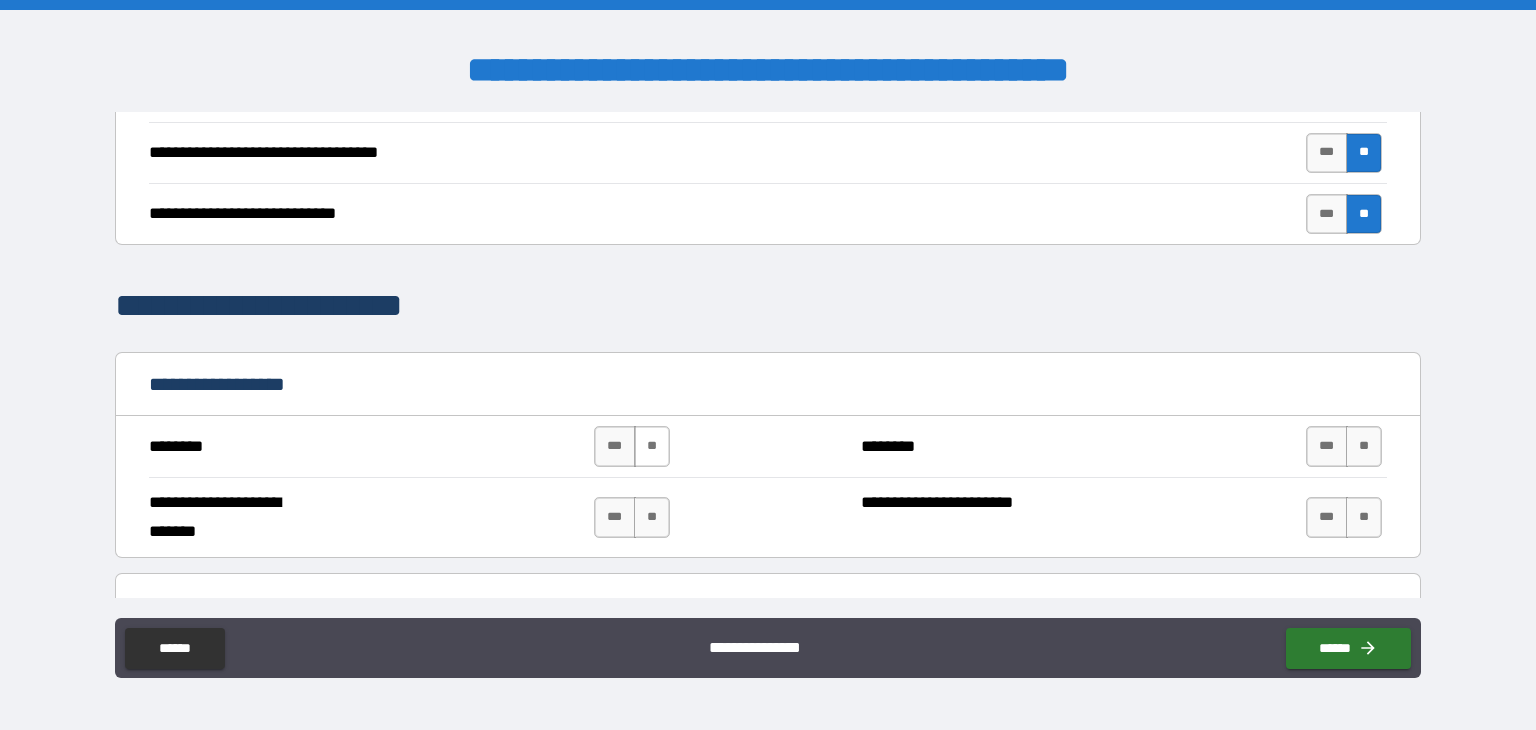 click on "**" at bounding box center (652, 446) 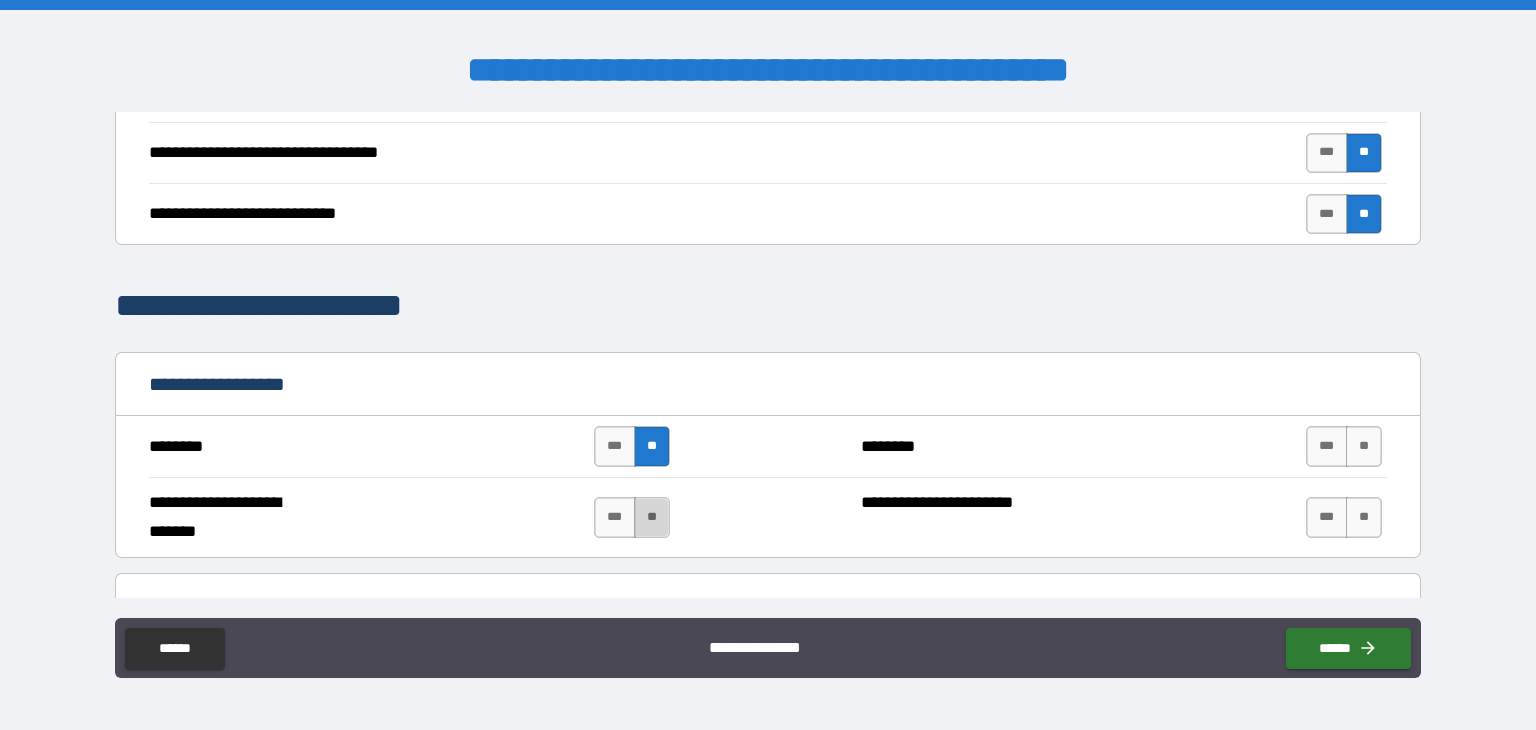 click on "**" at bounding box center (652, 517) 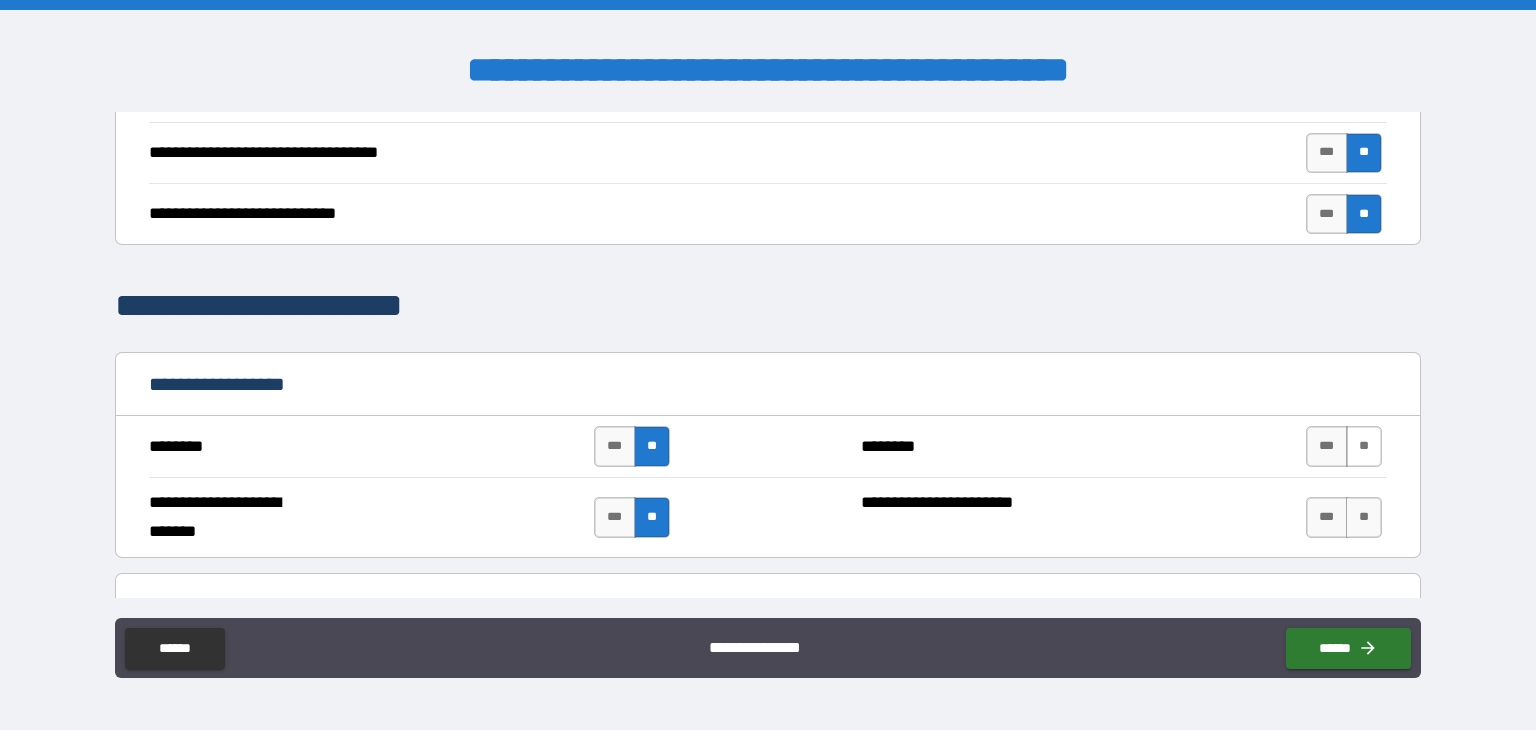 click on "**" at bounding box center [1364, 446] 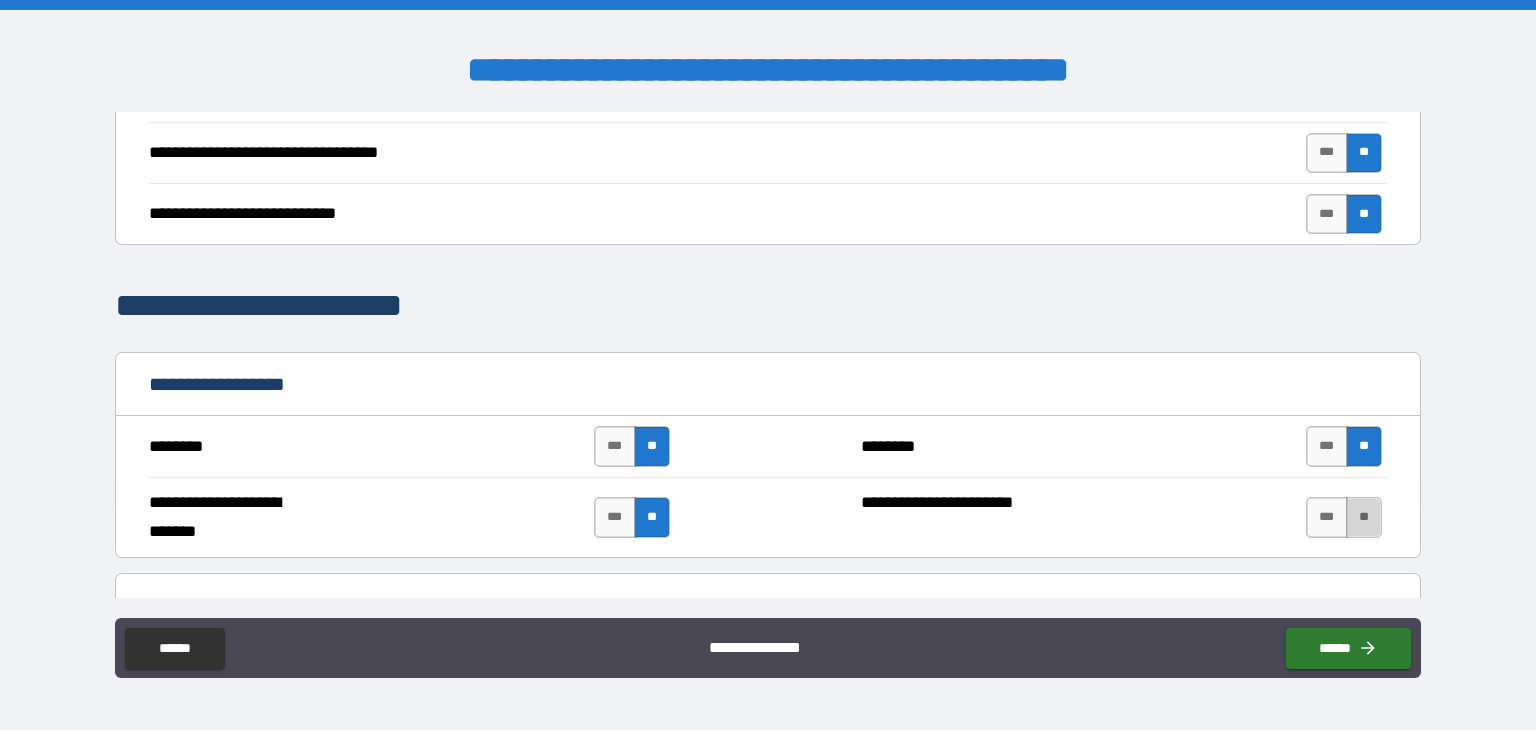 click on "**" at bounding box center (1364, 517) 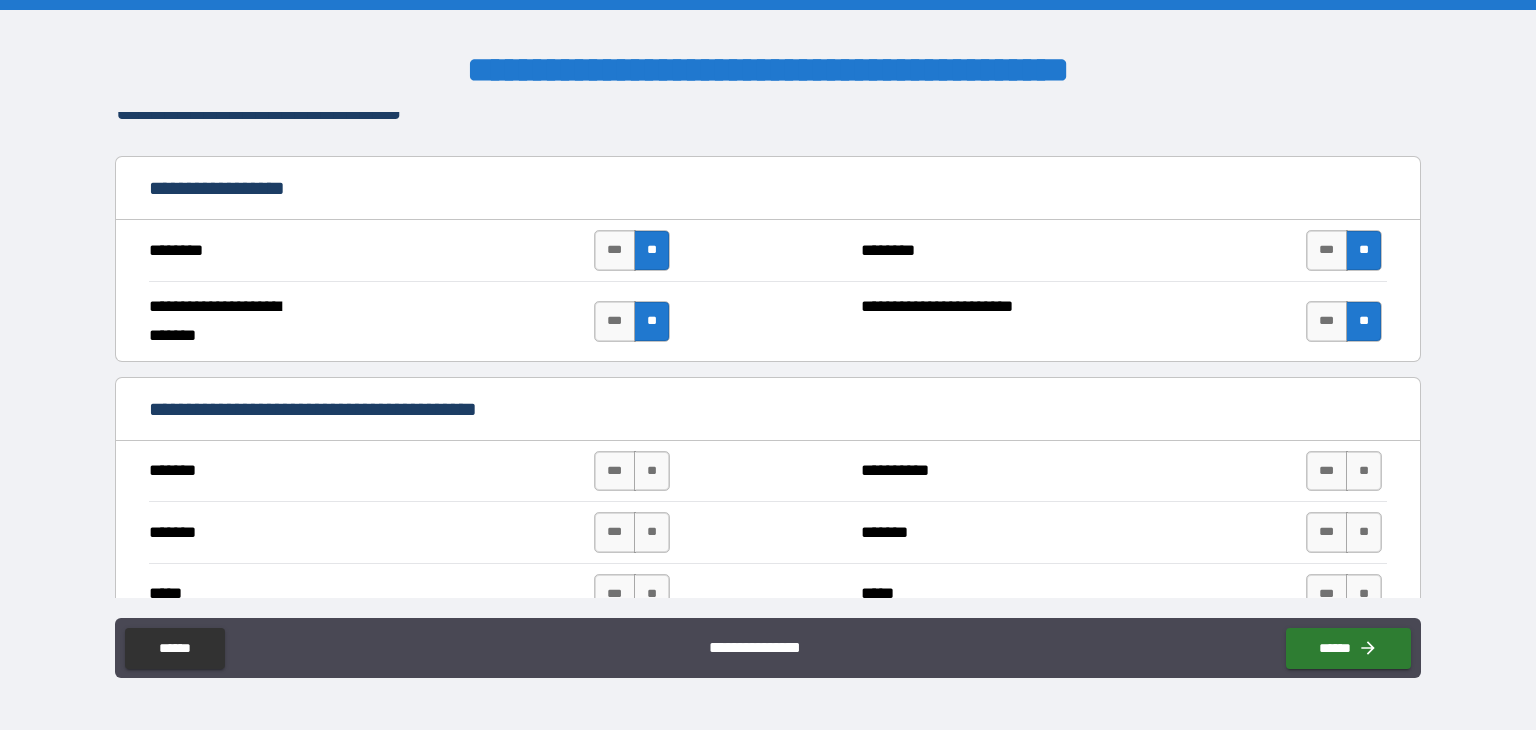 scroll, scrollTop: 1100, scrollLeft: 0, axis: vertical 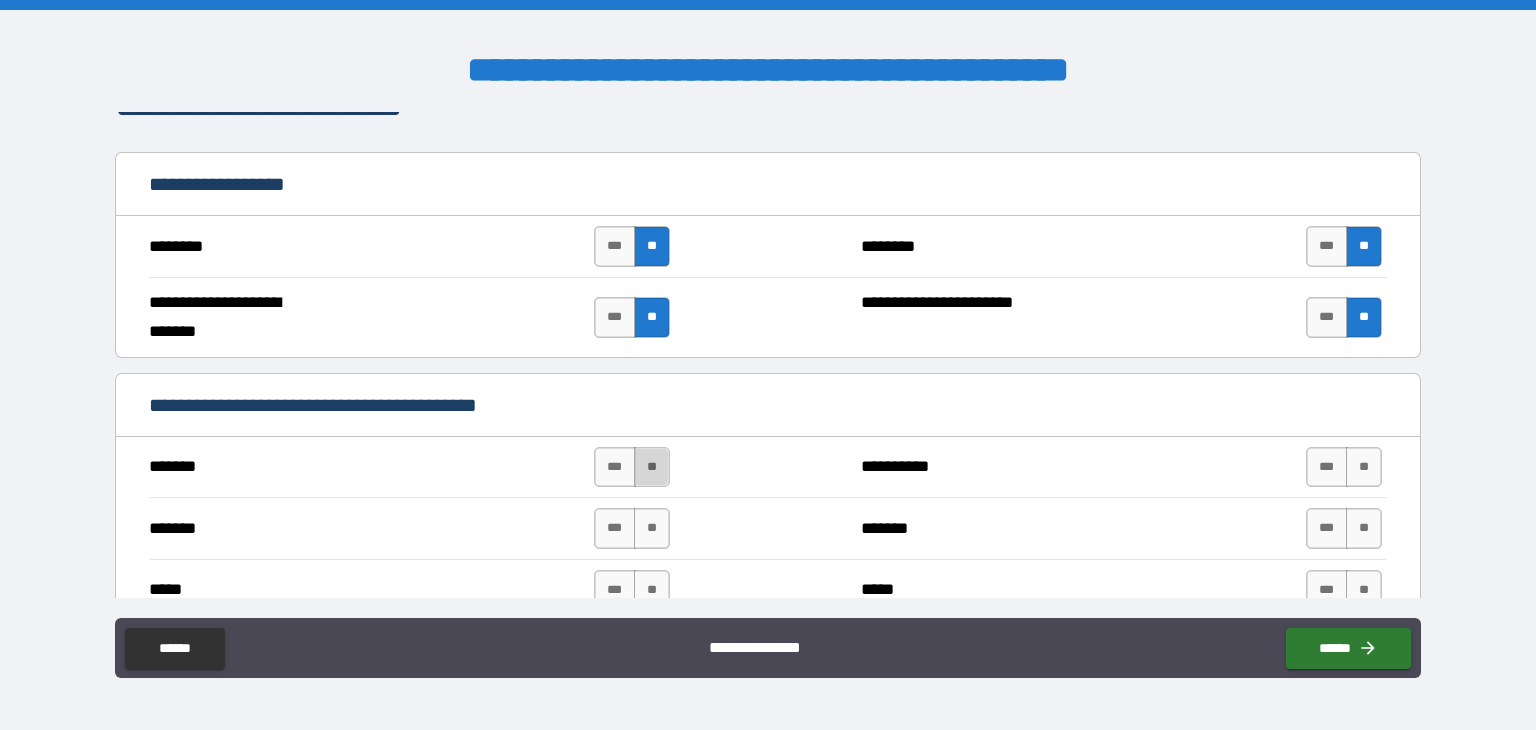 click on "**" at bounding box center [652, 467] 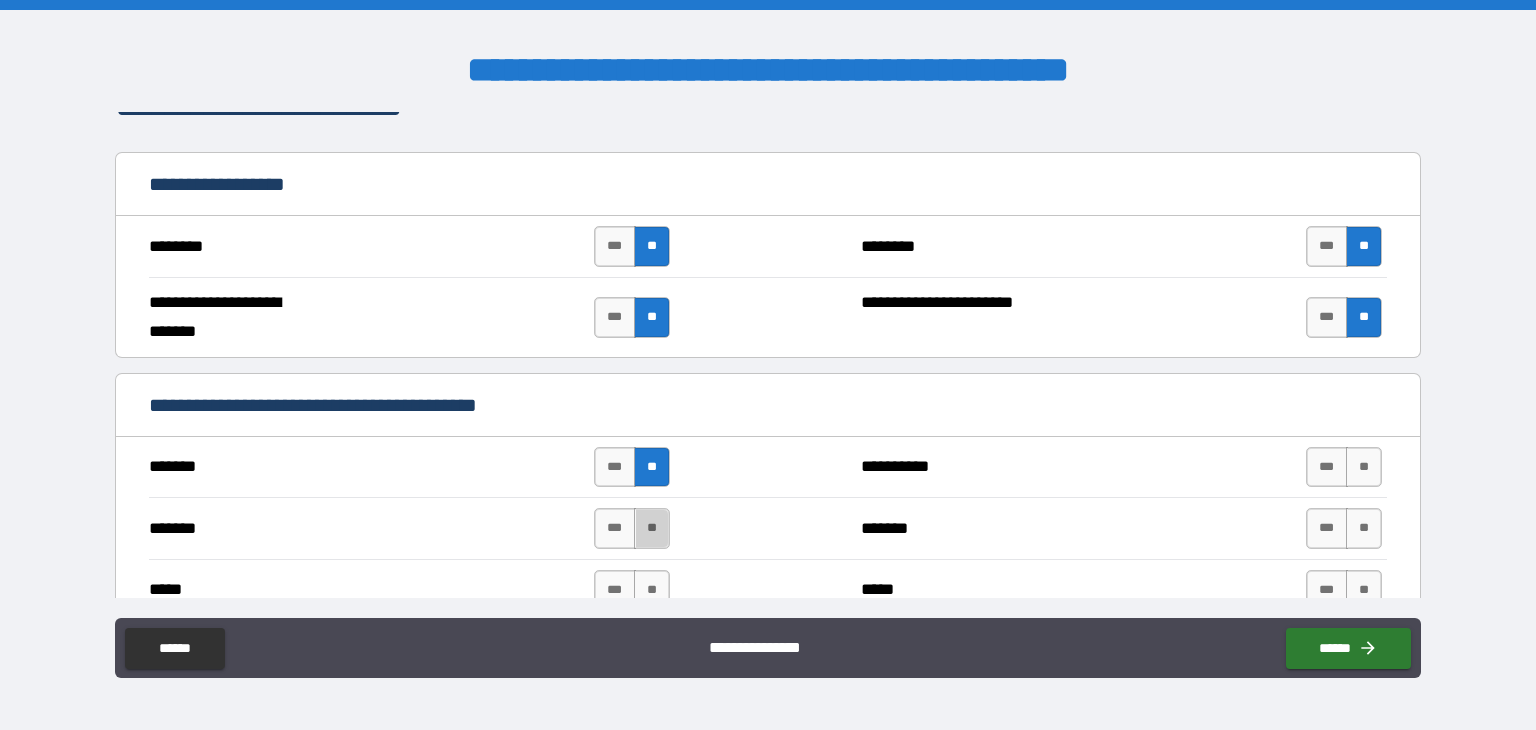 drag, startPoint x: 644, startPoint y: 521, endPoint x: 649, endPoint y: 561, distance: 40.311287 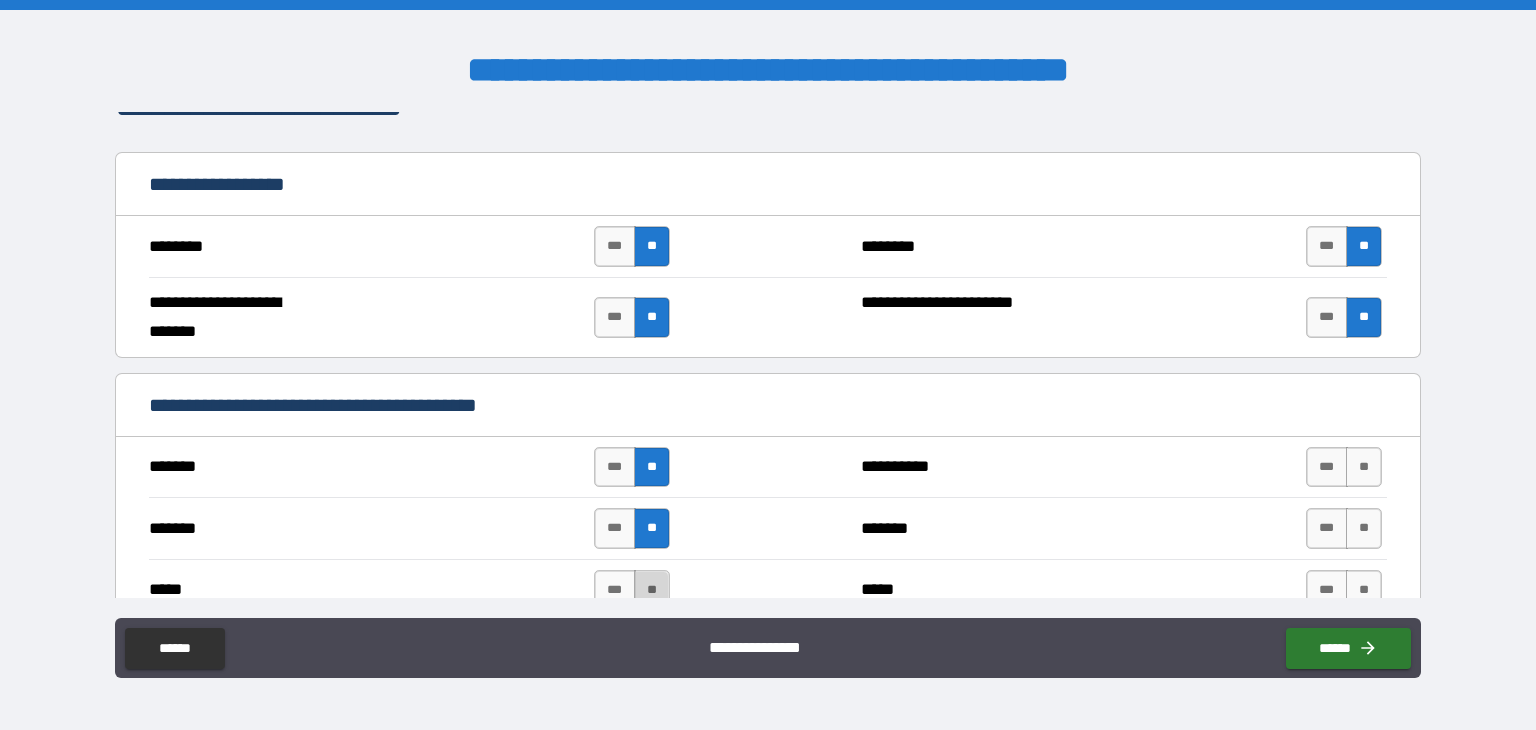 click on "**" at bounding box center [652, 590] 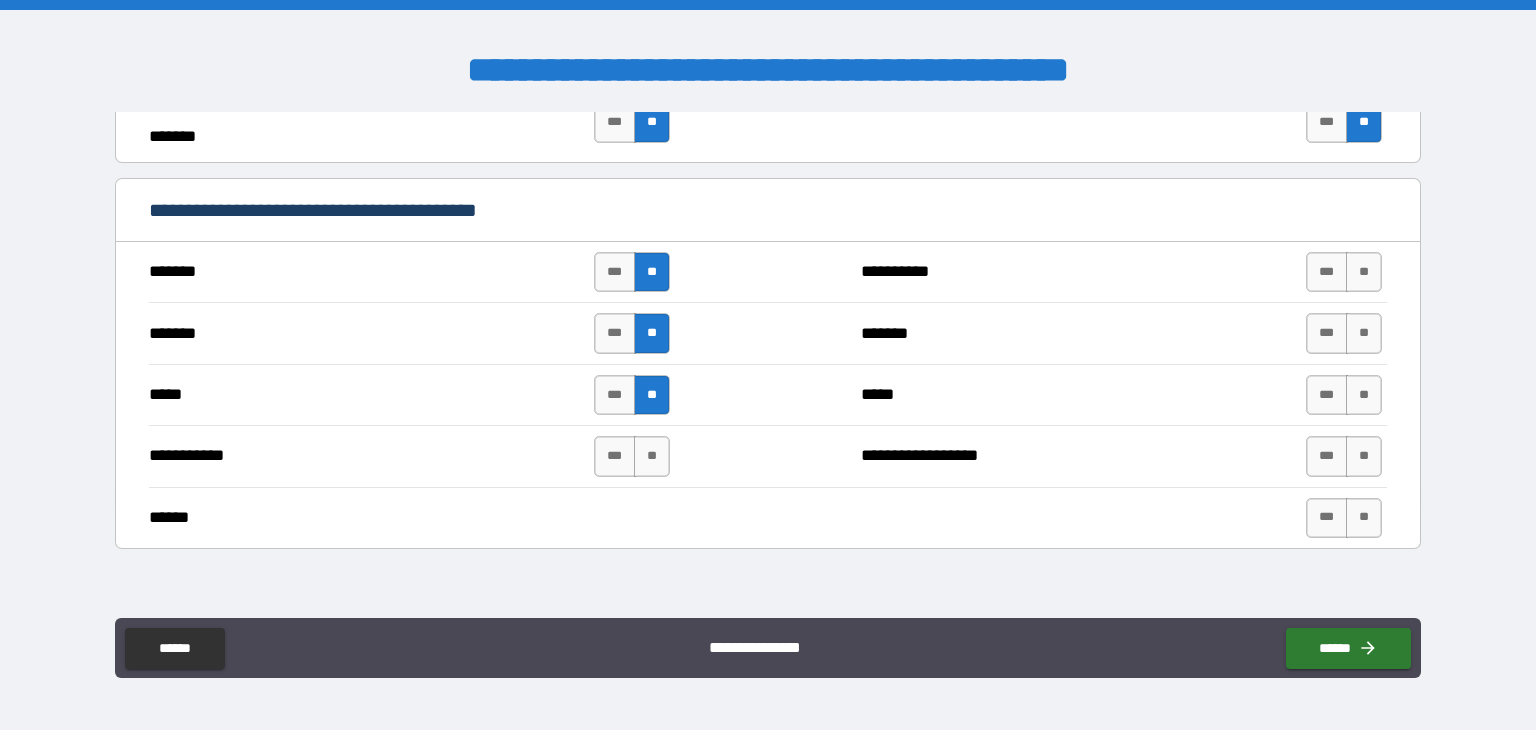 scroll, scrollTop: 1300, scrollLeft: 0, axis: vertical 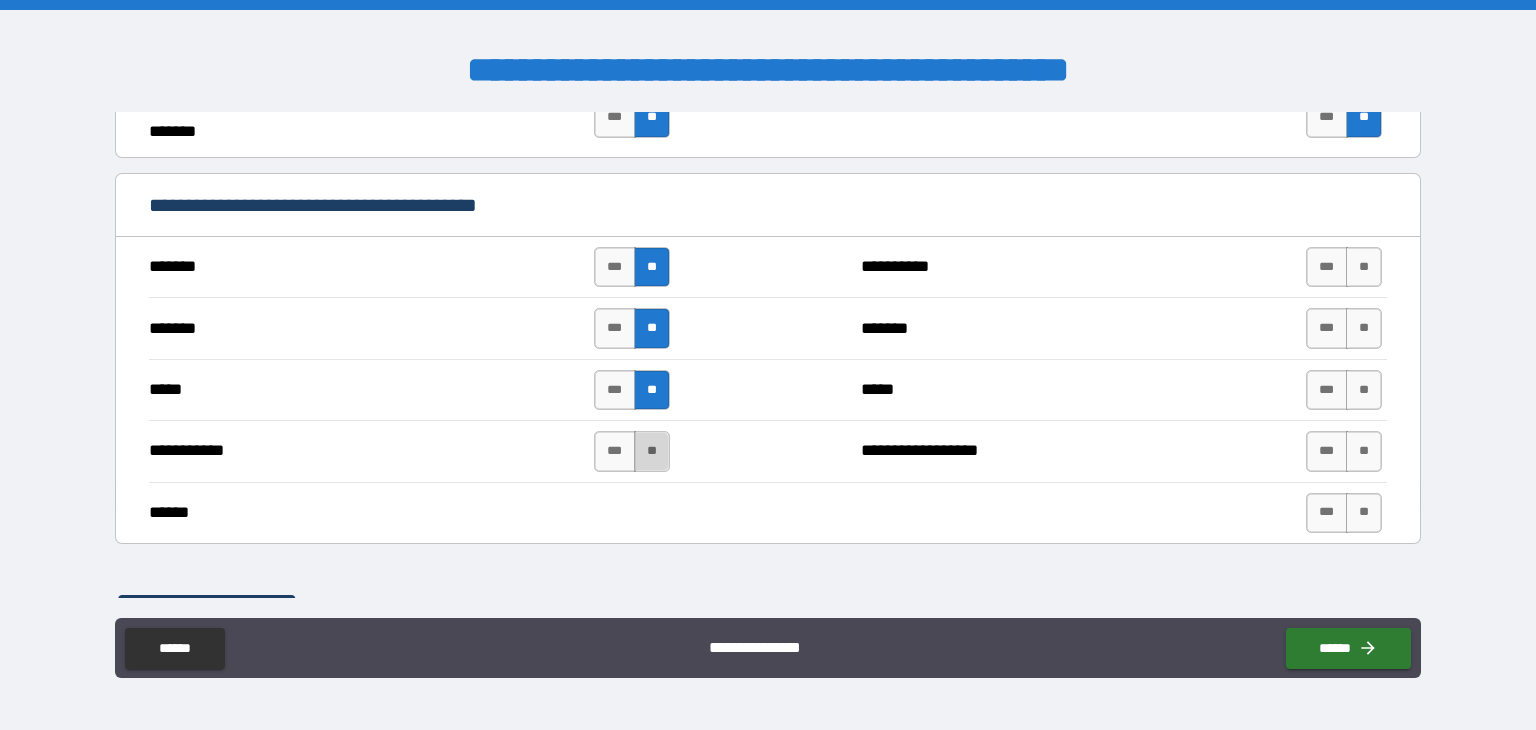 click on "**" at bounding box center (652, 451) 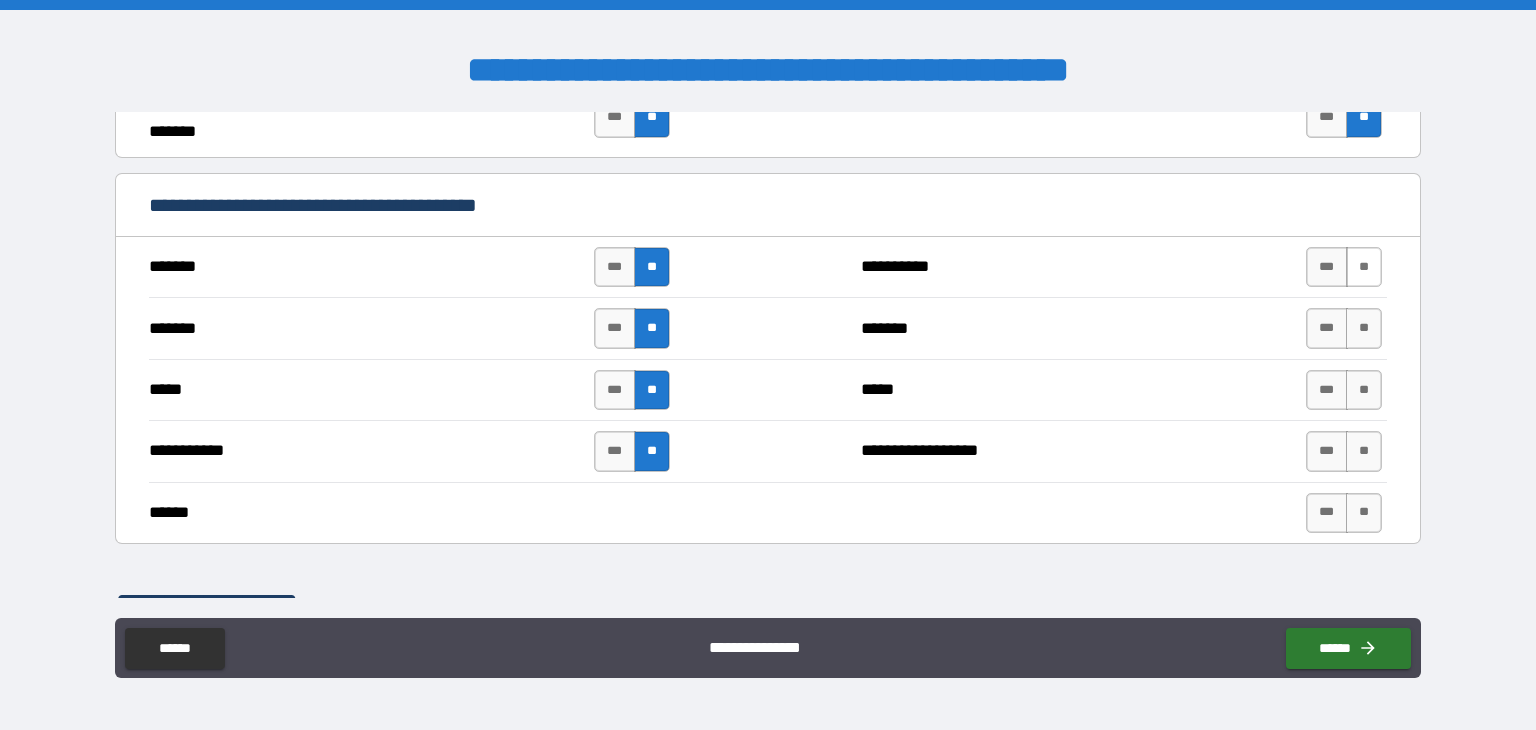 click on "**" at bounding box center [1364, 267] 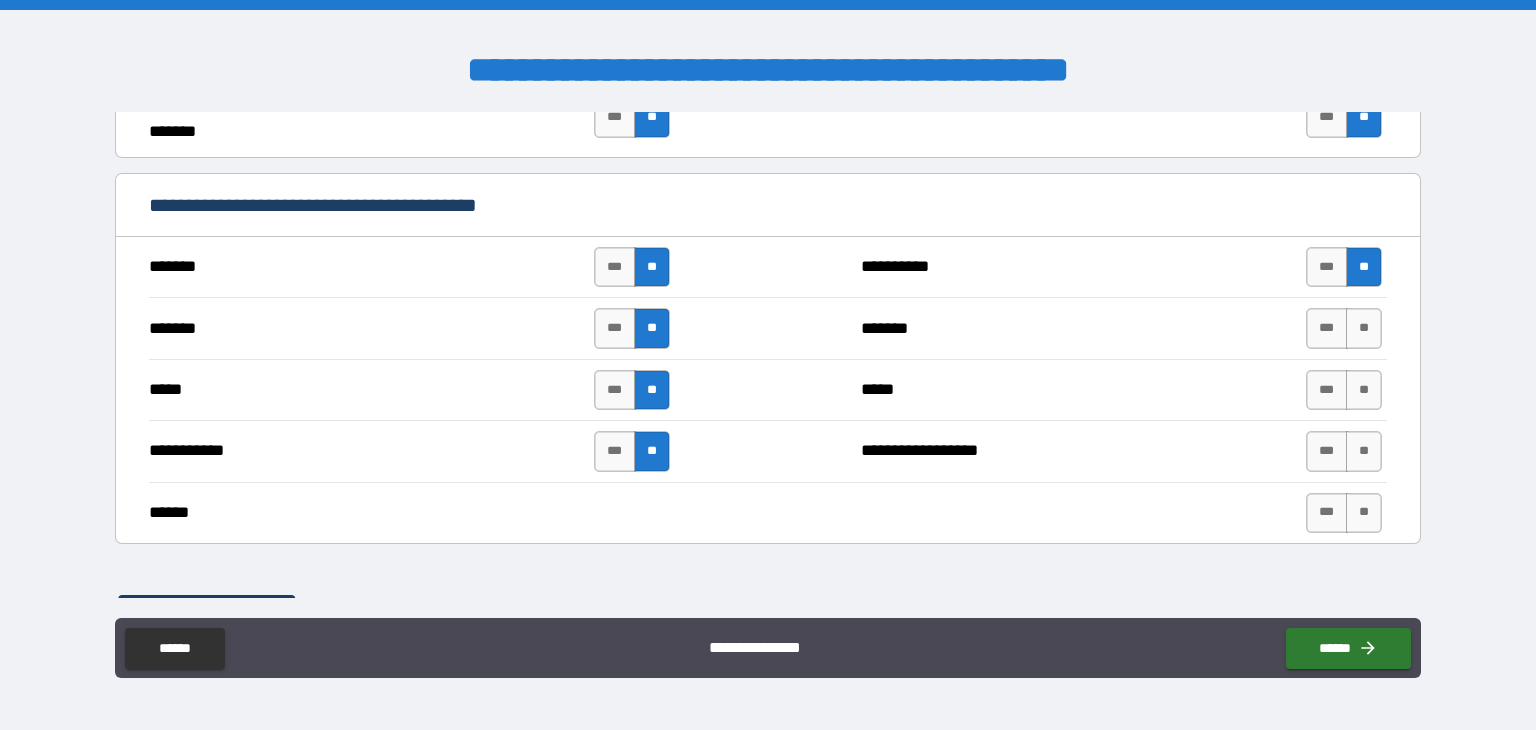 click on "**" at bounding box center (1364, 328) 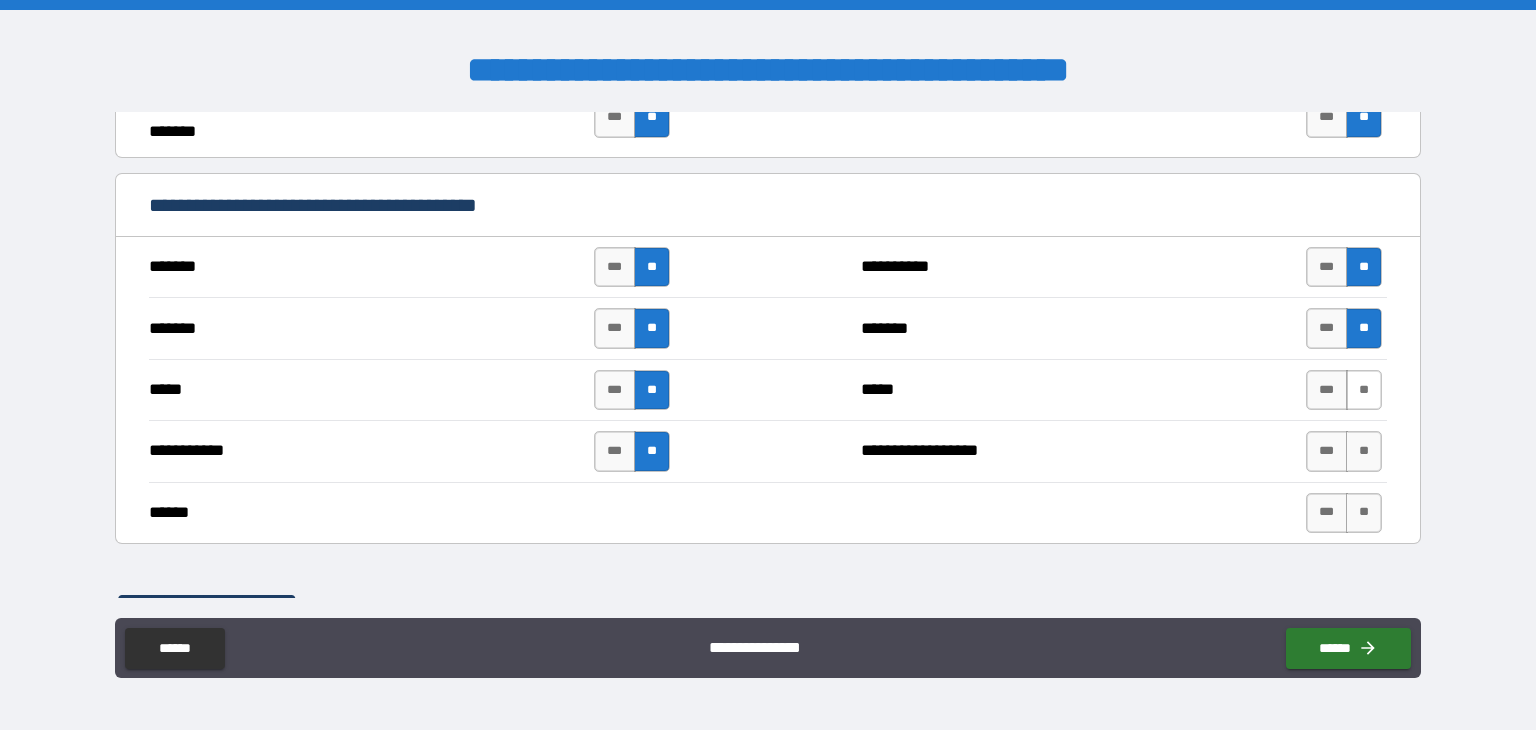 drag, startPoint x: 1339, startPoint y: 376, endPoint x: 1345, endPoint y: 389, distance: 14.3178215 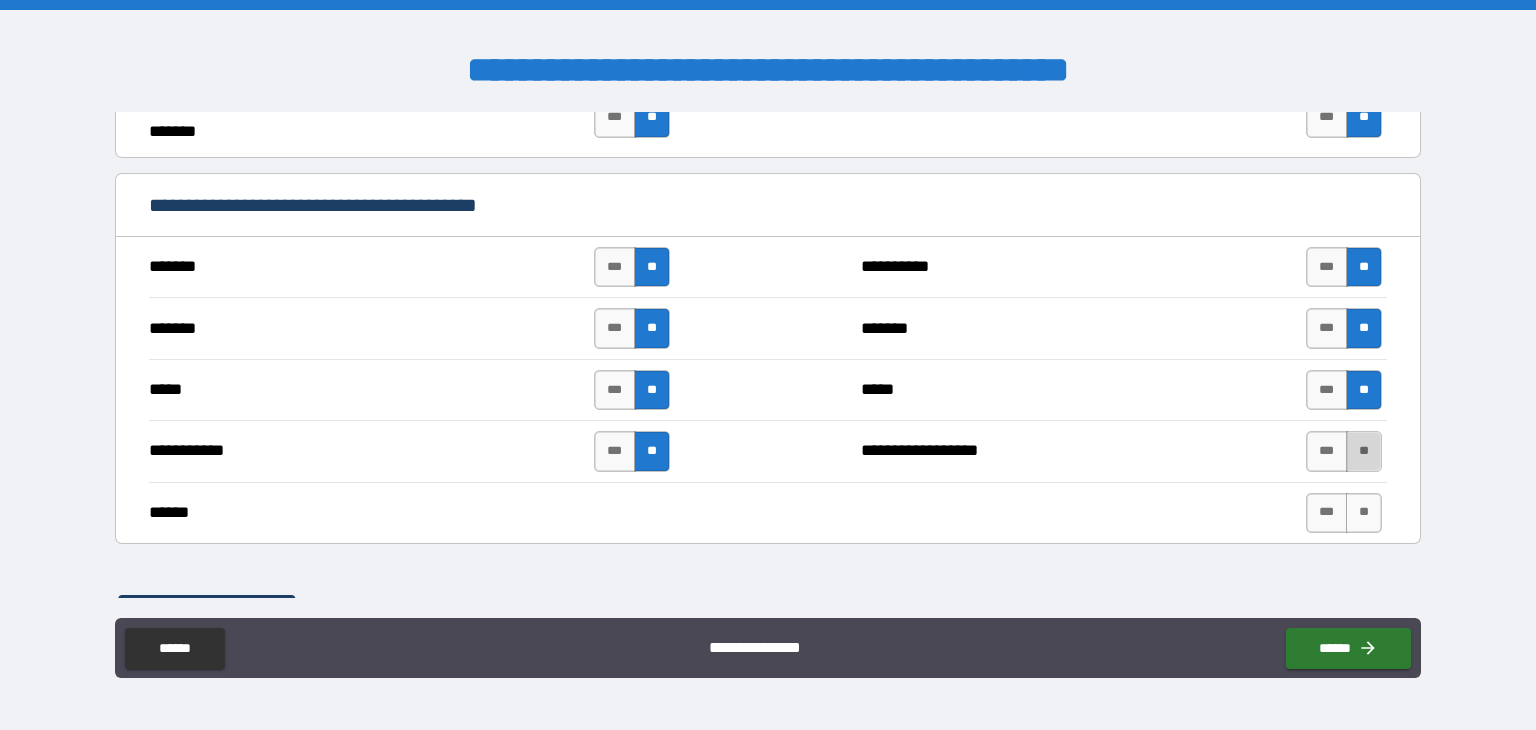 drag, startPoint x: 1348, startPoint y: 433, endPoint x: 1356, endPoint y: 450, distance: 18.788294 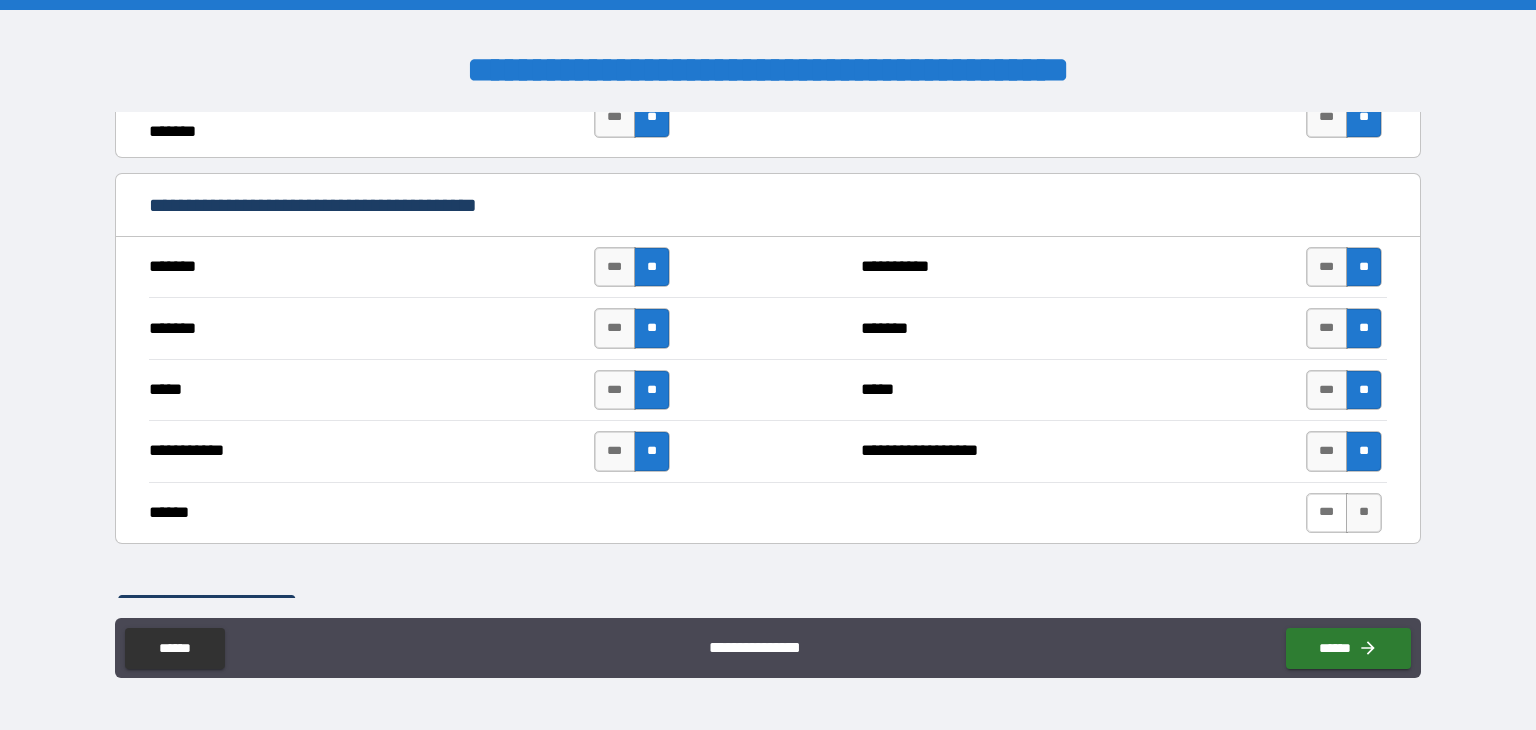 scroll, scrollTop: 1500, scrollLeft: 0, axis: vertical 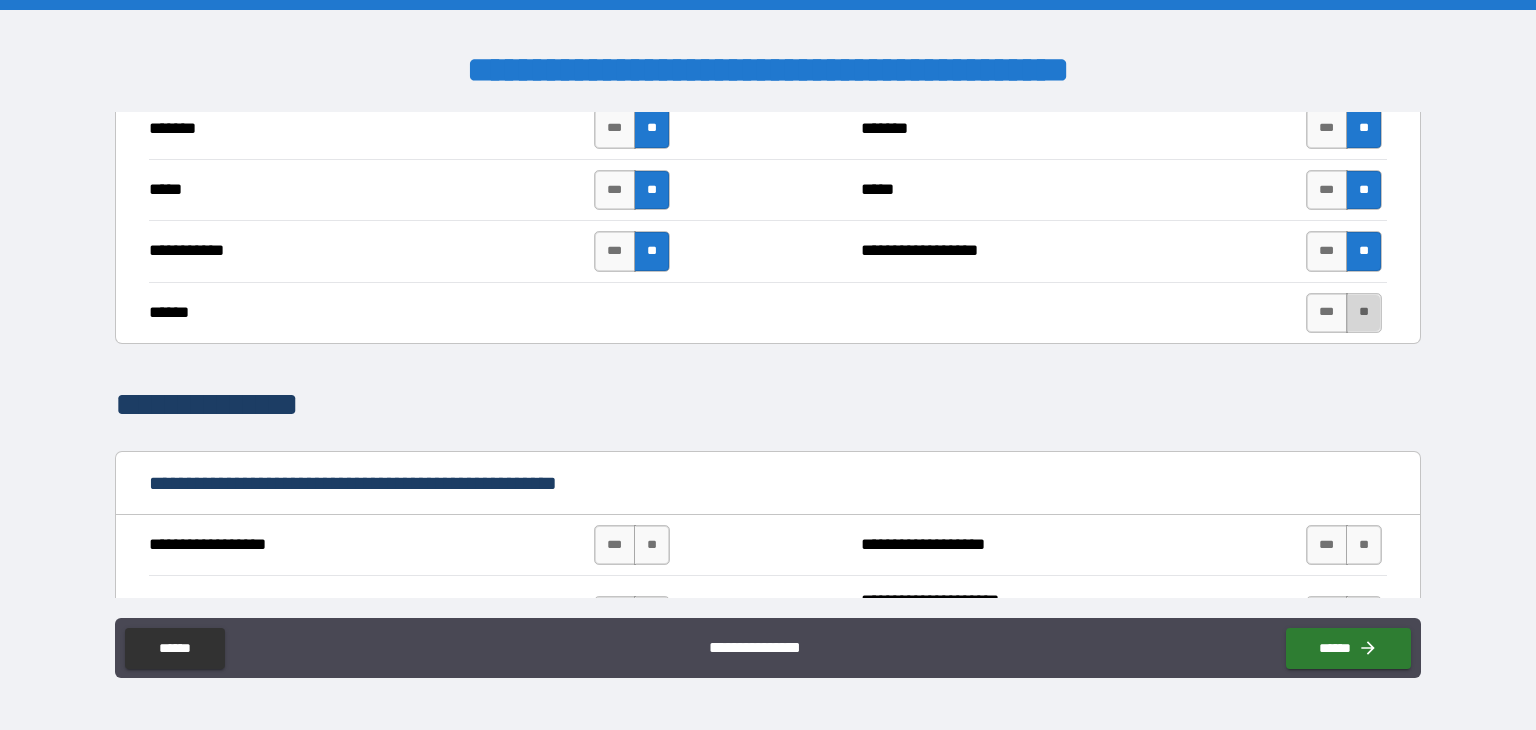 click on "**" at bounding box center (1364, 313) 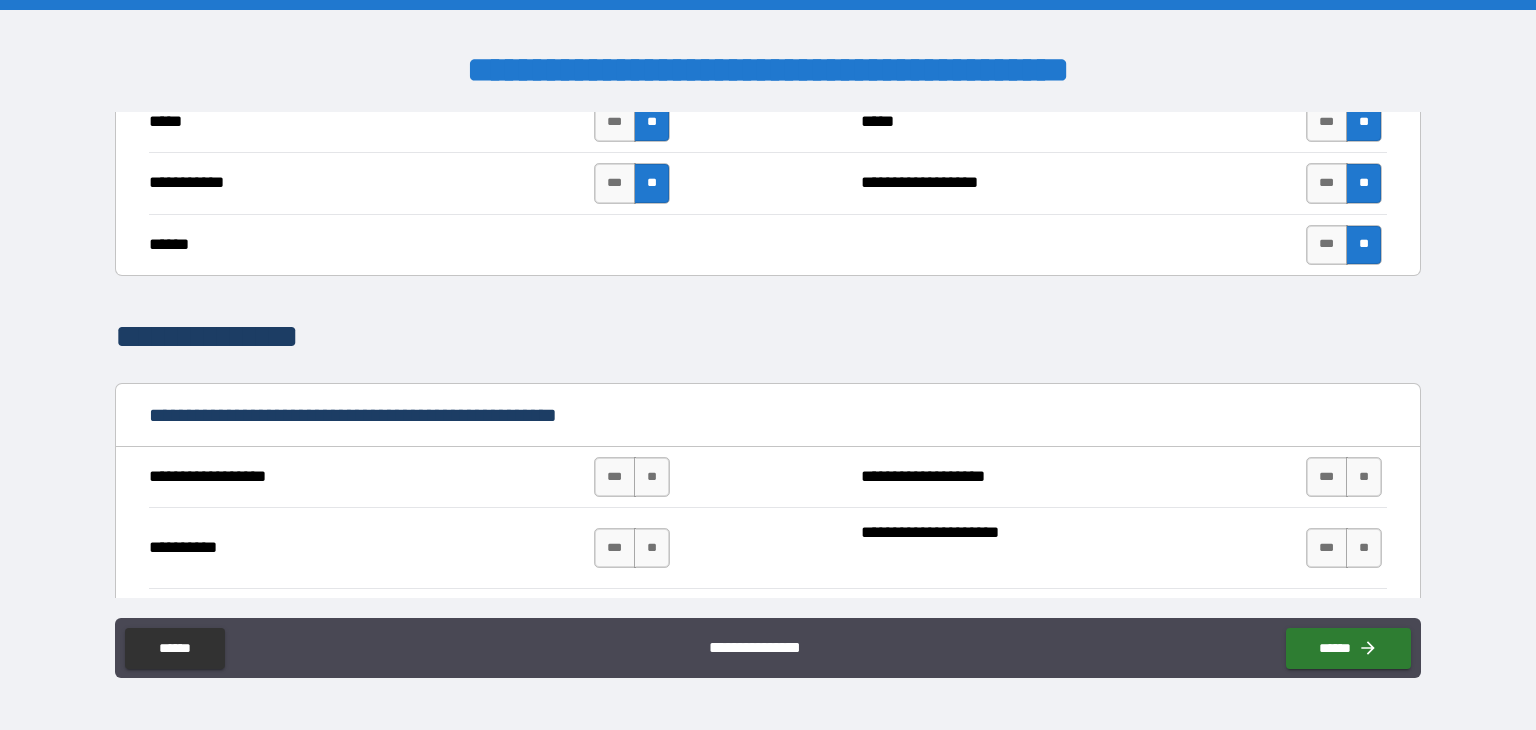 scroll, scrollTop: 1600, scrollLeft: 0, axis: vertical 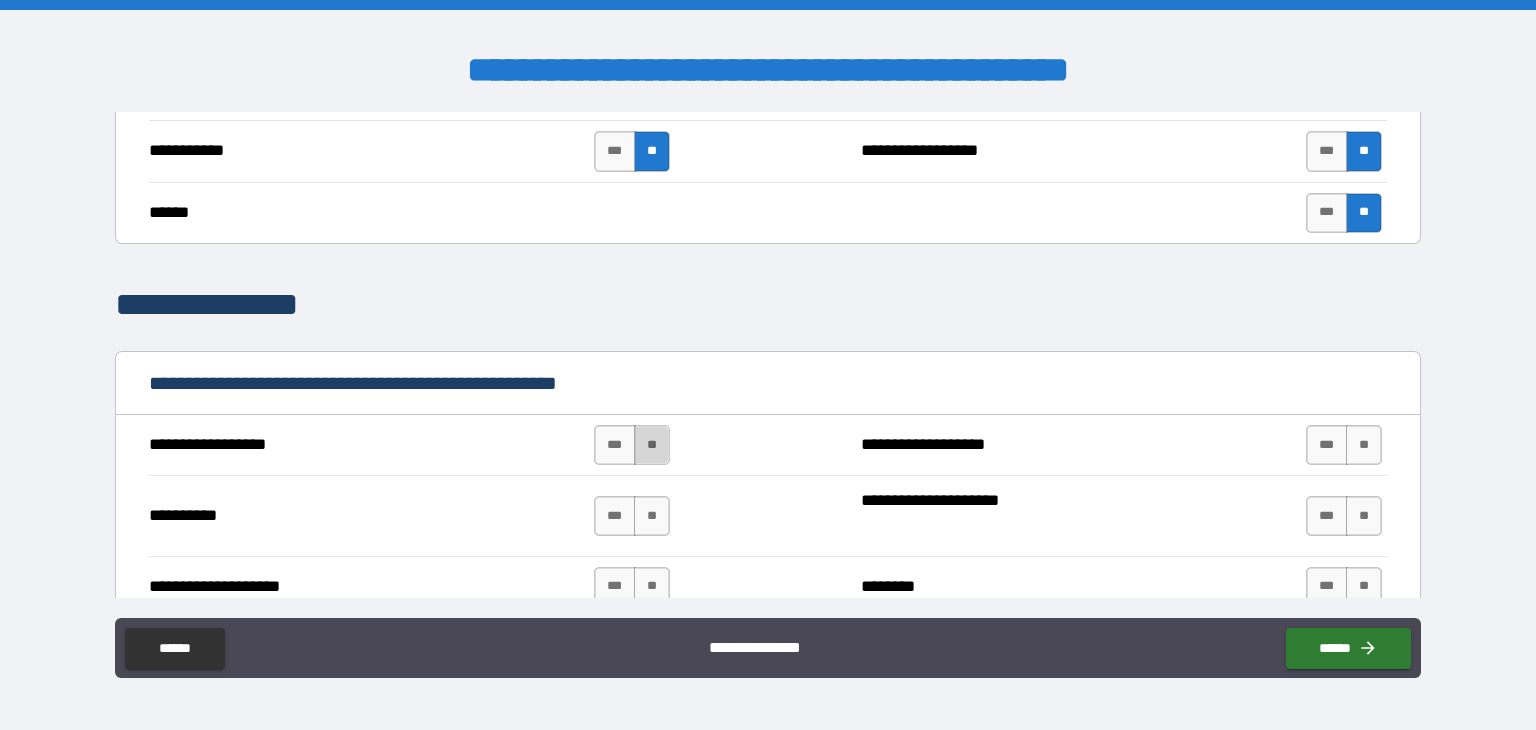 click on "**" at bounding box center (652, 445) 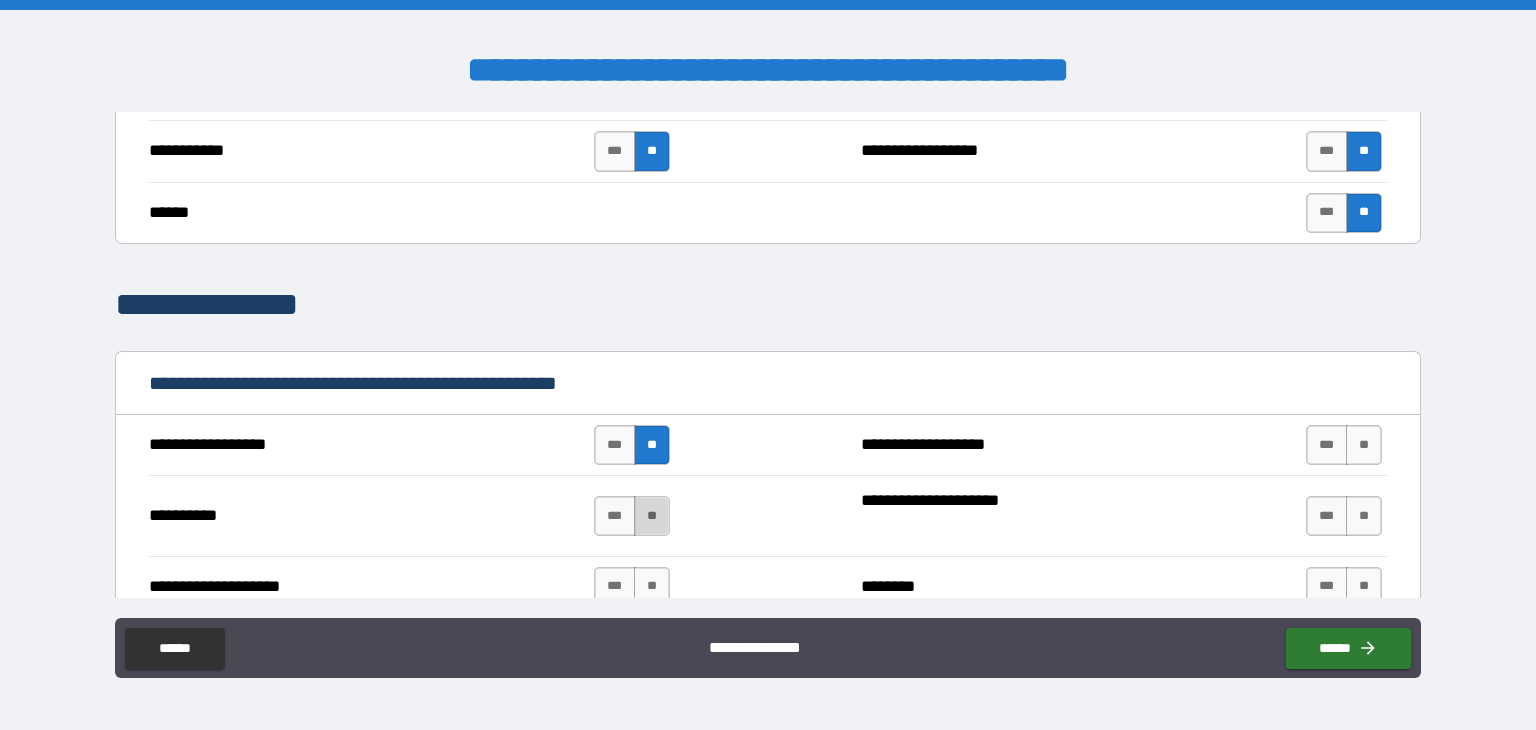 click on "**" at bounding box center [652, 516] 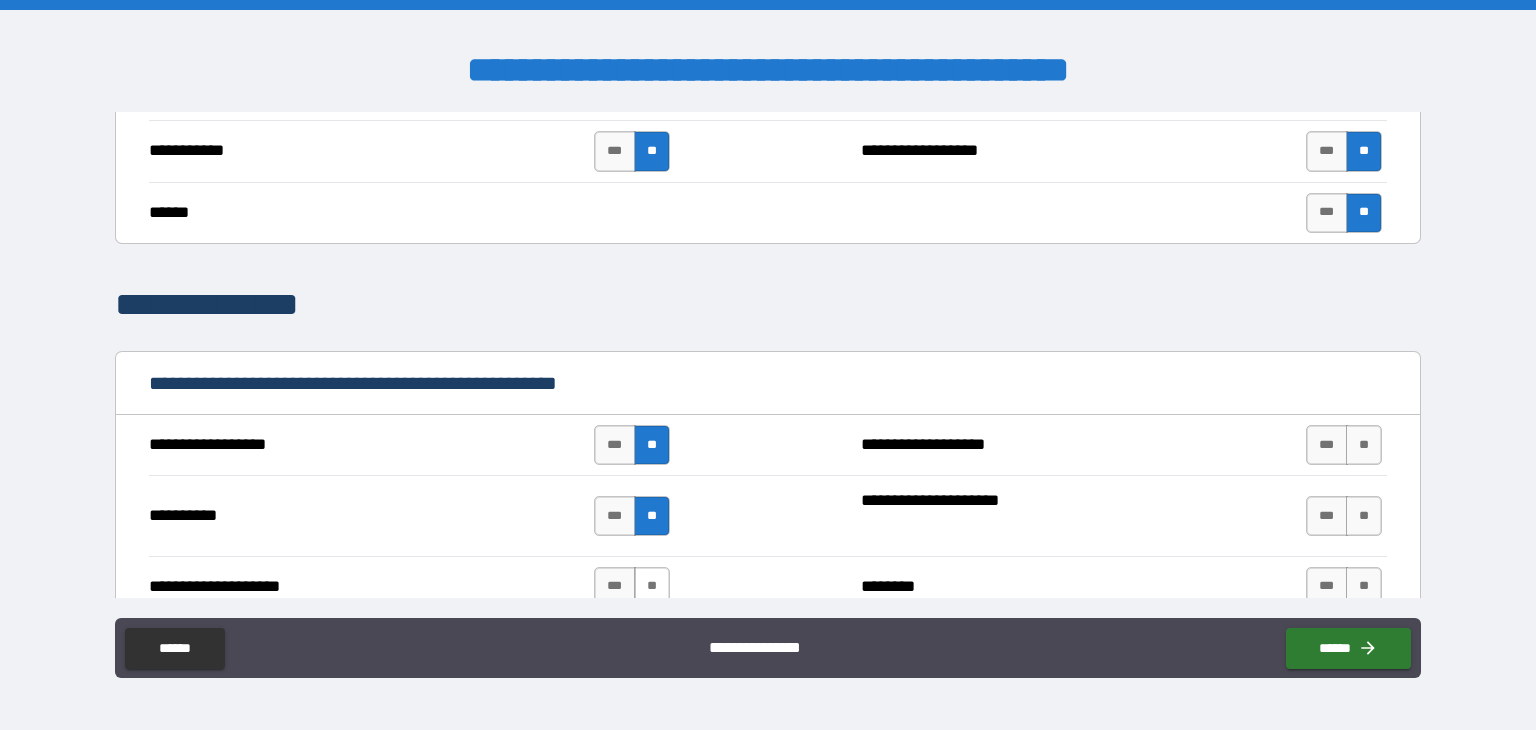 click on "**" at bounding box center (652, 587) 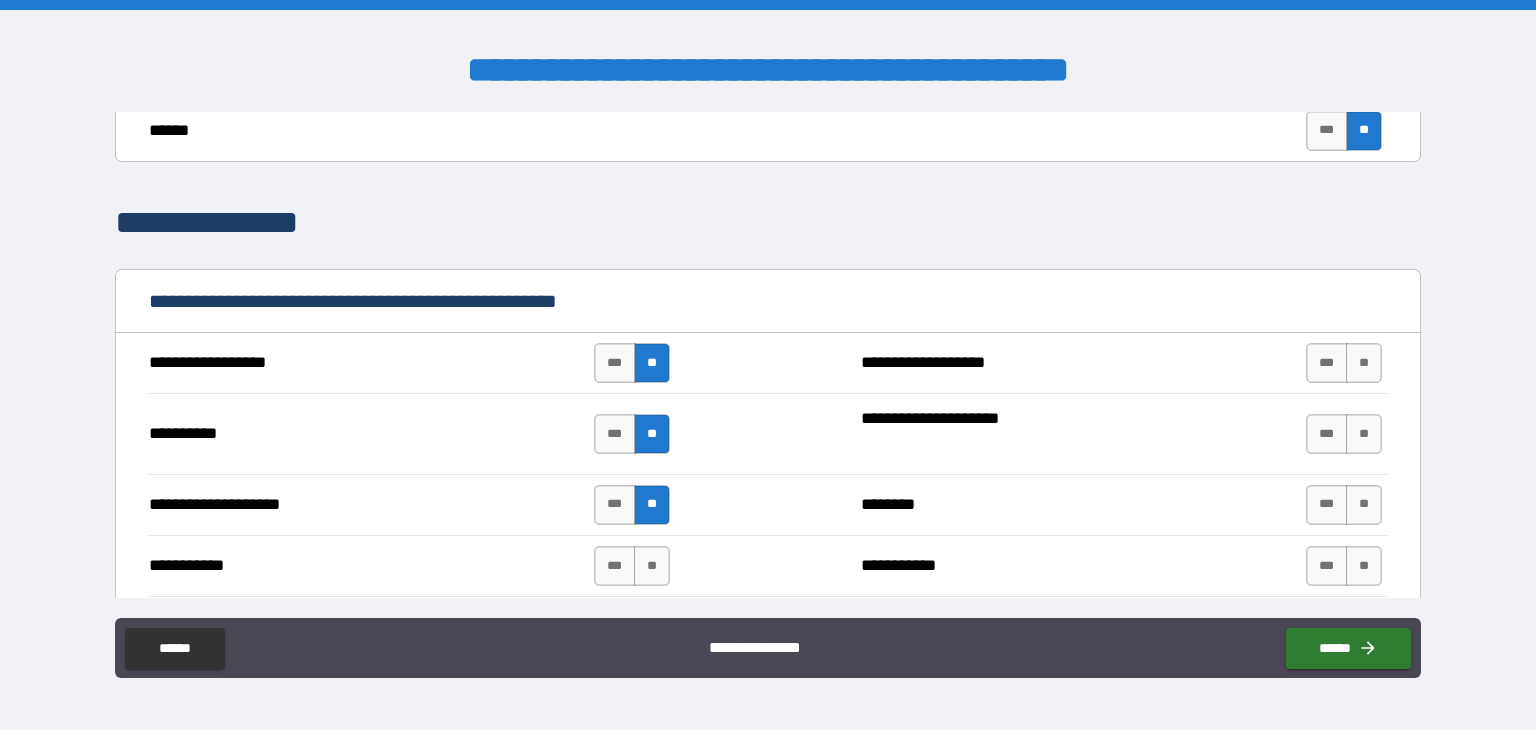 scroll, scrollTop: 1900, scrollLeft: 0, axis: vertical 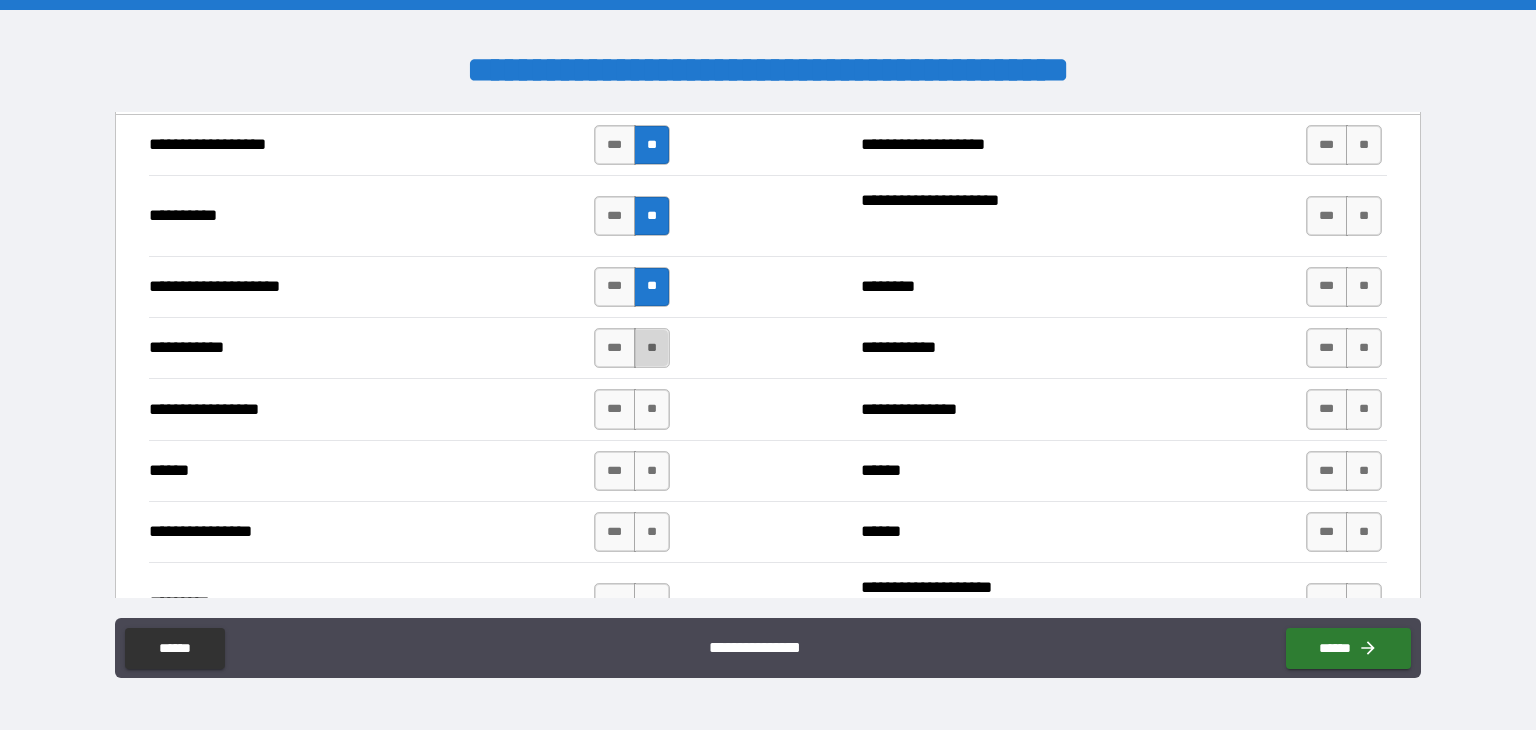 click on "**" at bounding box center (652, 348) 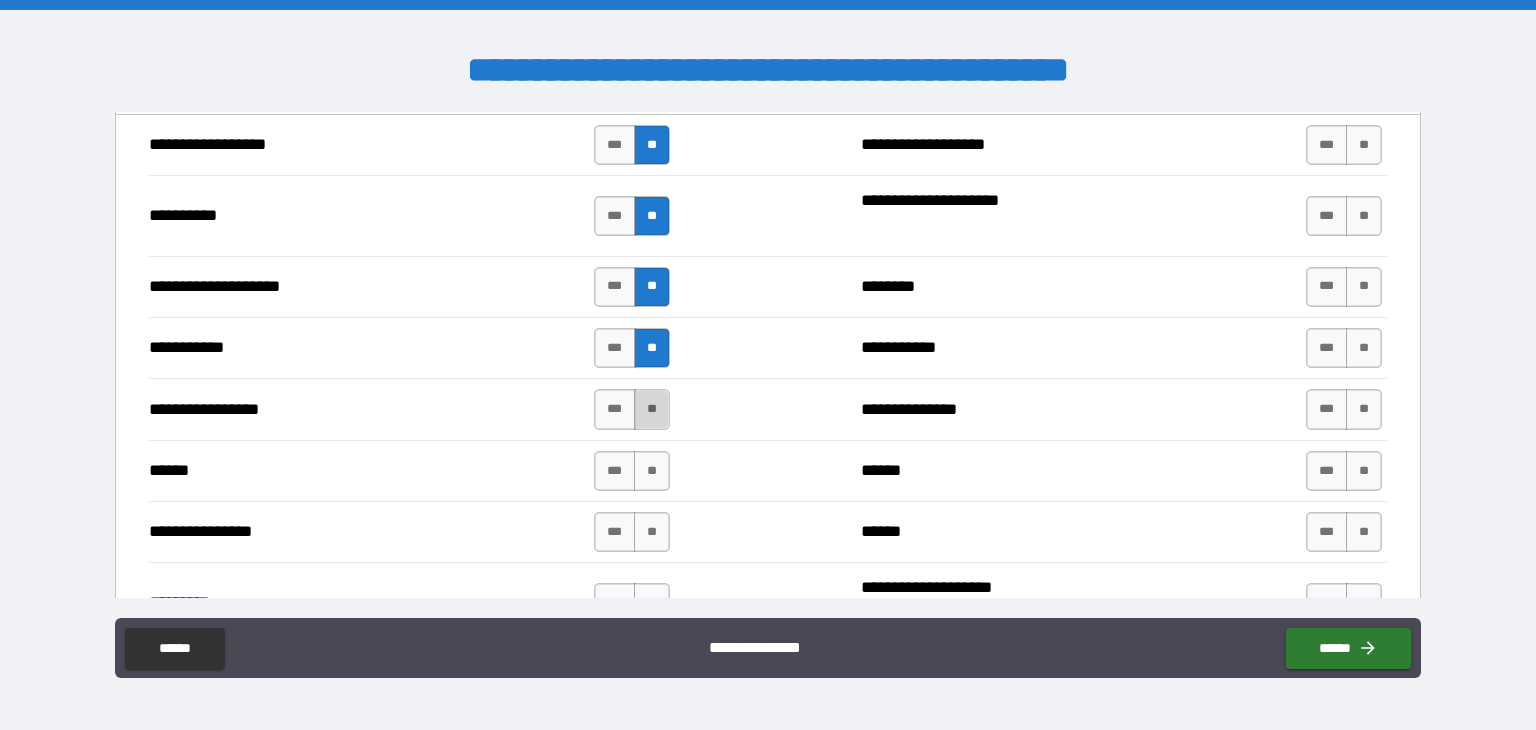 click on "**" at bounding box center [652, 409] 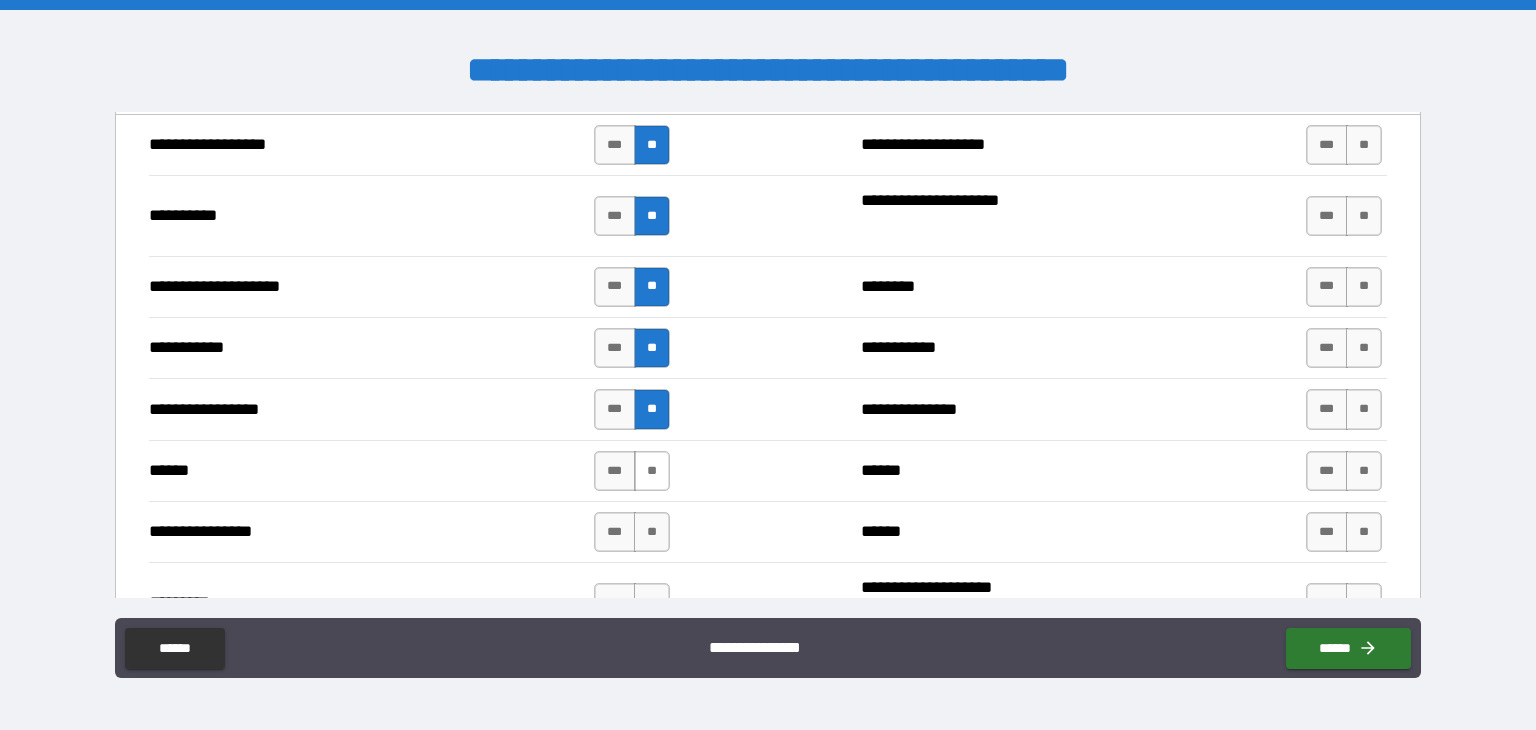 click on "**" at bounding box center (652, 471) 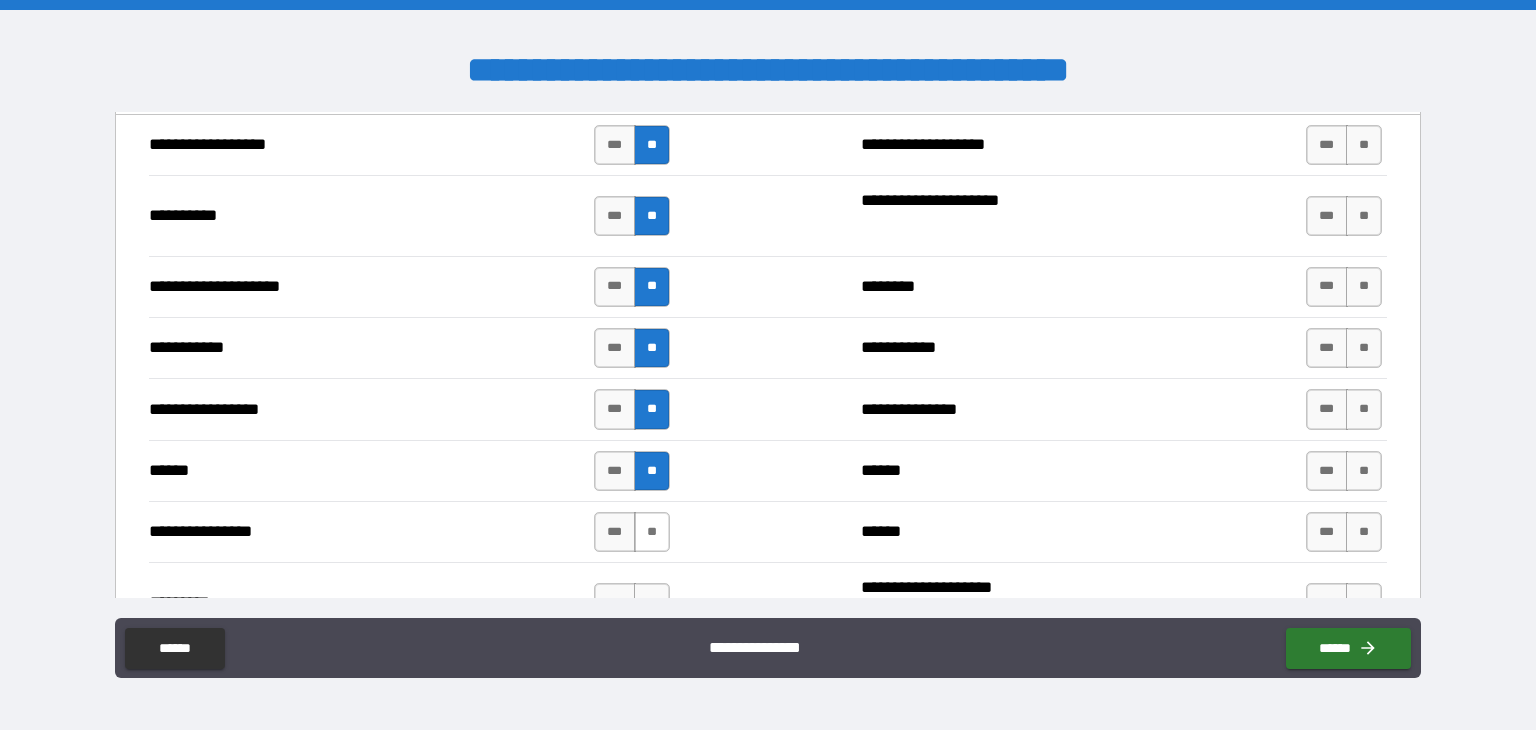 click on "**" at bounding box center [652, 532] 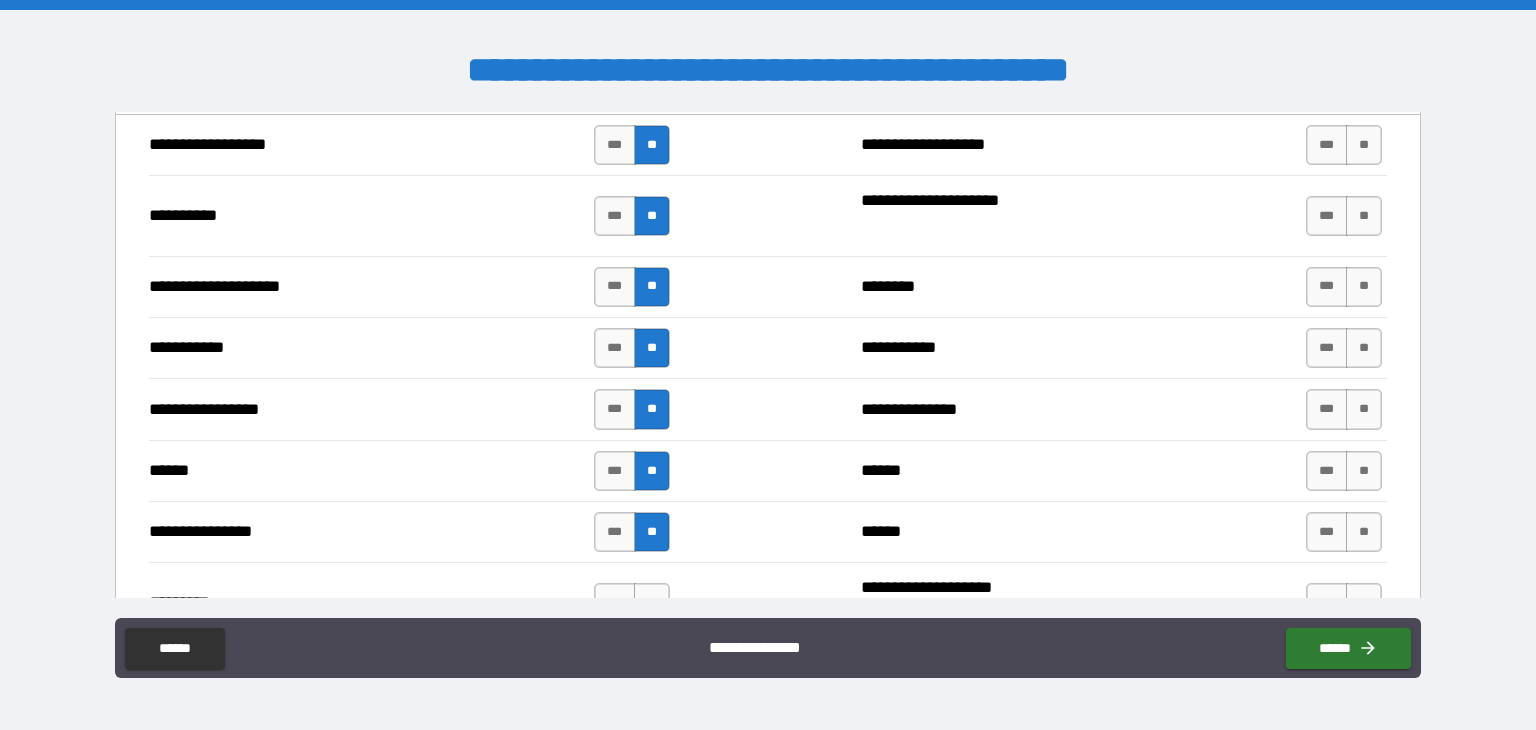 scroll, scrollTop: 2100, scrollLeft: 0, axis: vertical 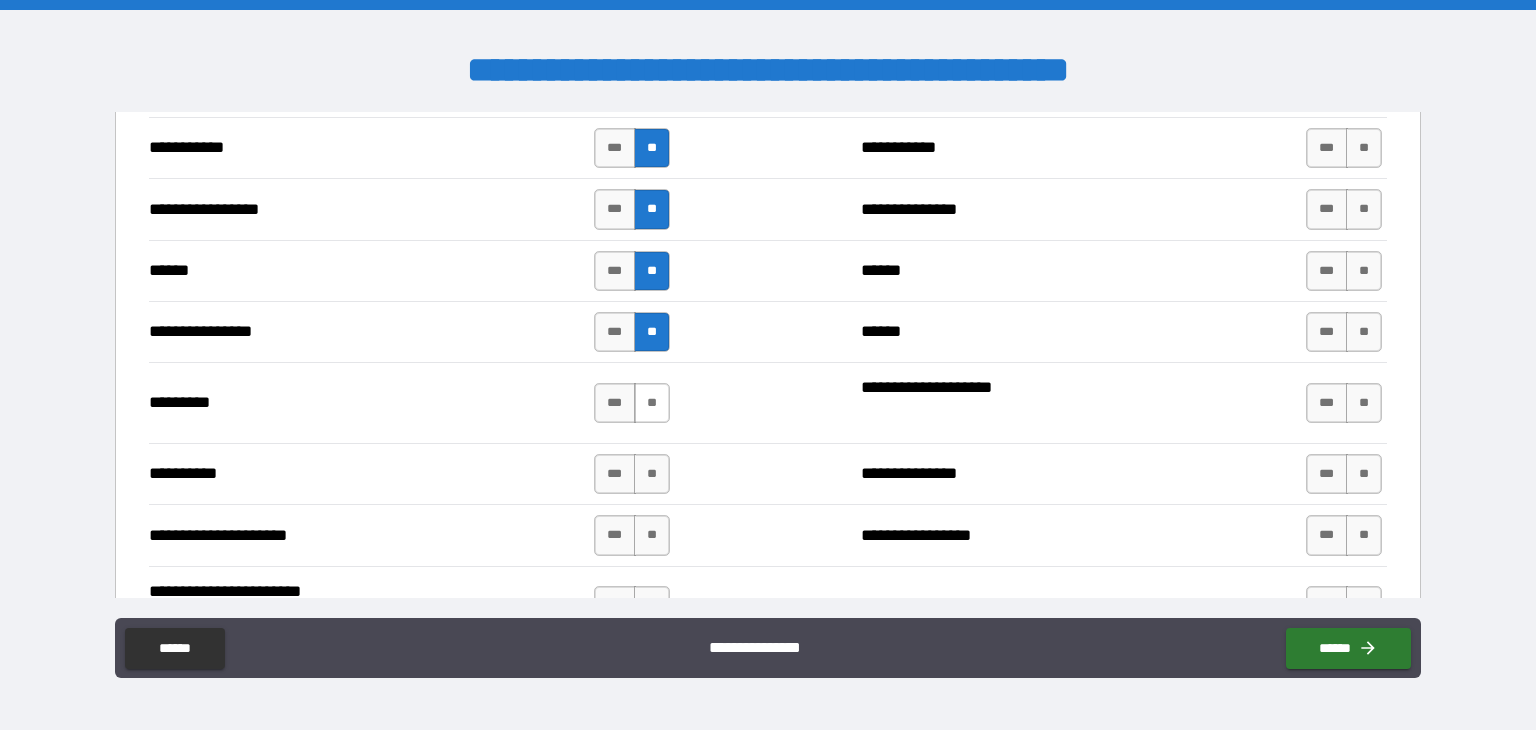 click on "**" at bounding box center (652, 403) 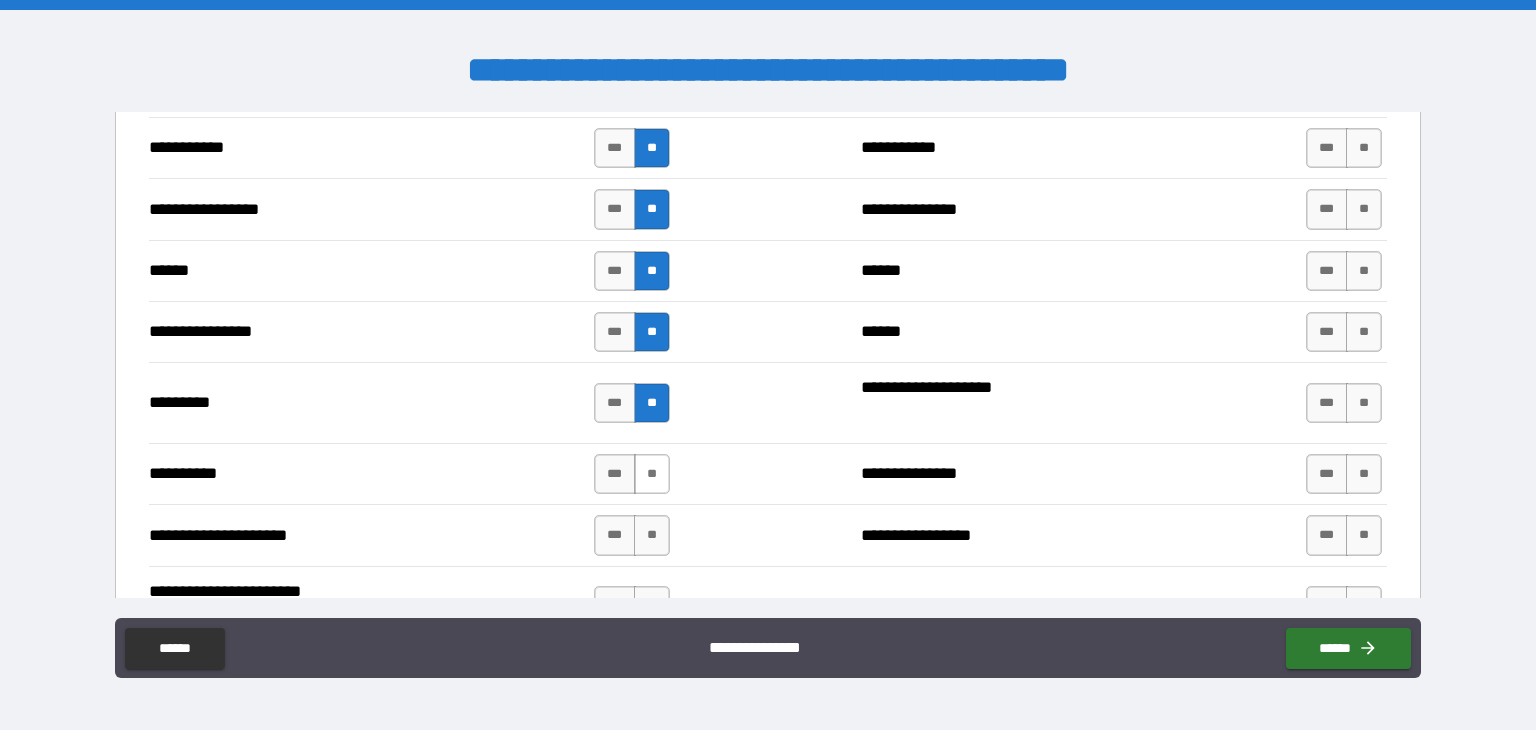 drag, startPoint x: 641, startPoint y: 461, endPoint x: 649, endPoint y: 485, distance: 25.298222 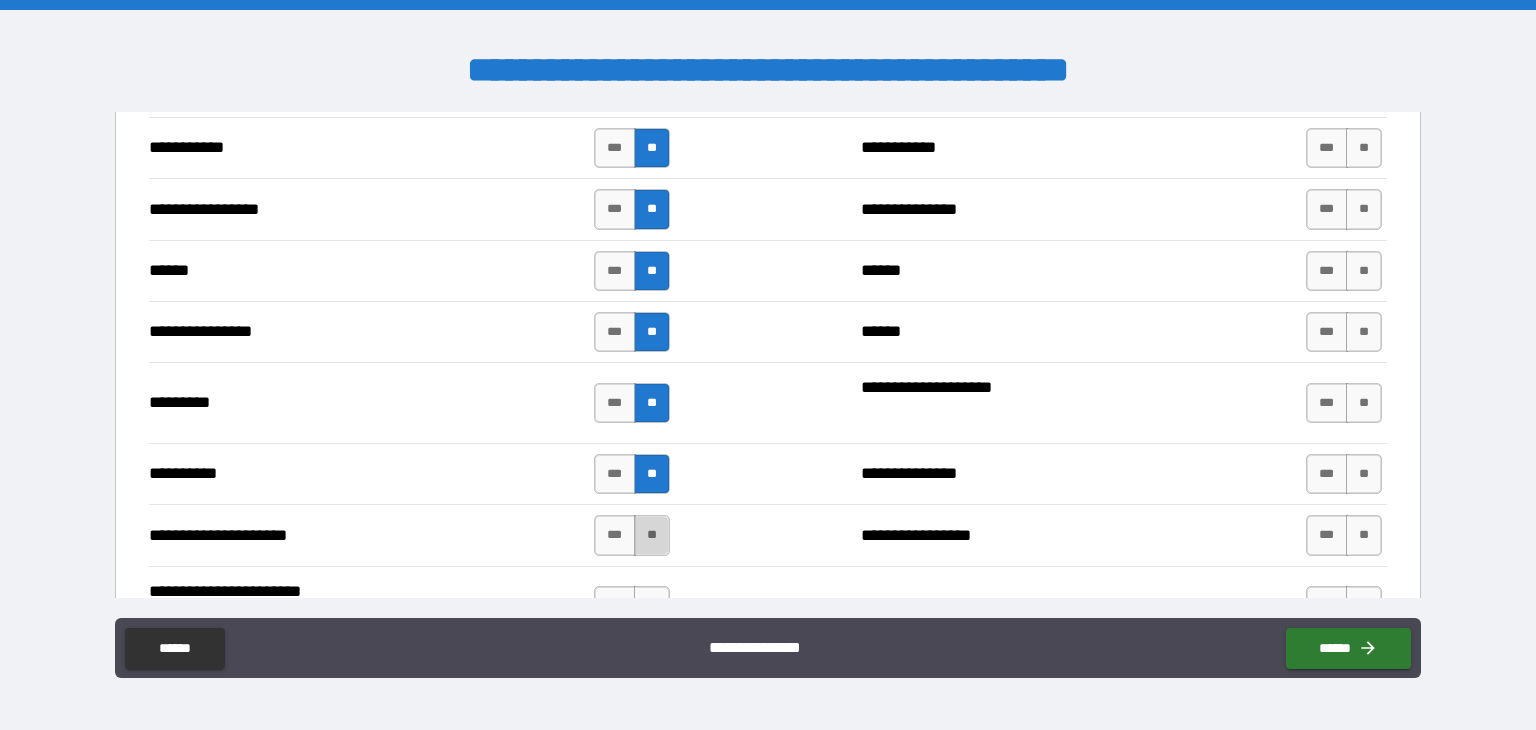 click on "**" at bounding box center (652, 535) 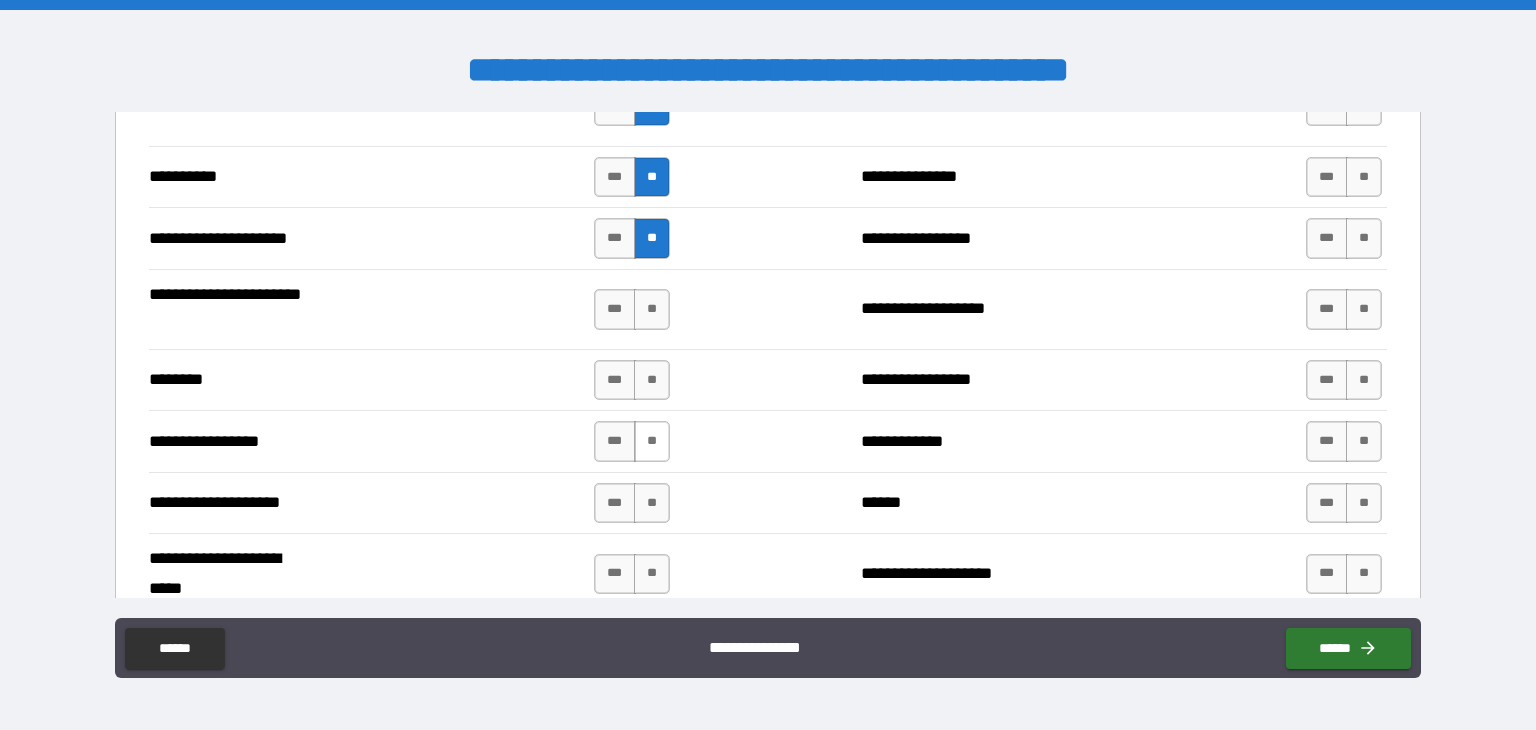 scroll, scrollTop: 2400, scrollLeft: 0, axis: vertical 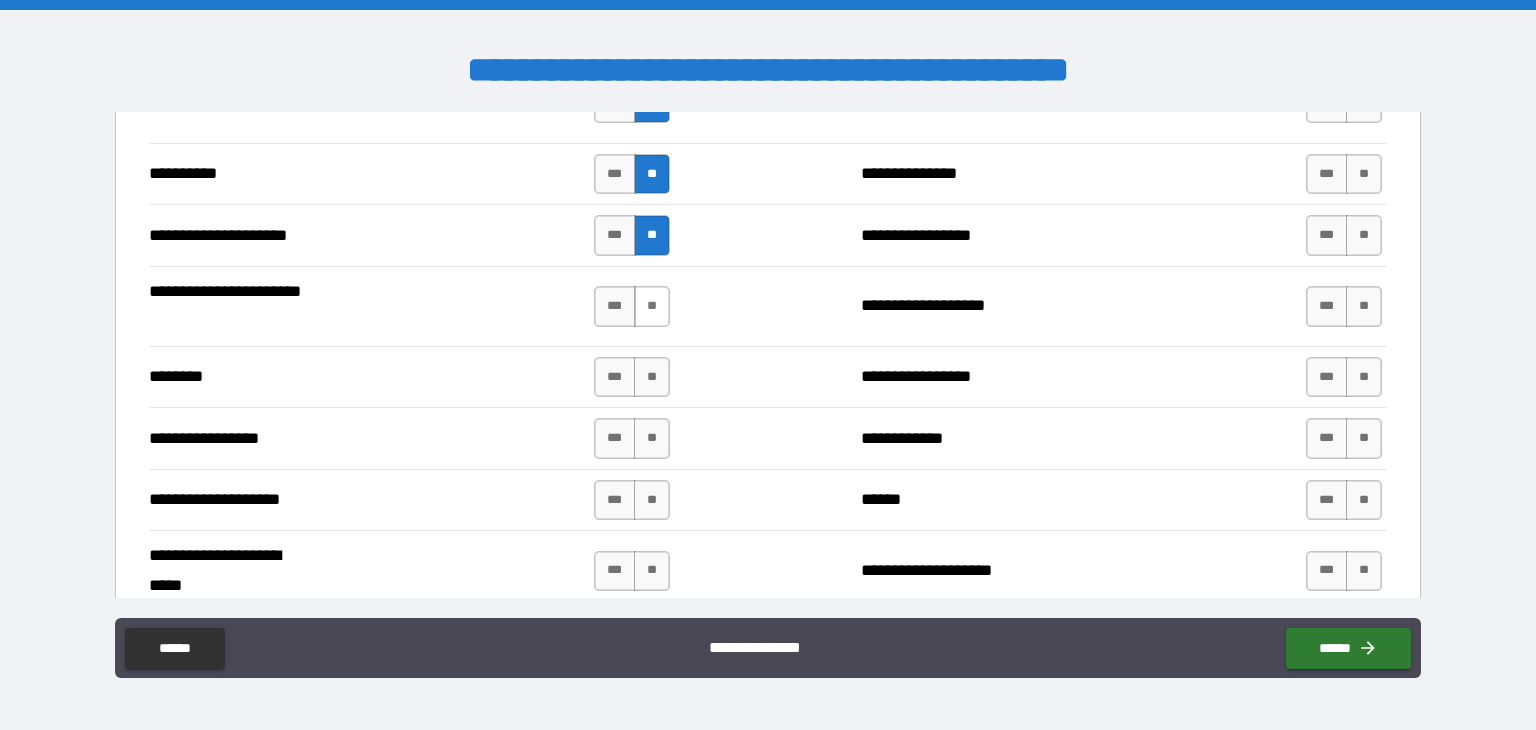 click on "**" at bounding box center [652, 306] 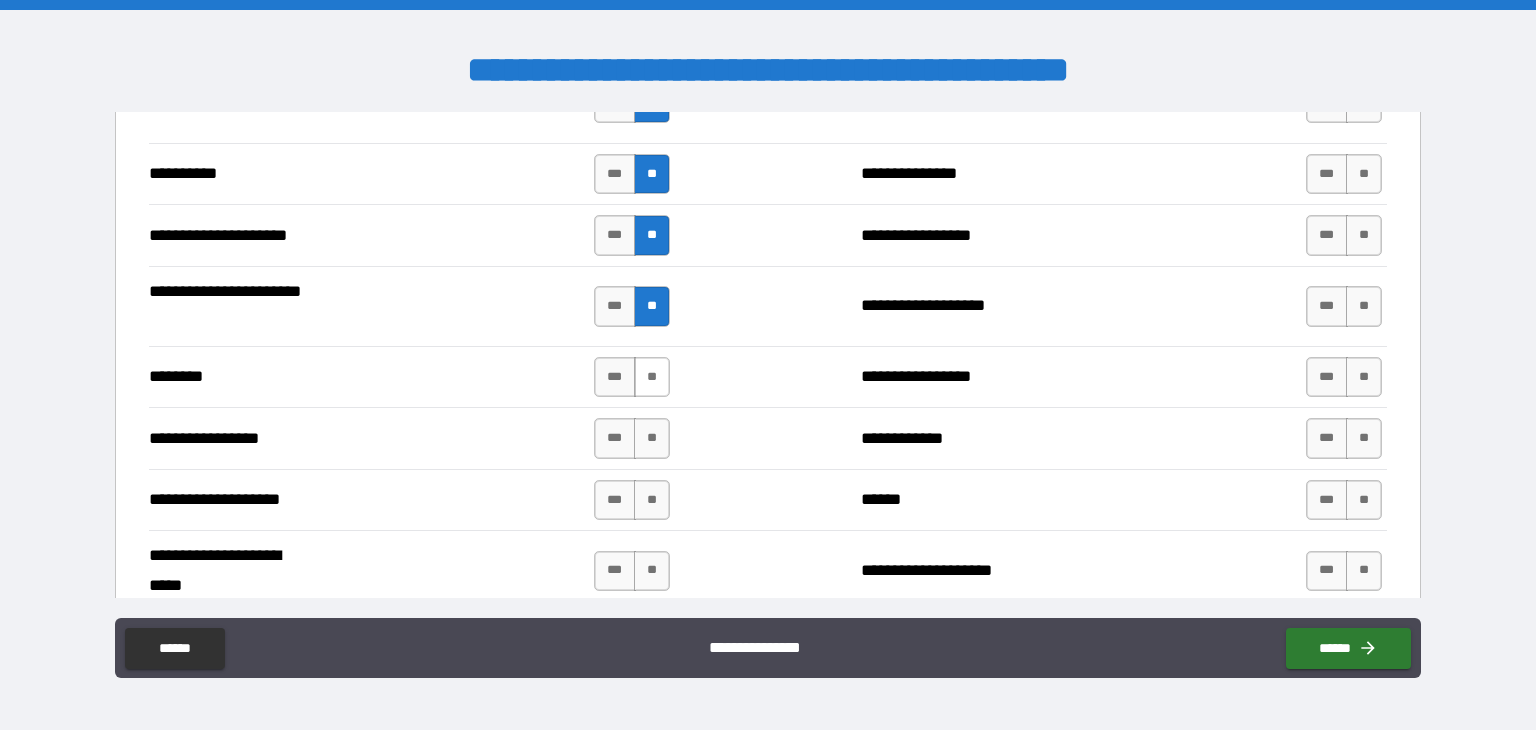 click on "**" at bounding box center [652, 377] 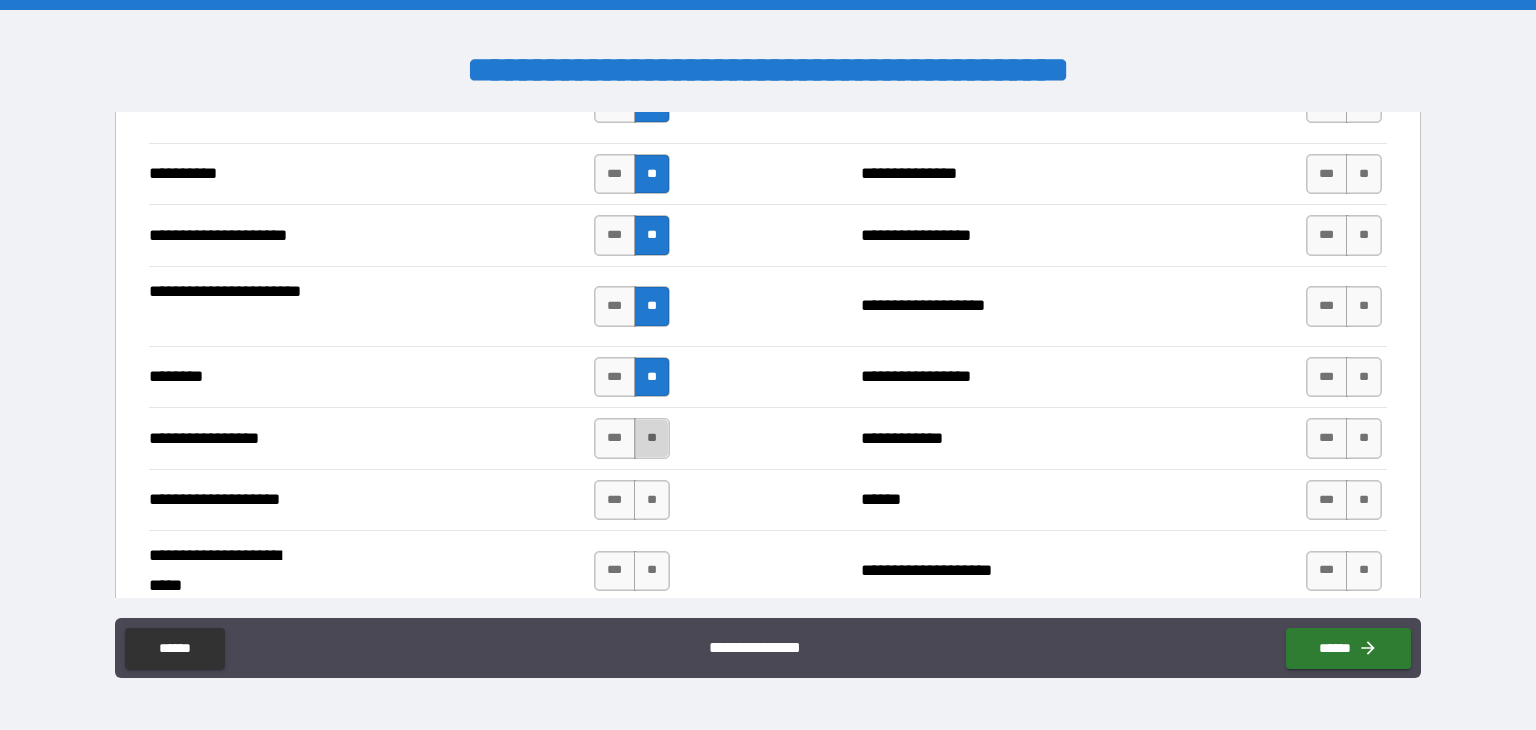 click on "**" at bounding box center [652, 438] 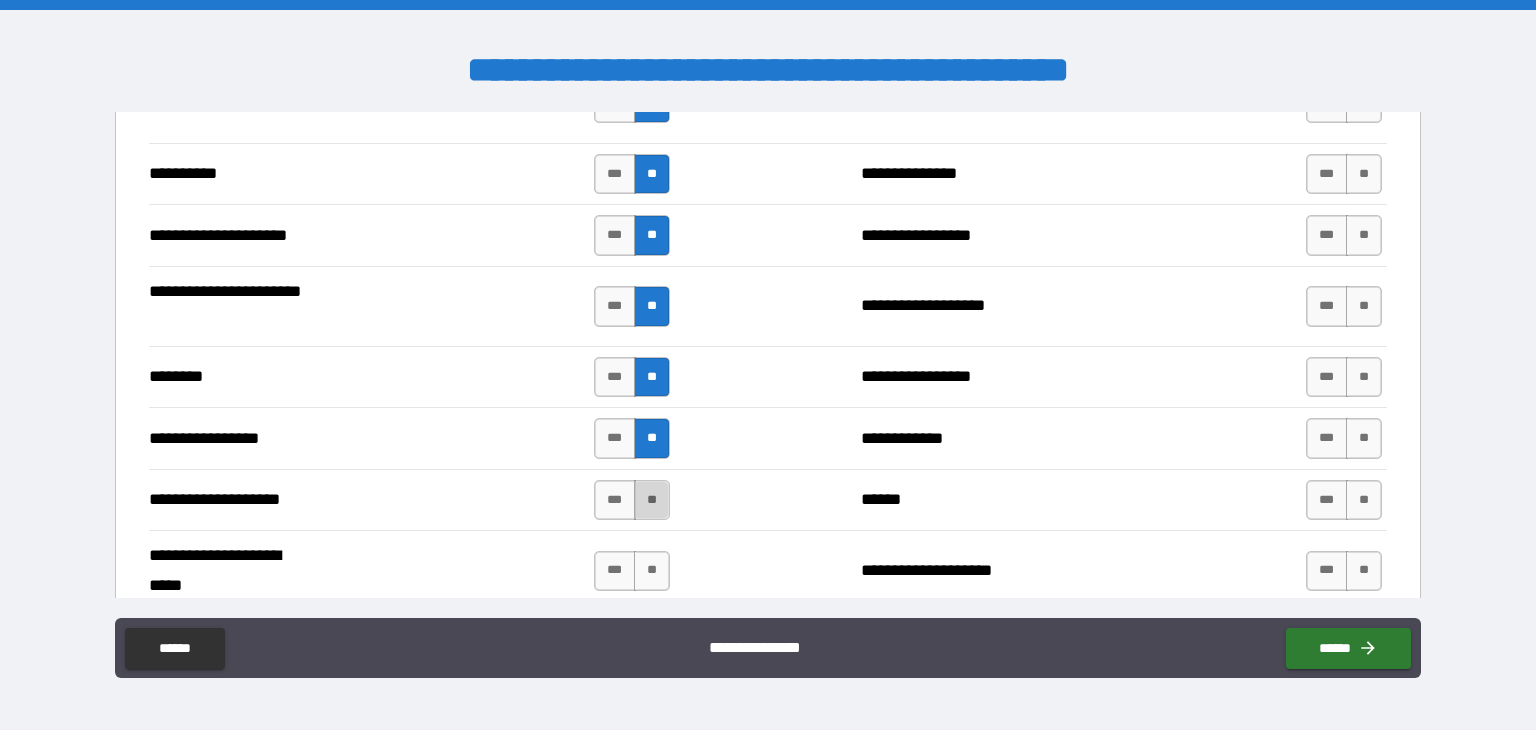 click on "**" at bounding box center (652, 500) 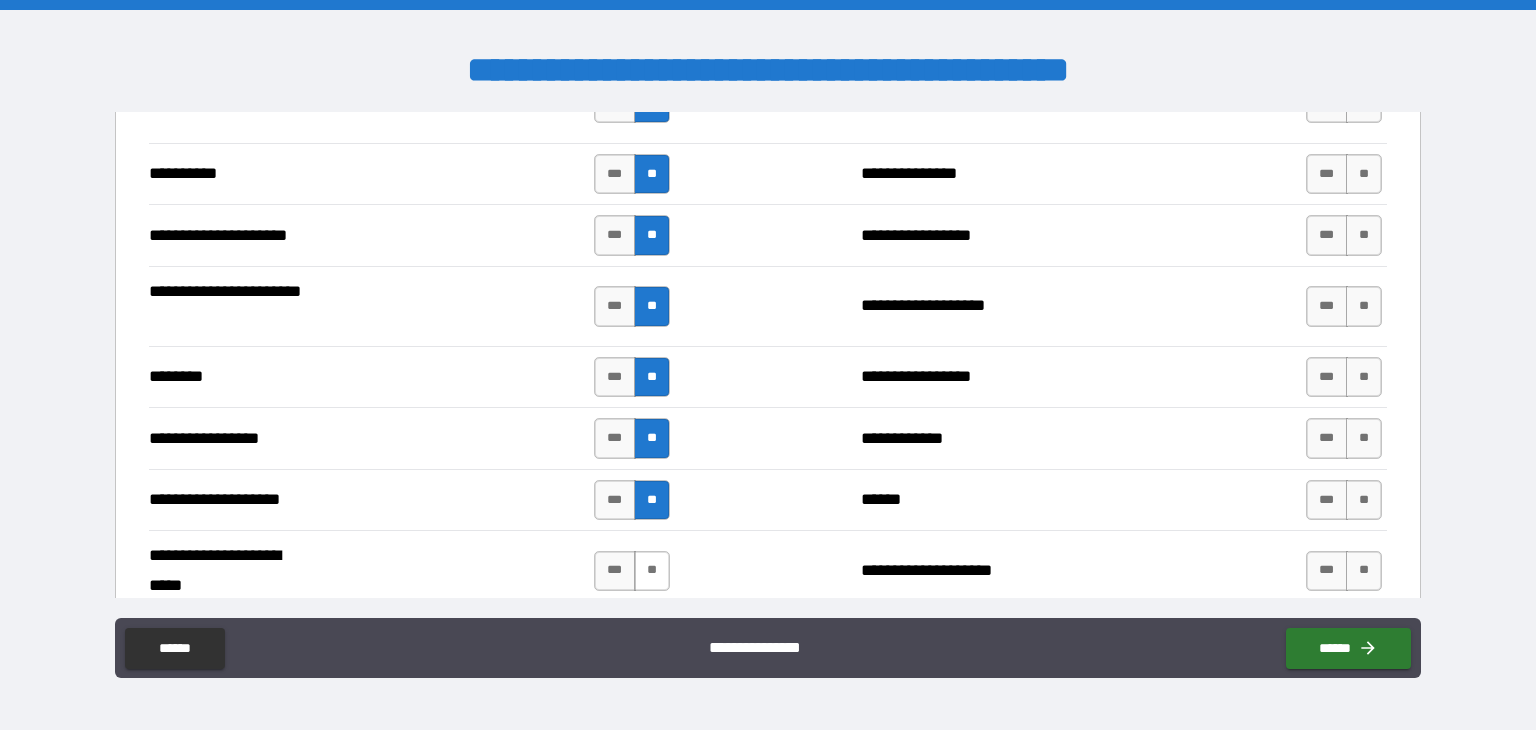 click on "**" at bounding box center (652, 571) 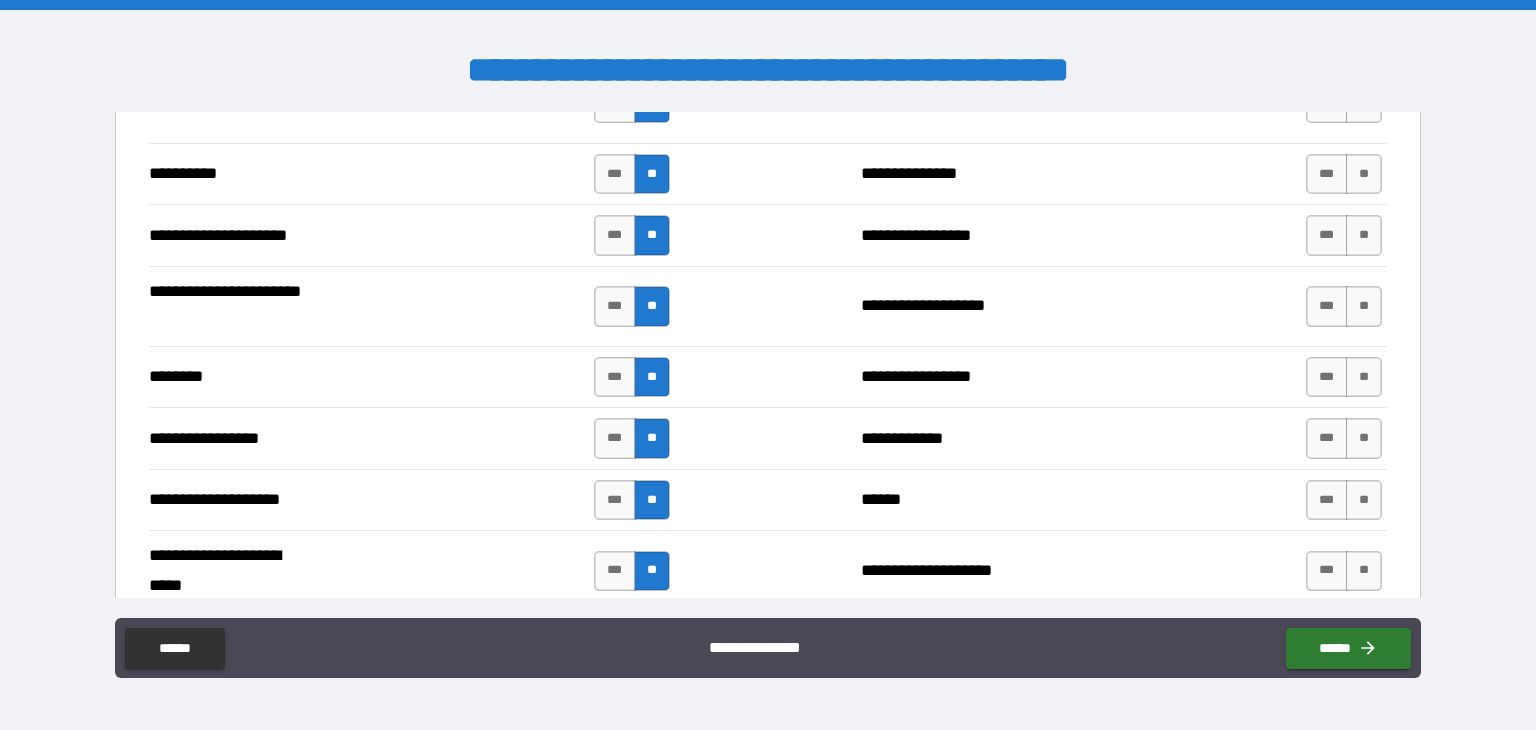 scroll, scrollTop: 2700, scrollLeft: 0, axis: vertical 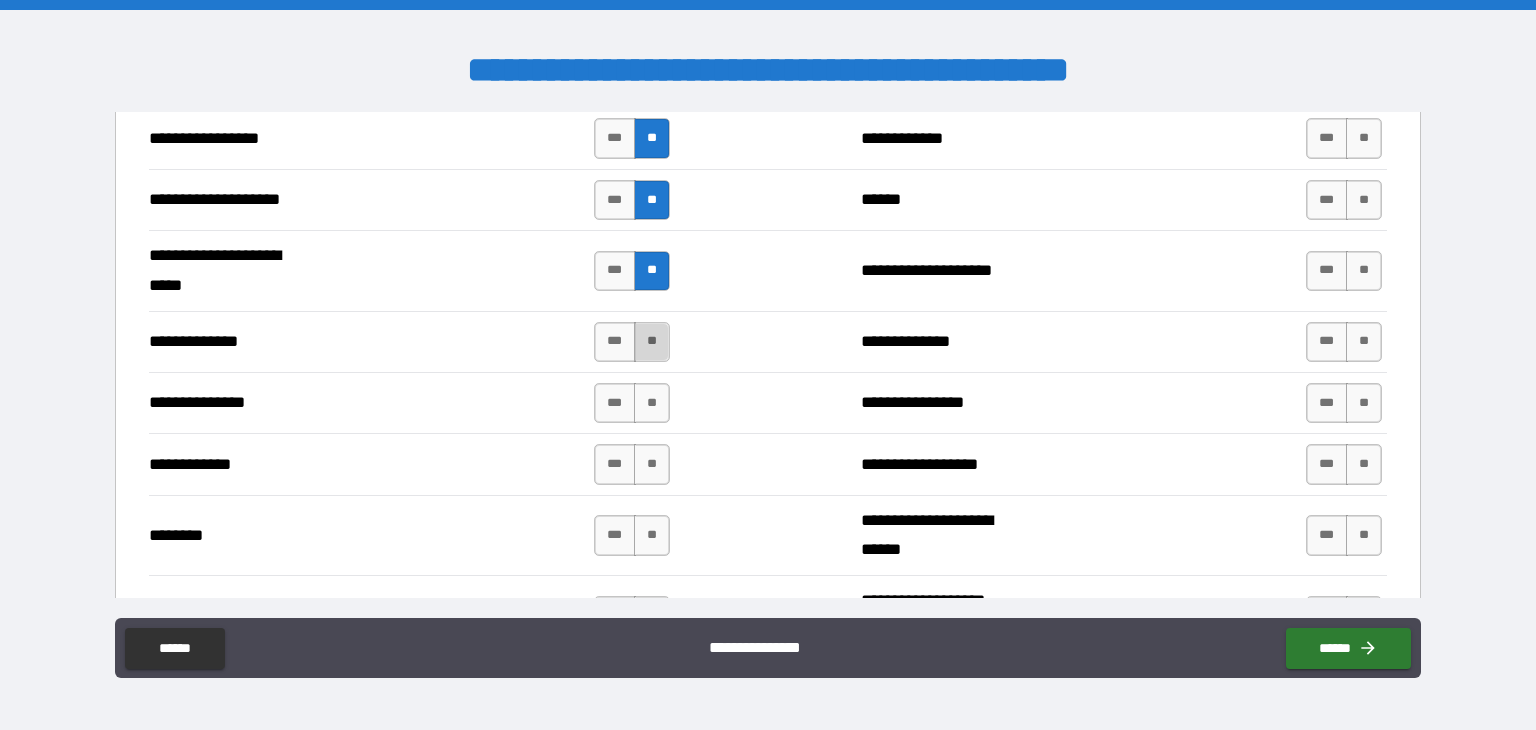 click on "**" at bounding box center [652, 342] 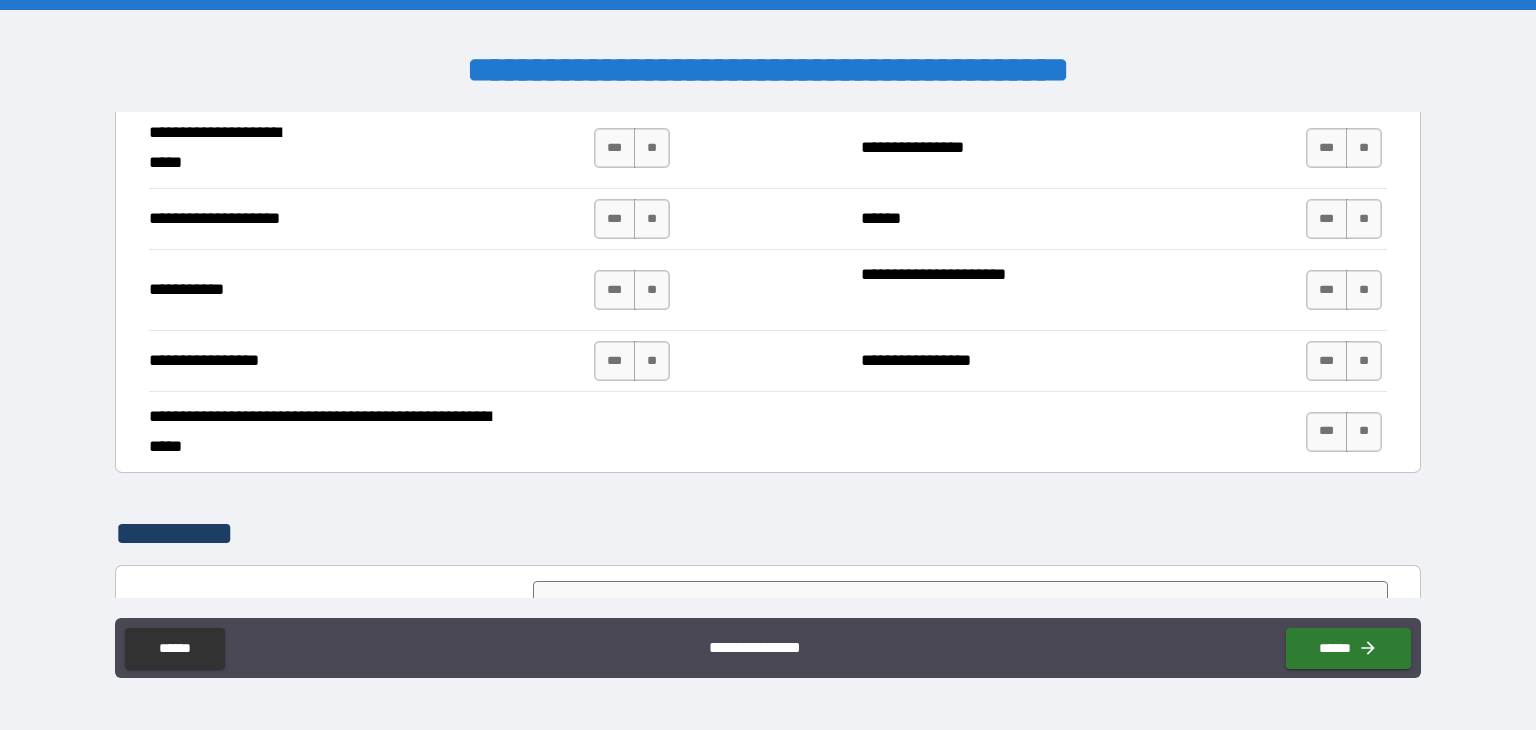 scroll, scrollTop: 3800, scrollLeft: 0, axis: vertical 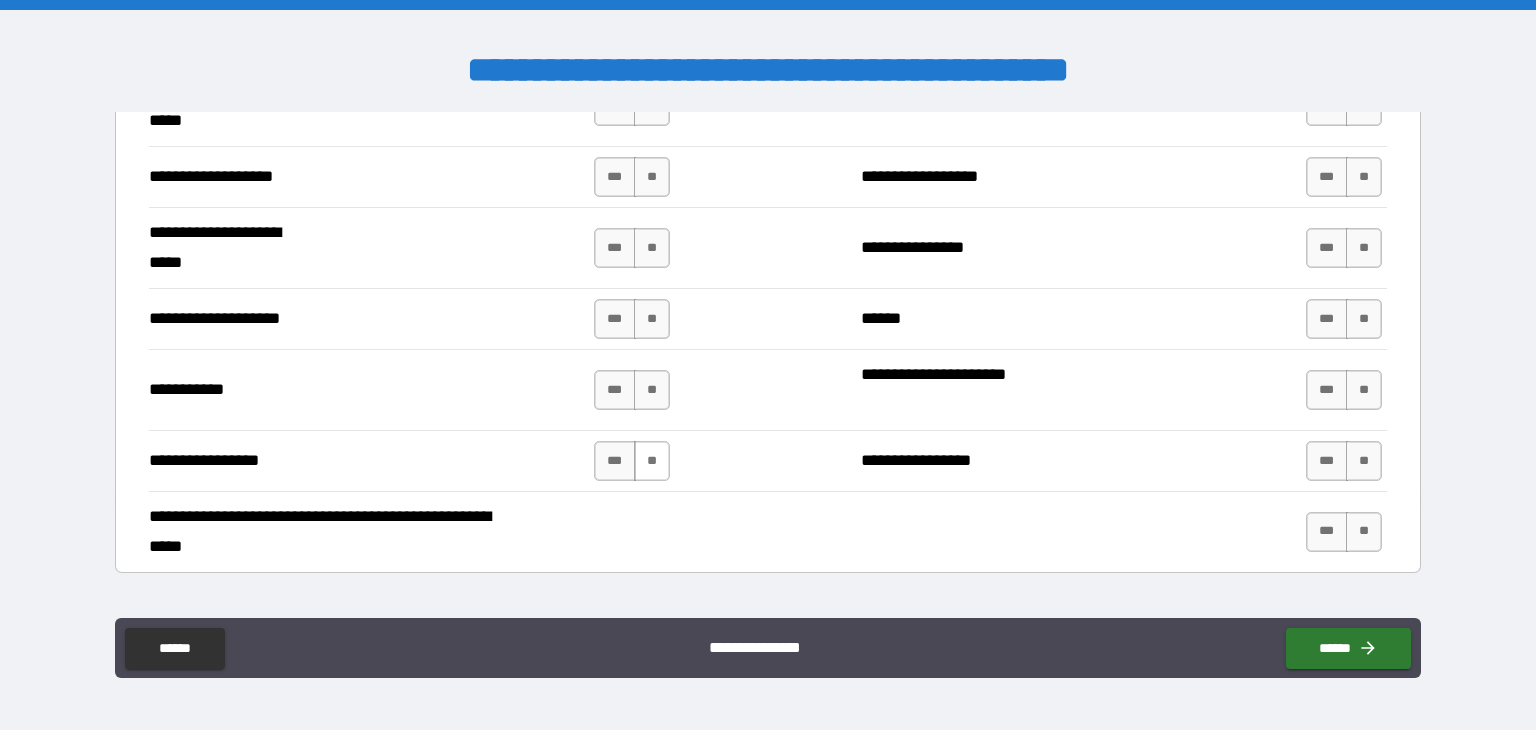 click on "**" at bounding box center [652, 461] 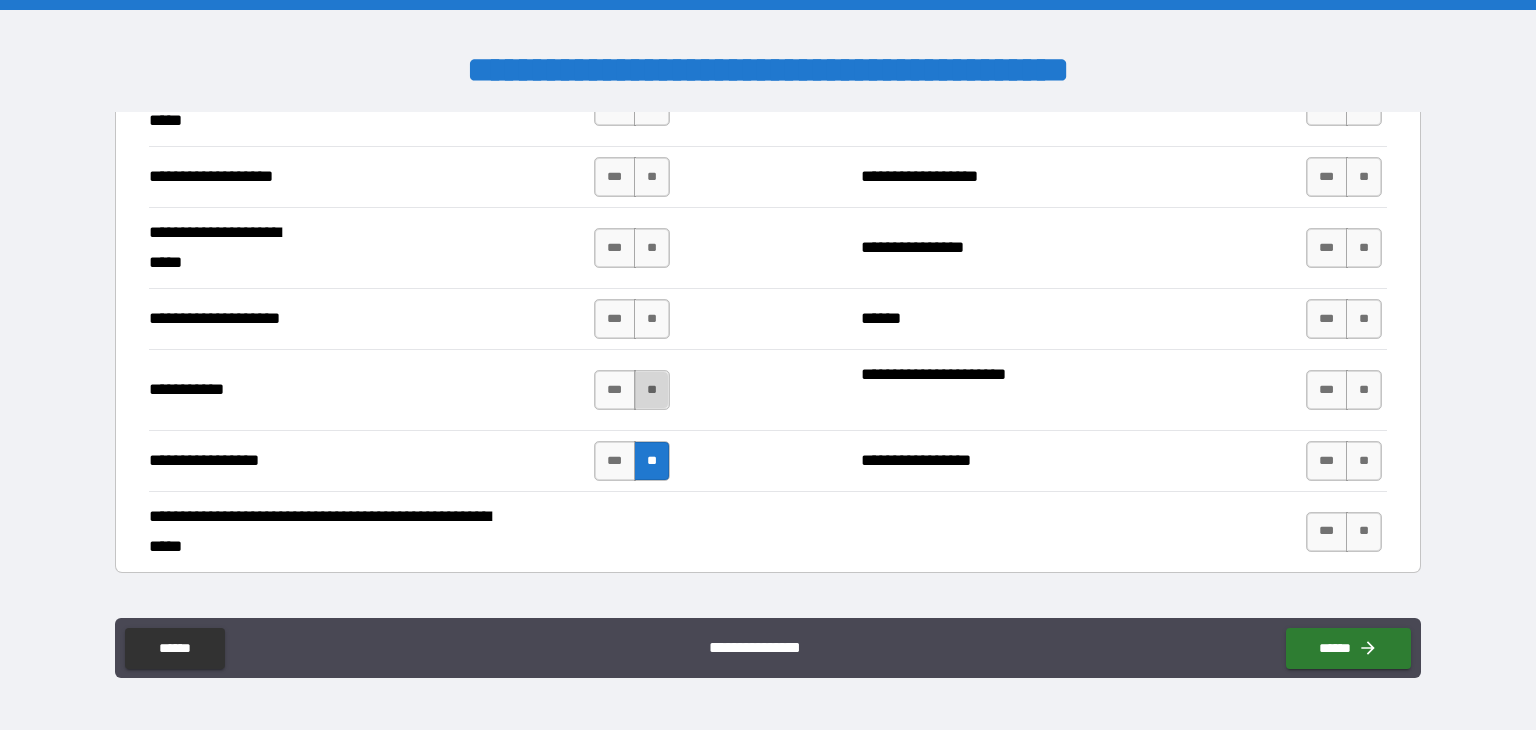 click on "**" at bounding box center (652, 390) 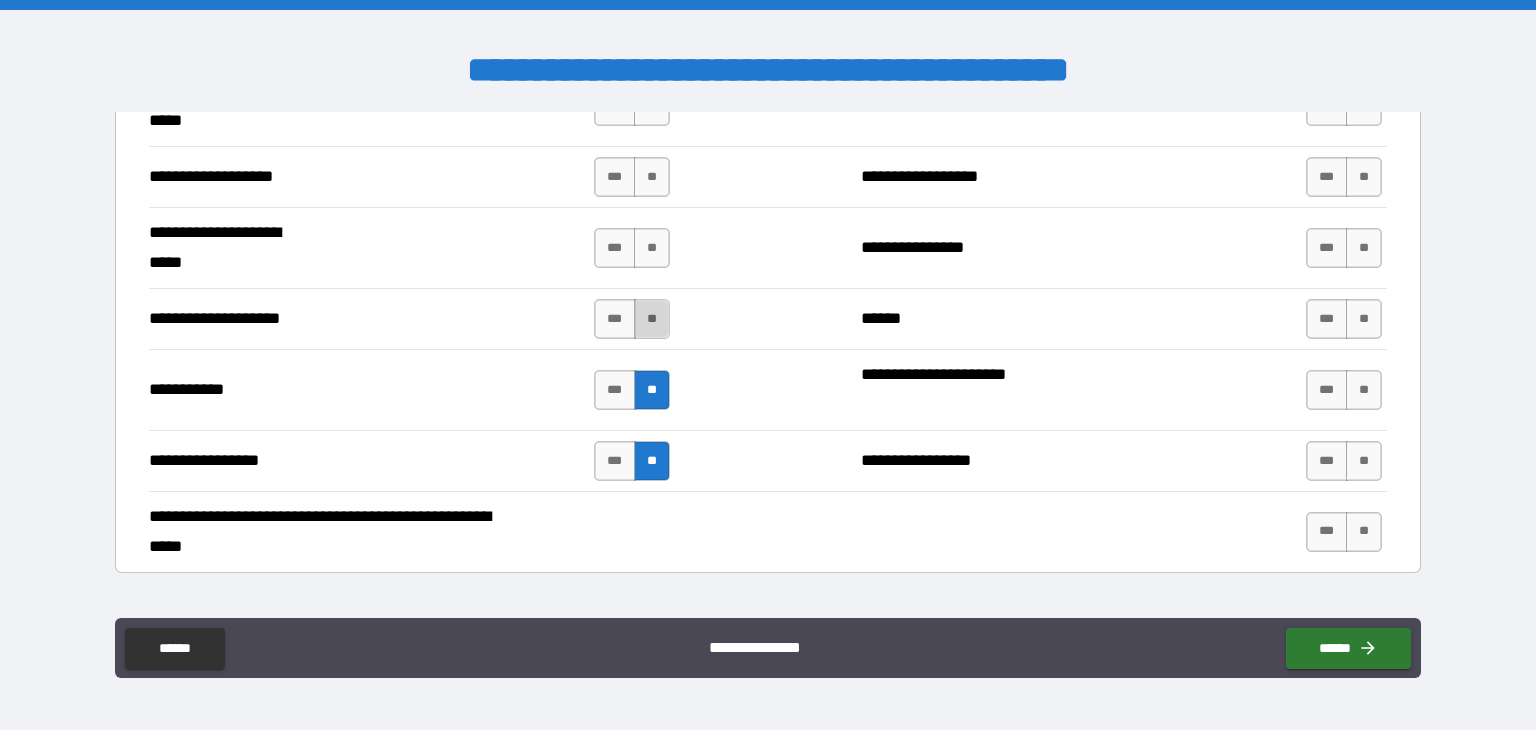 click on "**" at bounding box center (652, 319) 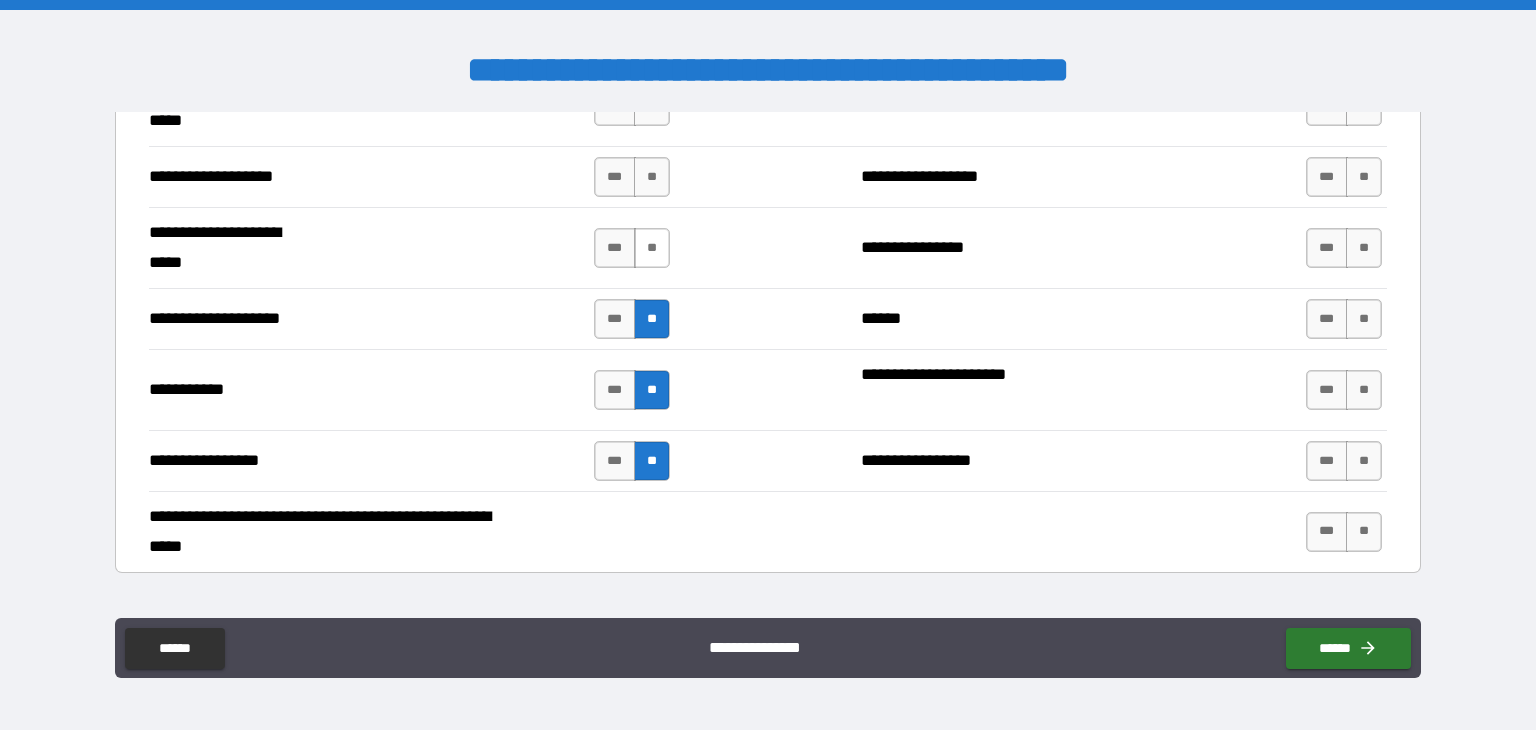 click on "**" at bounding box center (652, 248) 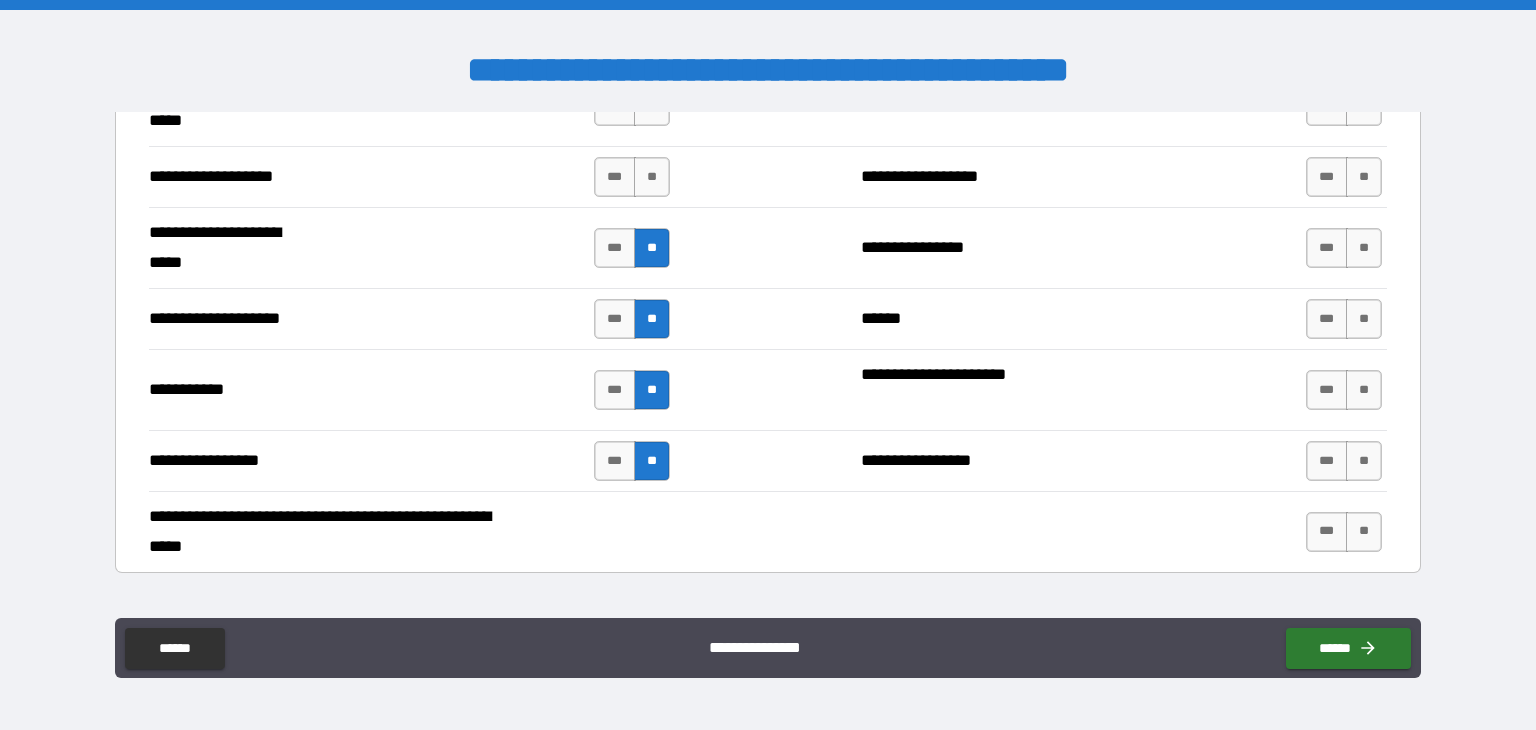 scroll, scrollTop: 3600, scrollLeft: 0, axis: vertical 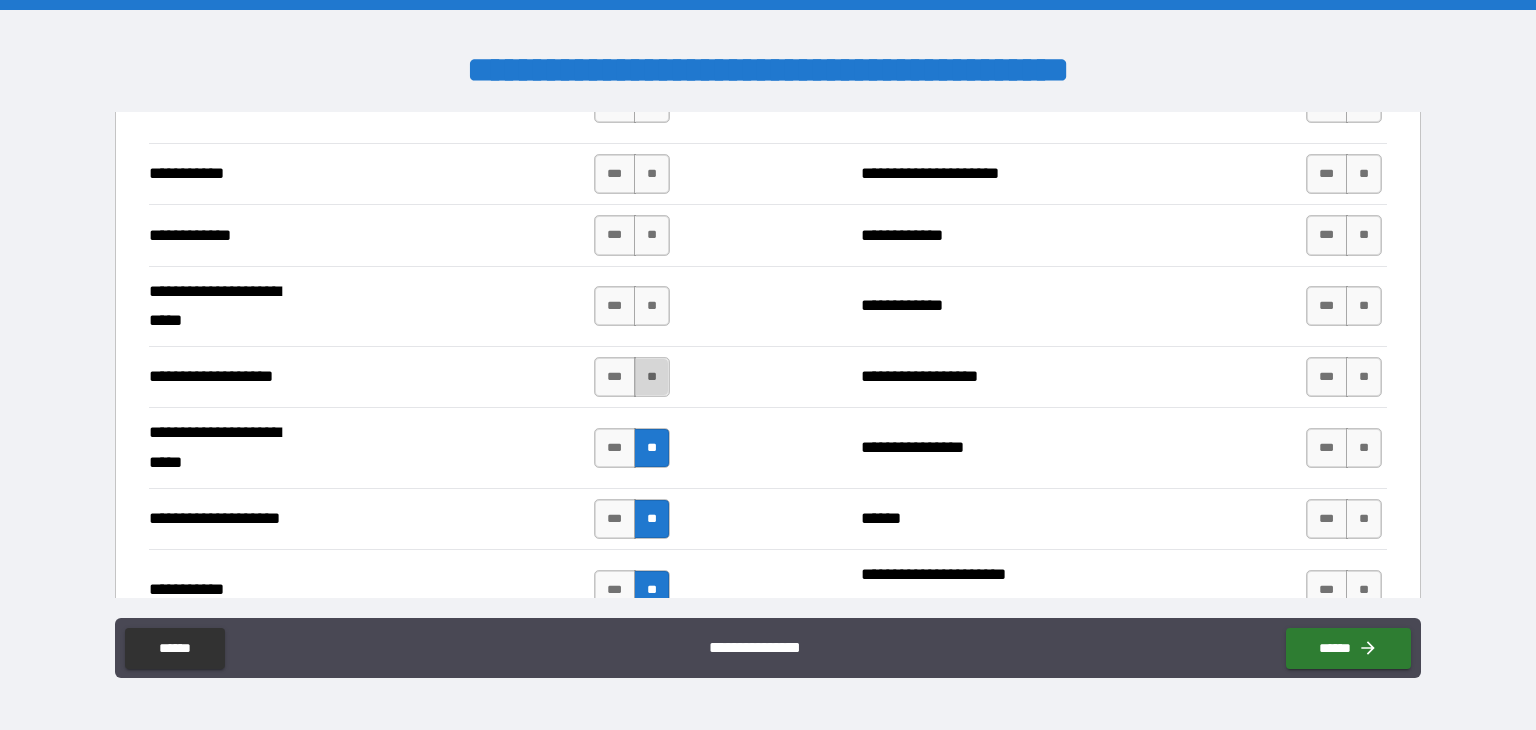 click on "**" at bounding box center [652, 377] 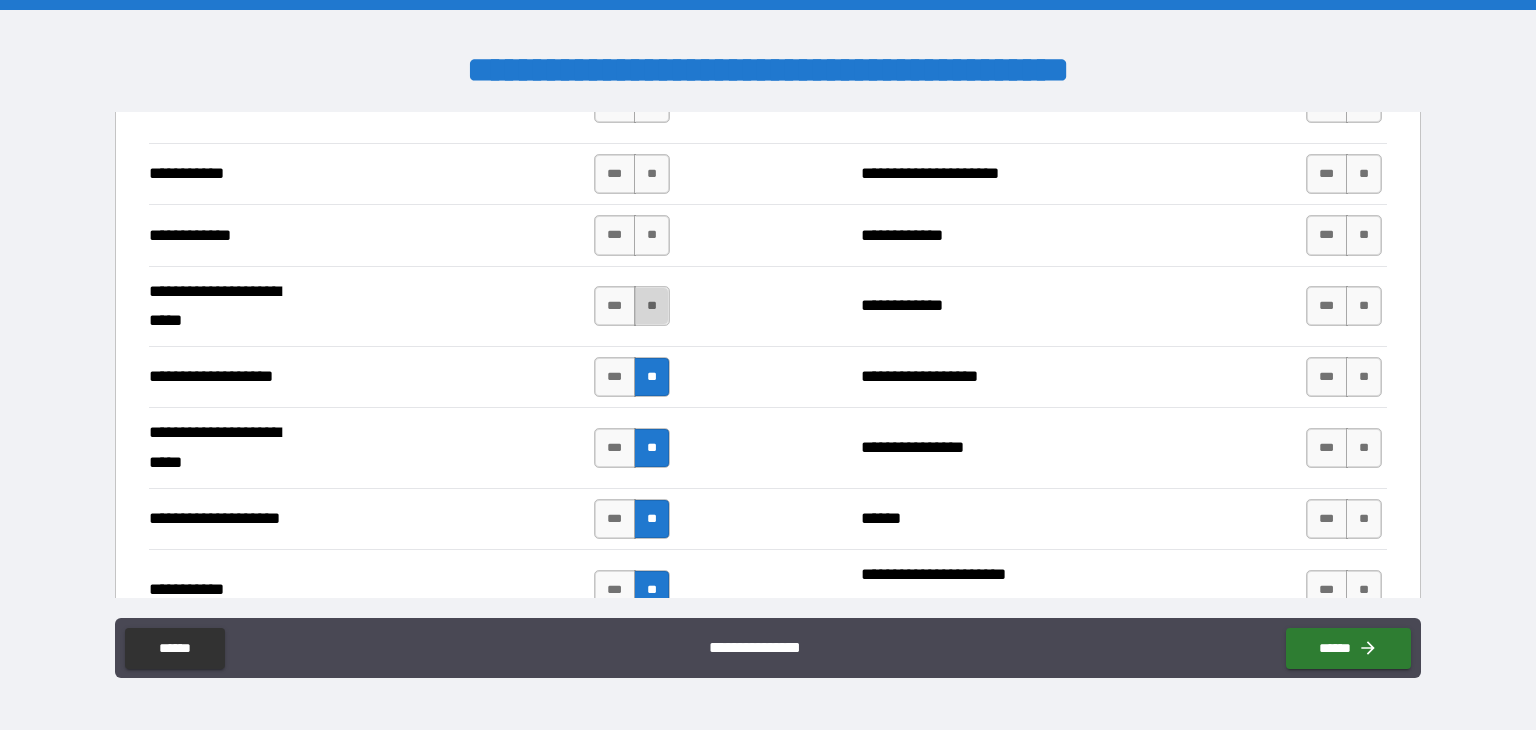 click on "**" at bounding box center (652, 306) 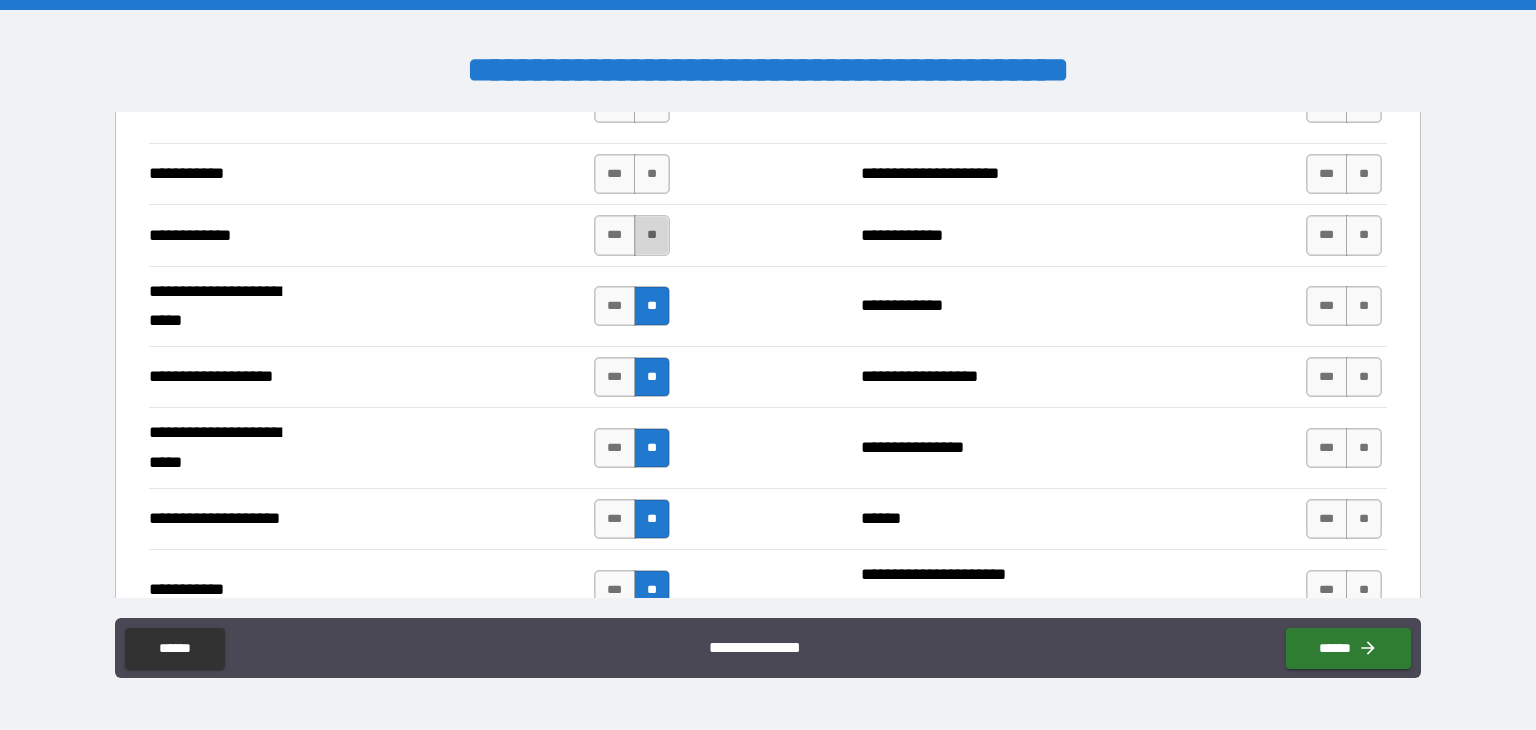 click on "**" at bounding box center (652, 235) 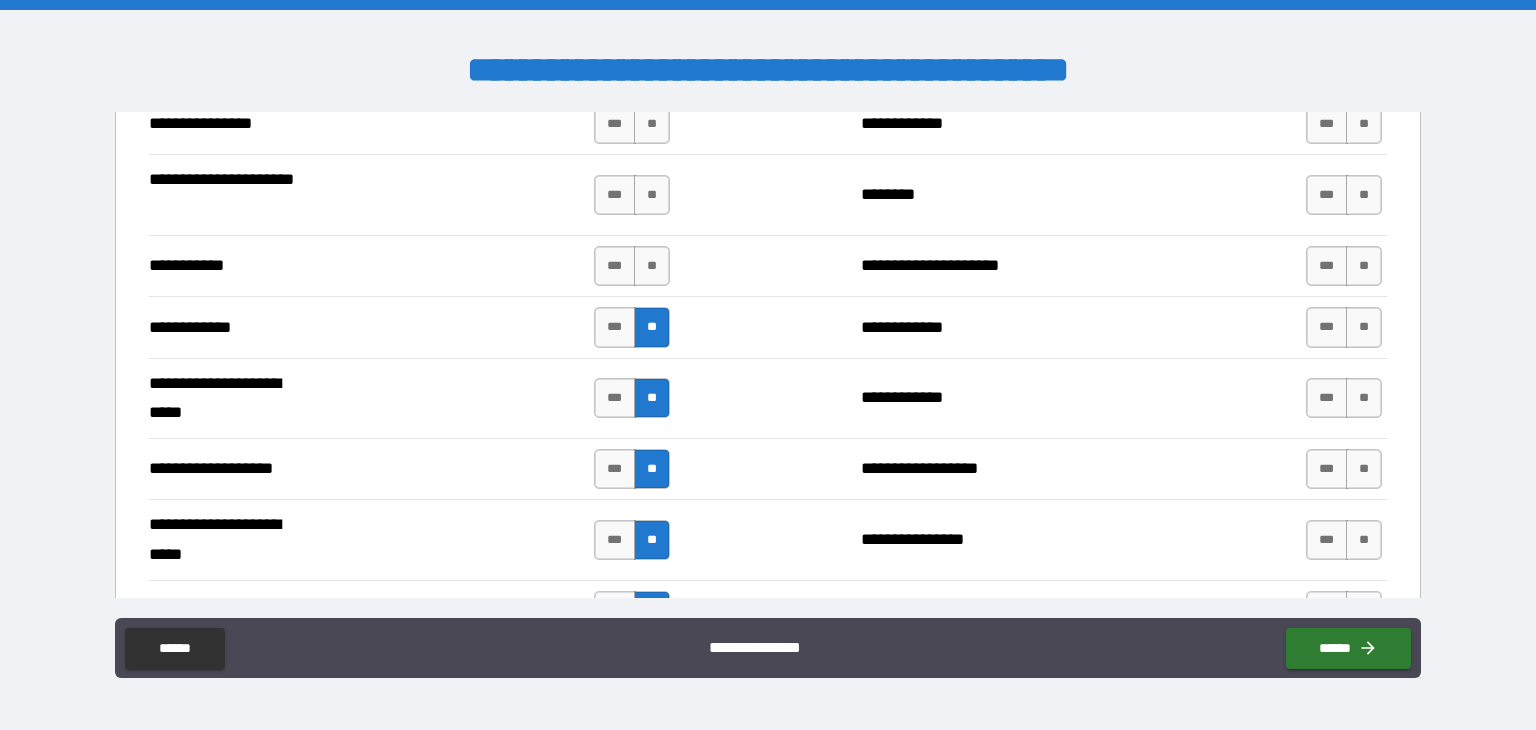scroll, scrollTop: 3400, scrollLeft: 0, axis: vertical 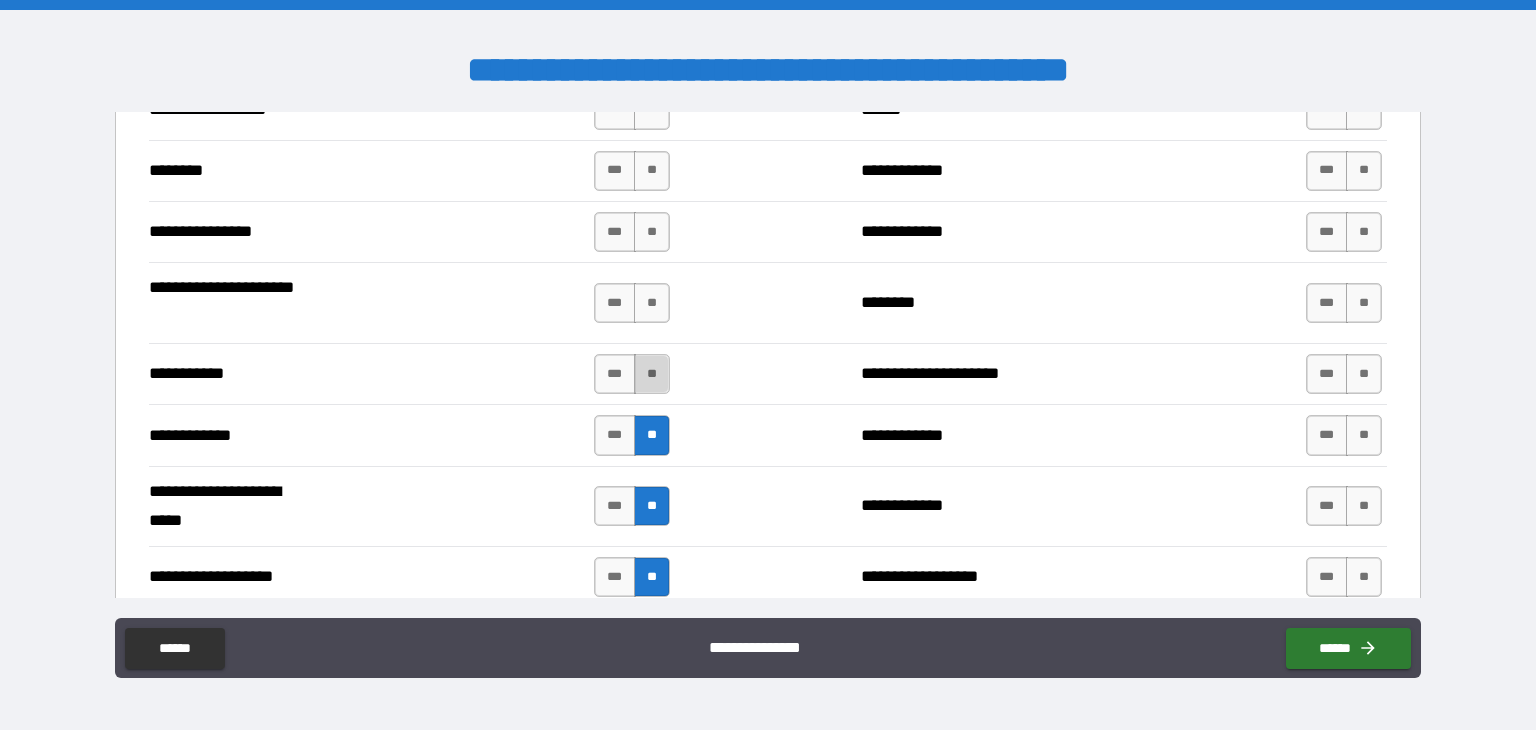 drag, startPoint x: 646, startPoint y: 354, endPoint x: 652, endPoint y: 336, distance: 18.973665 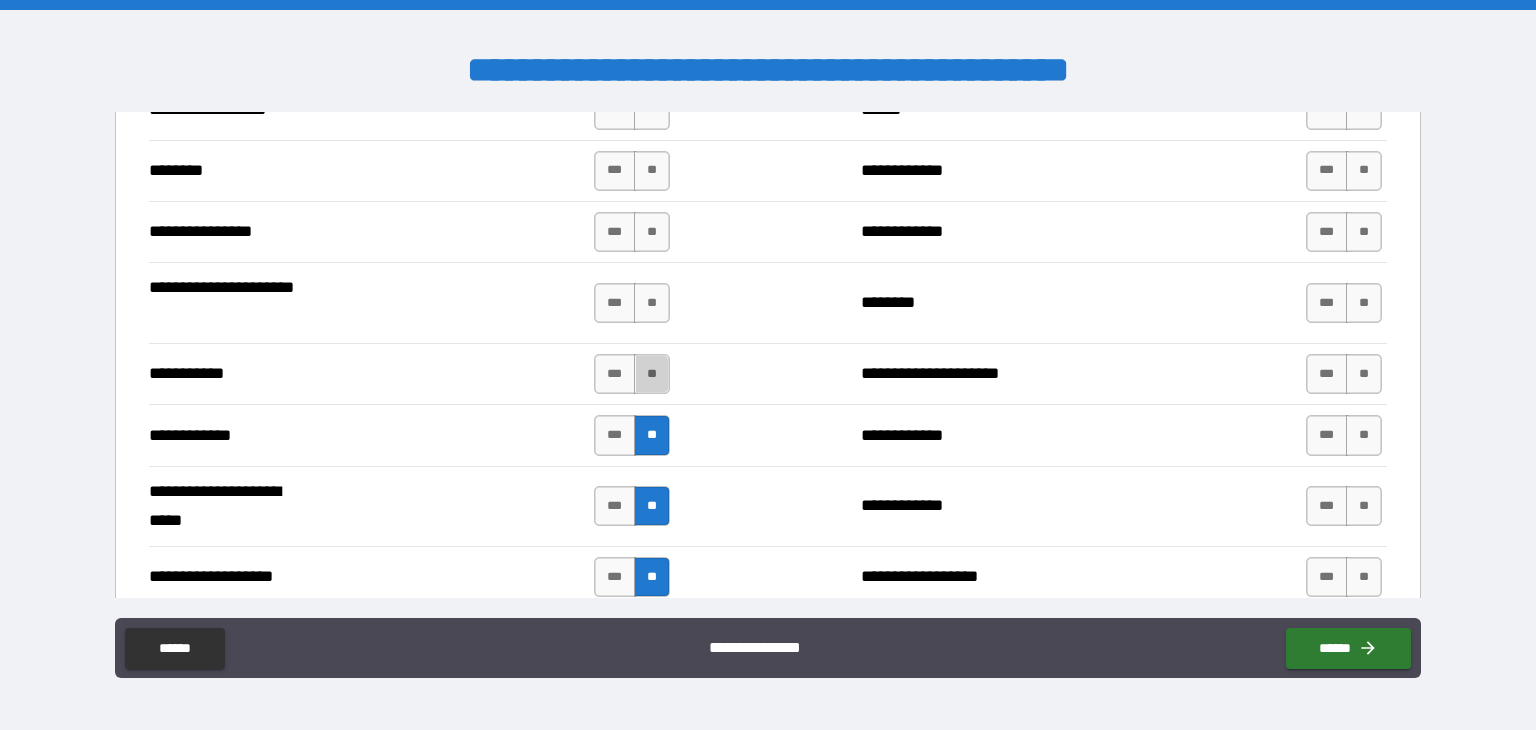 click on "**" at bounding box center (652, 374) 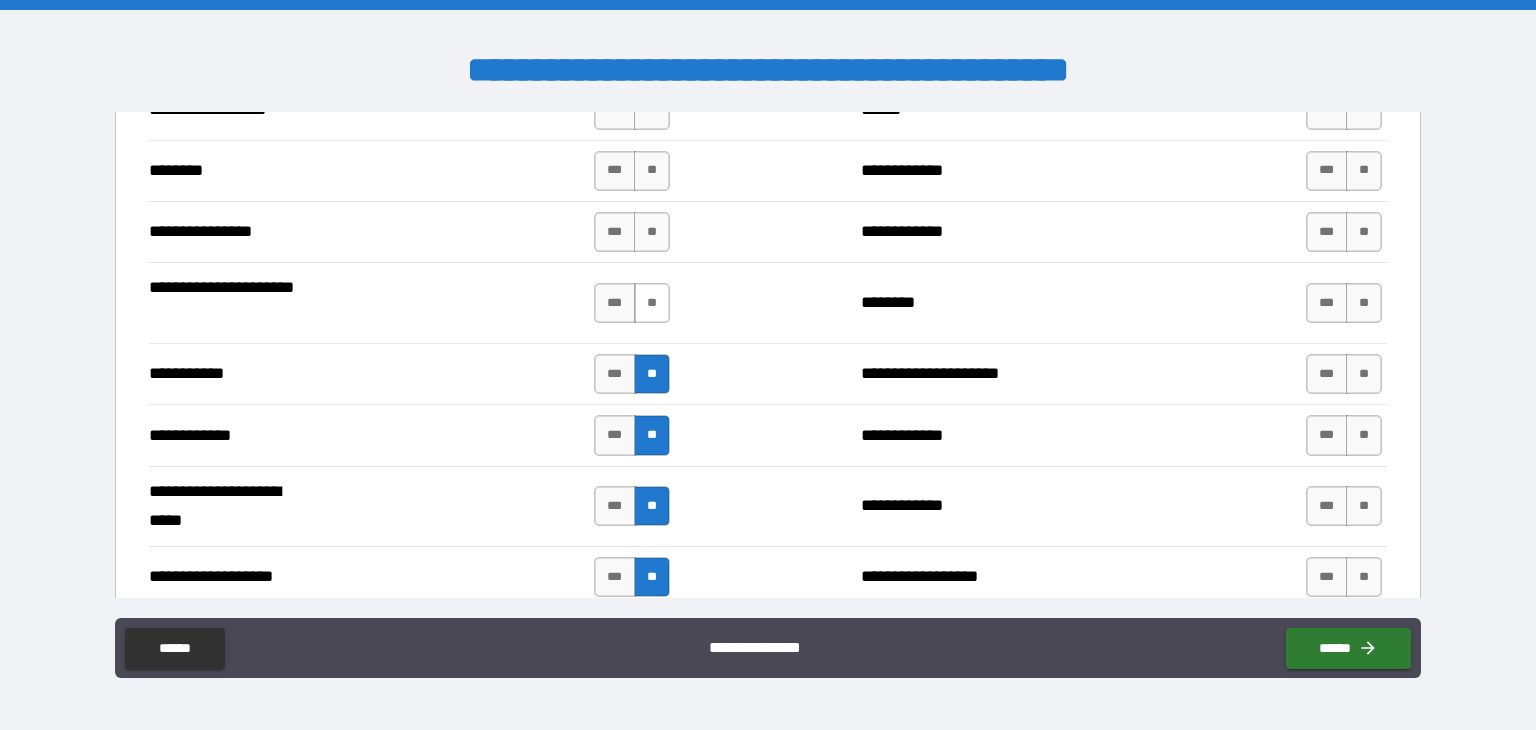 click on "**" at bounding box center (652, 303) 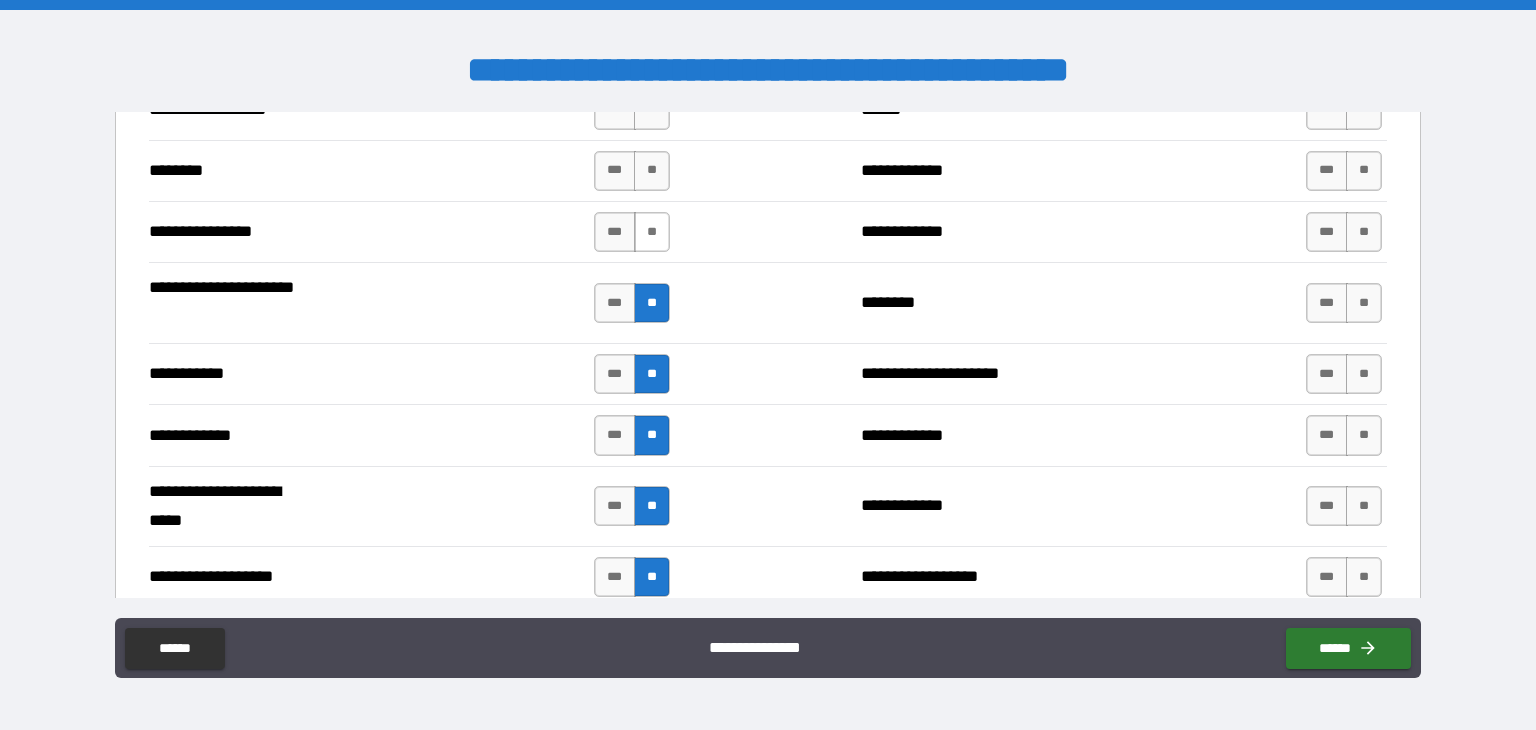 click on "**" at bounding box center (652, 232) 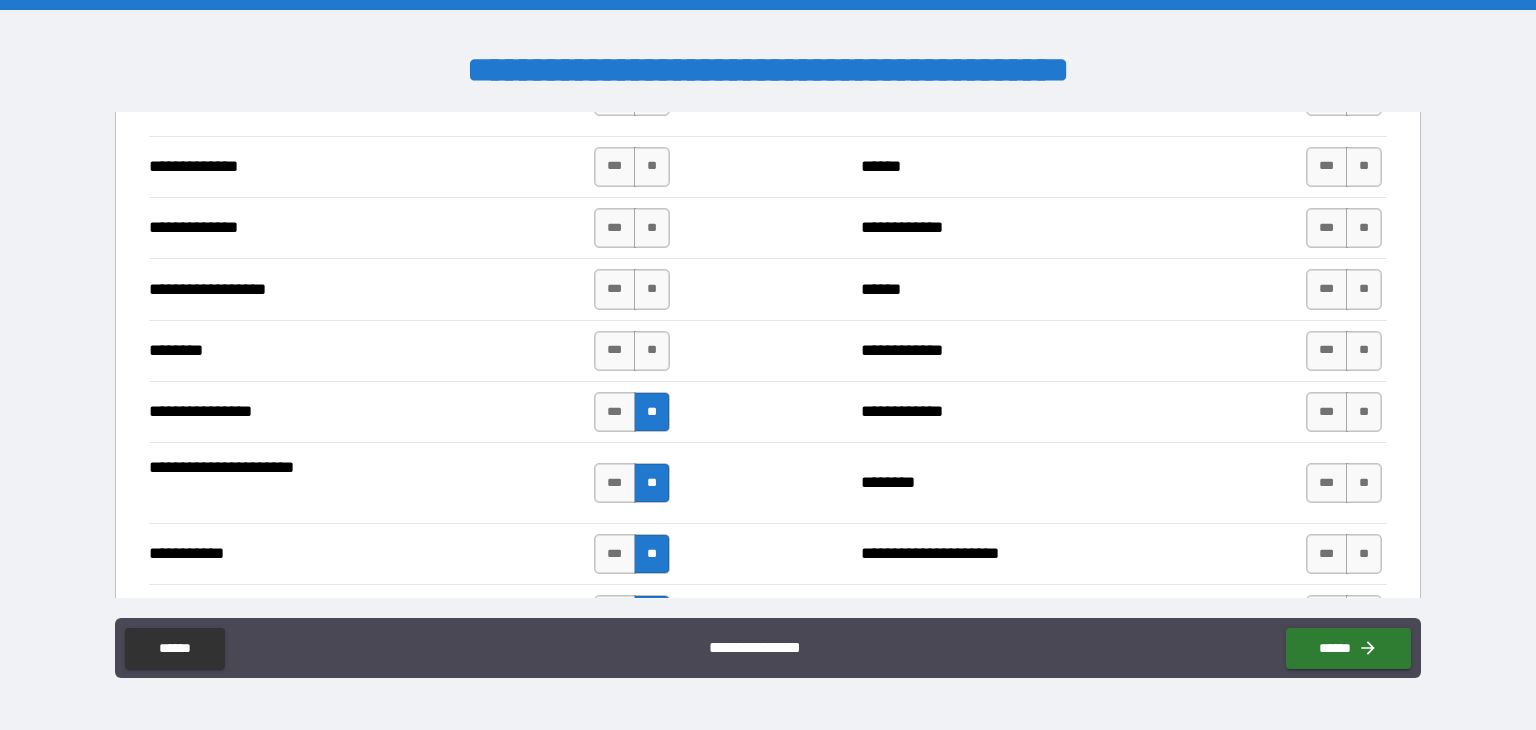 scroll, scrollTop: 3200, scrollLeft: 0, axis: vertical 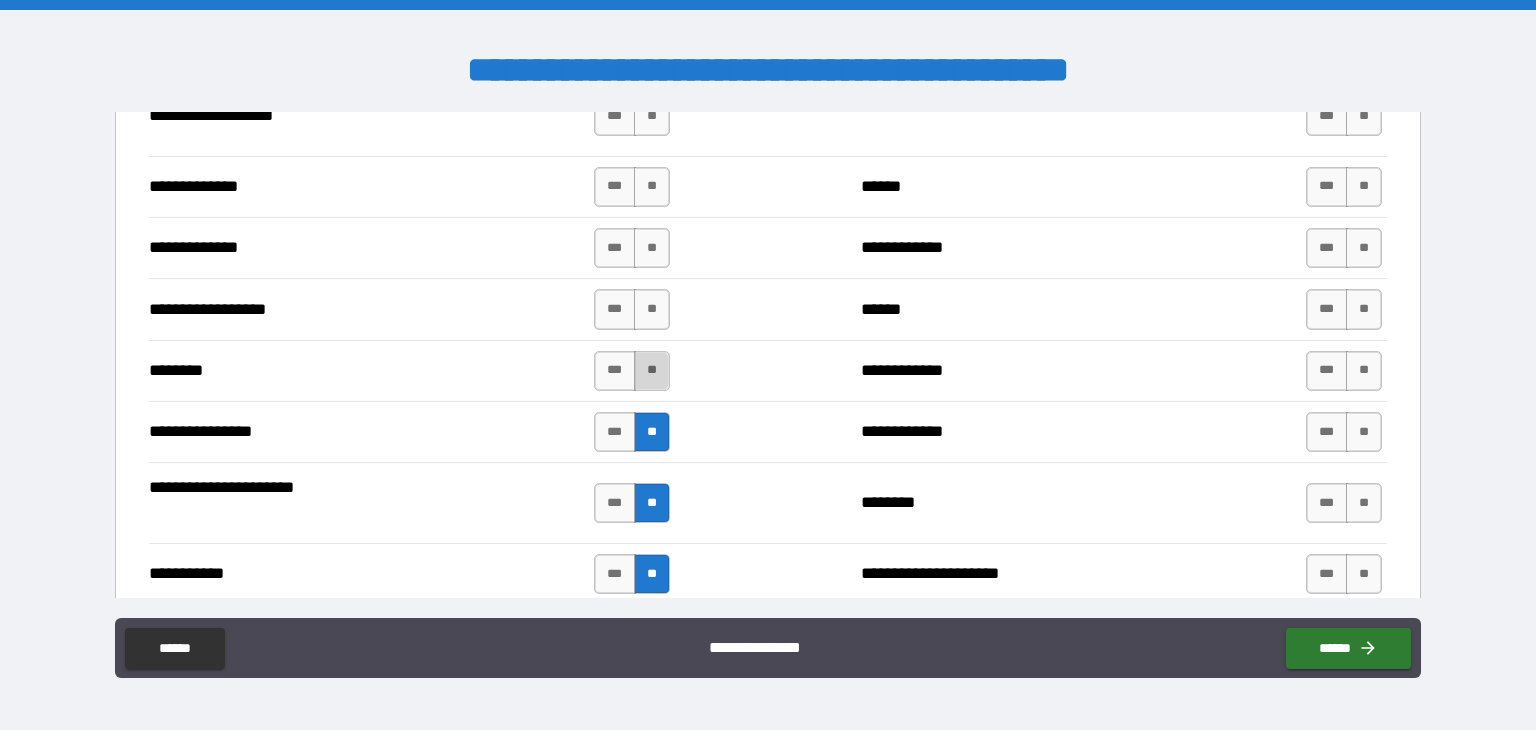 click on "**" at bounding box center (652, 371) 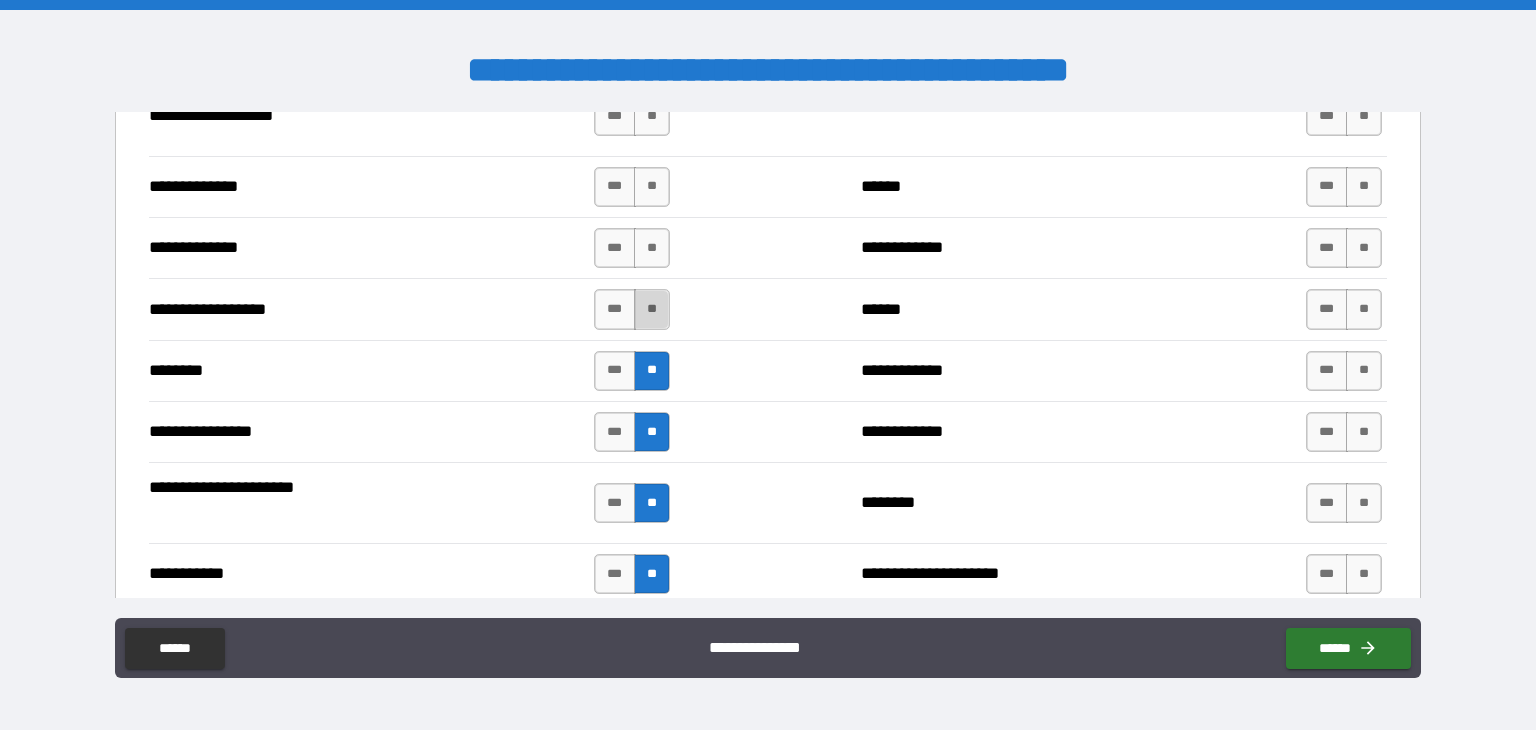 click on "**" at bounding box center (652, 309) 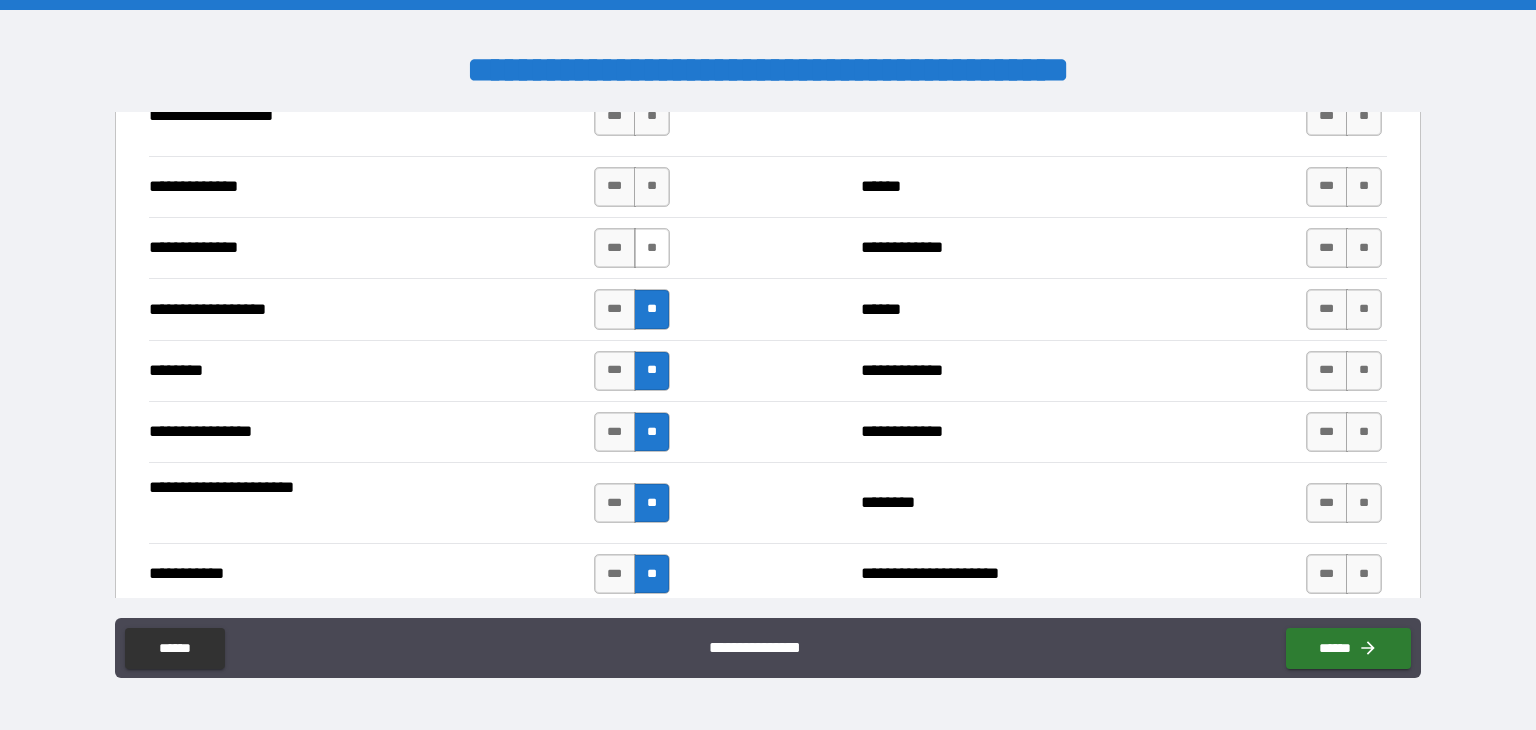 click on "**" at bounding box center (652, 248) 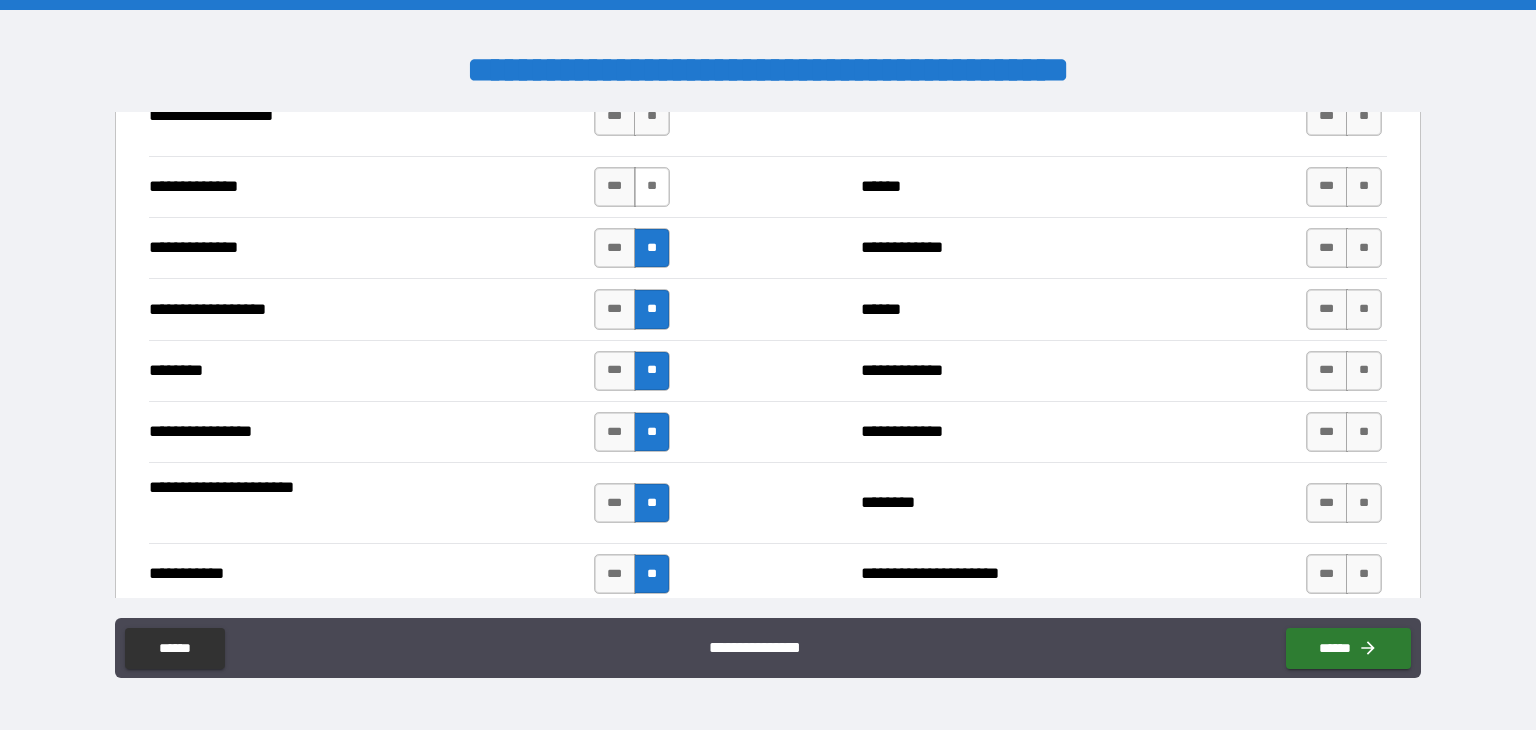 click on "**" at bounding box center [652, 187] 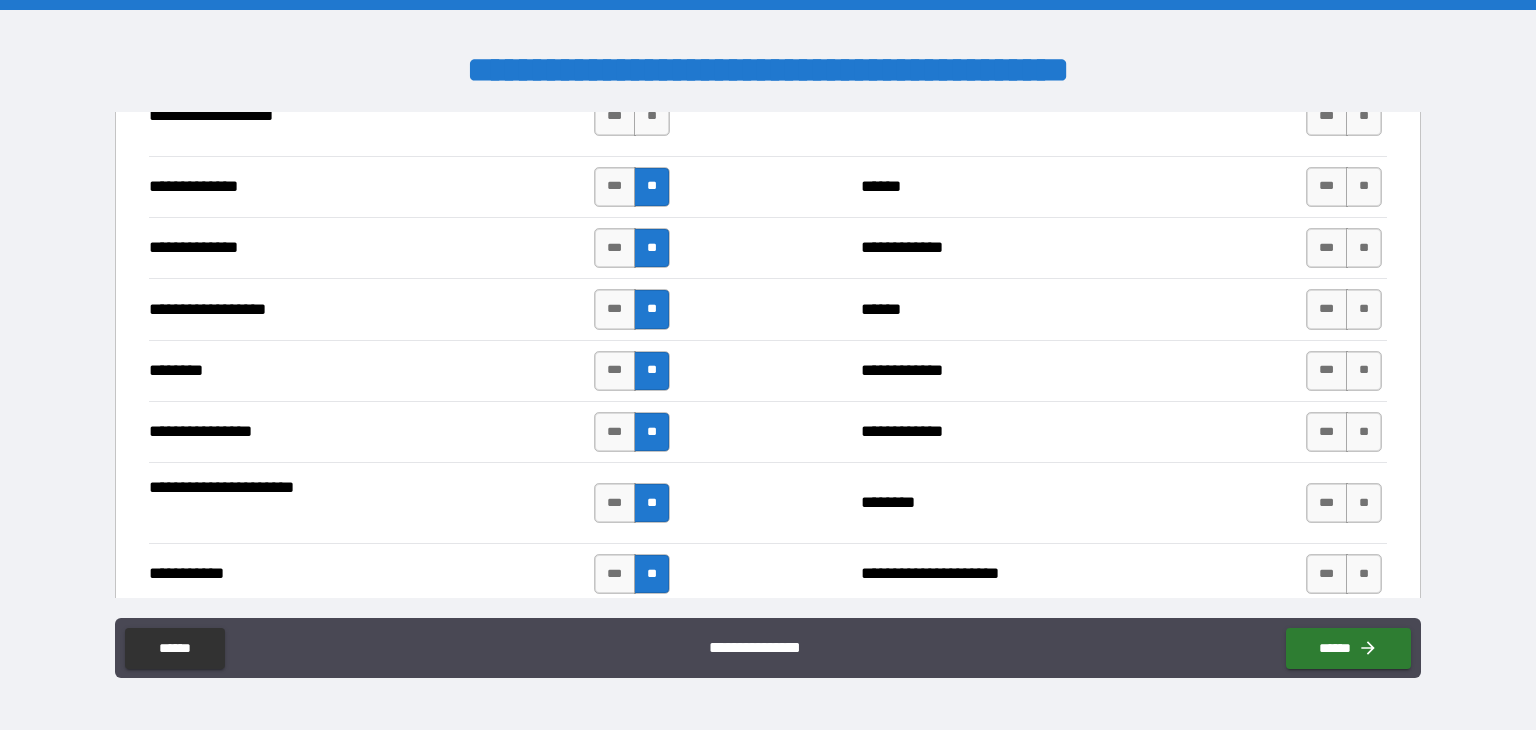 scroll, scrollTop: 3100, scrollLeft: 0, axis: vertical 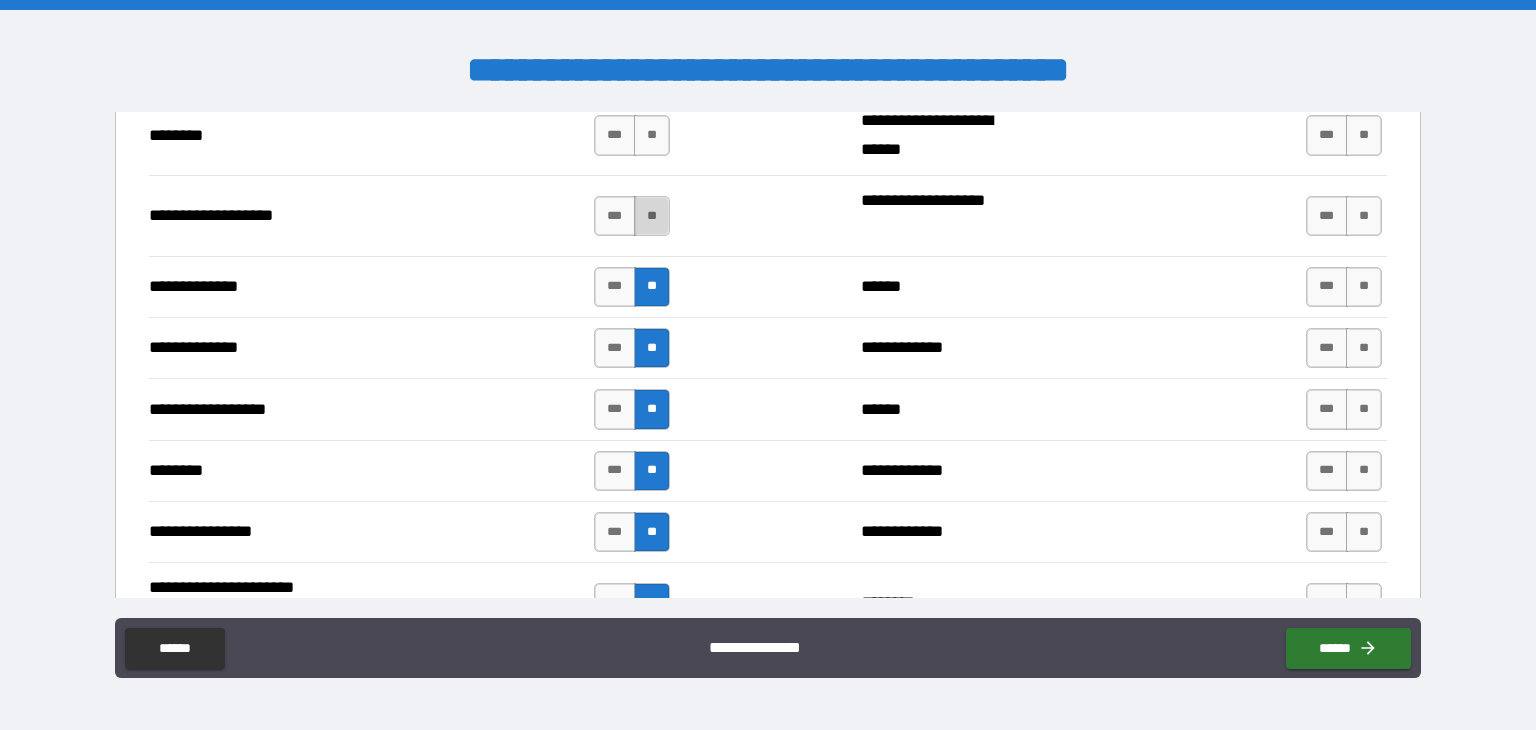 click on "**" at bounding box center [652, 216] 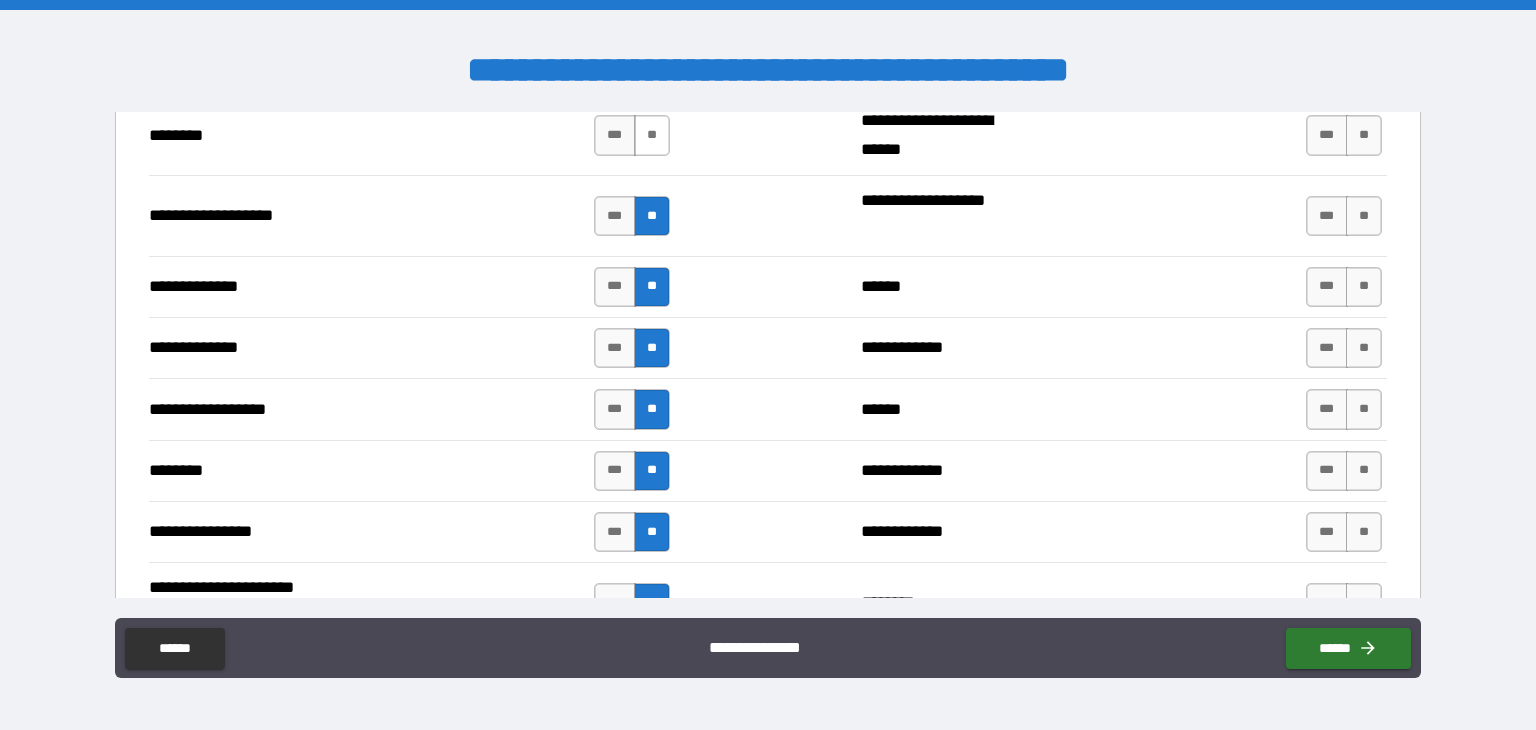 click on "**" at bounding box center (652, 135) 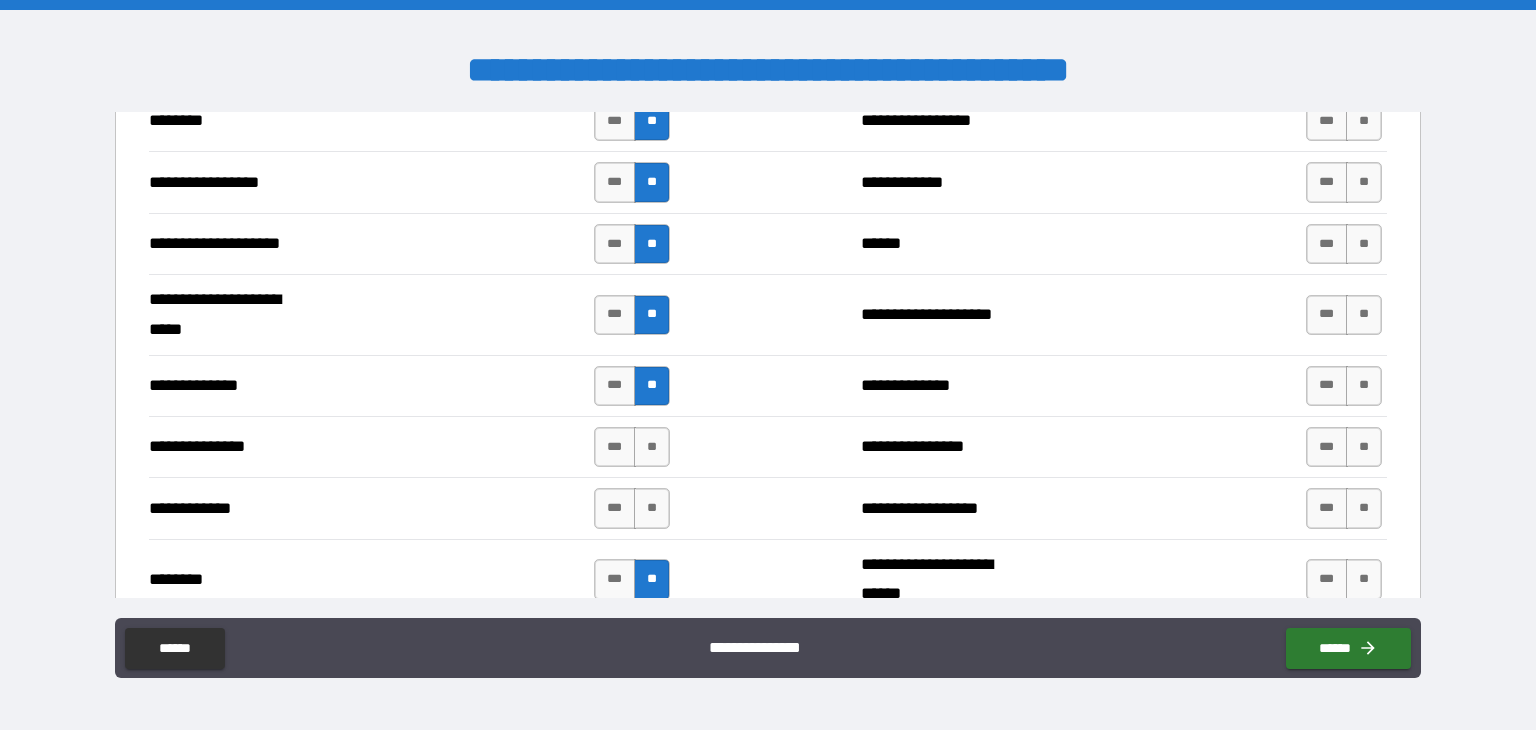 scroll, scrollTop: 2600, scrollLeft: 0, axis: vertical 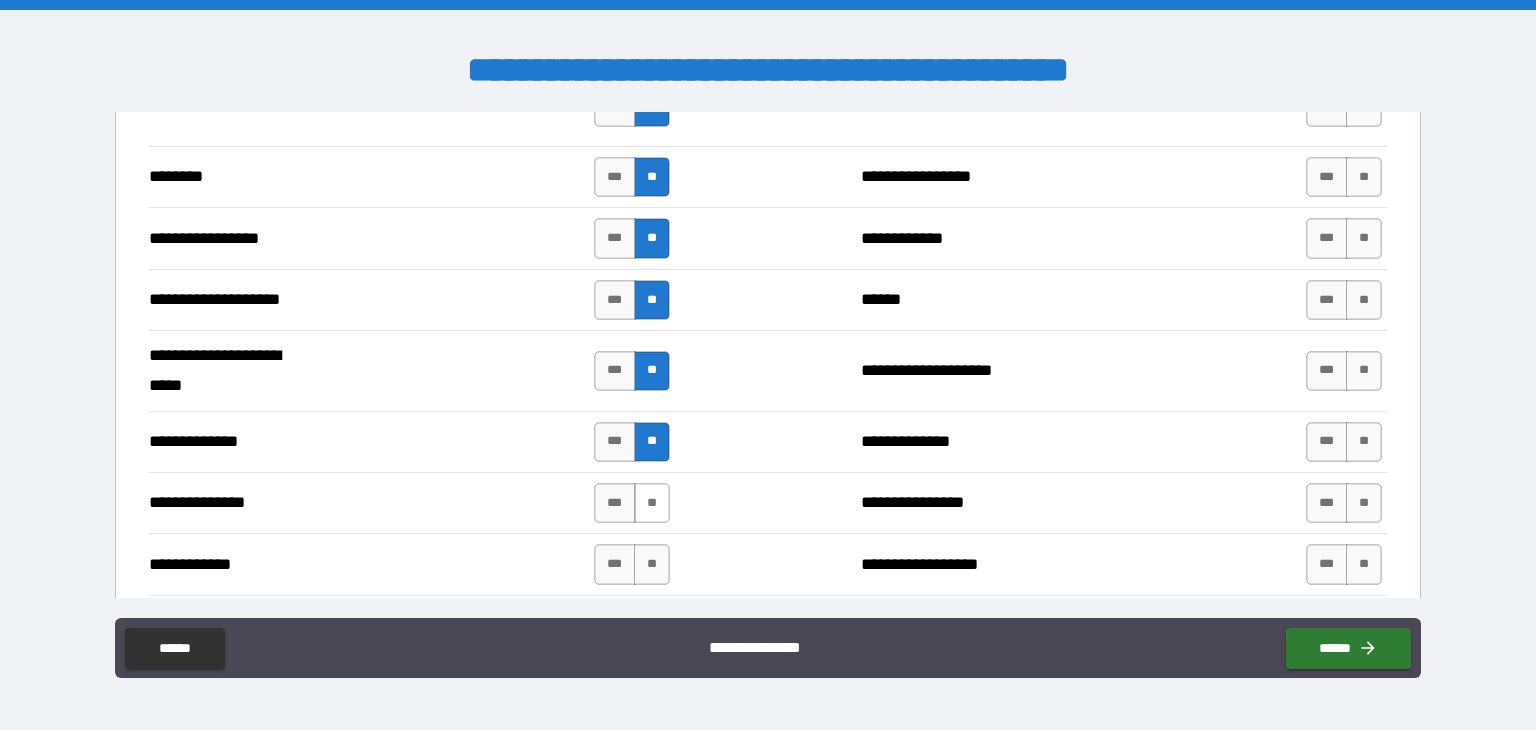 drag, startPoint x: 652, startPoint y: 492, endPoint x: 656, endPoint y: 512, distance: 20.396078 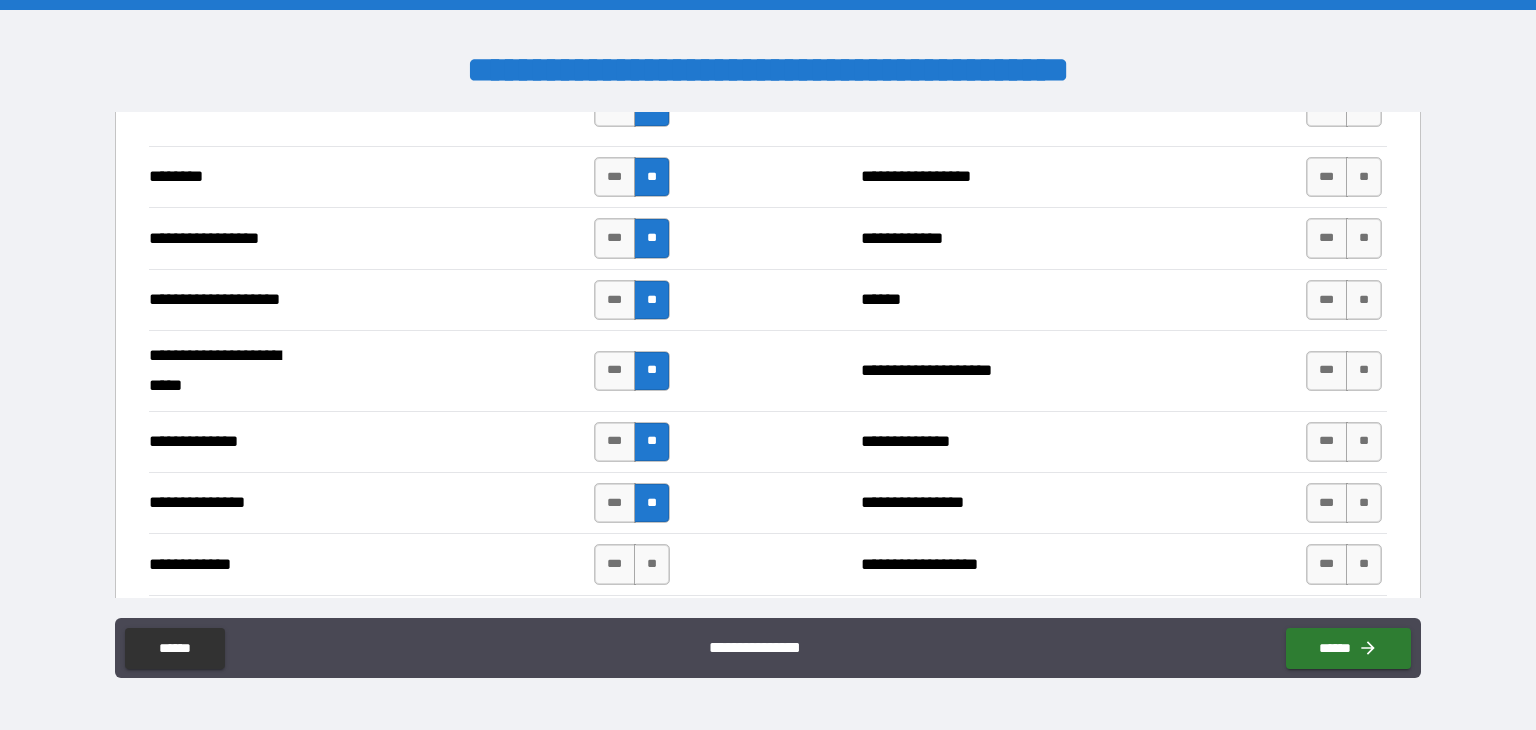 click on "**" at bounding box center [652, 564] 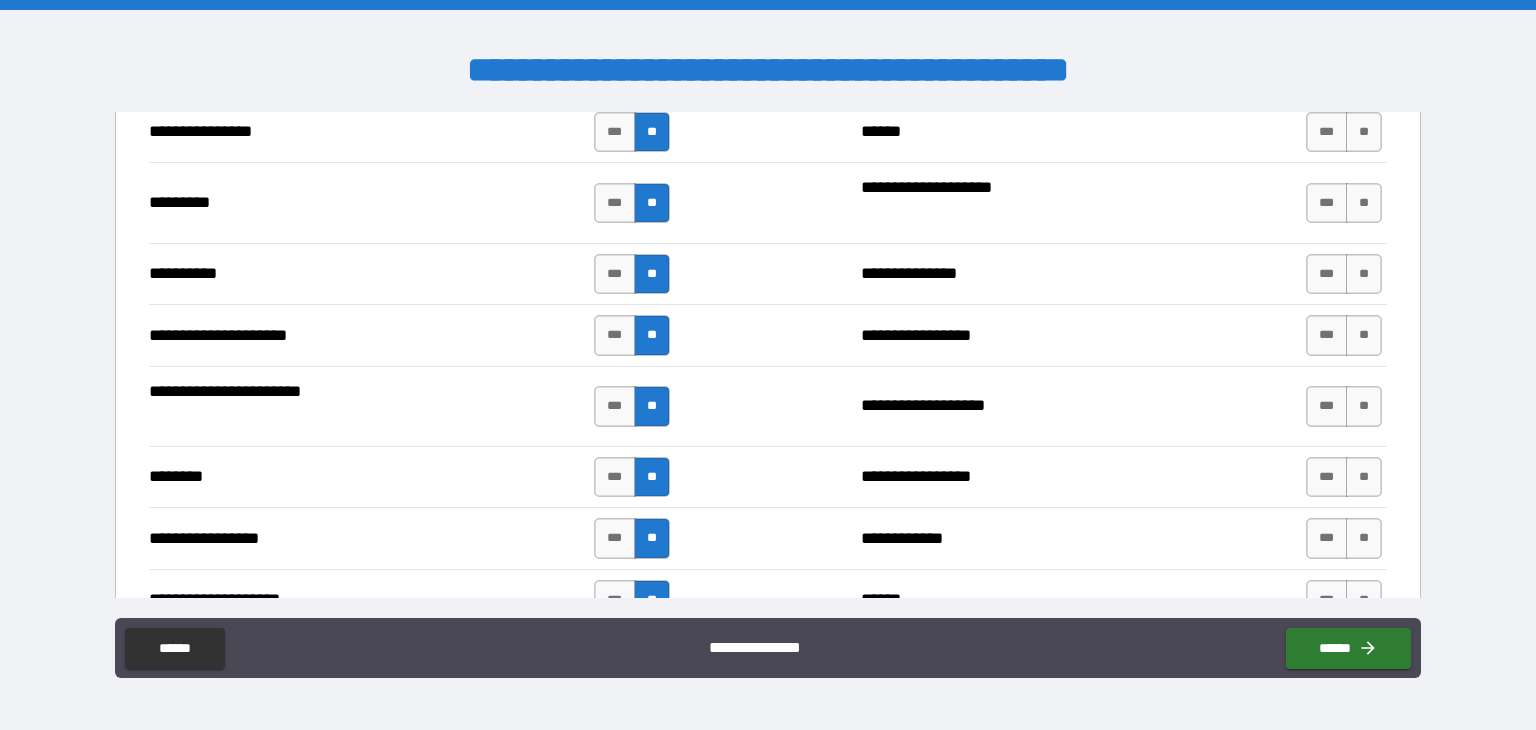 scroll, scrollTop: 1800, scrollLeft: 0, axis: vertical 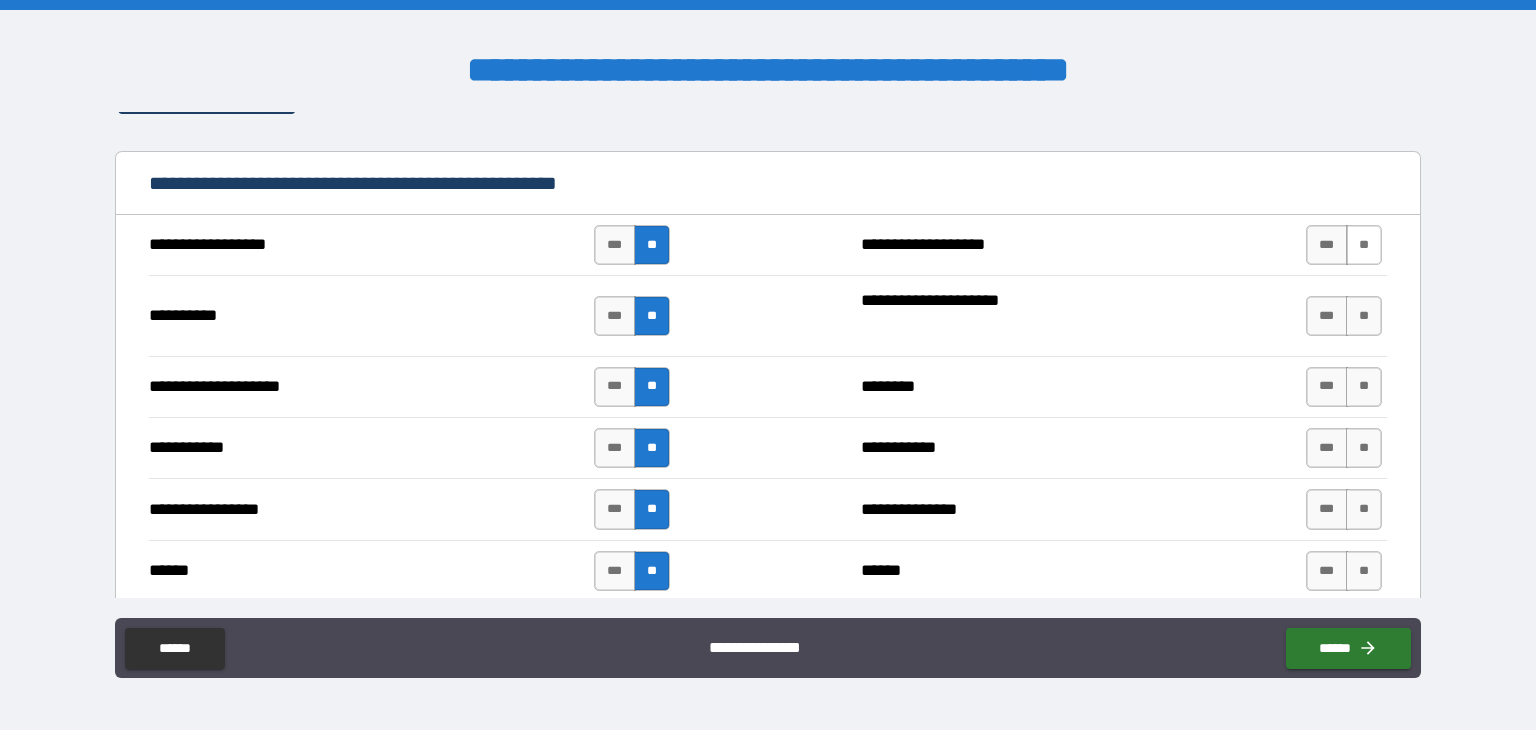 click on "**" at bounding box center [1364, 245] 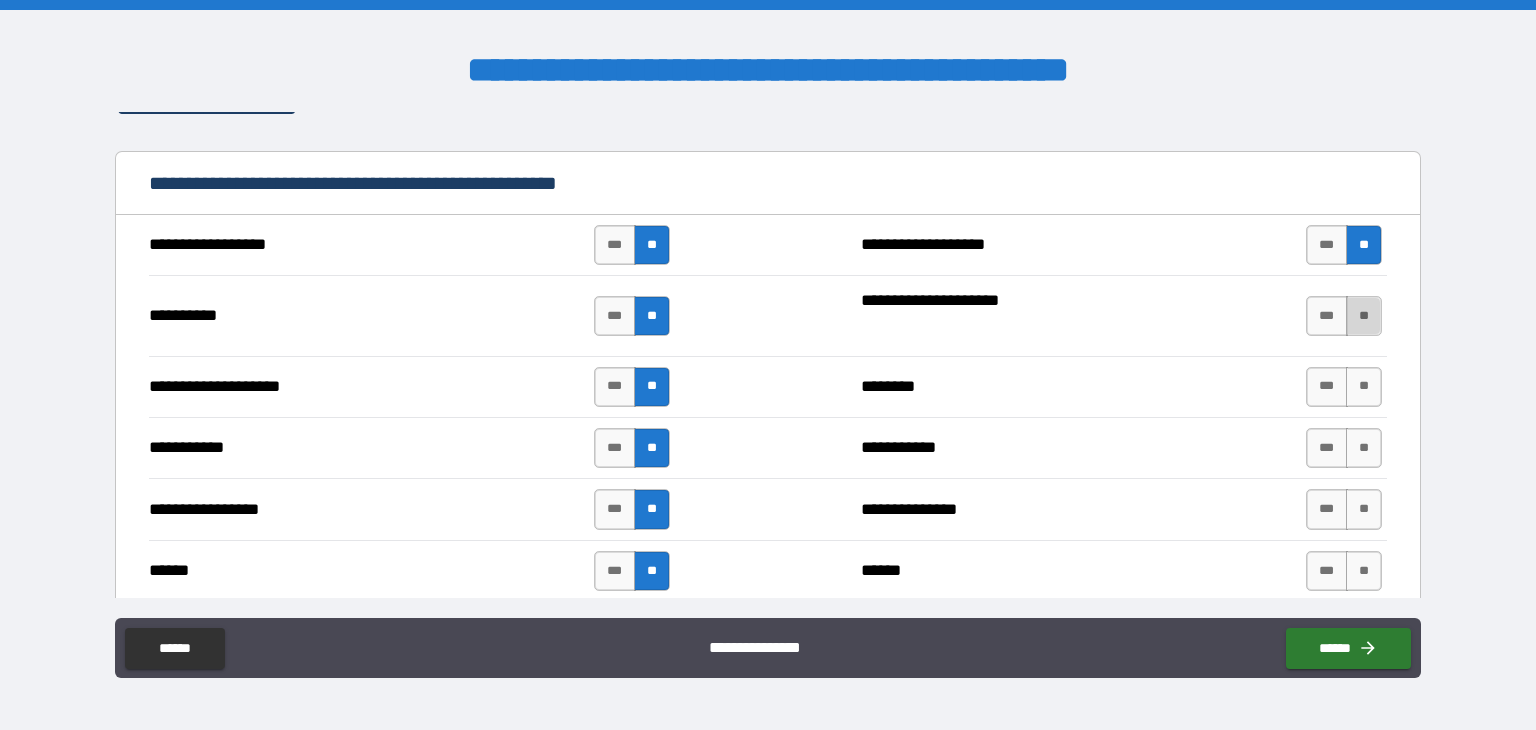click on "**" at bounding box center (1364, 316) 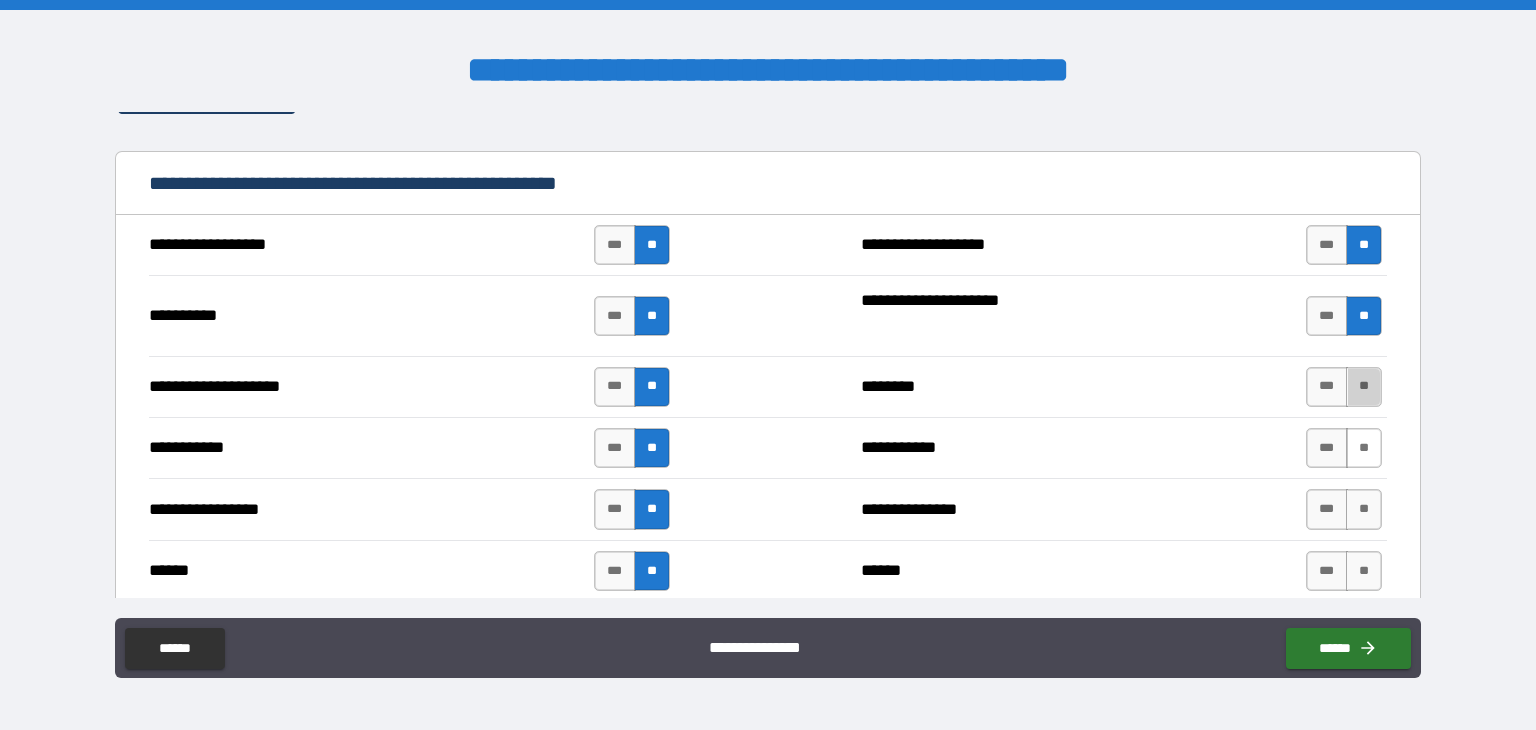 drag, startPoint x: 1352, startPoint y: 379, endPoint x: 1350, endPoint y: 425, distance: 46.043457 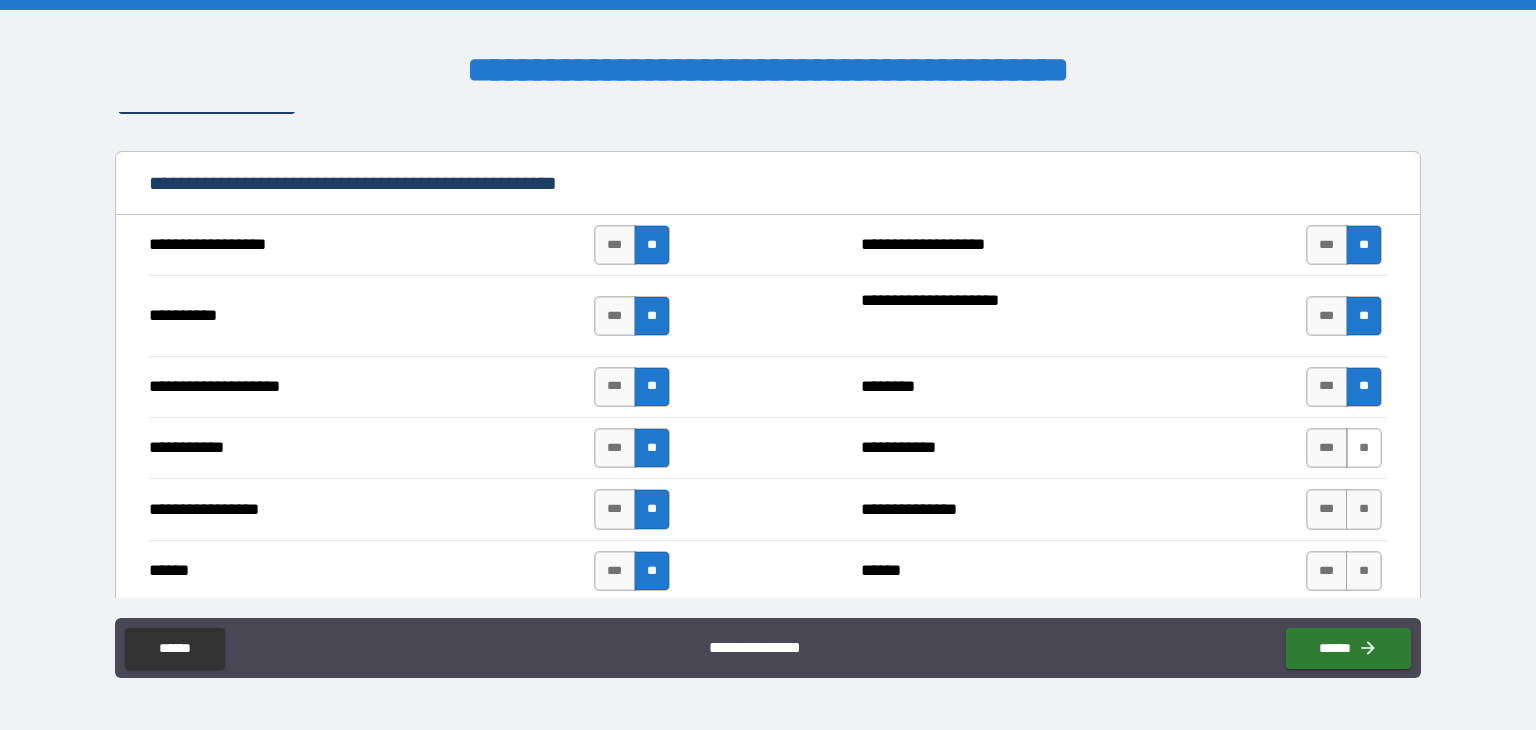 click on "**" at bounding box center [1364, 448] 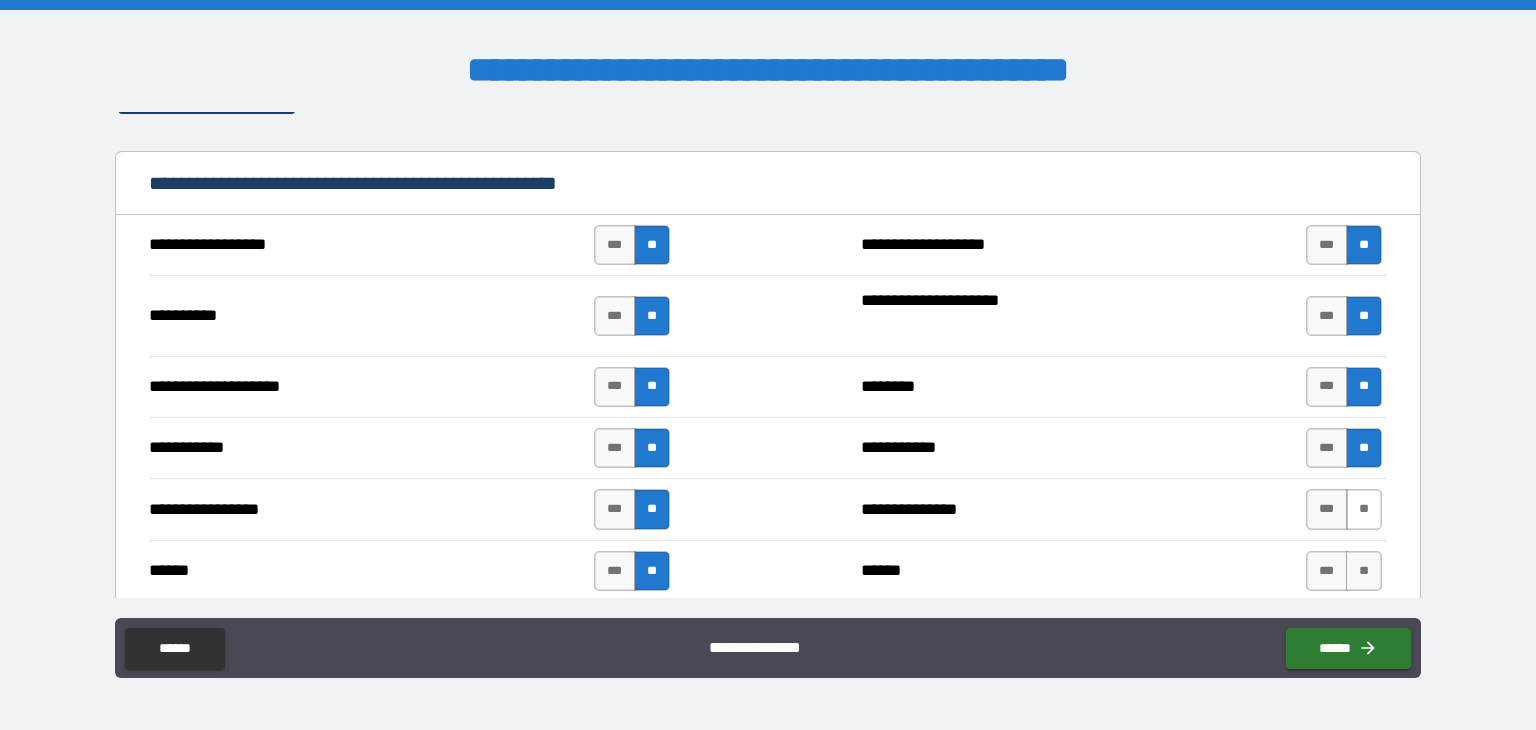 click on "**" at bounding box center (1364, 509) 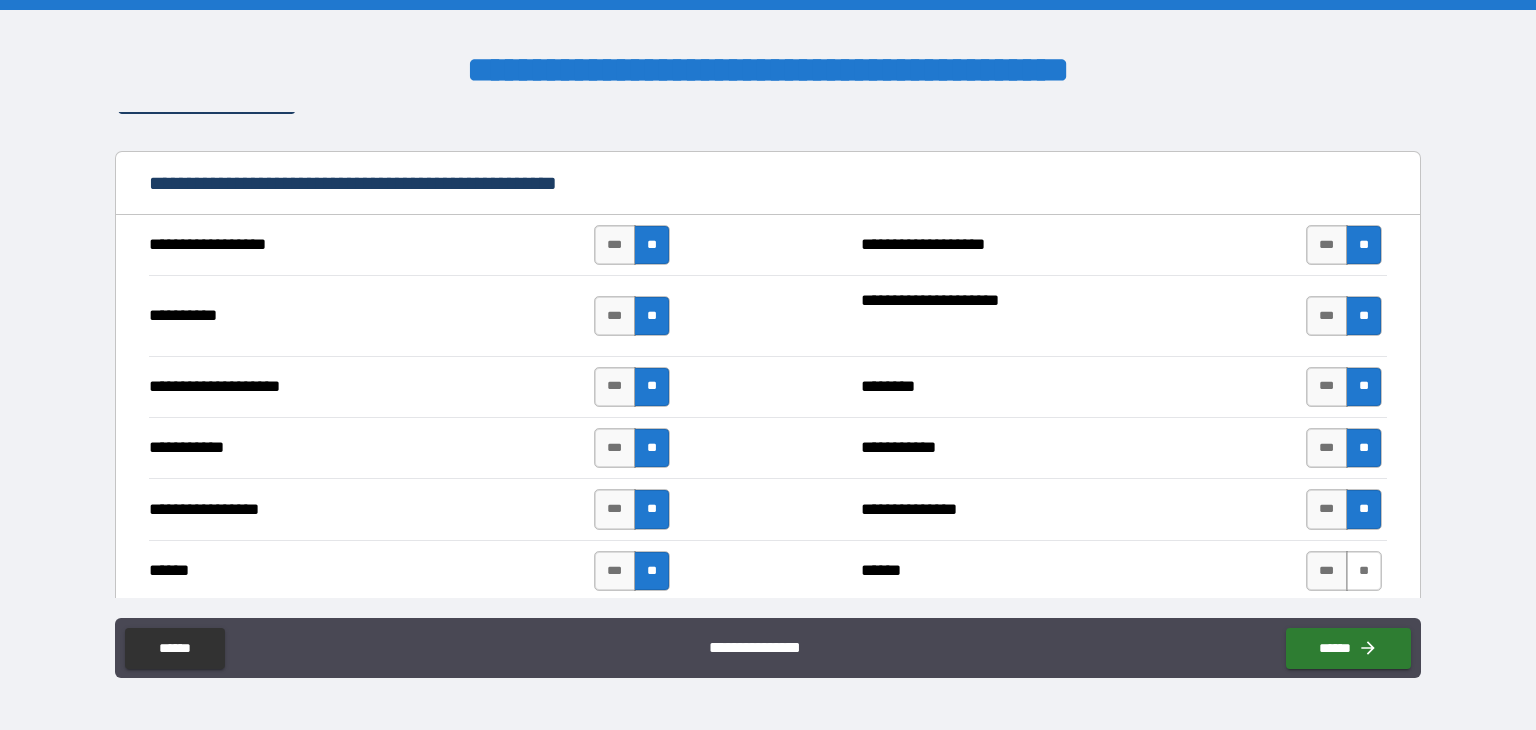 click on "**" at bounding box center [1364, 571] 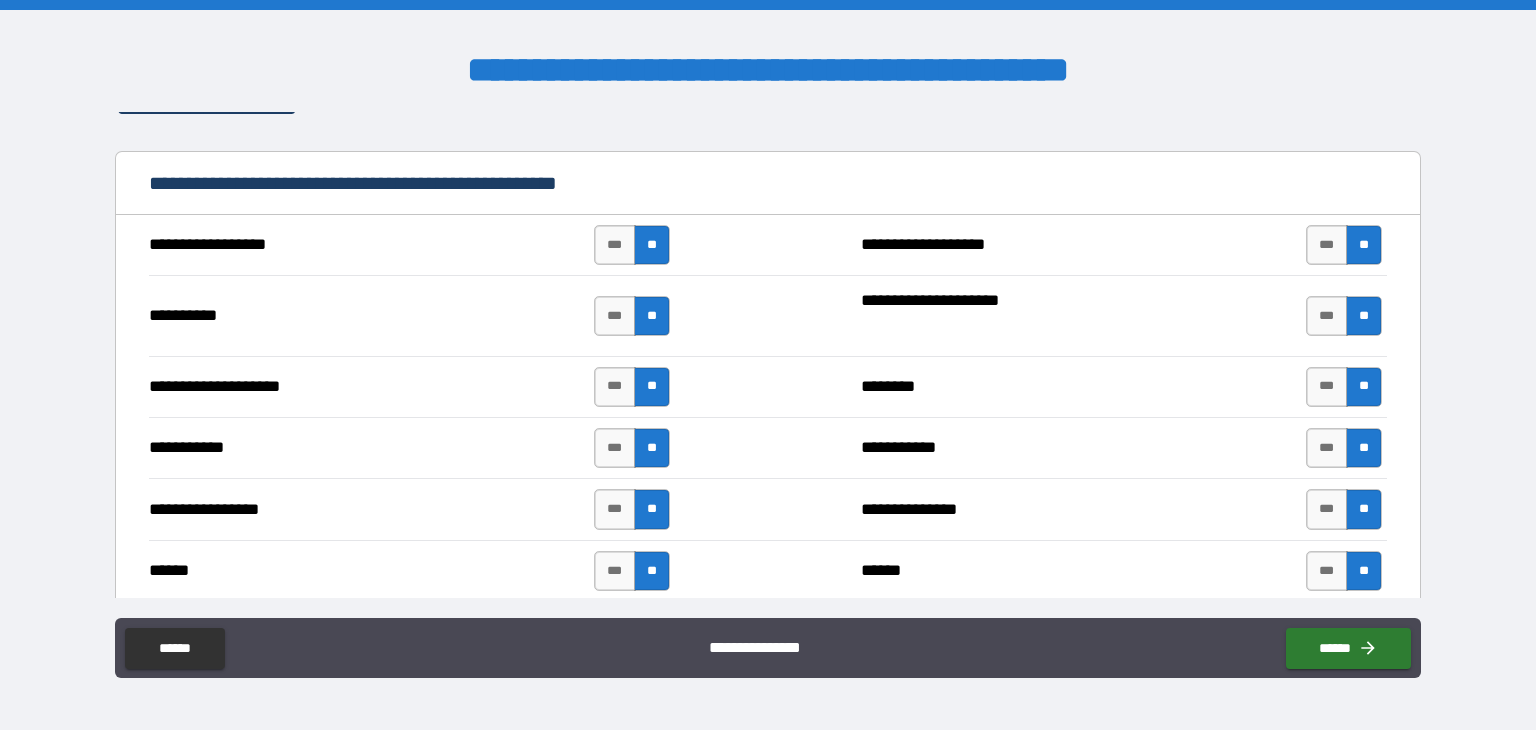 scroll, scrollTop: 2000, scrollLeft: 0, axis: vertical 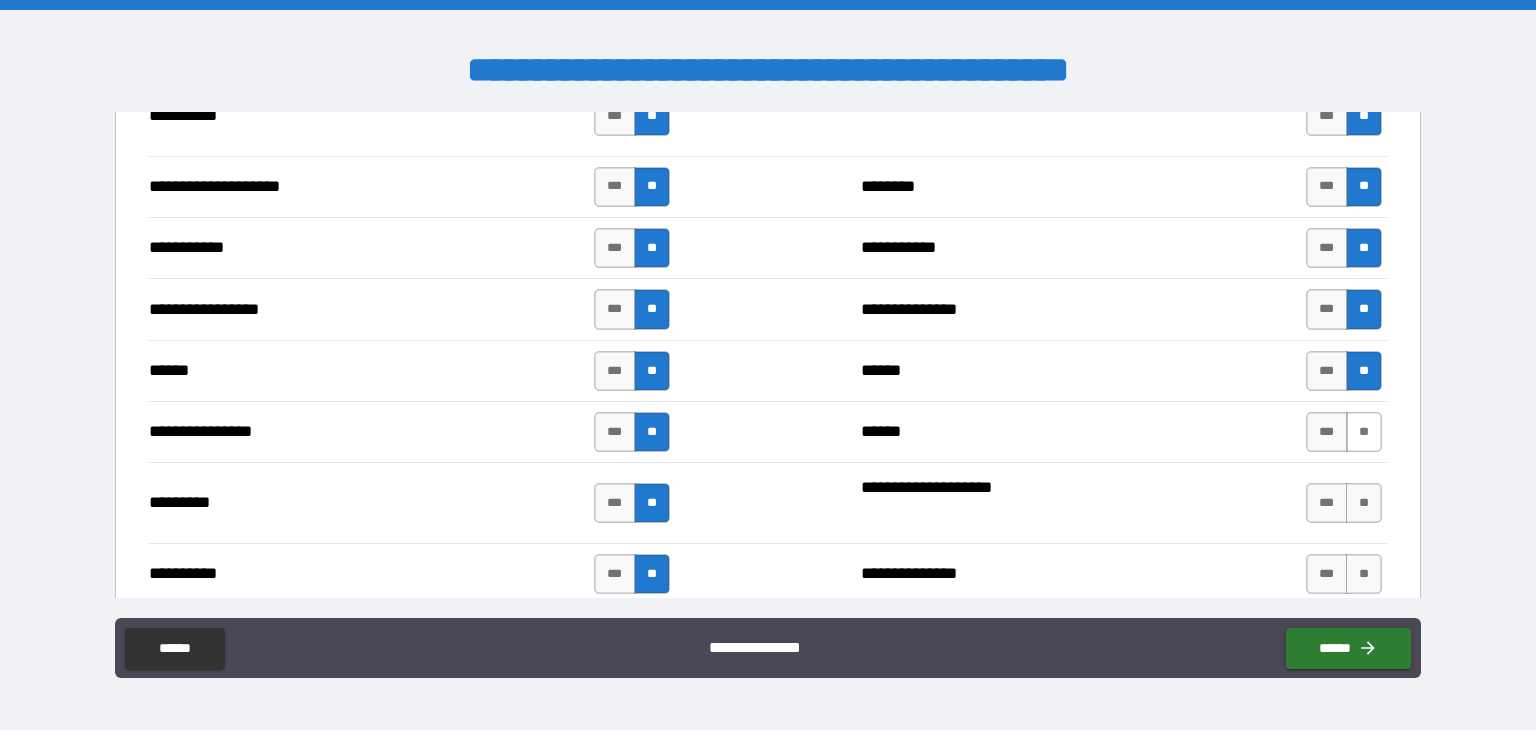 click on "**" at bounding box center [1364, 432] 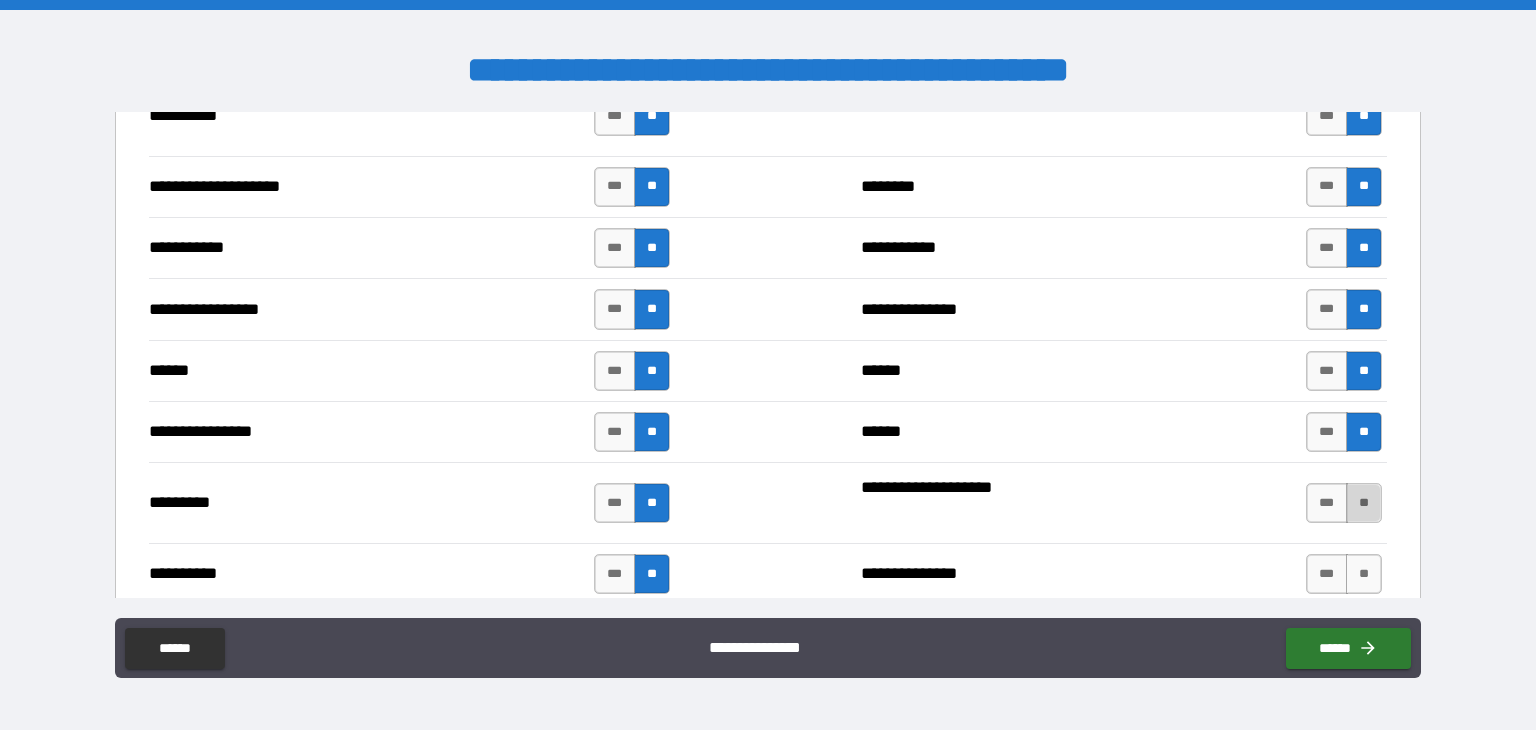 click on "**" at bounding box center (1364, 503) 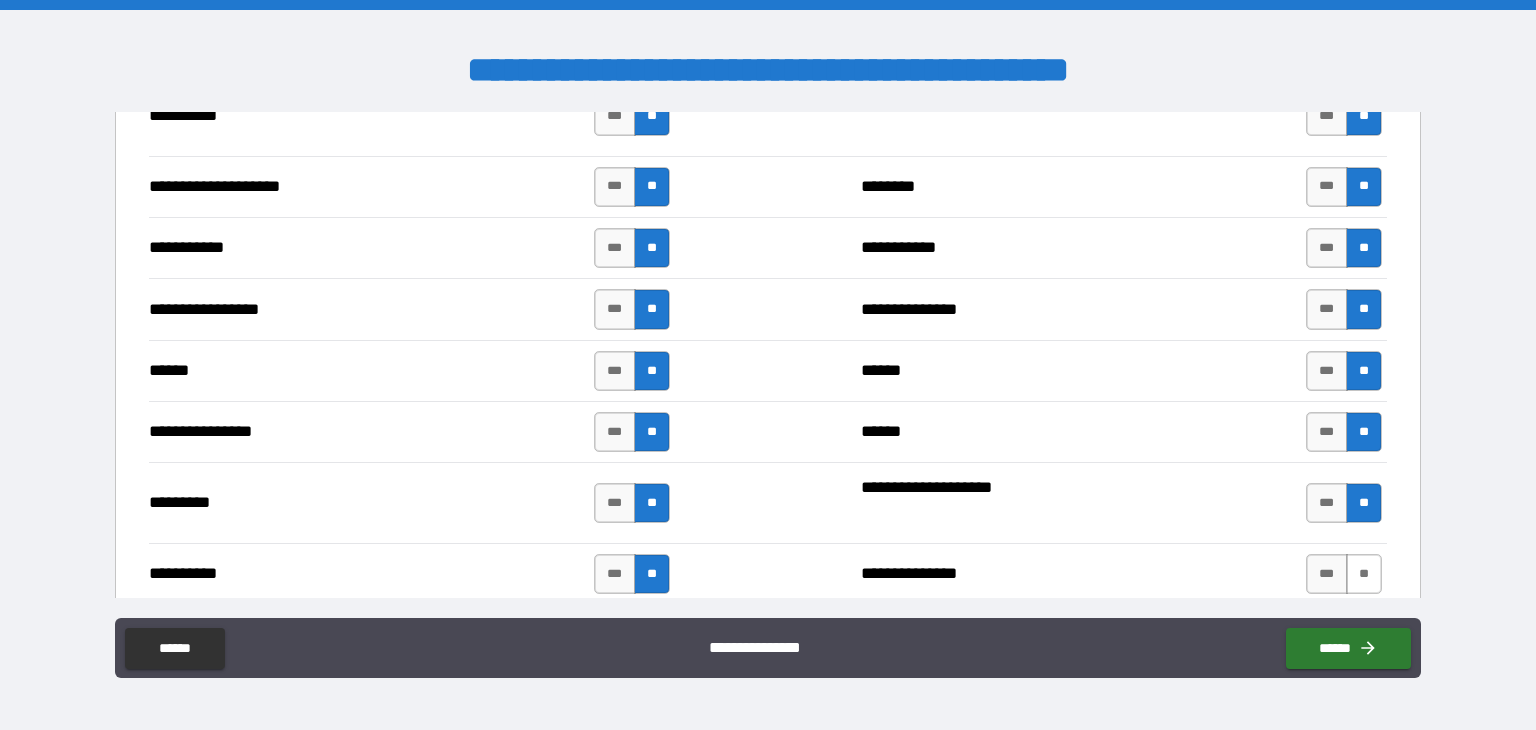 click on "**" at bounding box center [1364, 574] 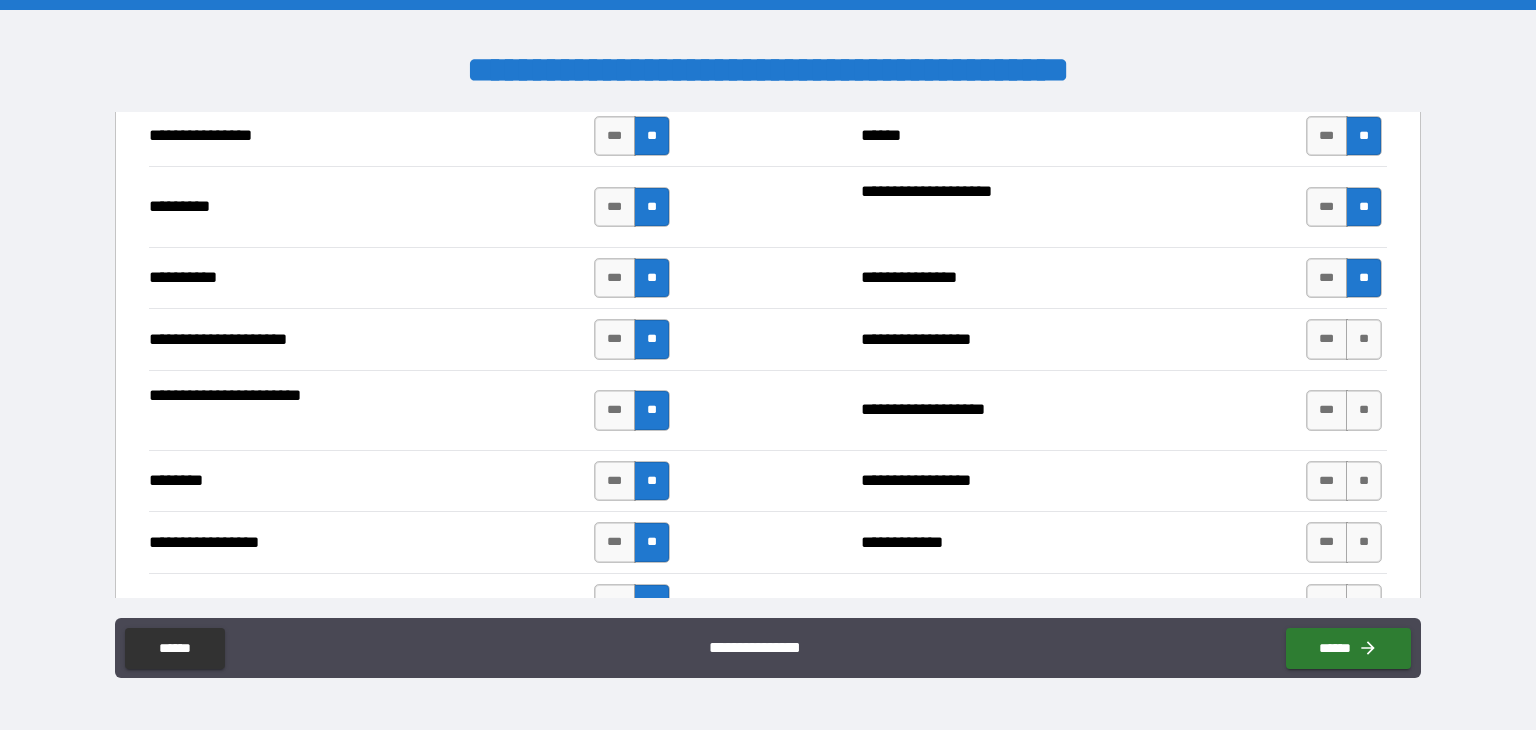 scroll, scrollTop: 2300, scrollLeft: 0, axis: vertical 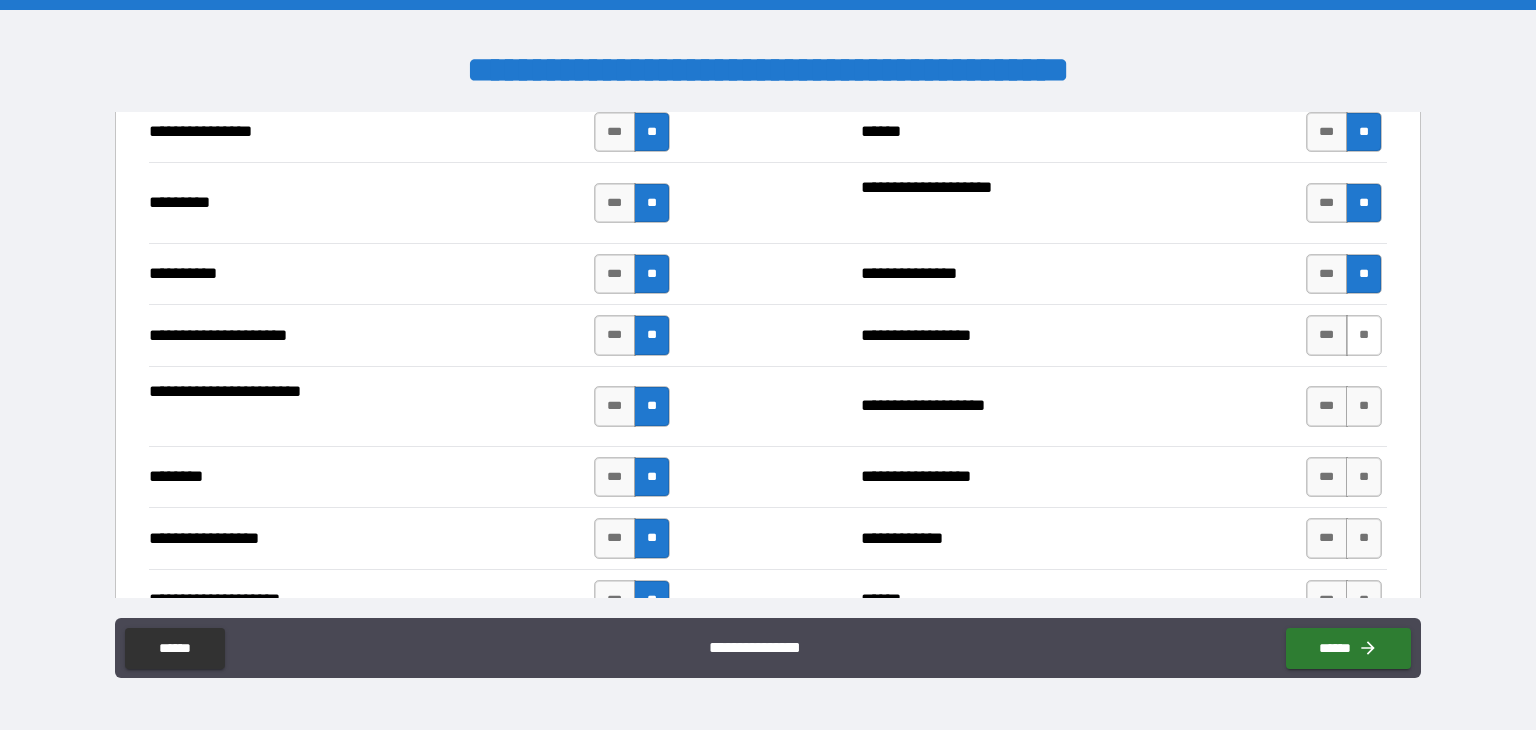 click on "**" at bounding box center [1364, 335] 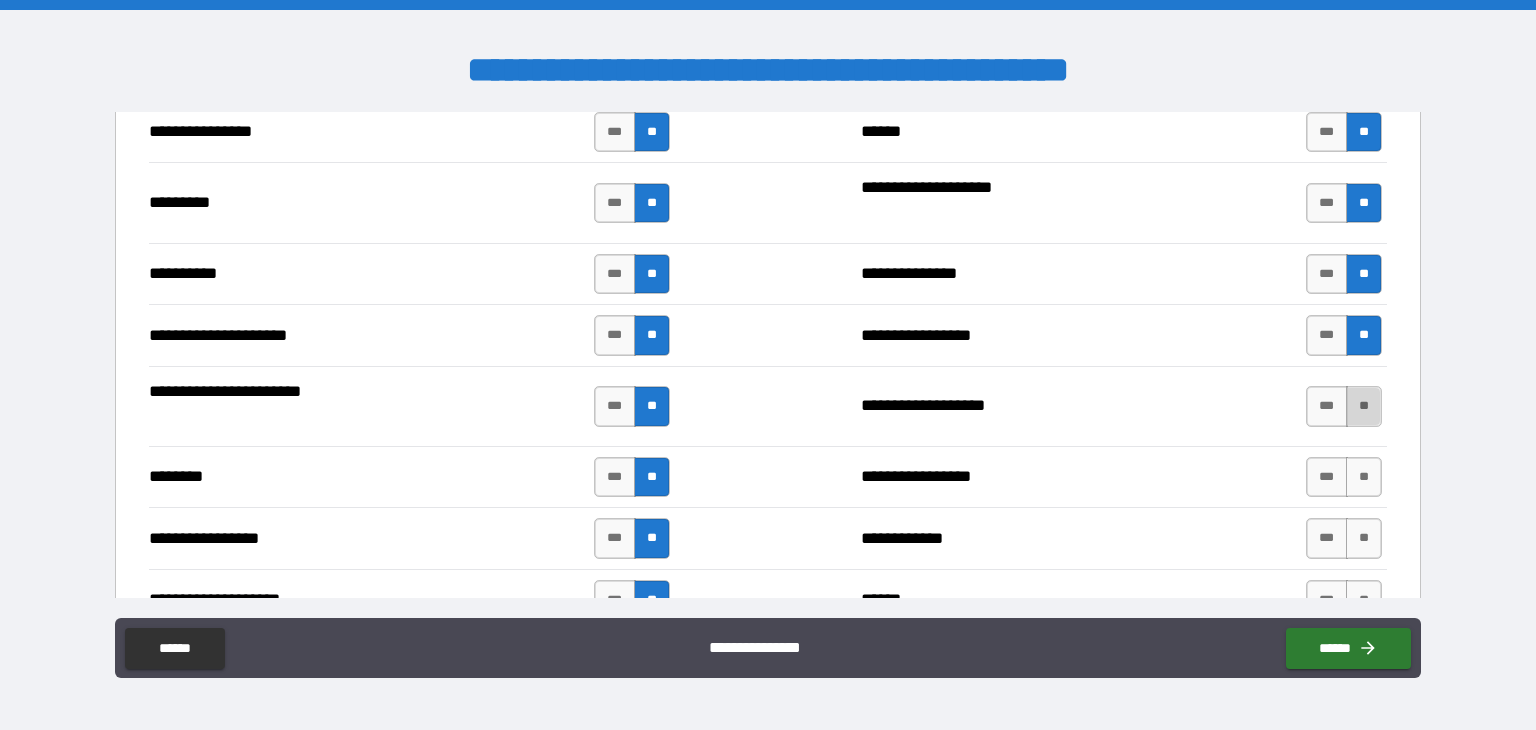 click on "**" at bounding box center [1364, 406] 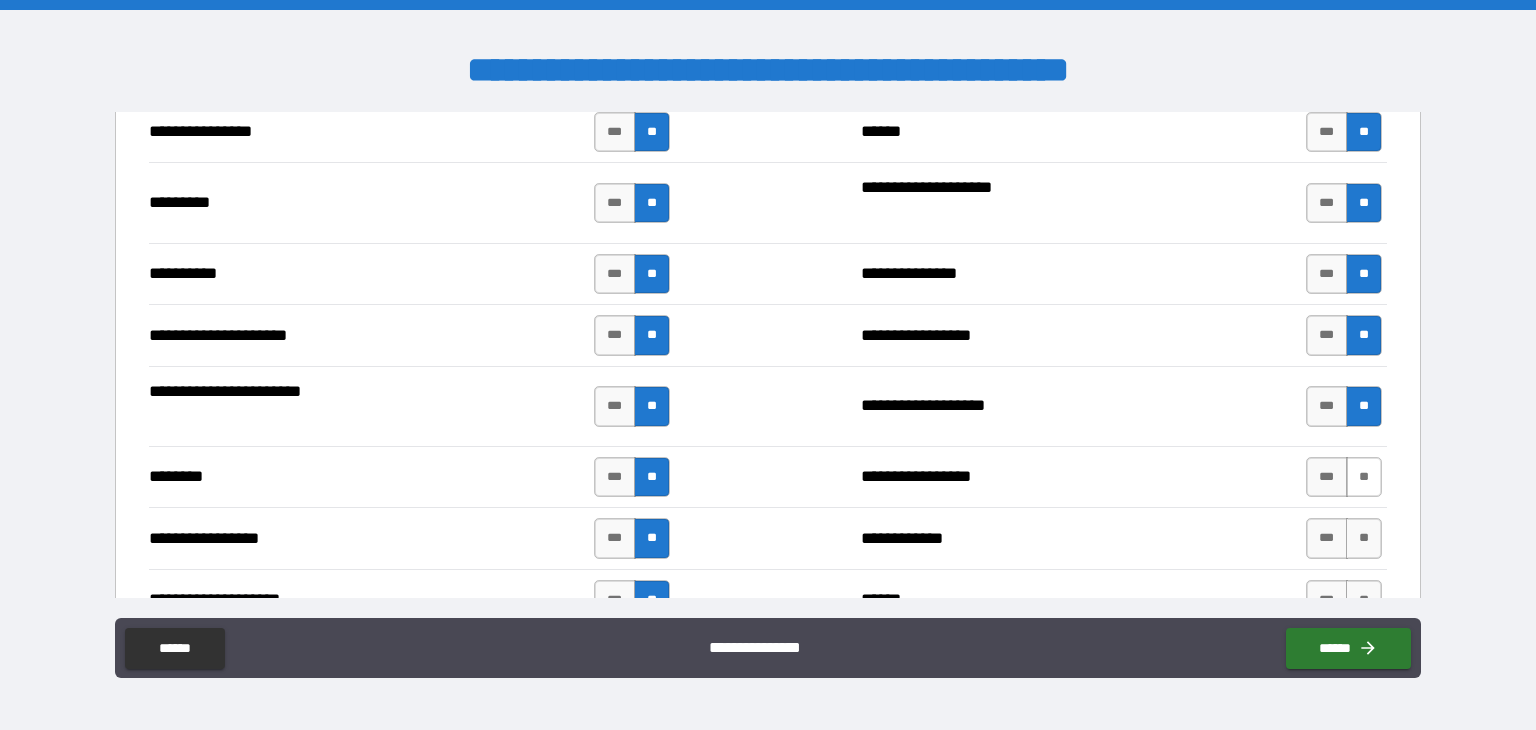 click on "**" at bounding box center [1364, 477] 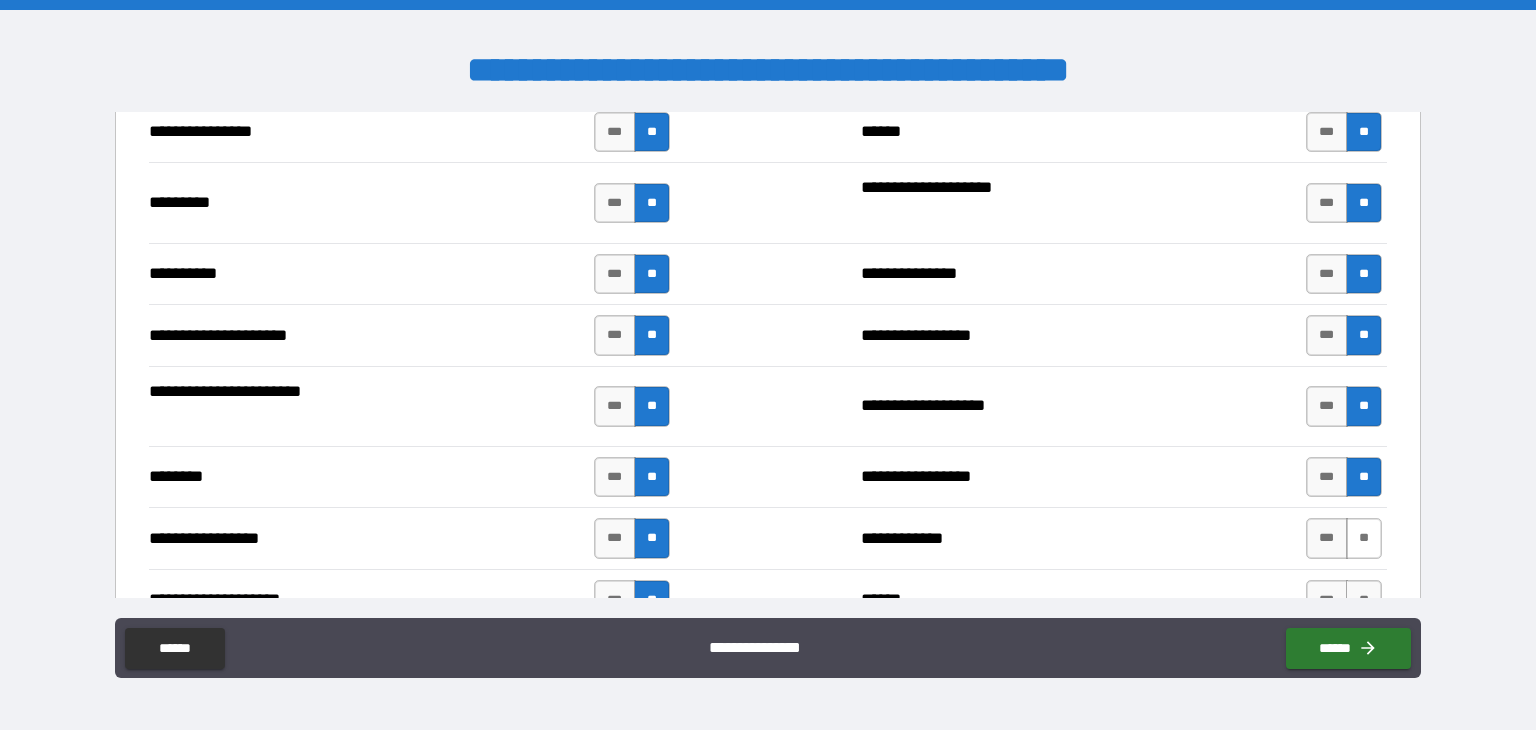 click on "**" at bounding box center [1364, 538] 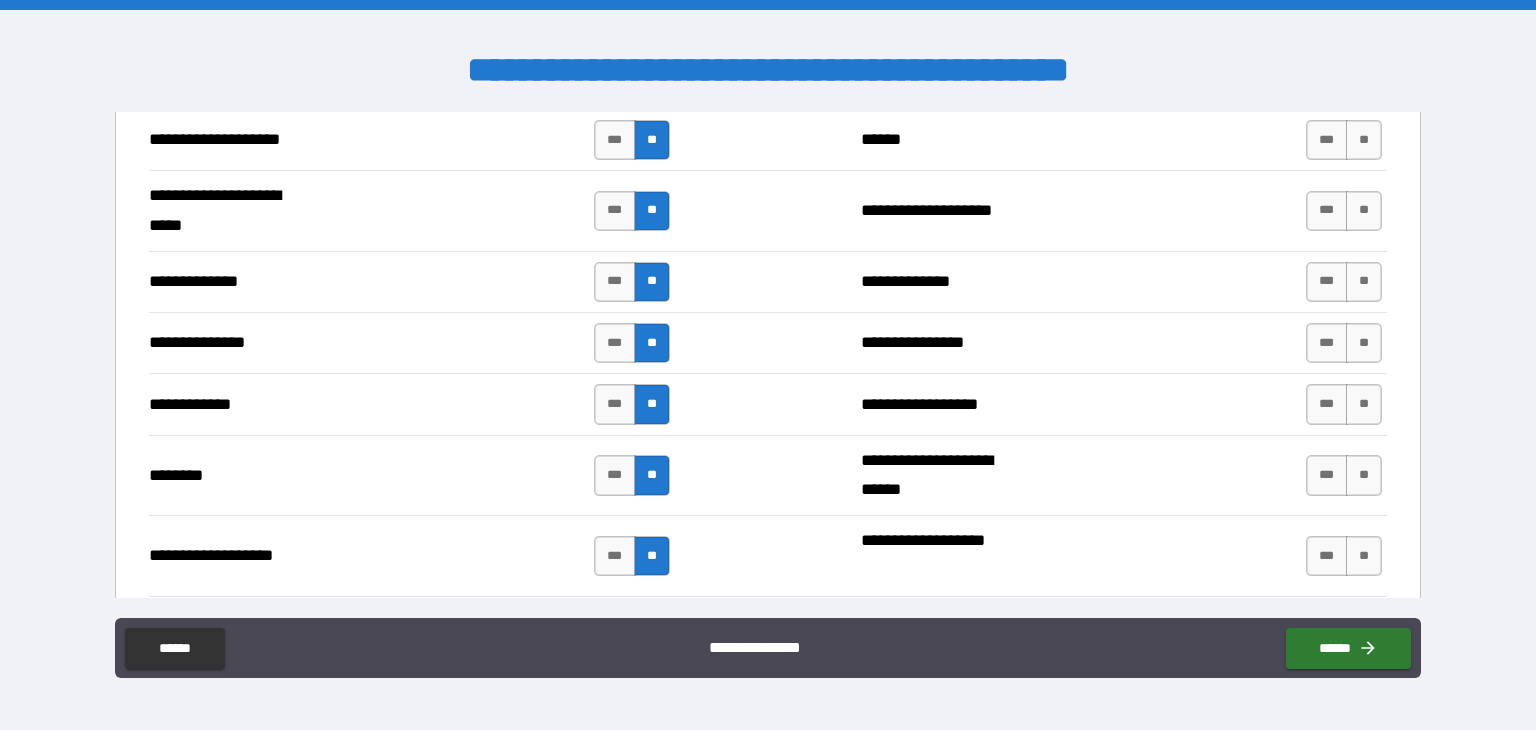 scroll, scrollTop: 2700, scrollLeft: 0, axis: vertical 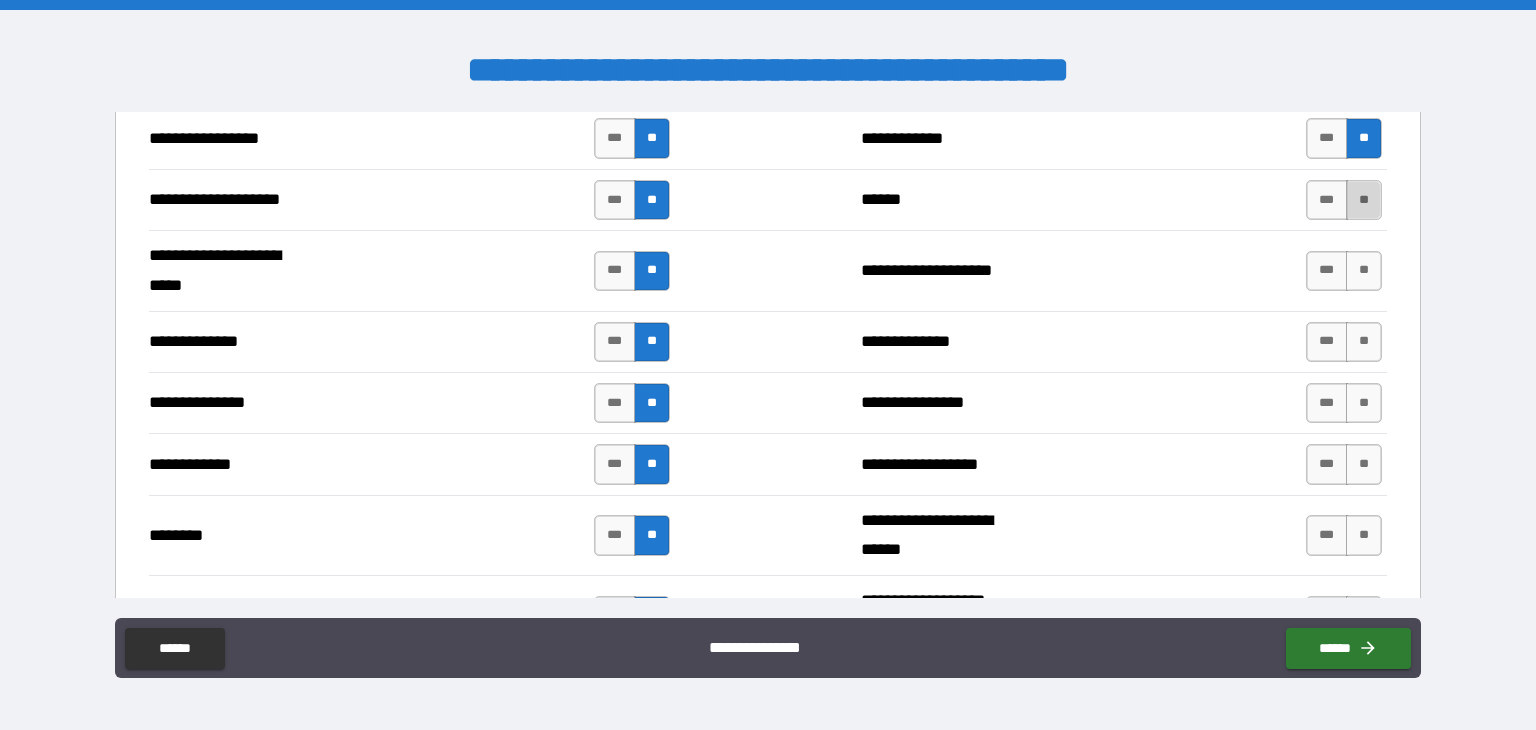 click on "**" at bounding box center [1364, 200] 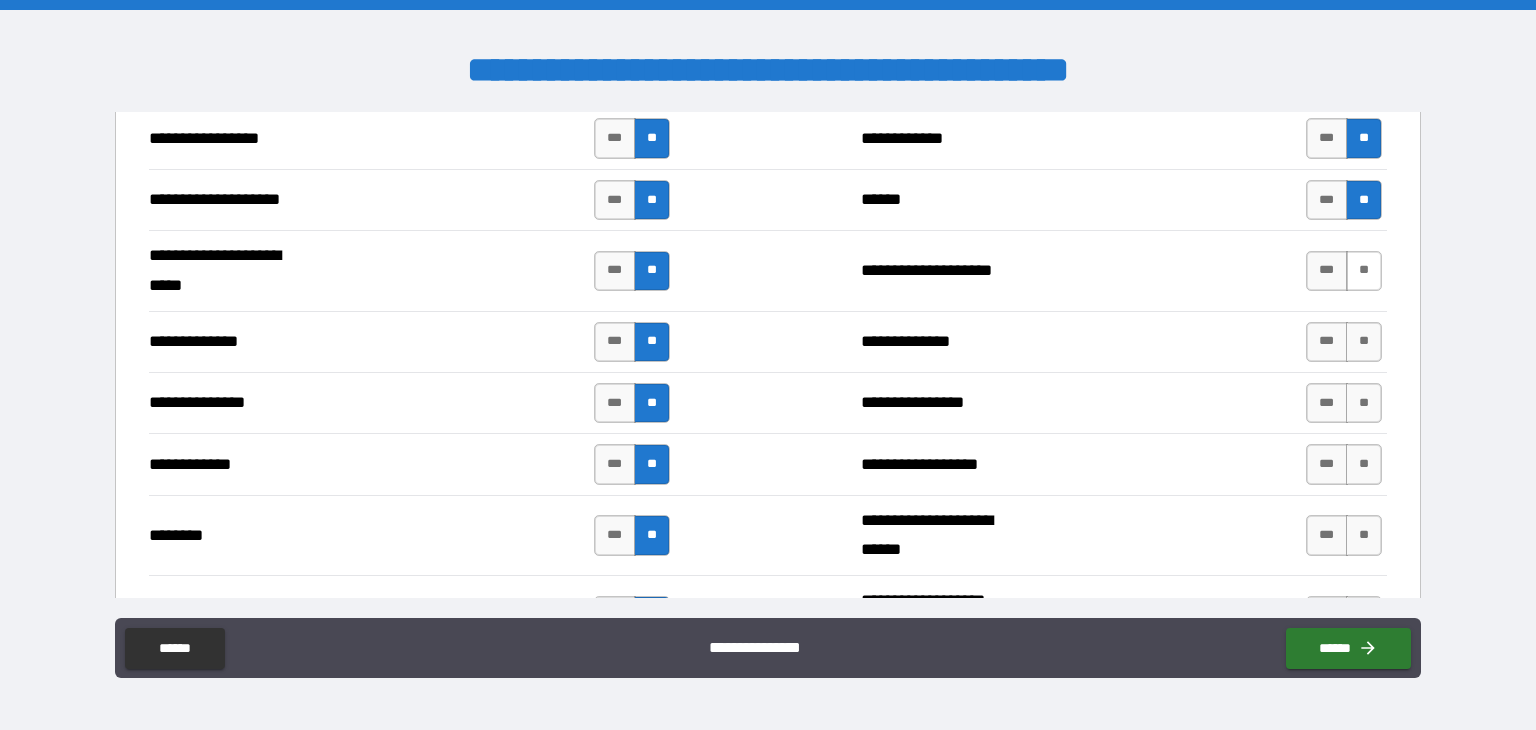 click on "**" at bounding box center (1364, 271) 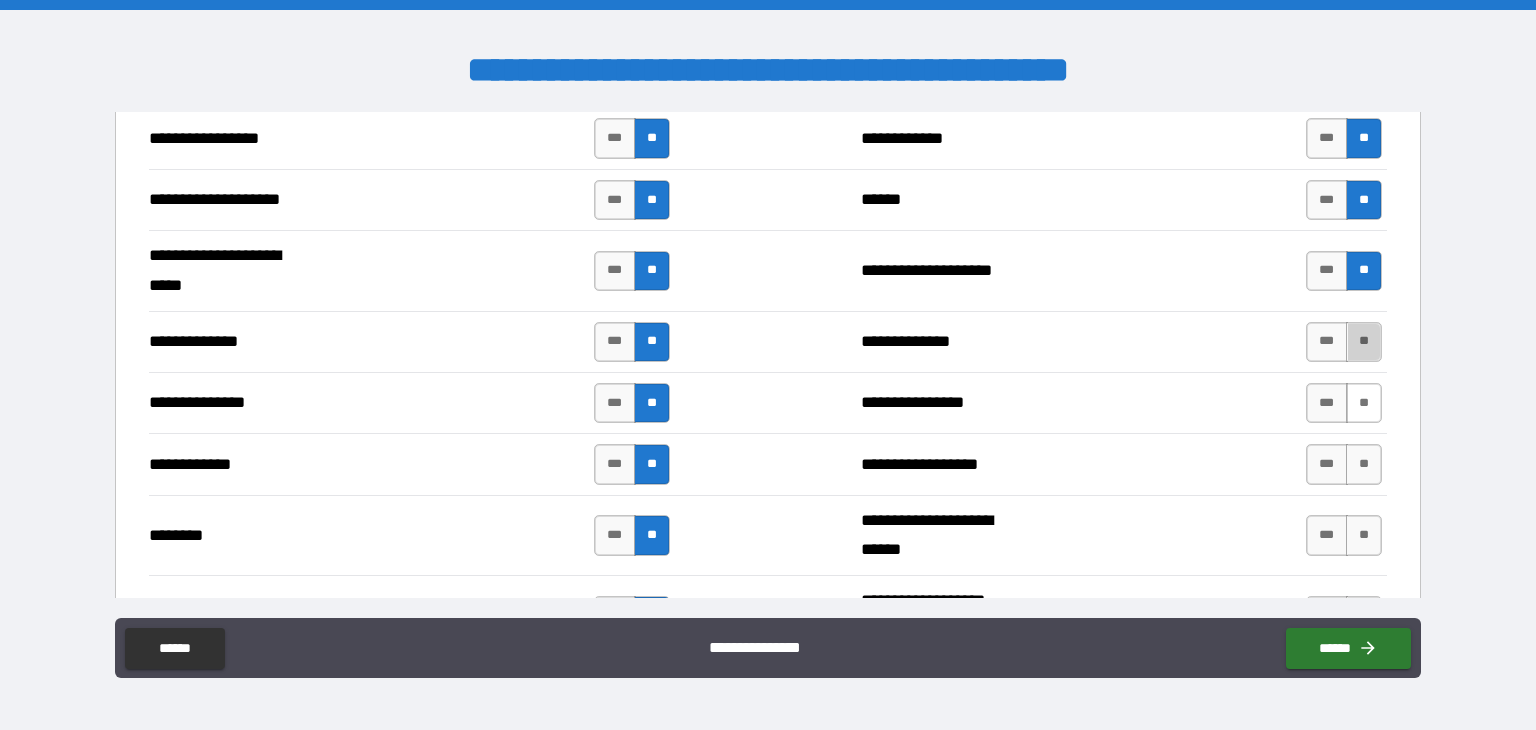 drag, startPoint x: 1344, startPoint y: 331, endPoint x: 1354, endPoint y: 401, distance: 70.71068 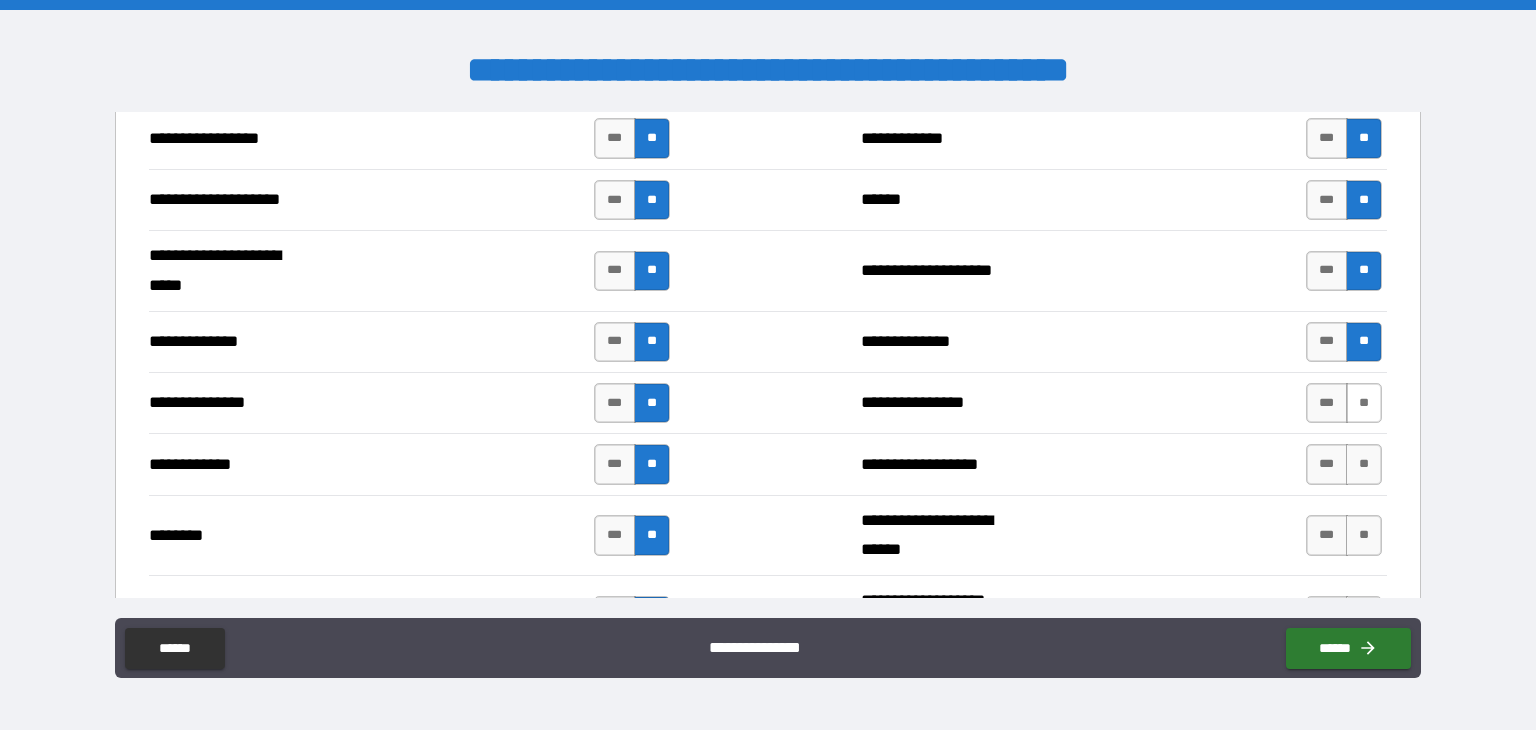 click on "**" at bounding box center [1364, 403] 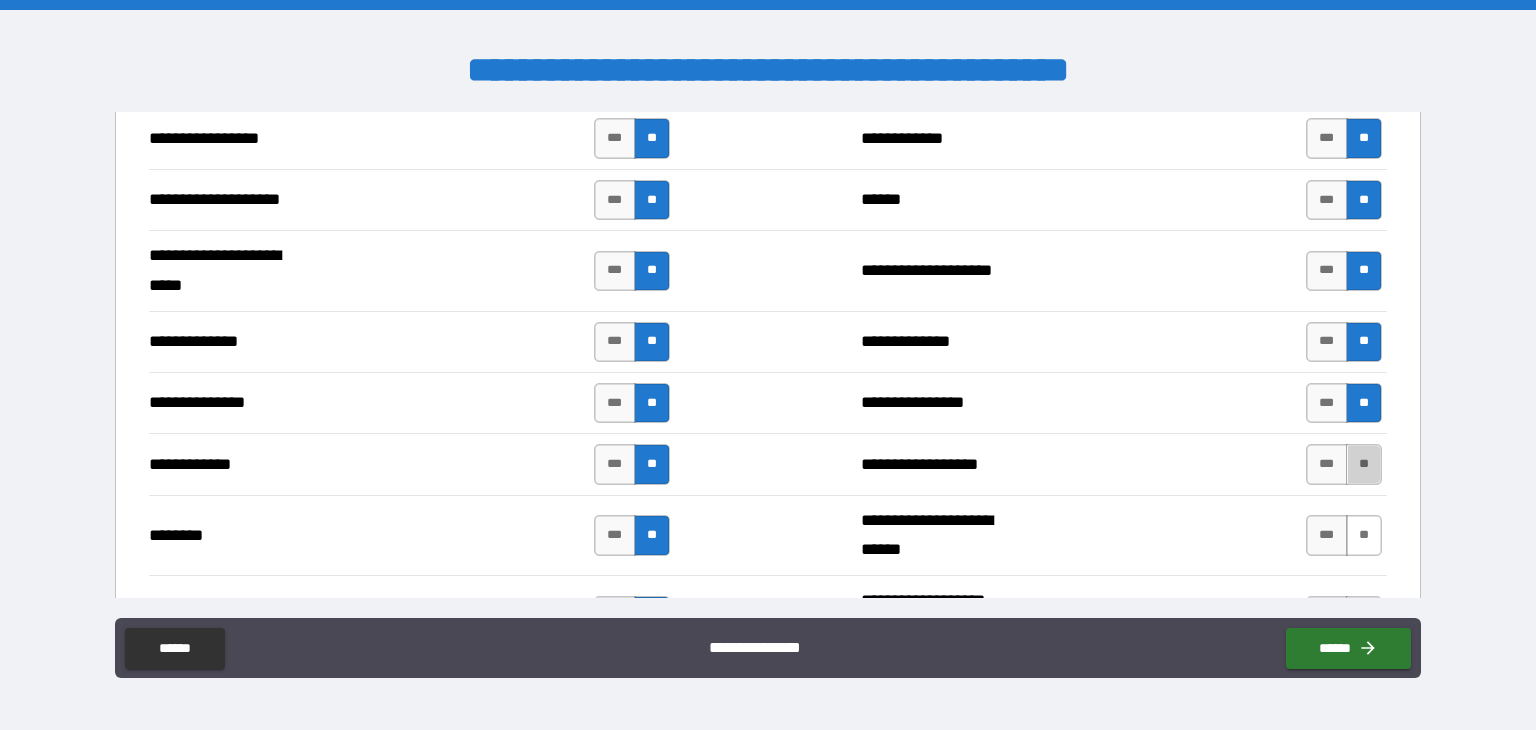drag, startPoint x: 1350, startPoint y: 449, endPoint x: 1348, endPoint y: 537, distance: 88.02273 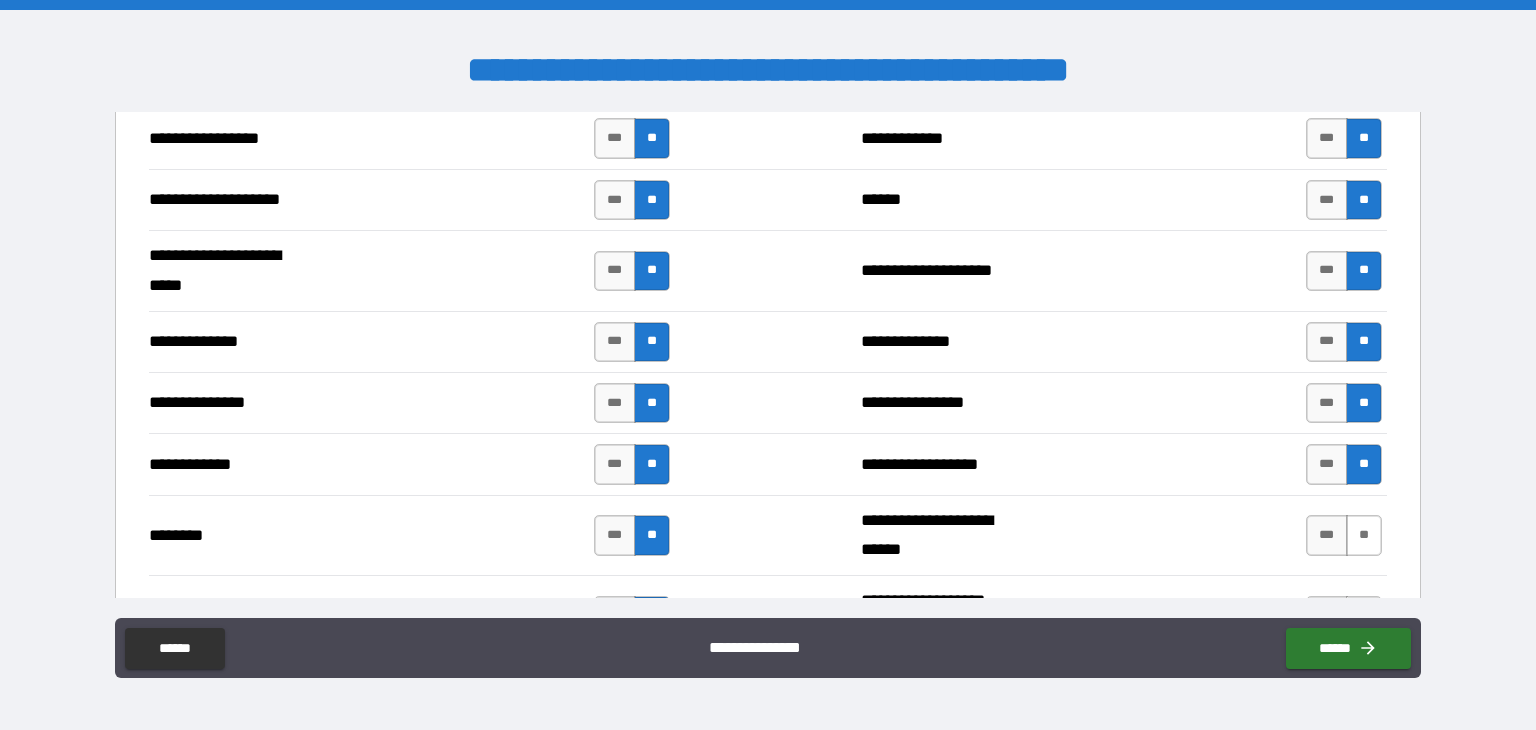 click on "**" at bounding box center [1364, 535] 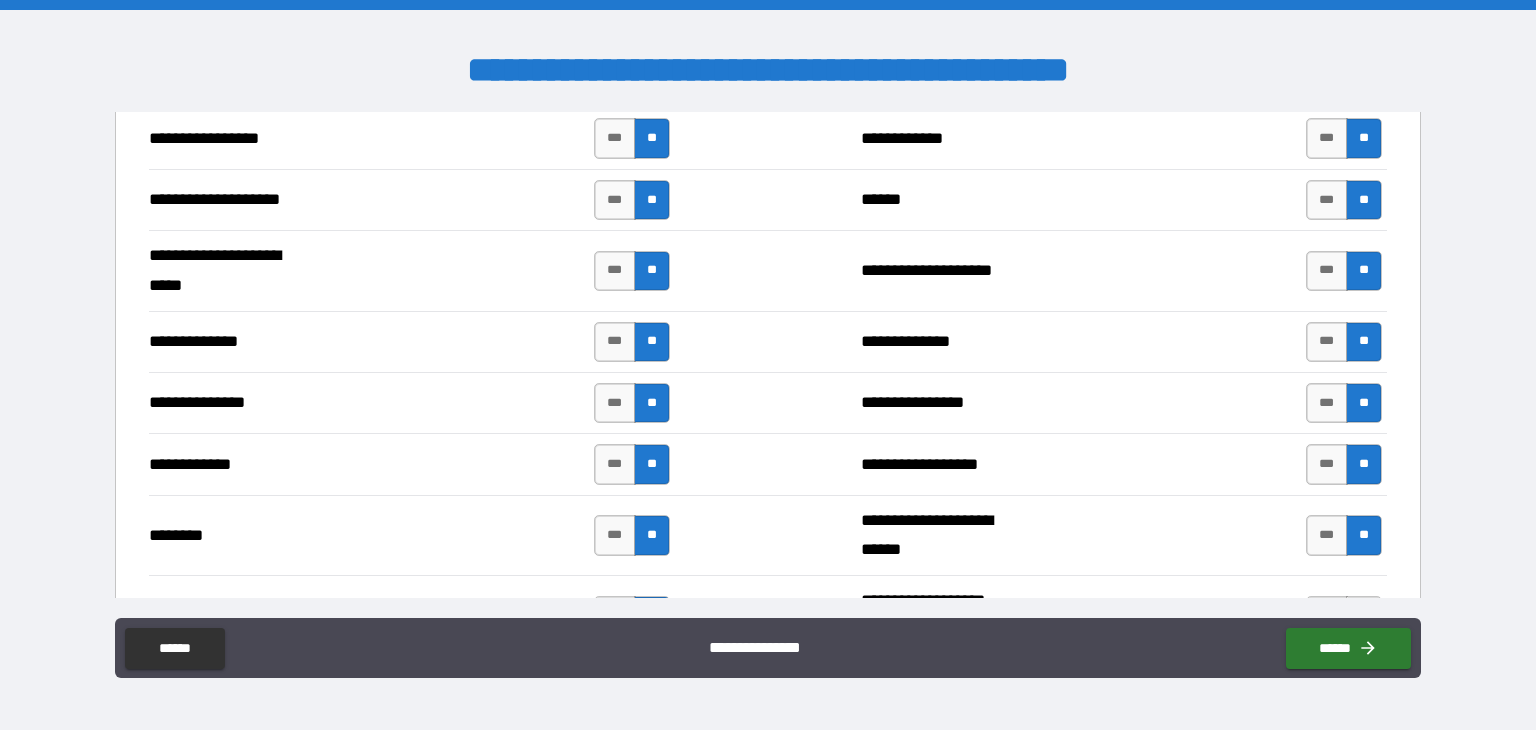 scroll, scrollTop: 3000, scrollLeft: 0, axis: vertical 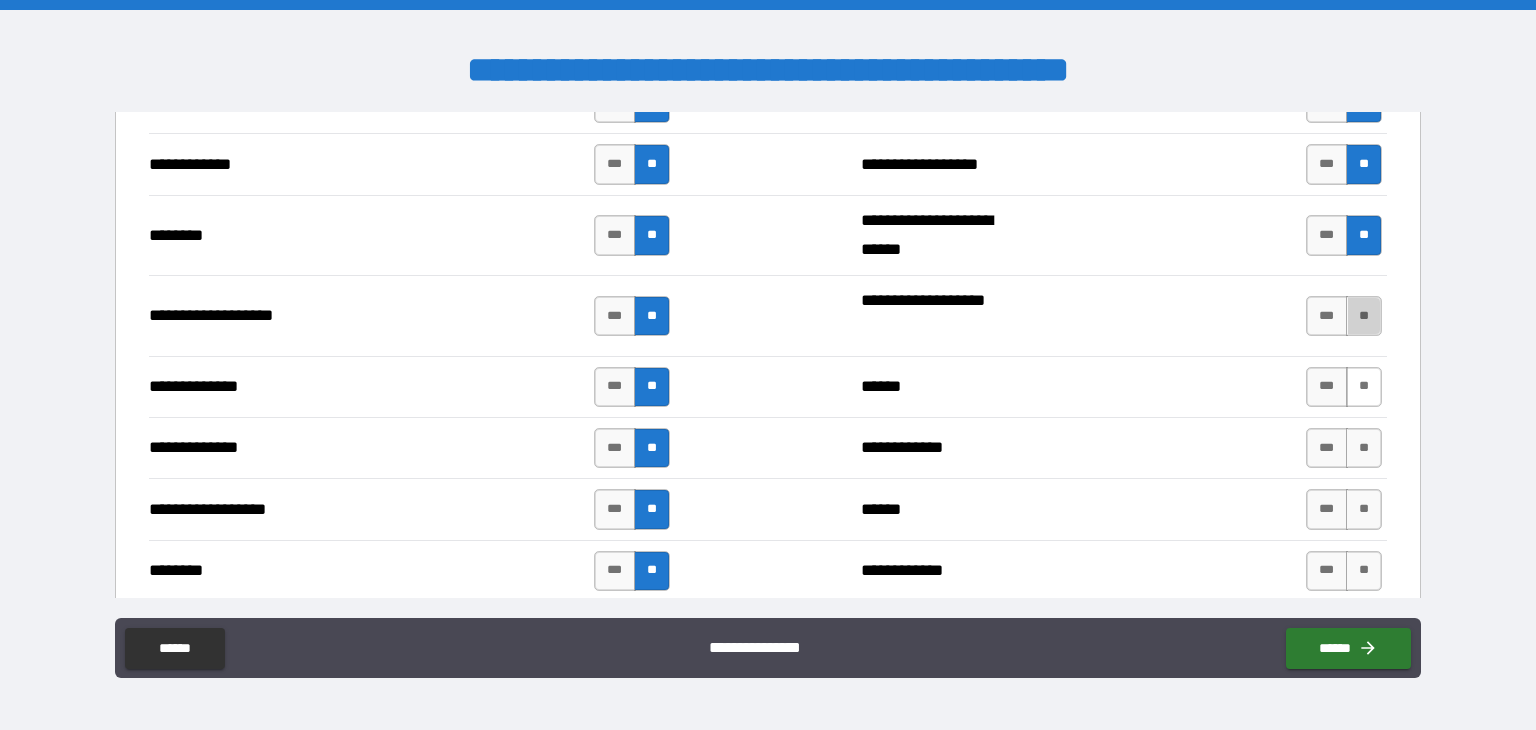 drag, startPoint x: 1351, startPoint y: 298, endPoint x: 1346, endPoint y: 363, distance: 65.192024 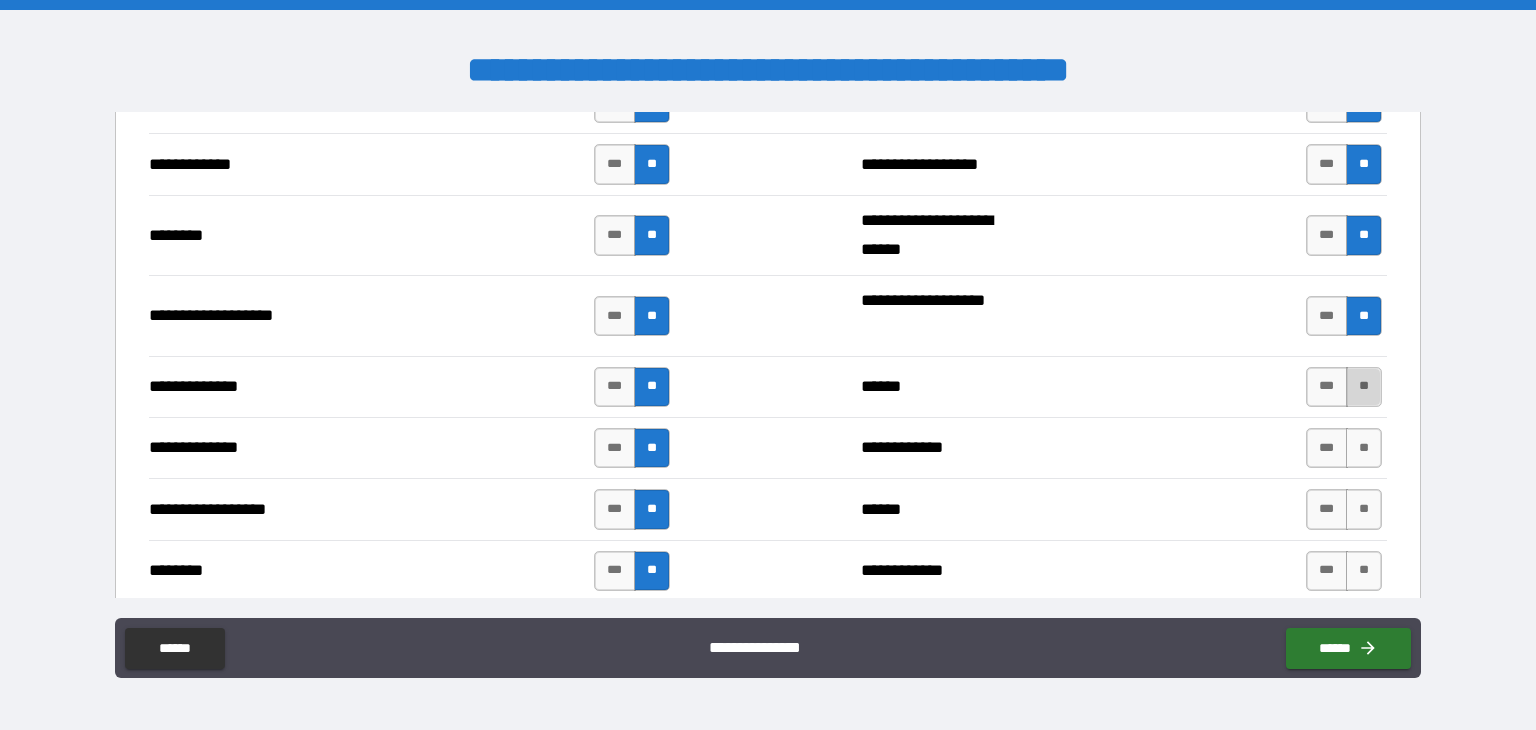 click on "**" at bounding box center (1364, 387) 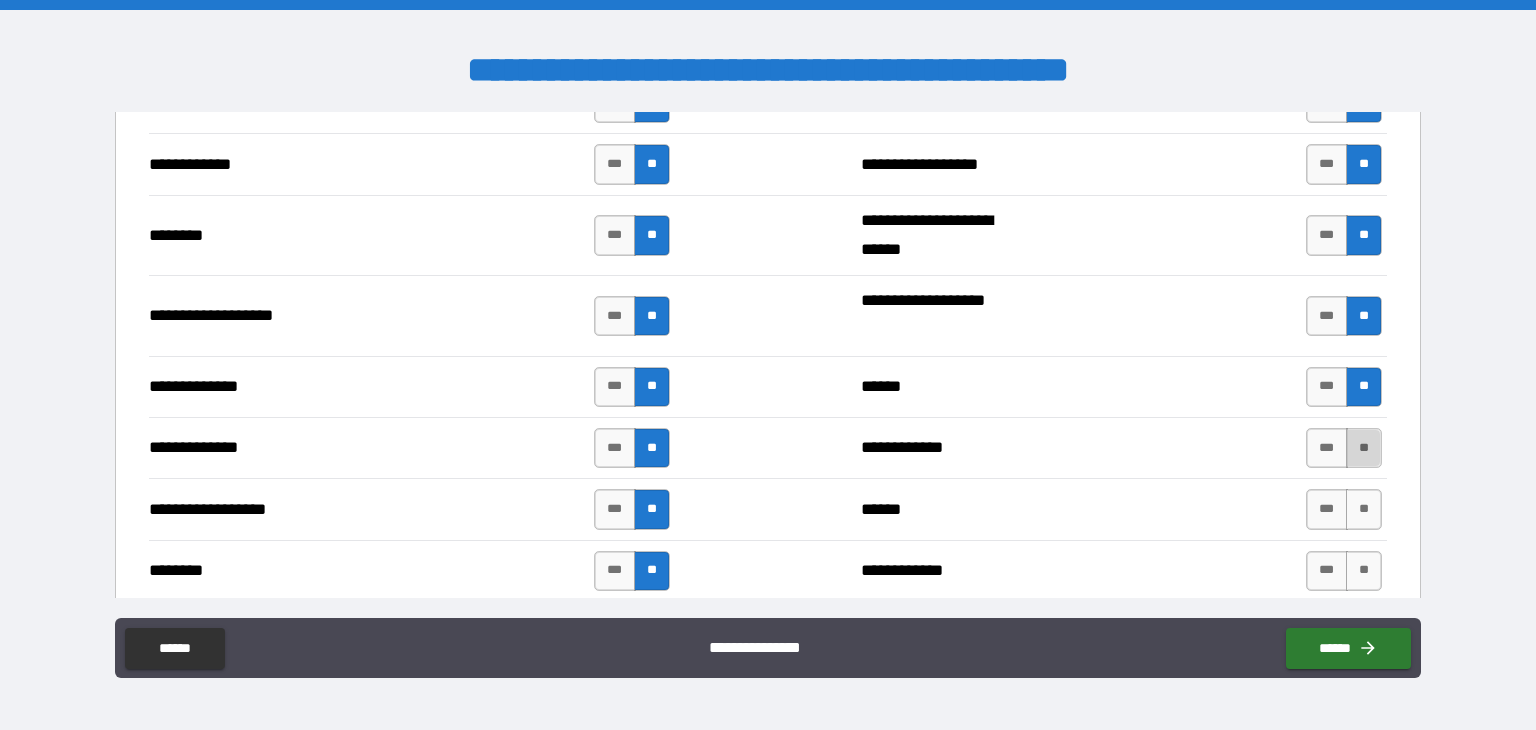 drag, startPoint x: 1361, startPoint y: 434, endPoint x: 1346, endPoint y: 483, distance: 51.24451 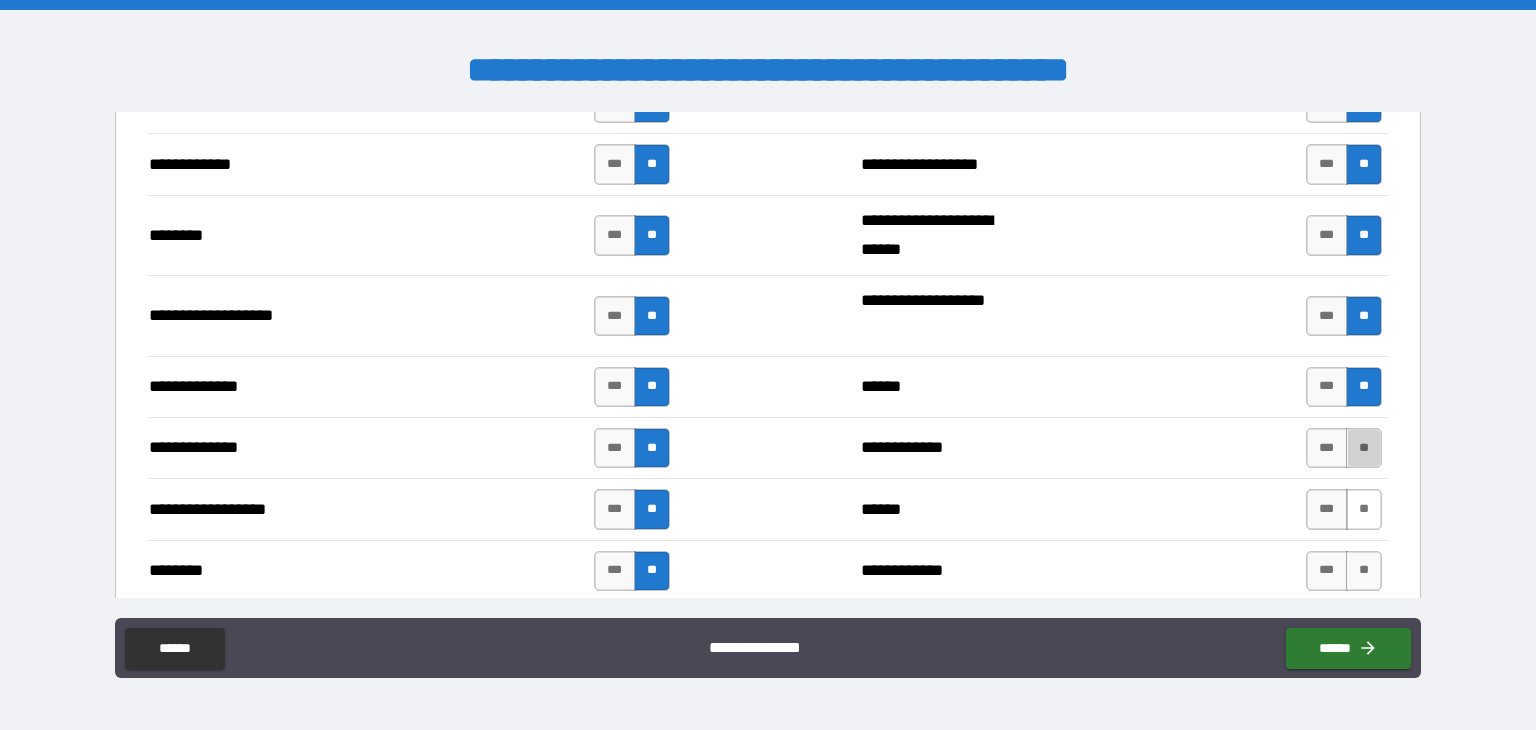 click on "**" at bounding box center (1364, 448) 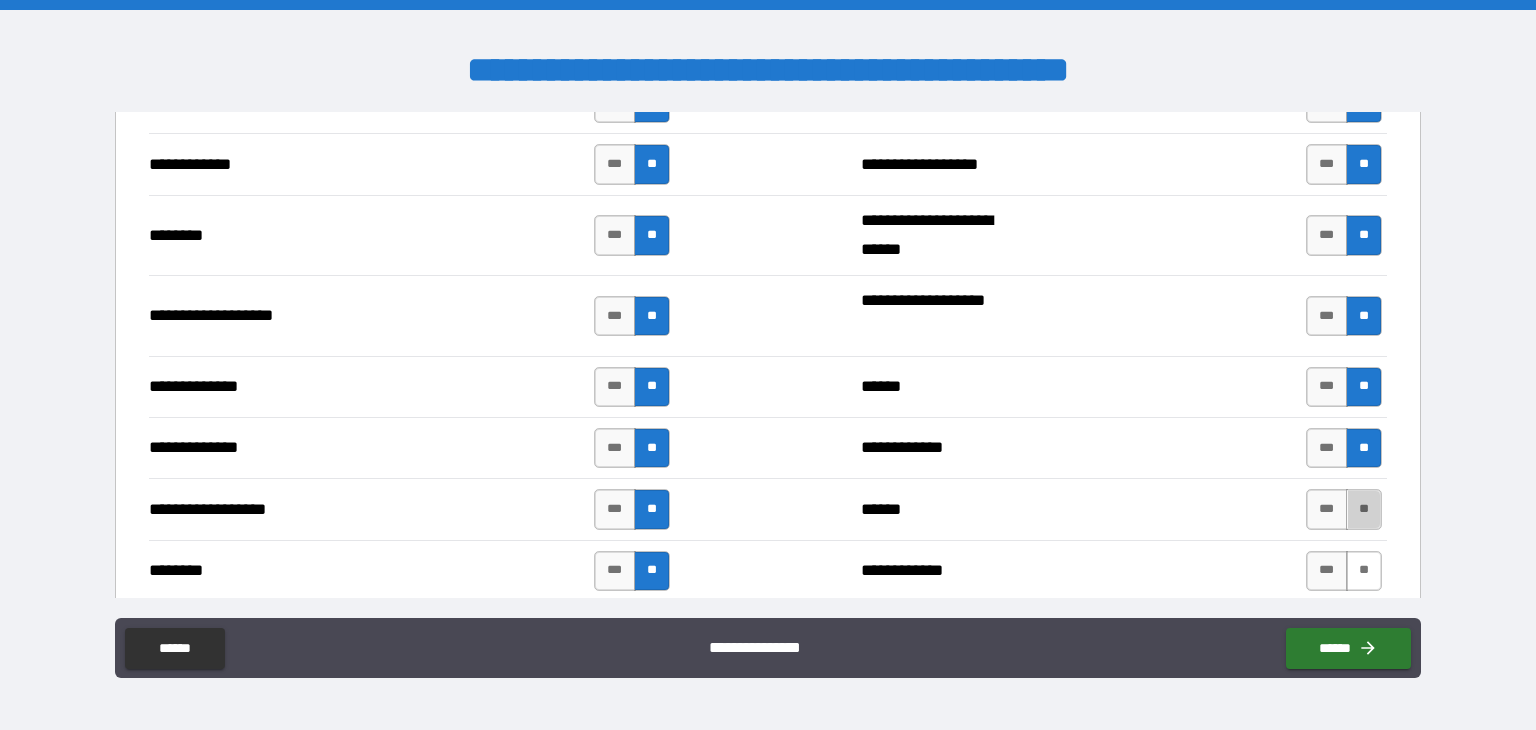 drag, startPoint x: 1346, startPoint y: 484, endPoint x: 1355, endPoint y: 542, distance: 58.694122 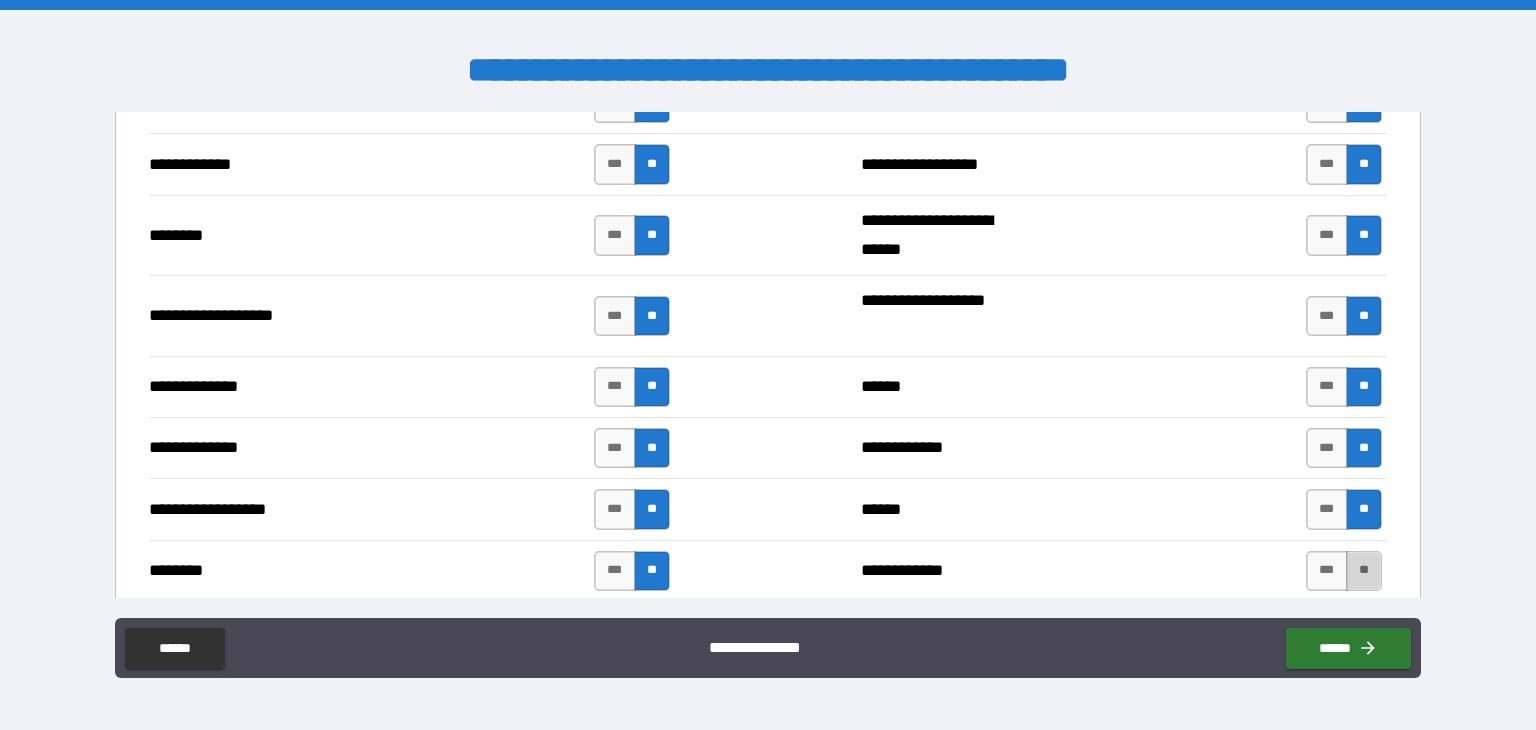drag, startPoint x: 1345, startPoint y: 560, endPoint x: 1386, endPoint y: 437, distance: 129.65338 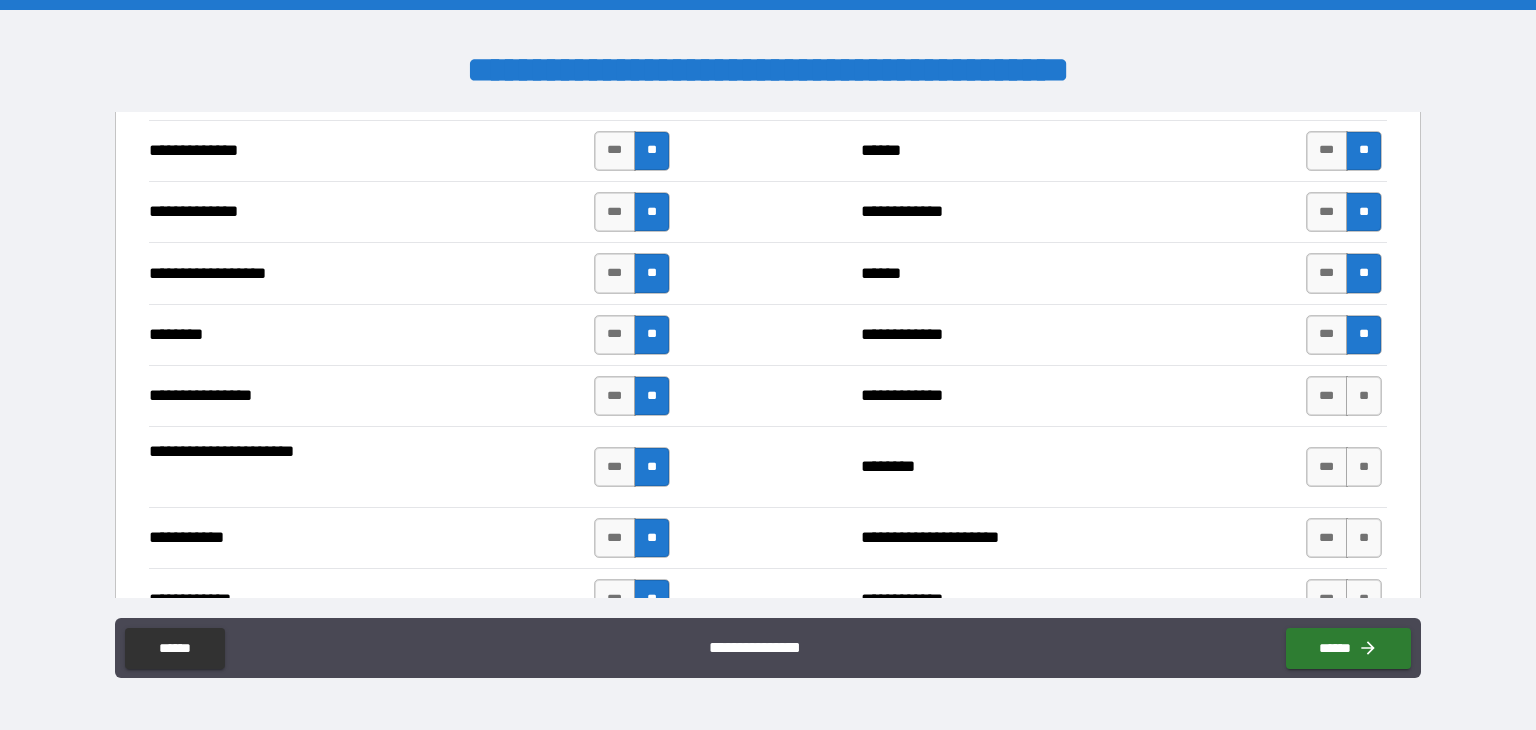 scroll, scrollTop: 3200, scrollLeft: 0, axis: vertical 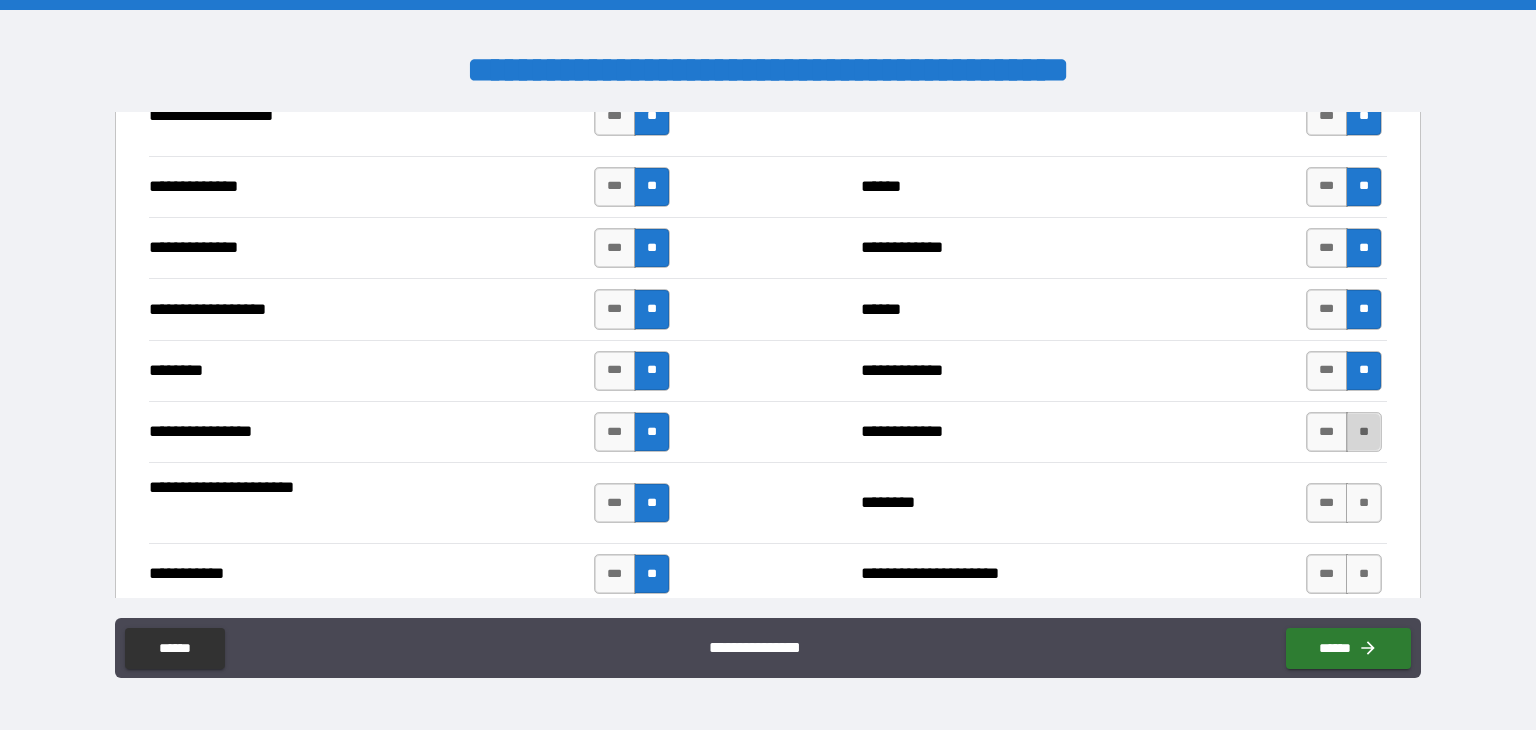 click on "**" at bounding box center (1364, 432) 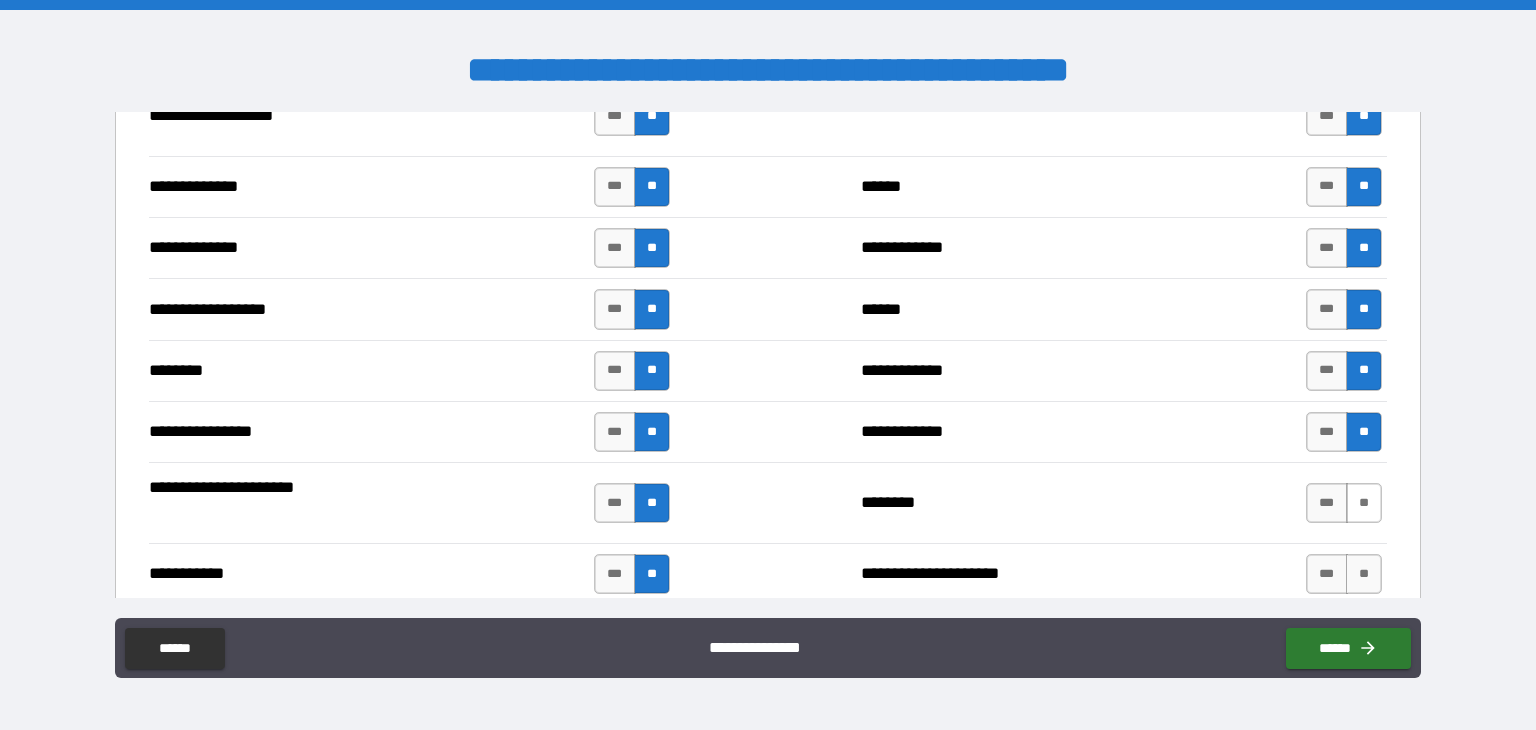 click on "**" at bounding box center [1364, 503] 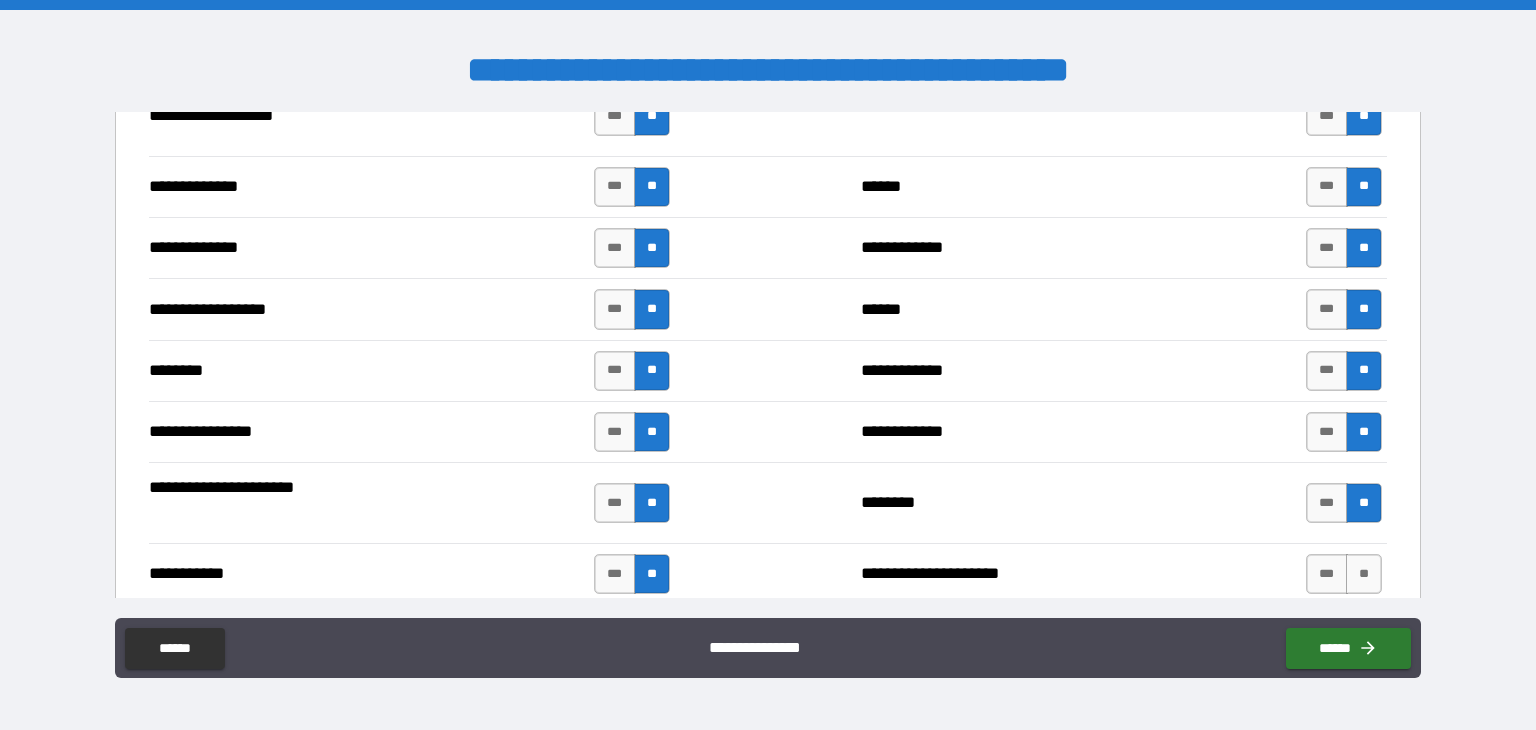 click on "**********" at bounding box center (768, 573) 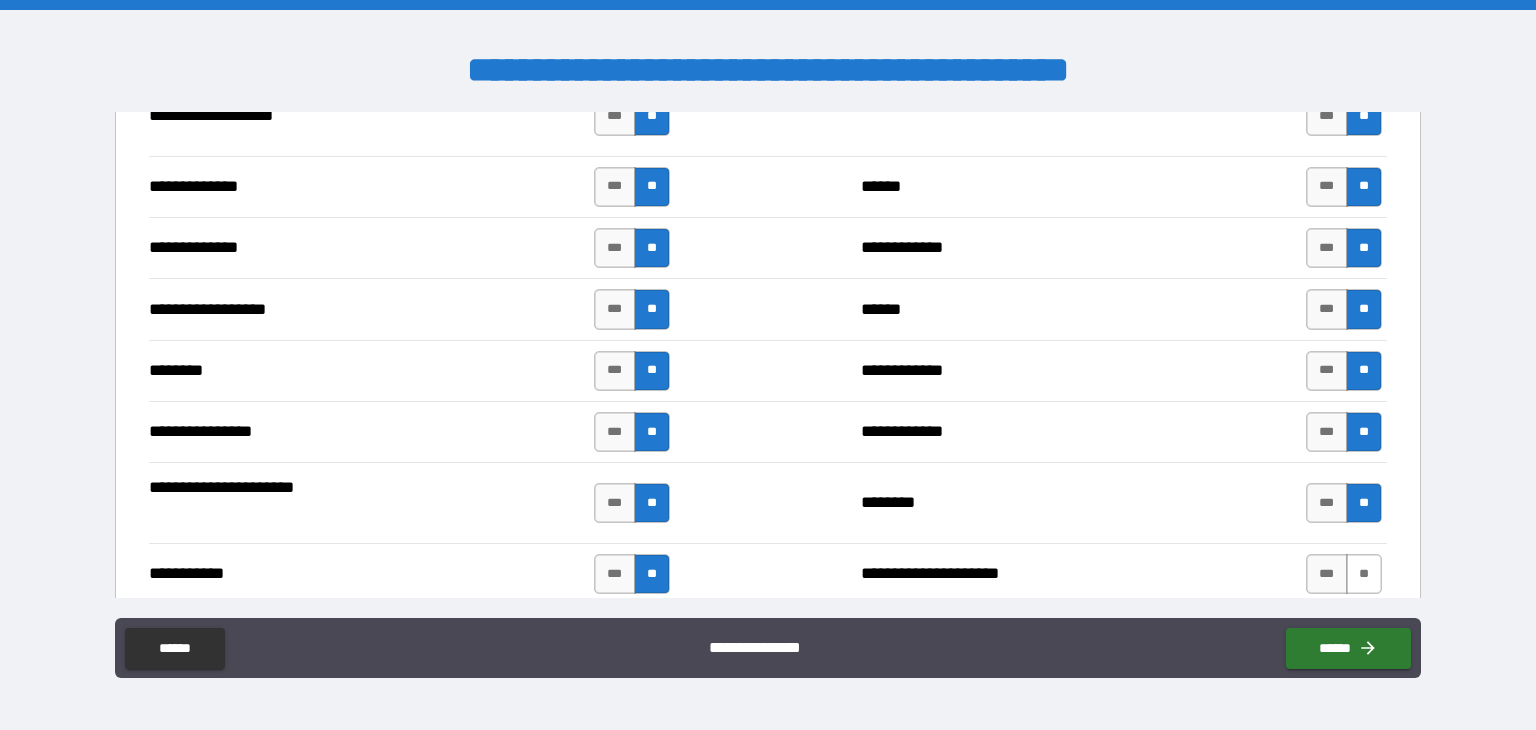 click on "**" at bounding box center (1364, 574) 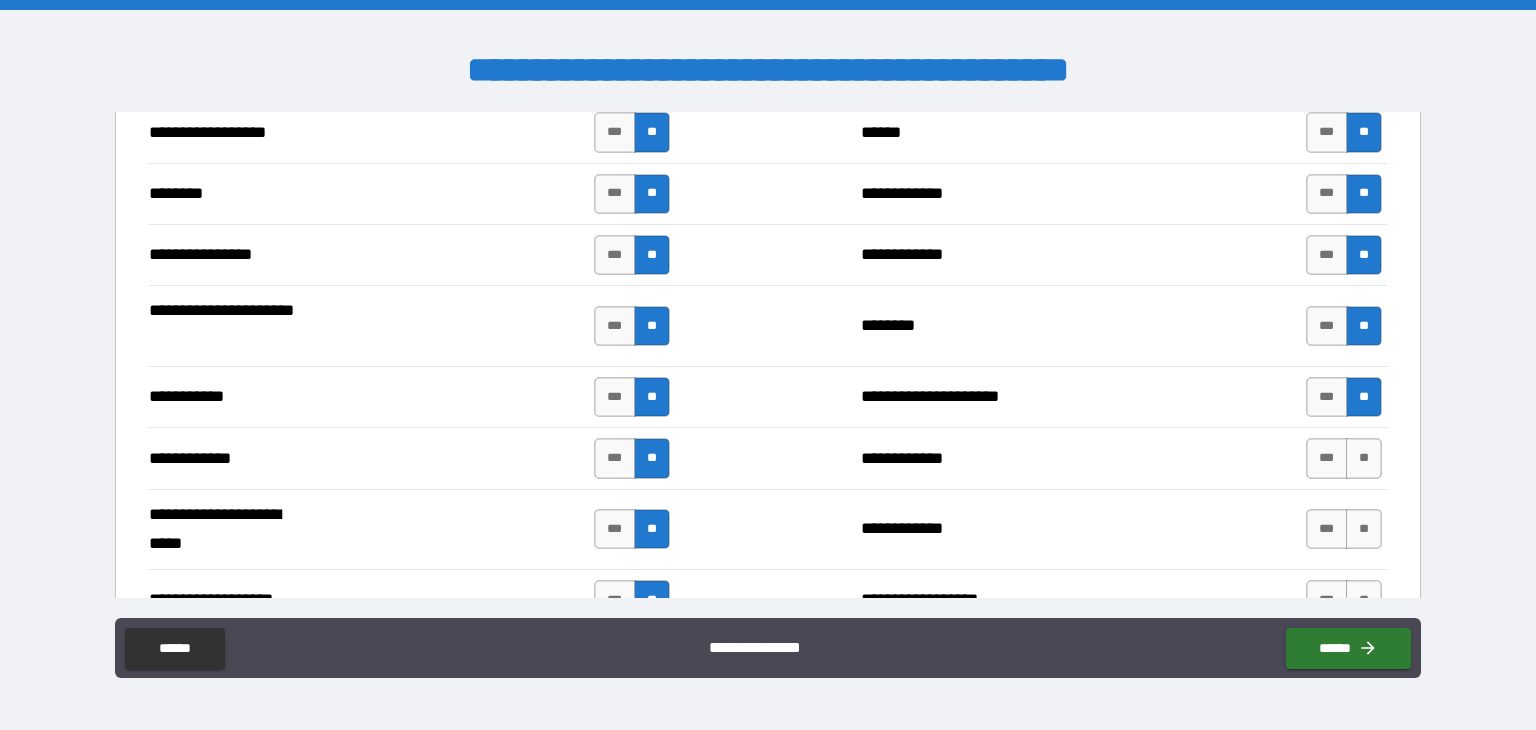scroll, scrollTop: 3600, scrollLeft: 0, axis: vertical 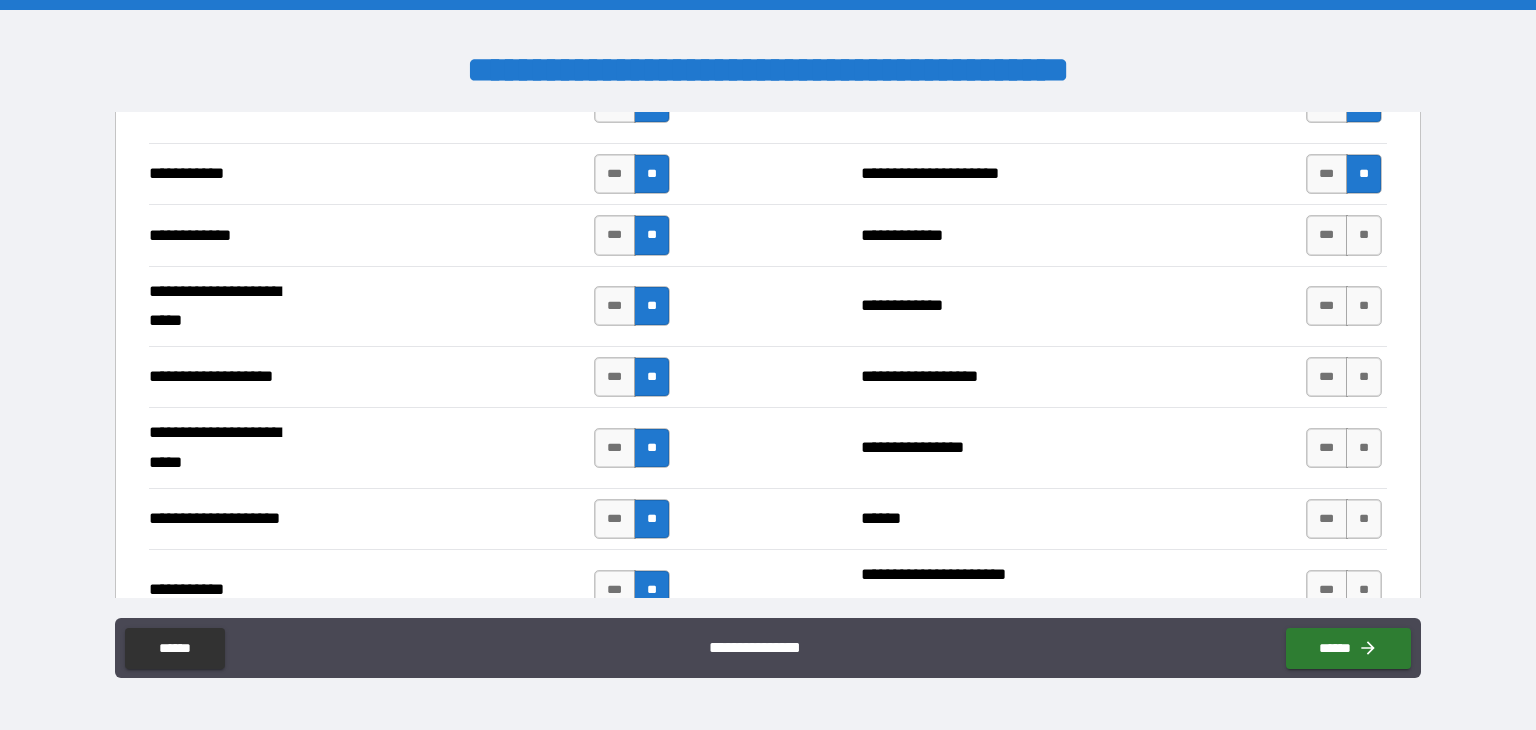 drag, startPoint x: 1353, startPoint y: 232, endPoint x: 1345, endPoint y: 263, distance: 32.01562 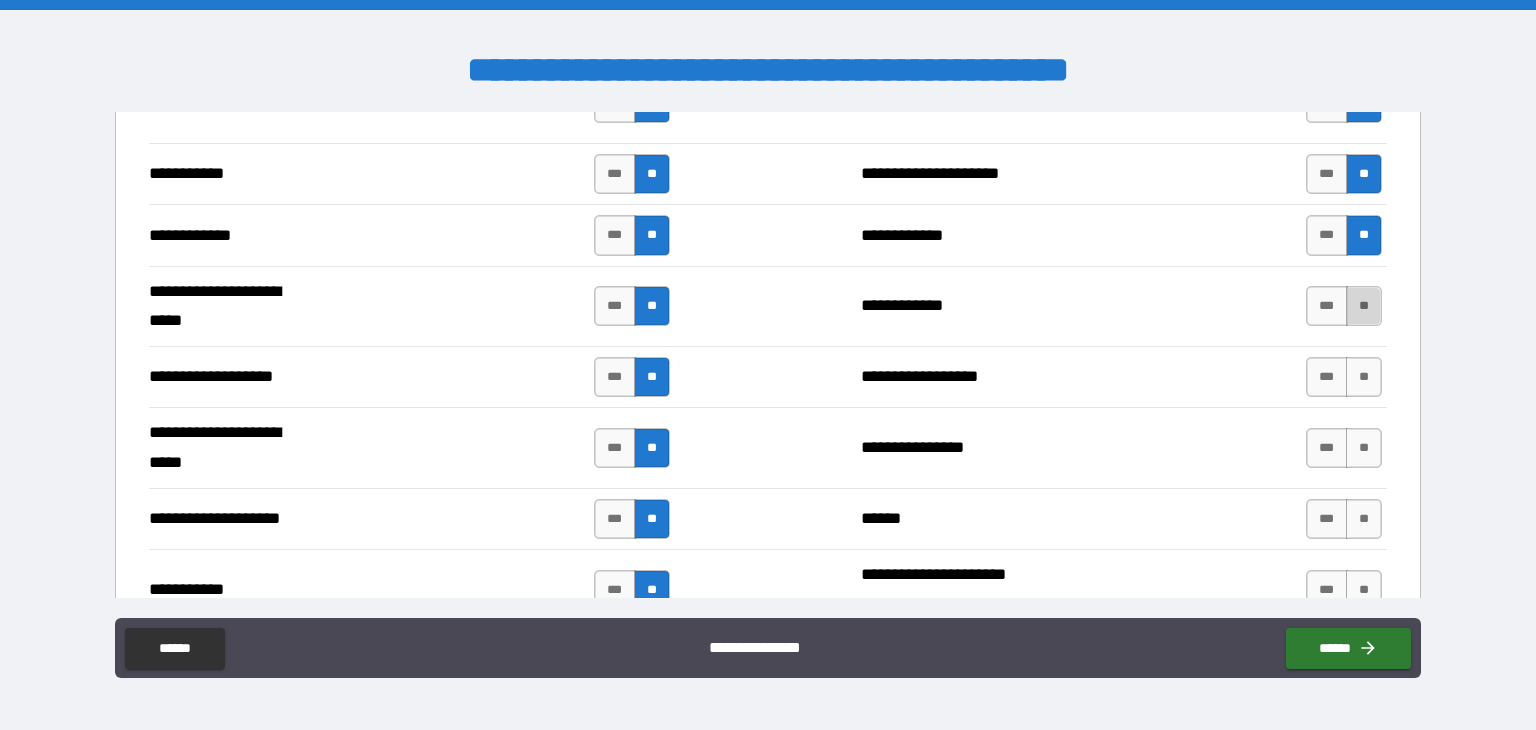 drag, startPoint x: 1339, startPoint y: 302, endPoint x: 1346, endPoint y: 365, distance: 63.387695 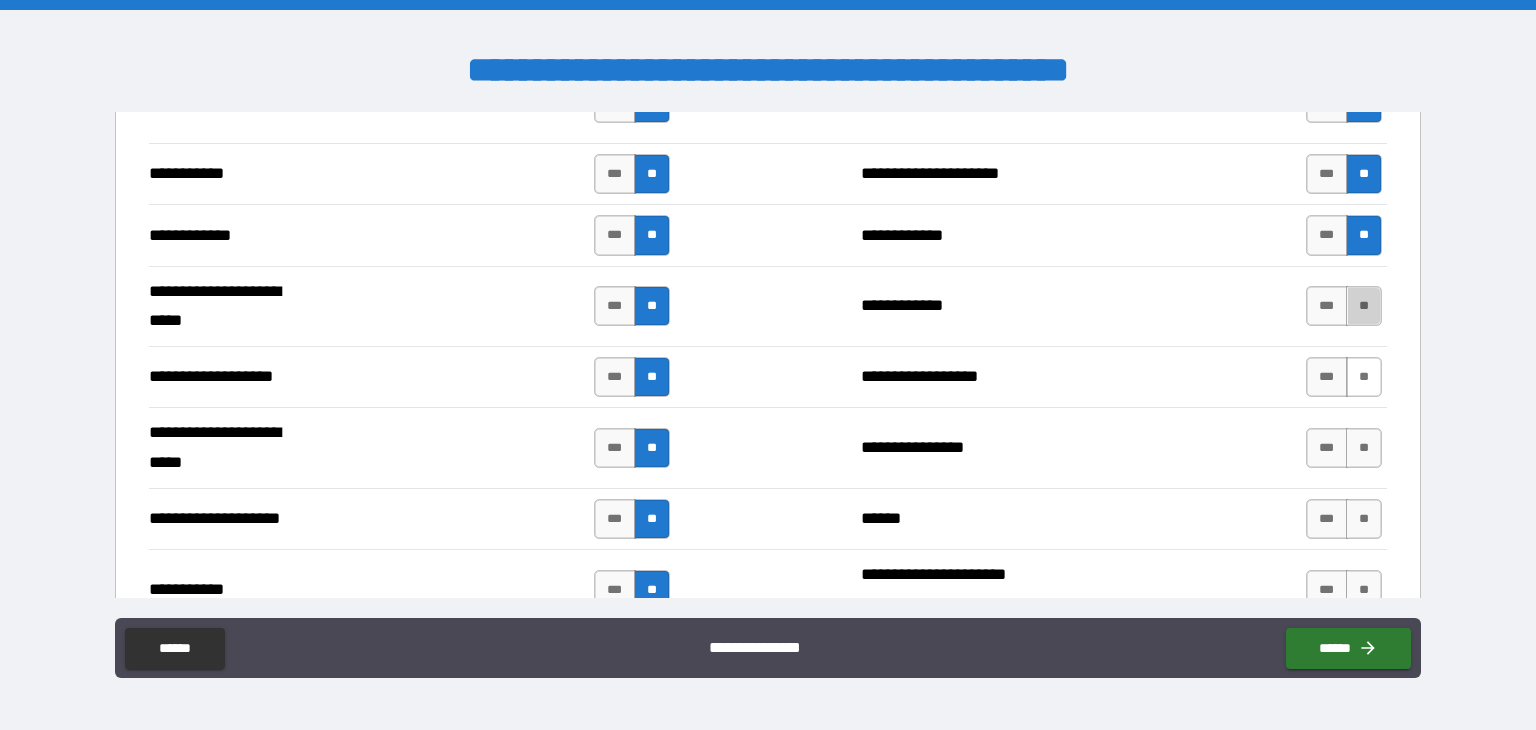 click on "**" at bounding box center [1364, 306] 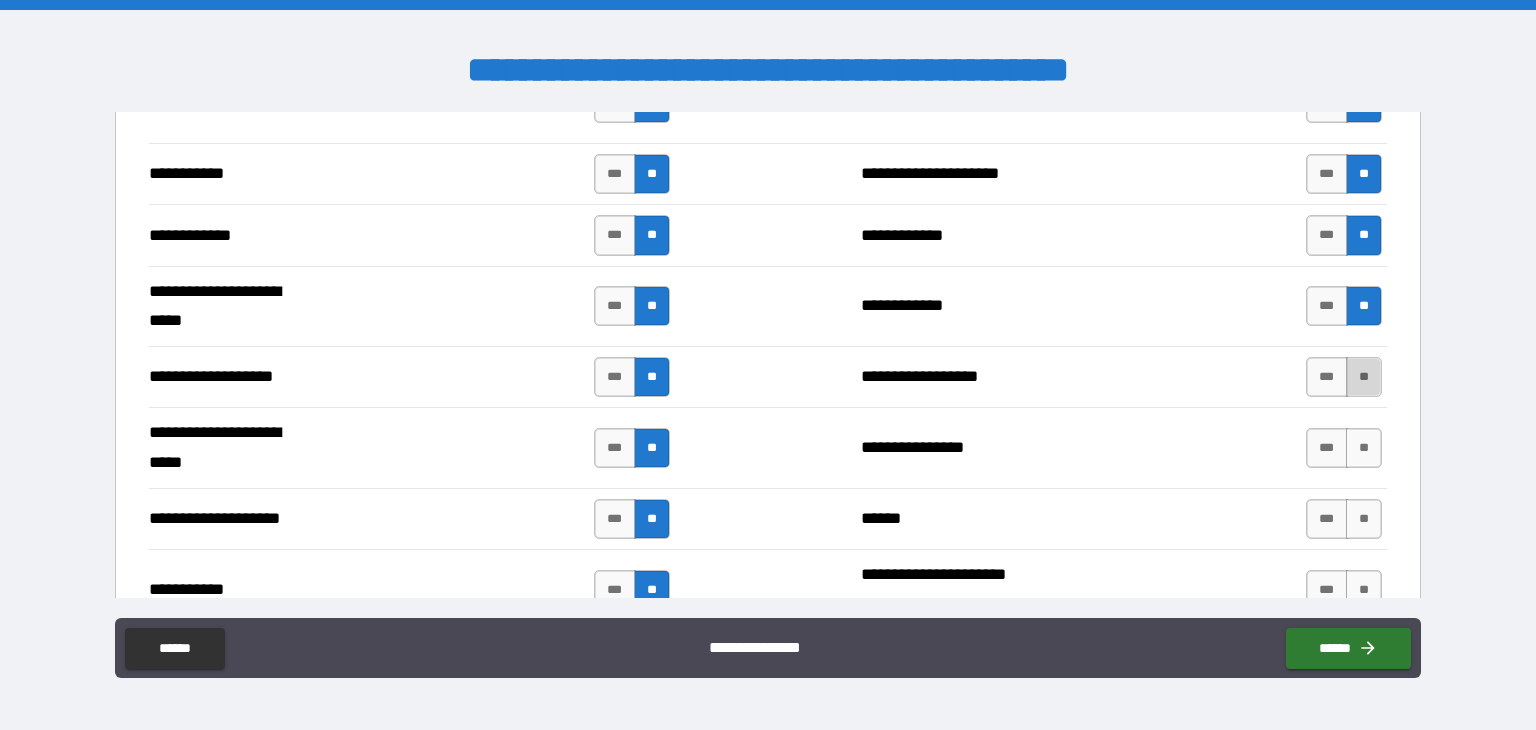 click on "**" at bounding box center (1364, 377) 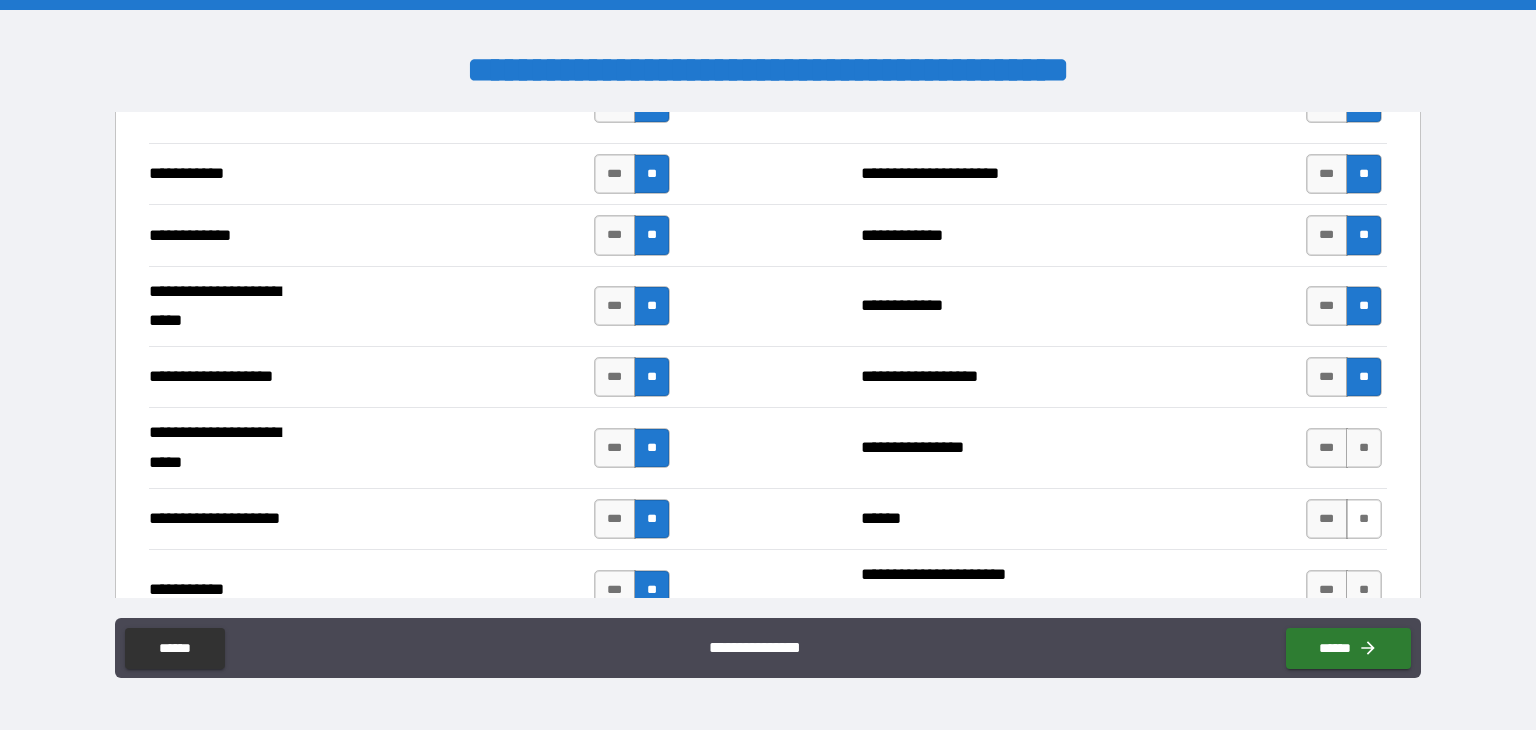 drag, startPoint x: 1362, startPoint y: 436, endPoint x: 1364, endPoint y: 500, distance: 64.03124 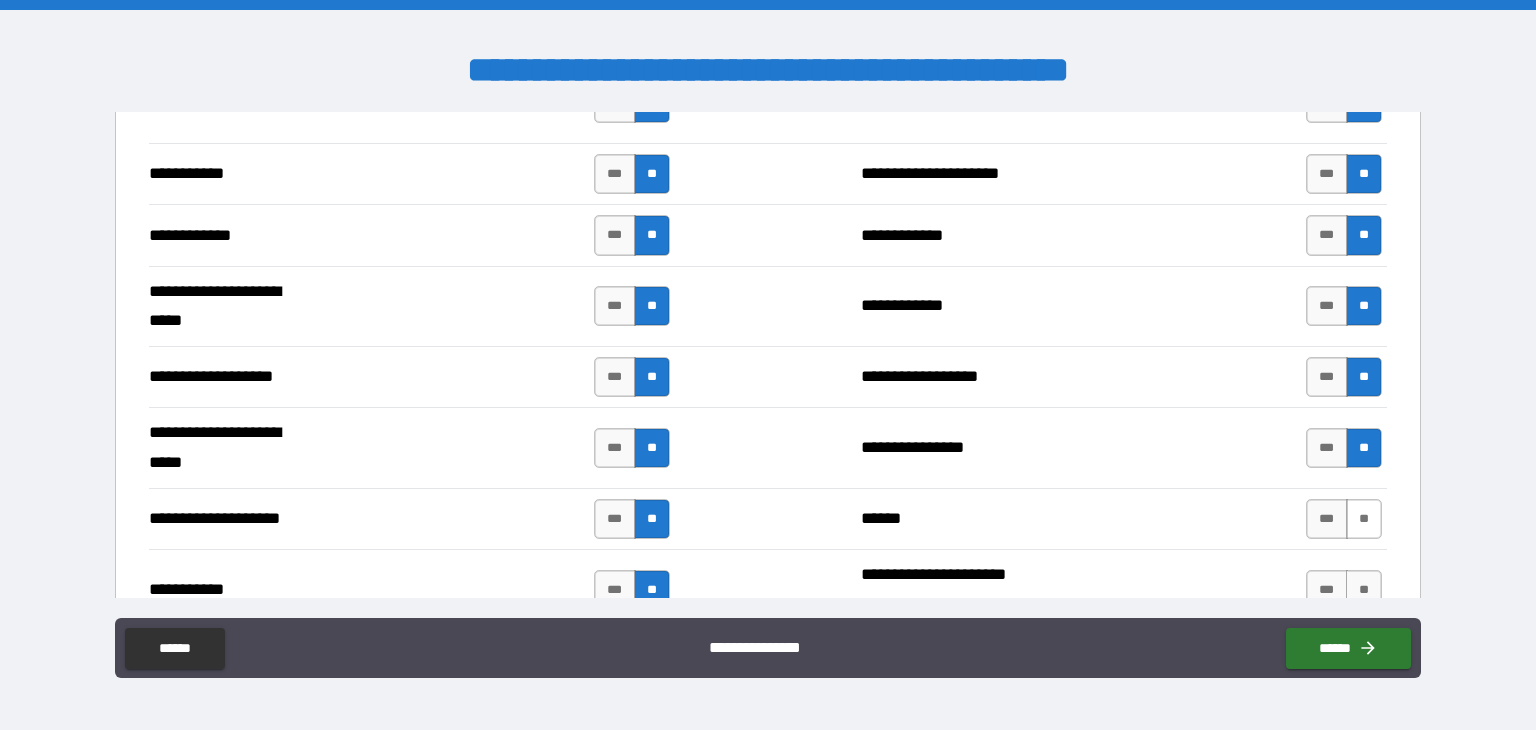 click on "**" at bounding box center [1364, 519] 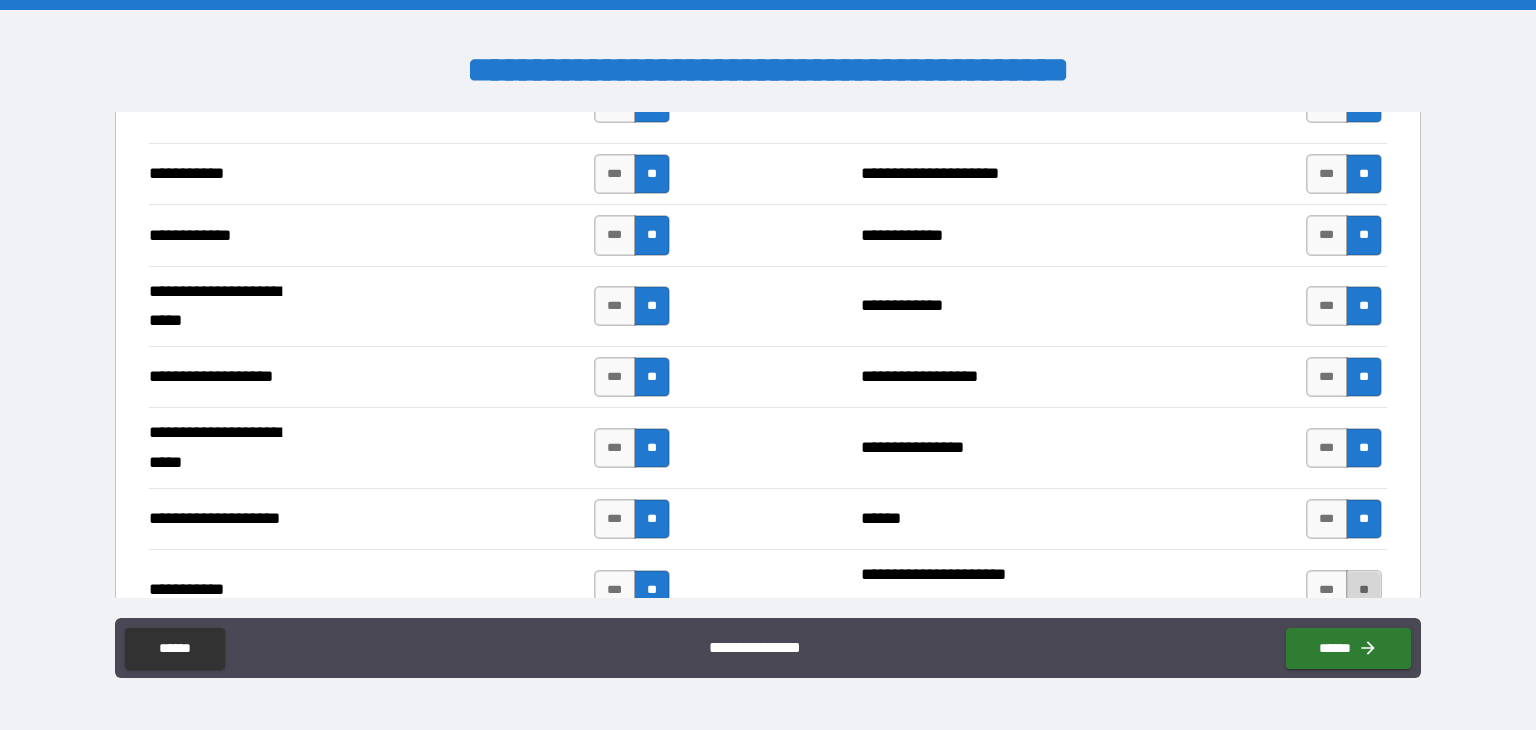 drag, startPoint x: 1358, startPoint y: 571, endPoint x: 1390, endPoint y: 525, distance: 56.0357 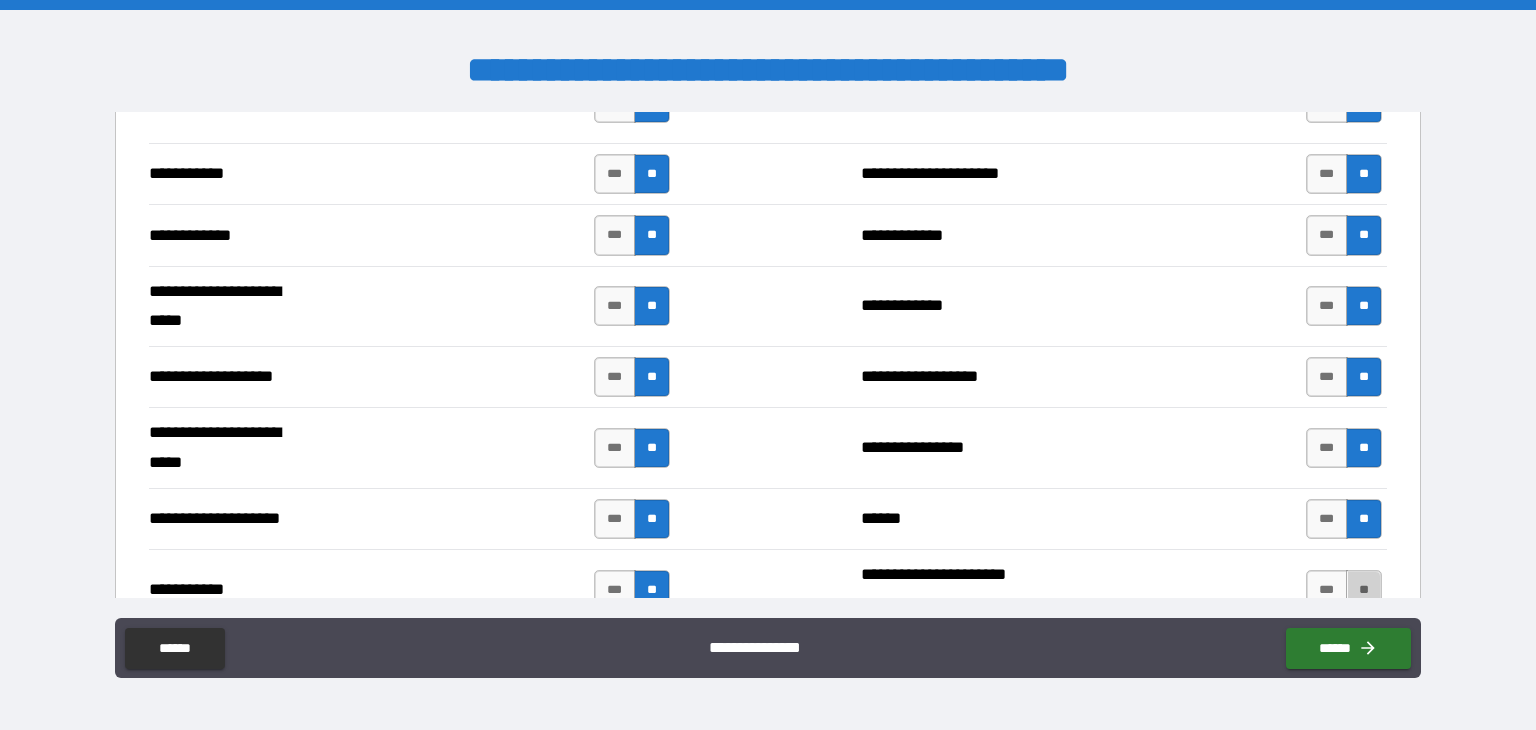 click on "**" at bounding box center [1364, 590] 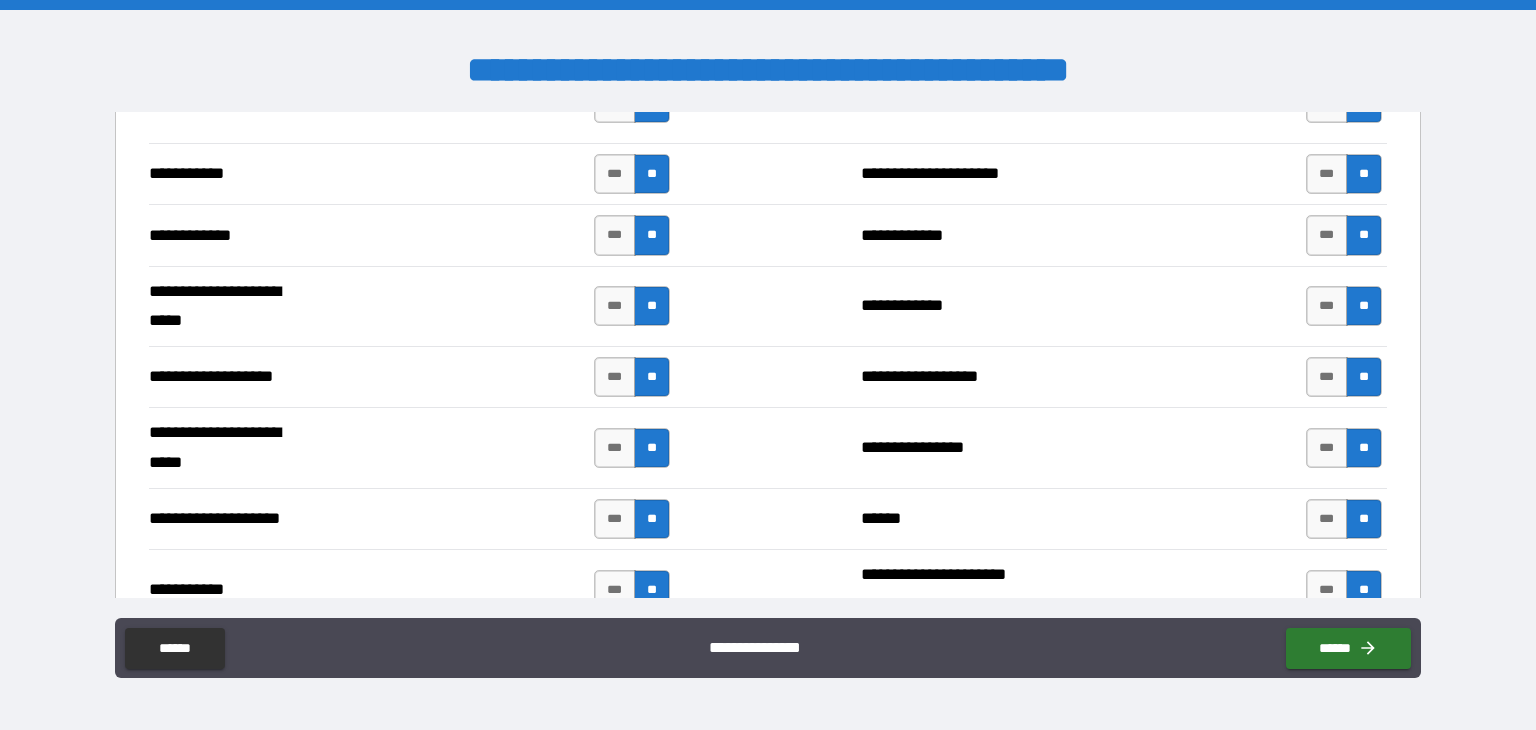 scroll, scrollTop: 3700, scrollLeft: 0, axis: vertical 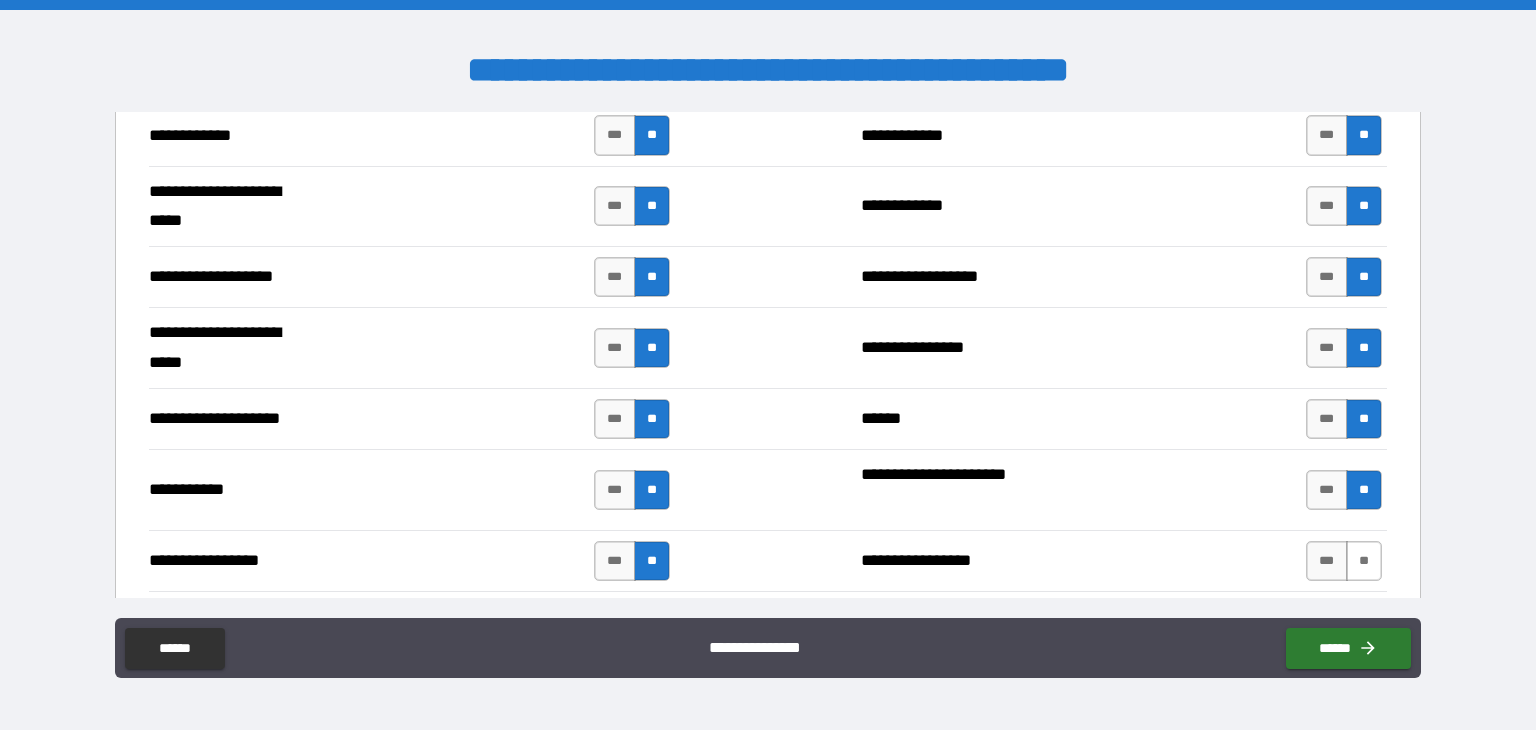 click on "**" at bounding box center [1364, 561] 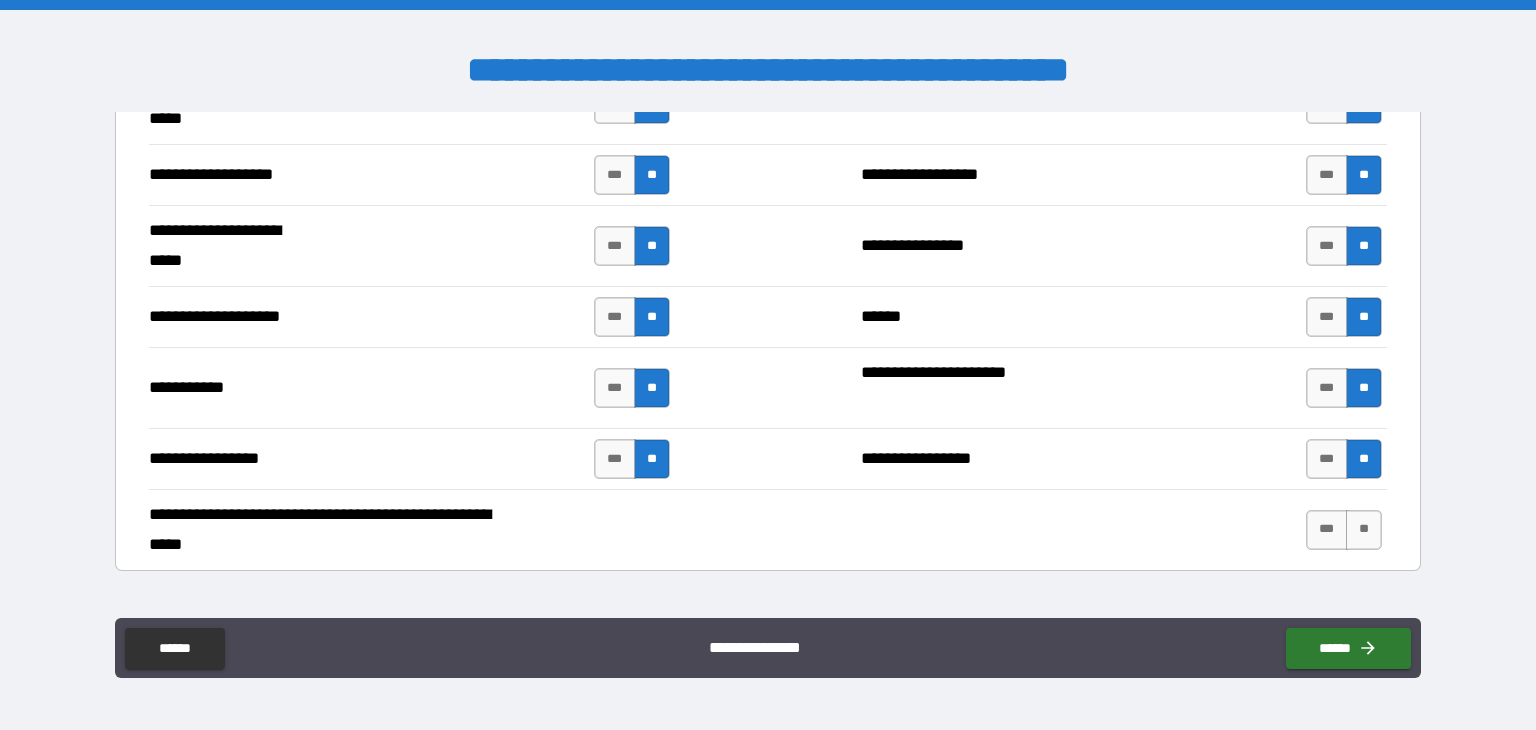 scroll, scrollTop: 4000, scrollLeft: 0, axis: vertical 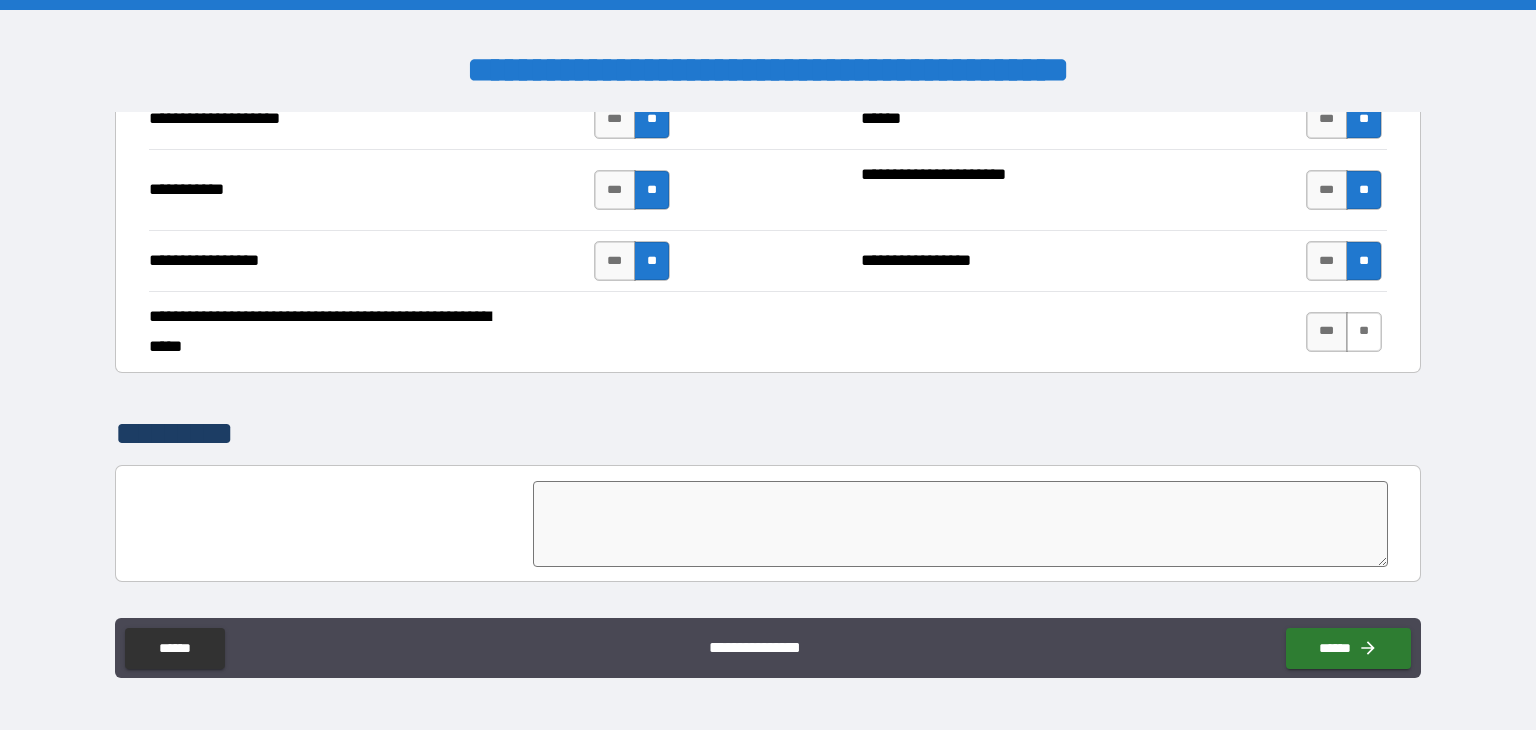 click on "**" at bounding box center [1364, 332] 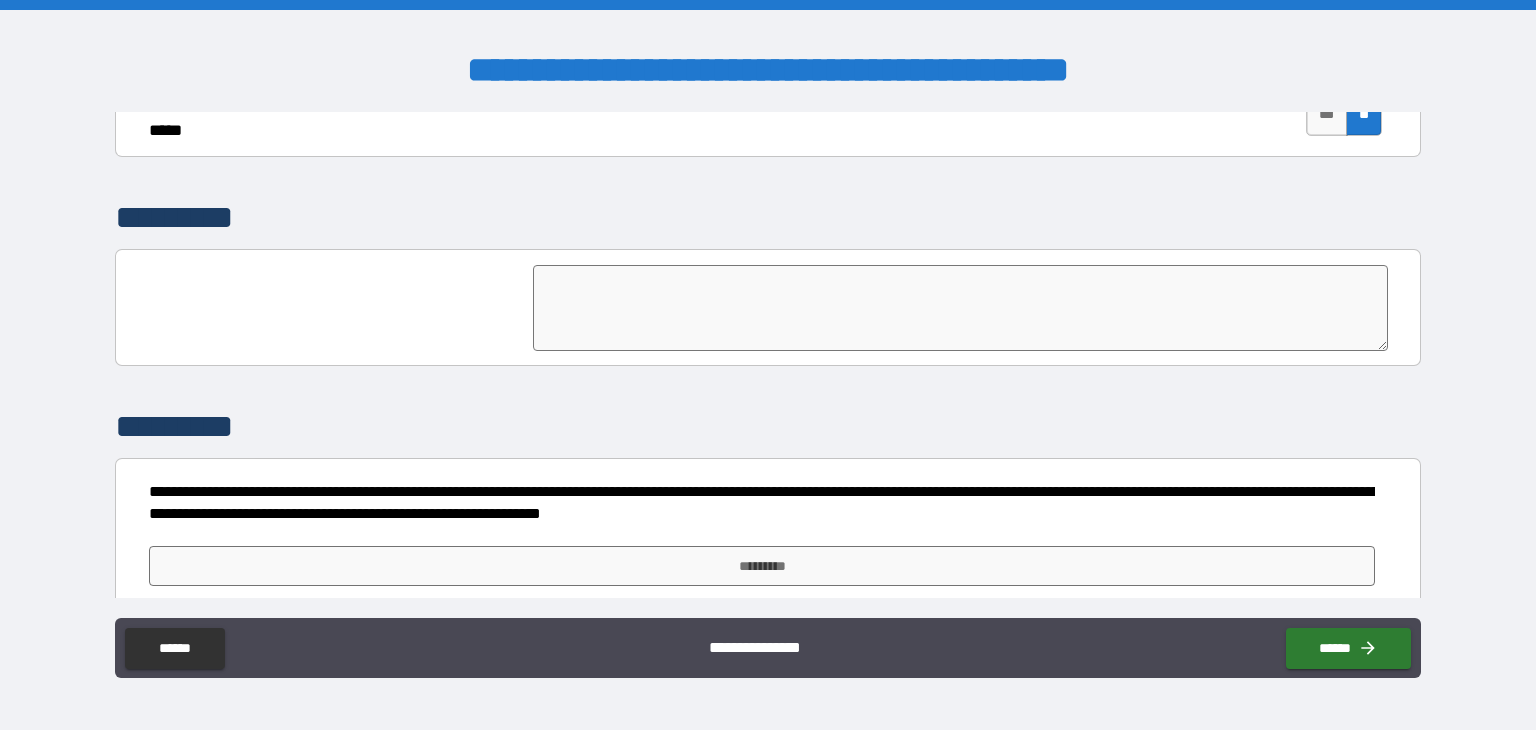 scroll, scrollTop: 4220, scrollLeft: 0, axis: vertical 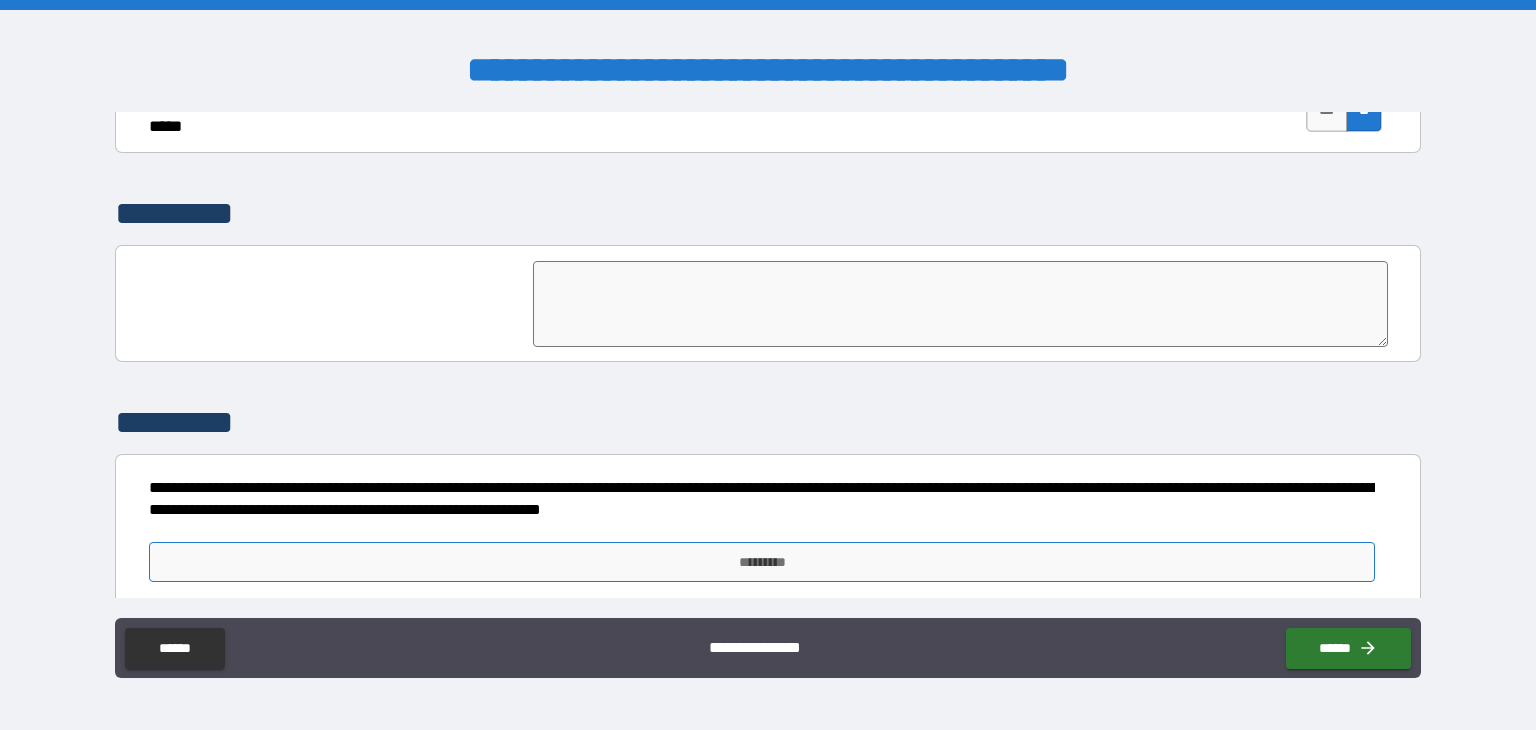 click on "*********" at bounding box center (762, 562) 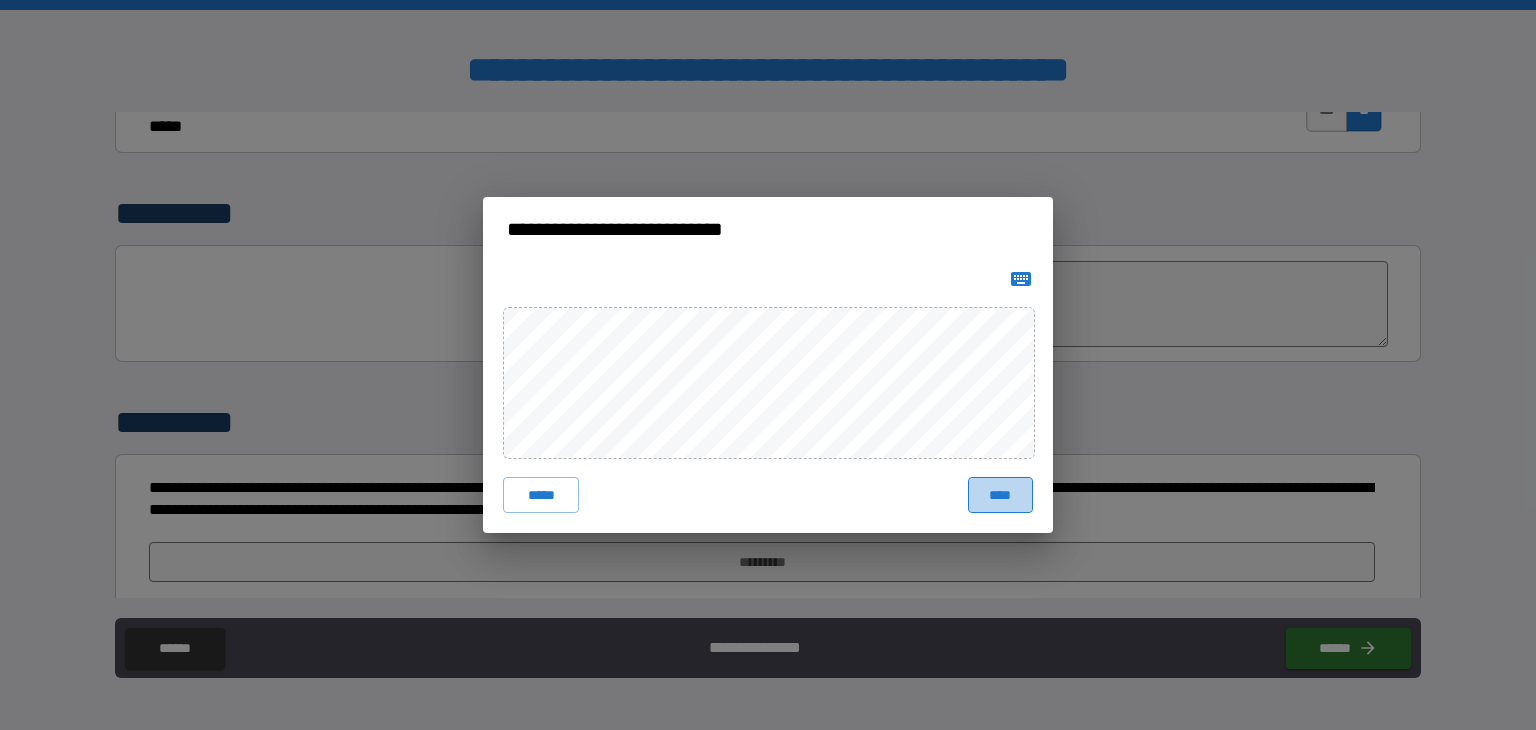 click on "****" at bounding box center [1000, 495] 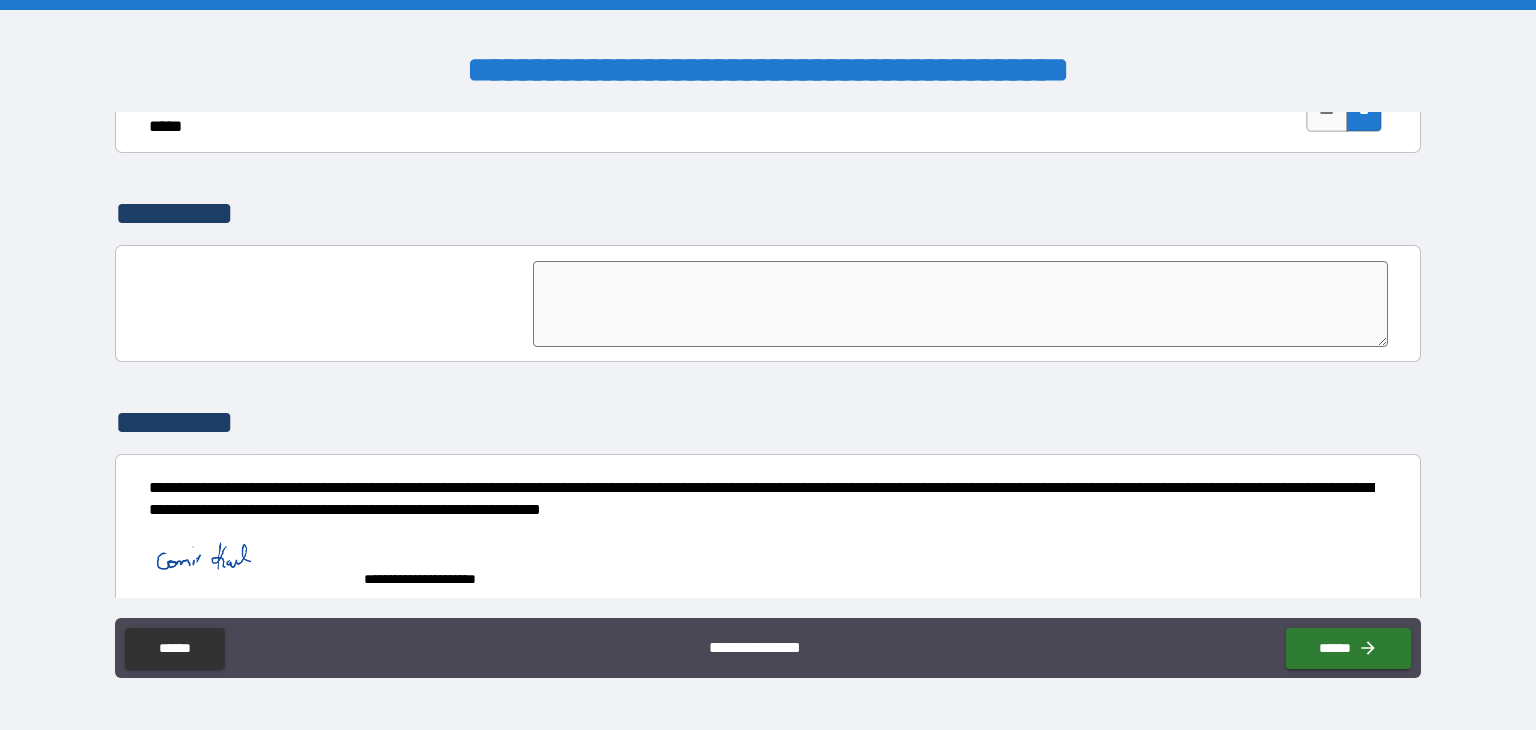 scroll, scrollTop: 4238, scrollLeft: 0, axis: vertical 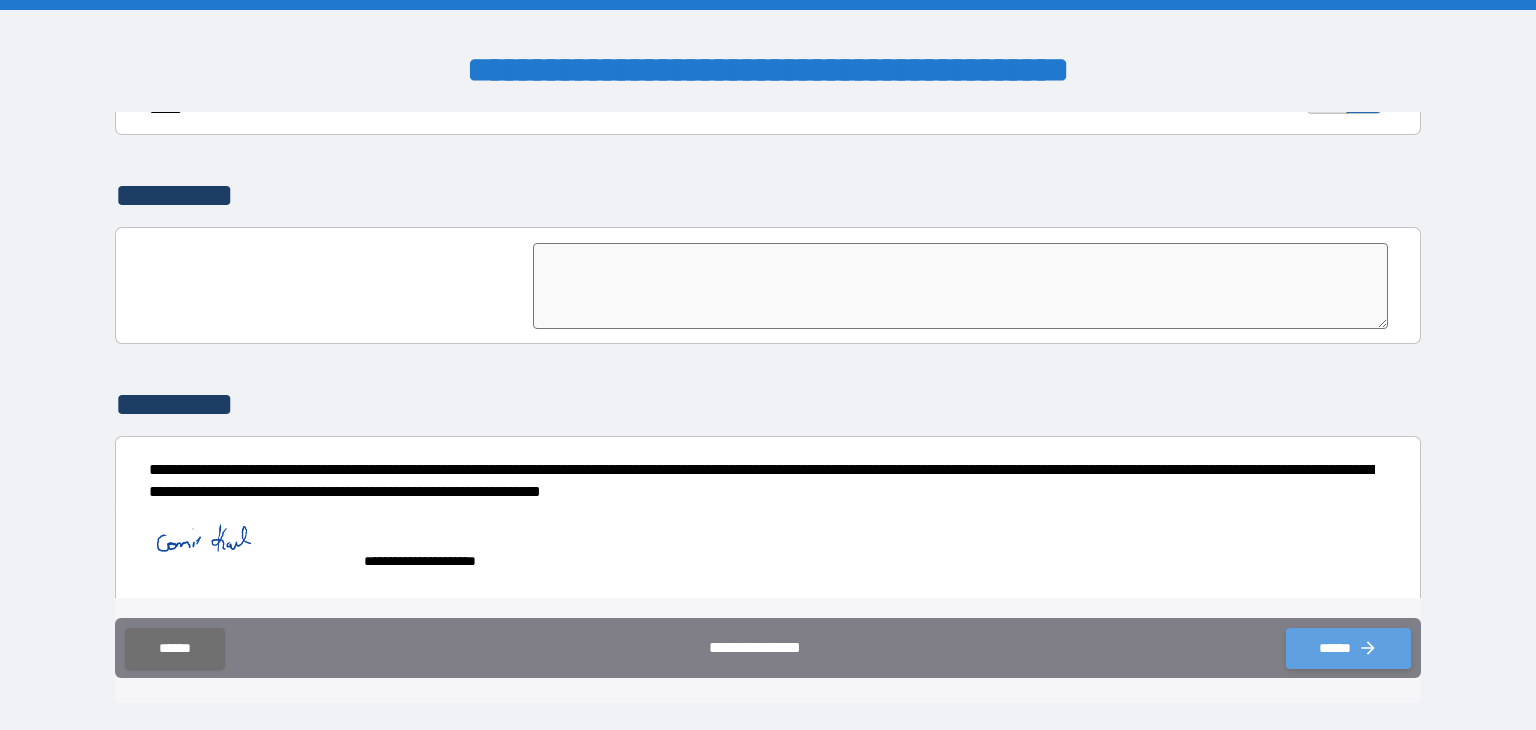 click 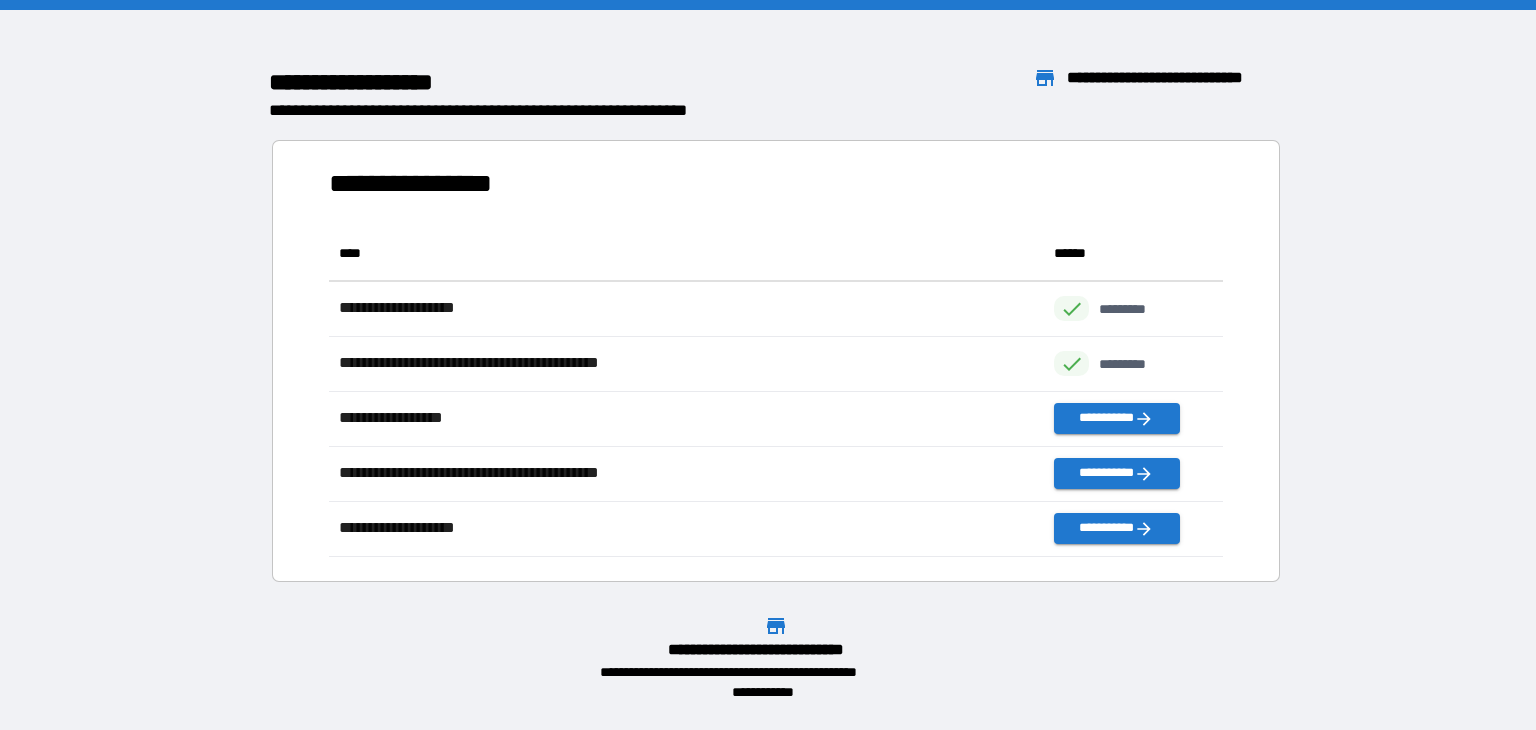 scroll, scrollTop: 16, scrollLeft: 16, axis: both 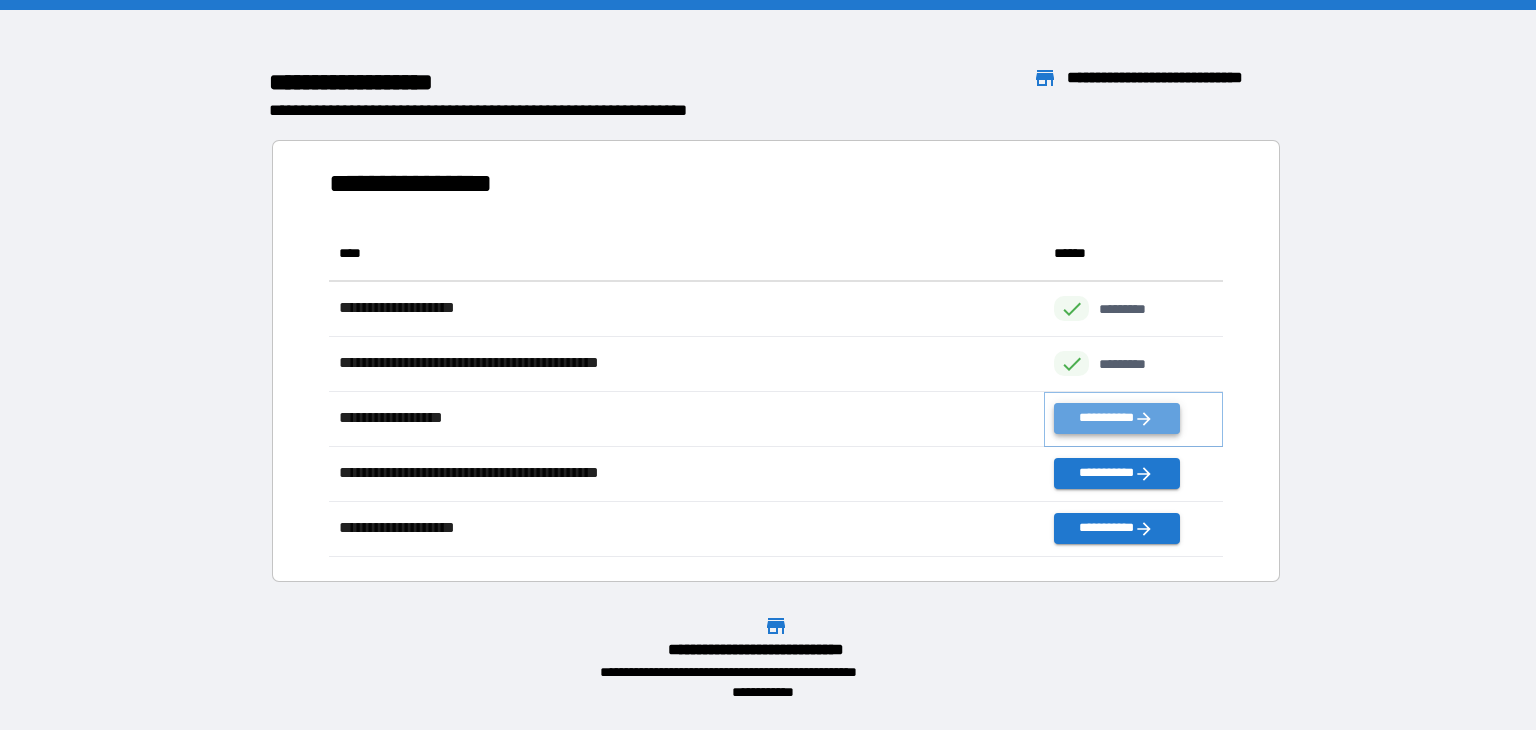 click on "**********" at bounding box center [1116, 418] 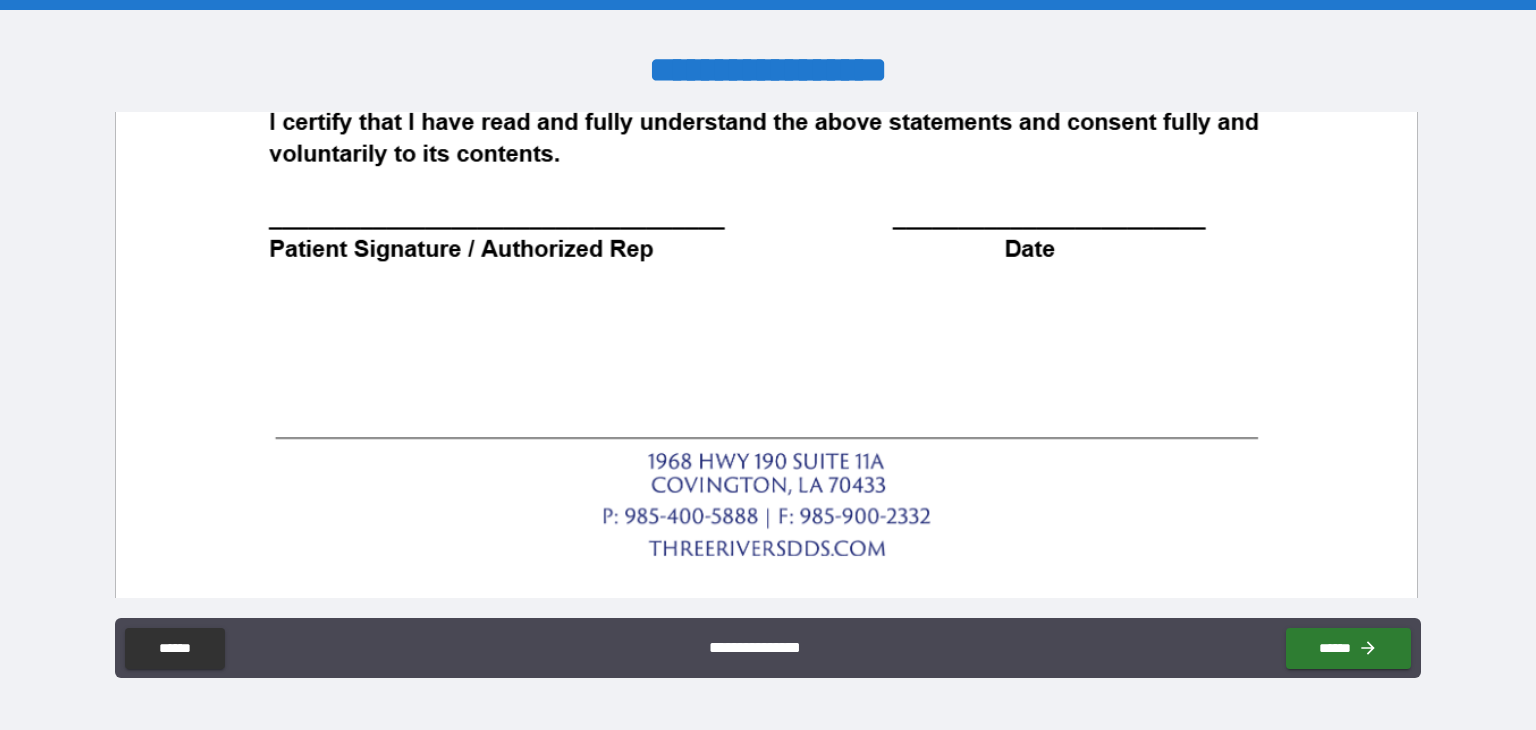 scroll, scrollTop: 1099, scrollLeft: 0, axis: vertical 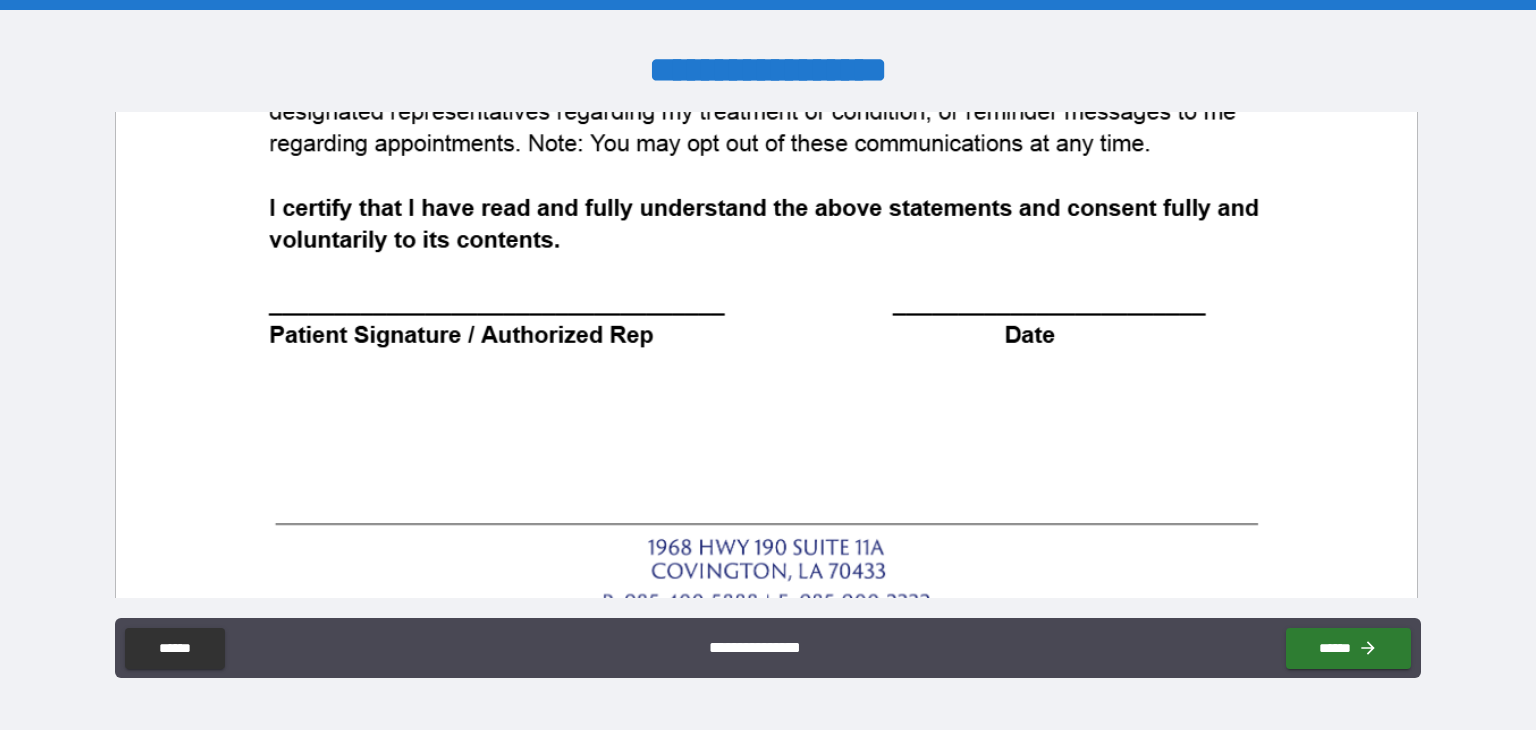 click at bounding box center [766, -114] 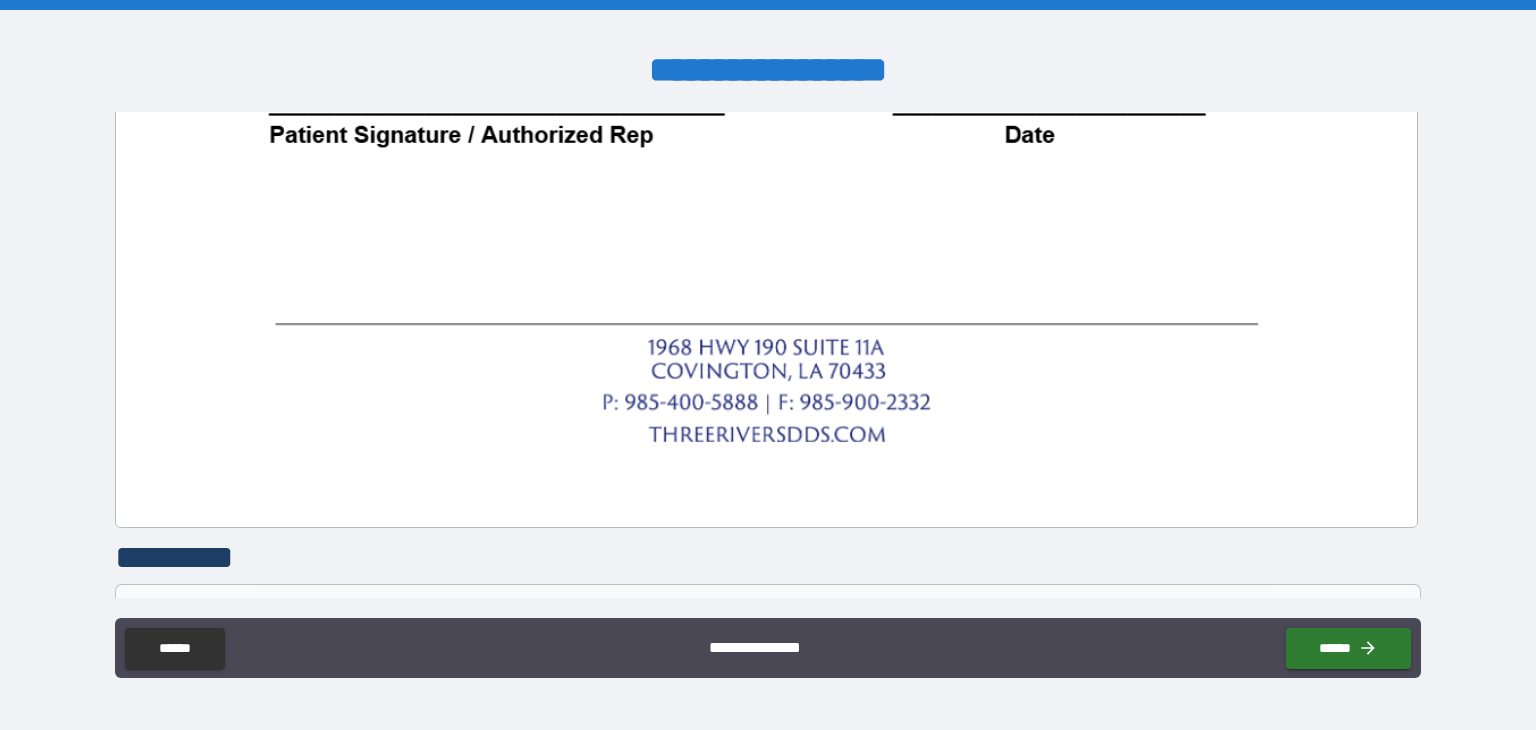 scroll, scrollTop: 1499, scrollLeft: 0, axis: vertical 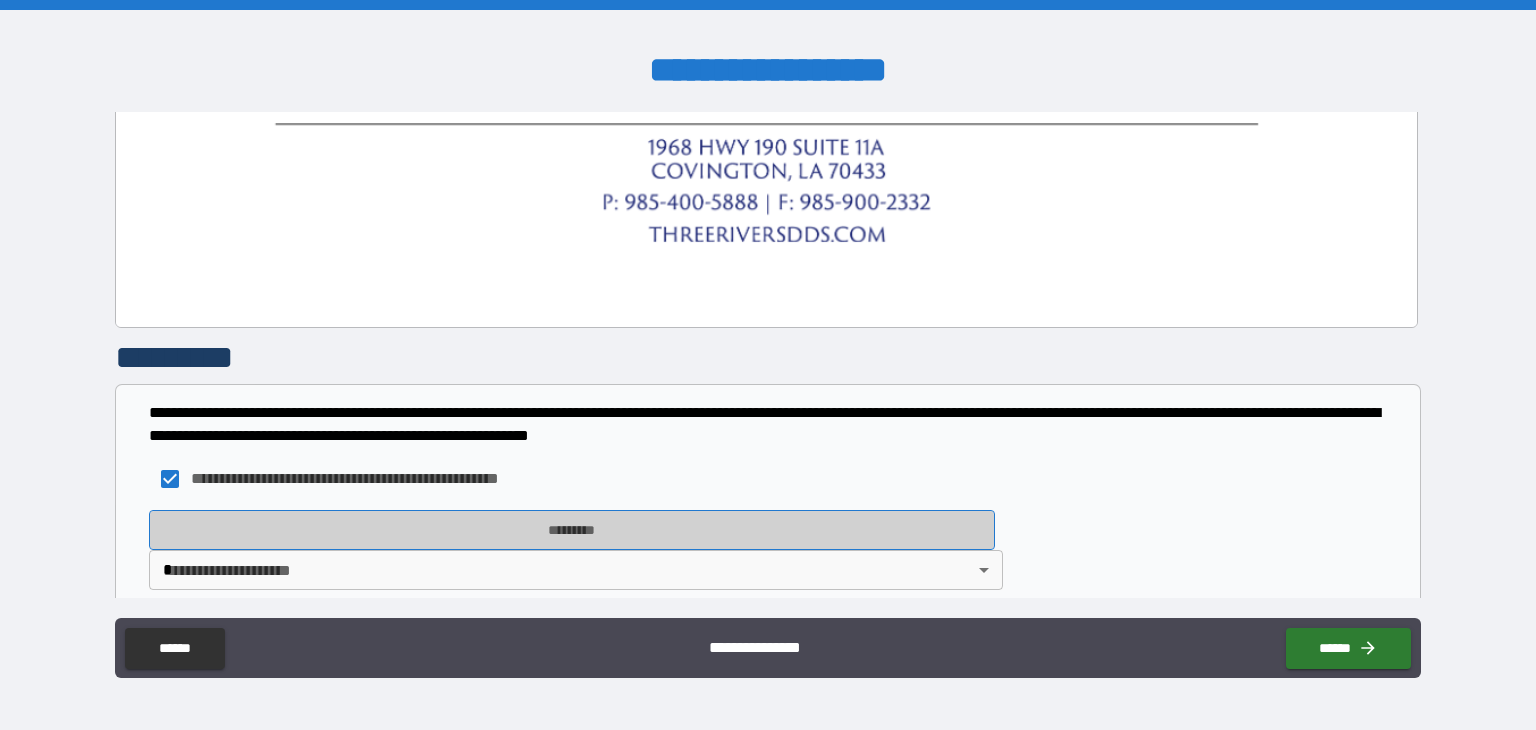 click on "*********" at bounding box center (572, 530) 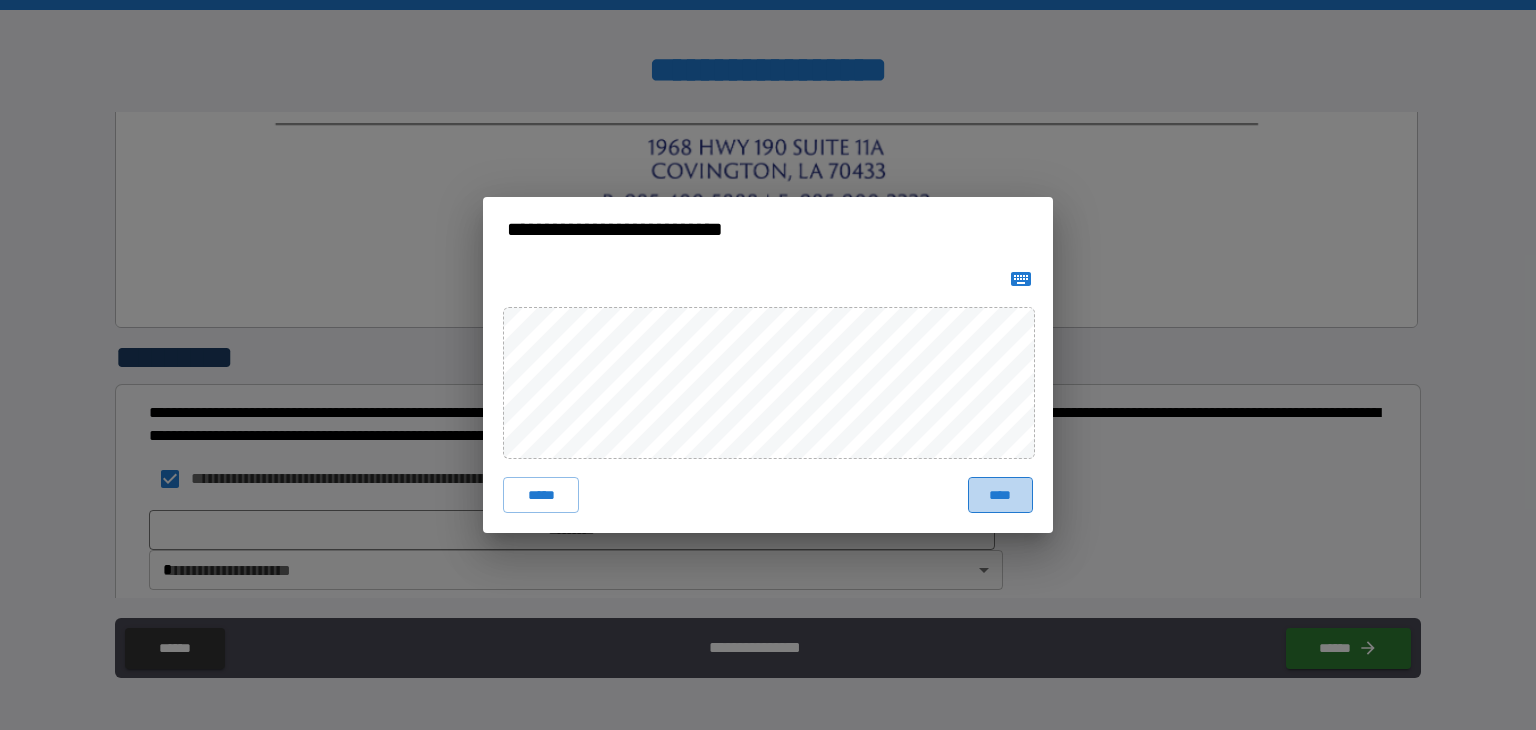 click on "****" at bounding box center (1000, 495) 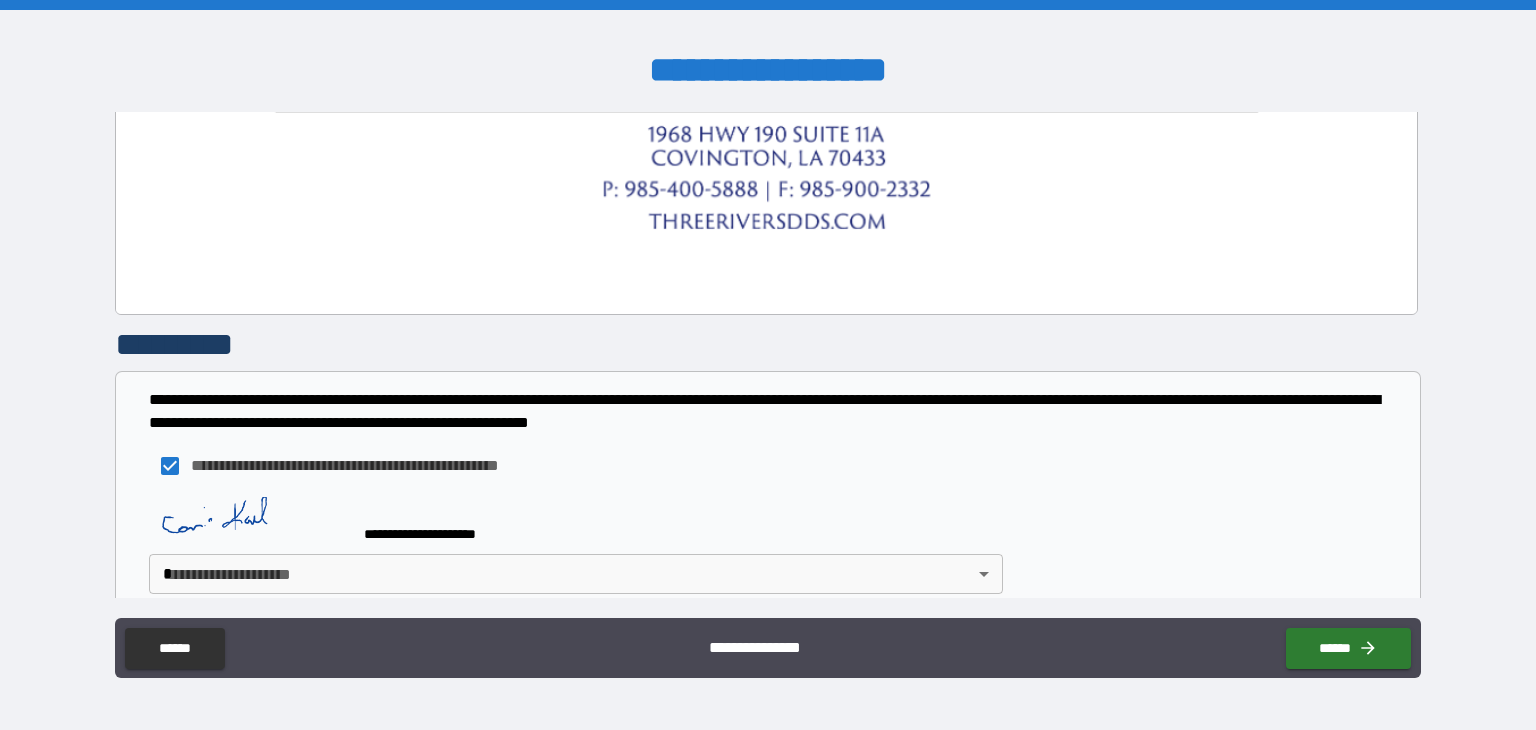 scroll, scrollTop: 1516, scrollLeft: 0, axis: vertical 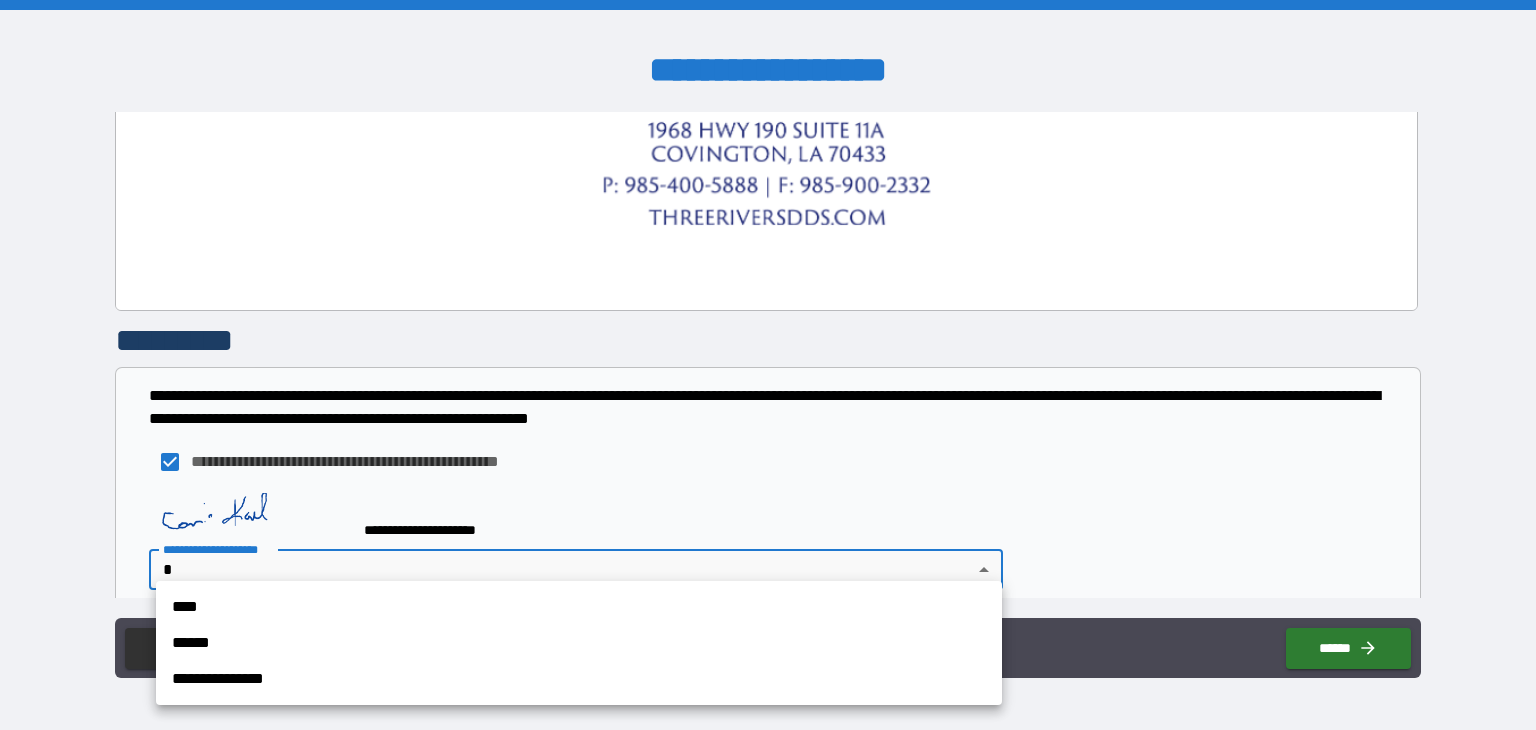 click on "**********" at bounding box center [768, 365] 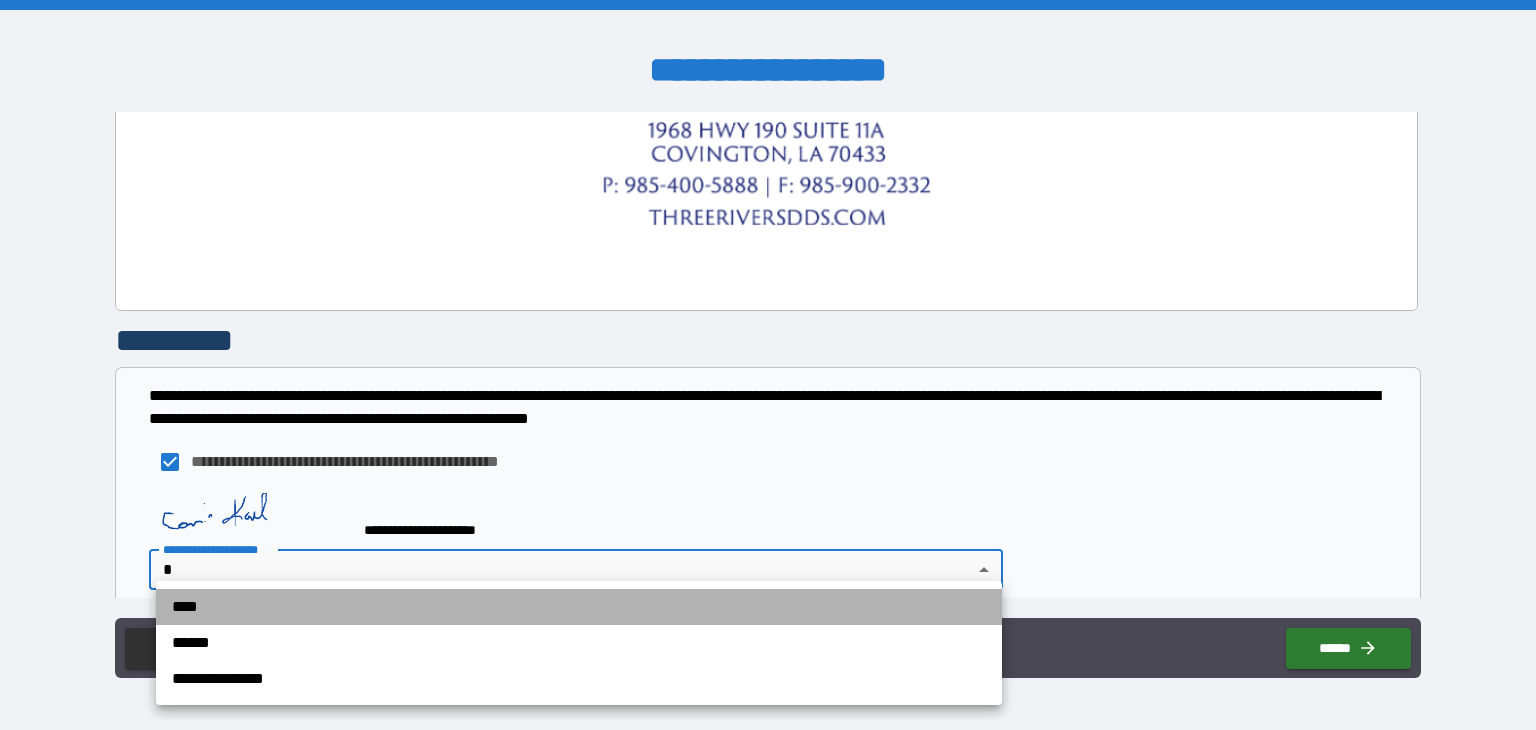 click on "****" at bounding box center [579, 607] 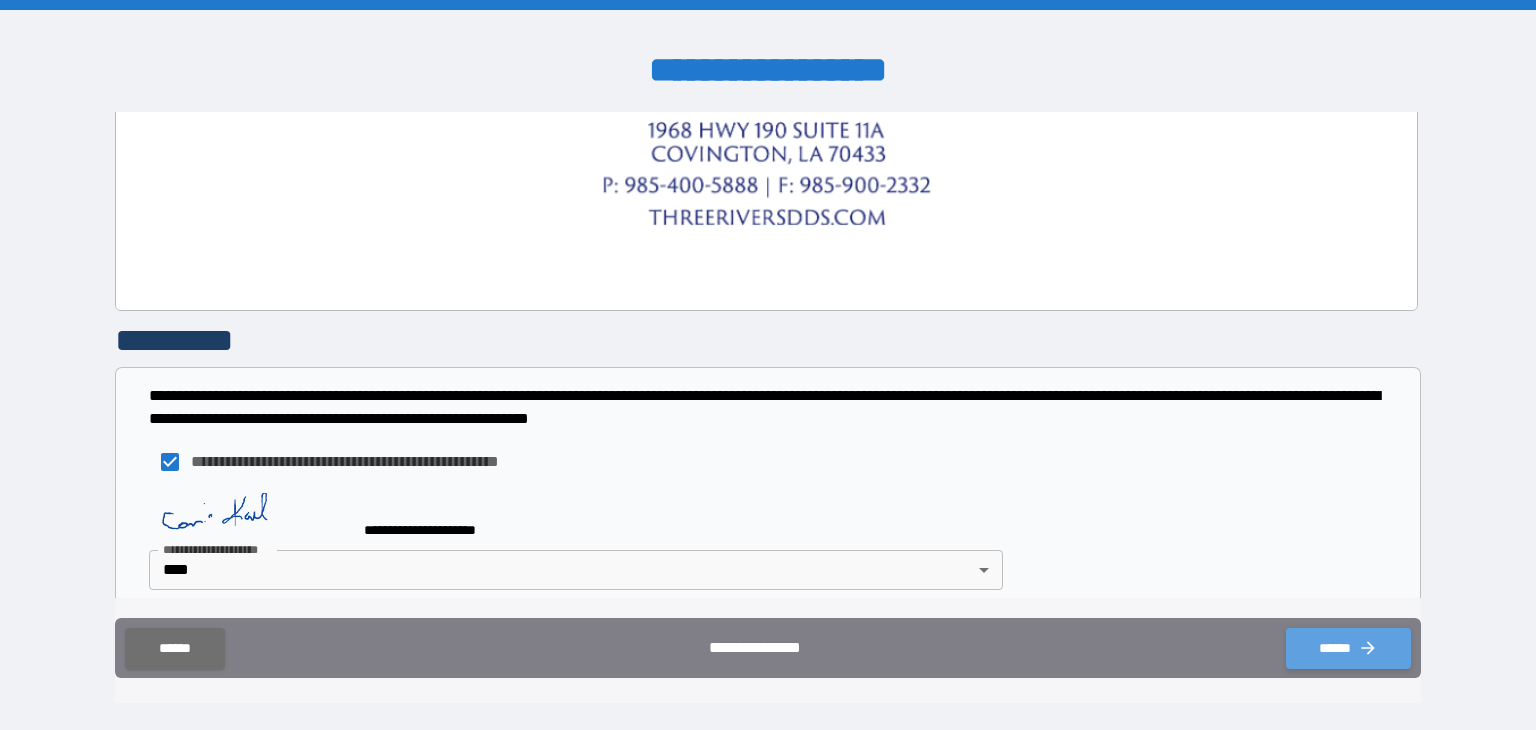 click on "******" at bounding box center [1348, 648] 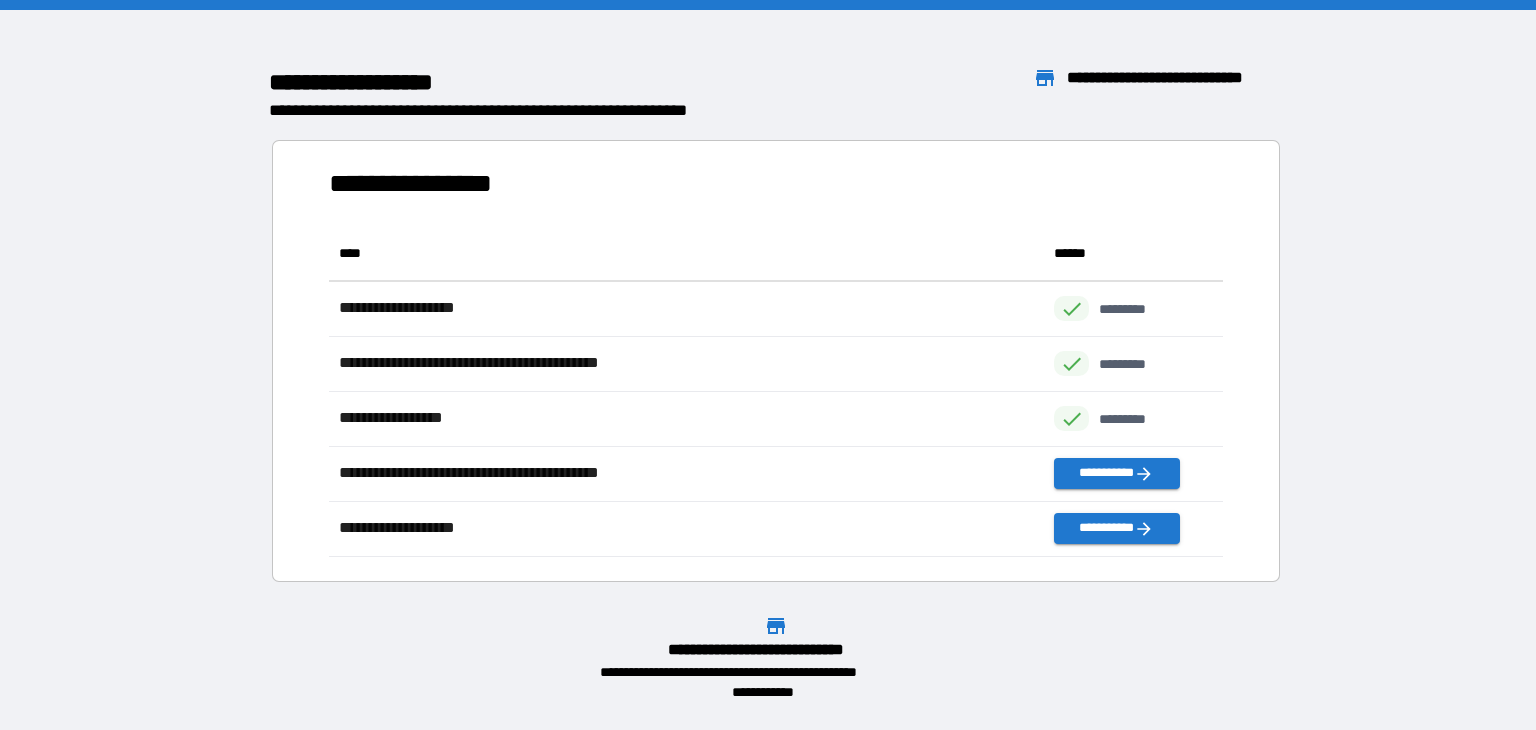 scroll, scrollTop: 16, scrollLeft: 16, axis: both 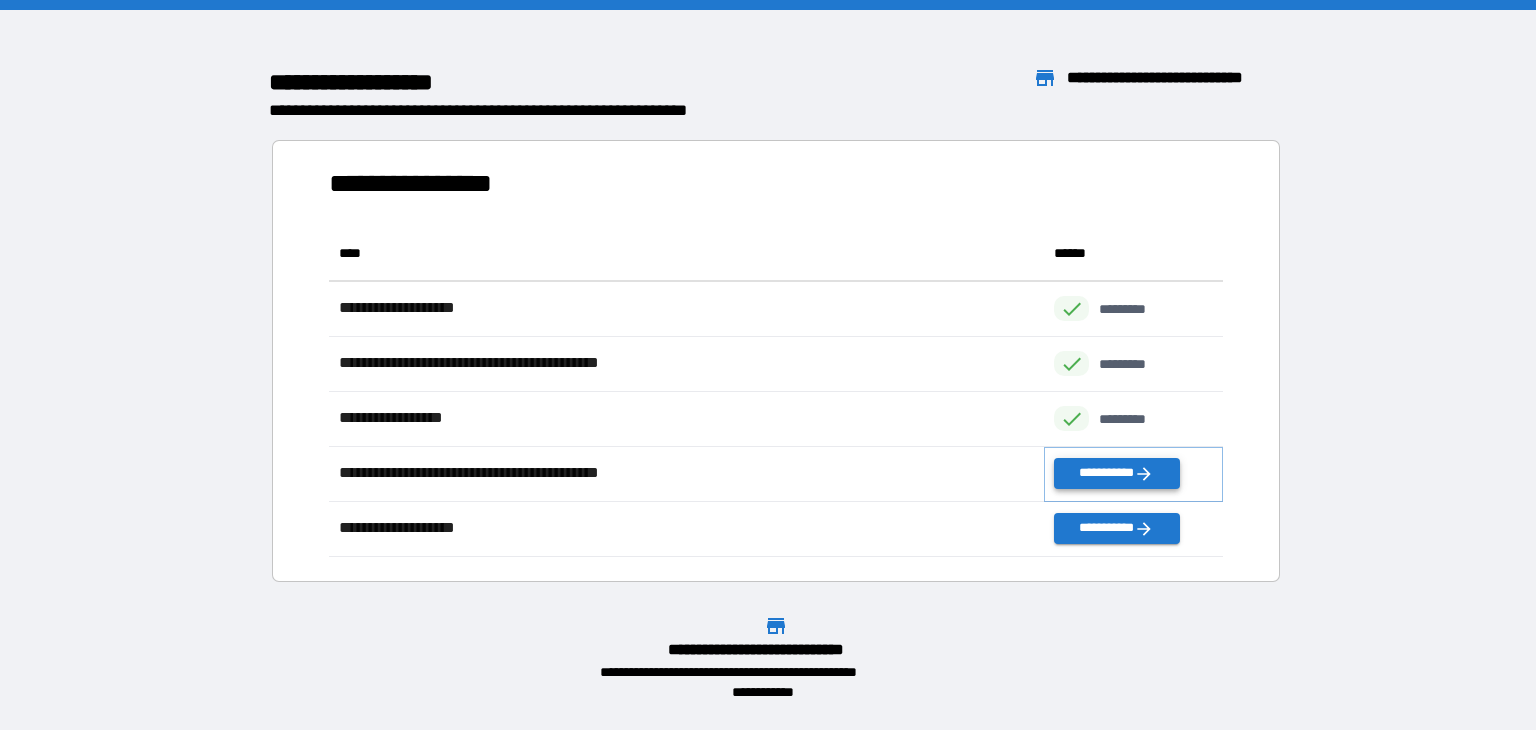 click on "**********" at bounding box center (1116, 473) 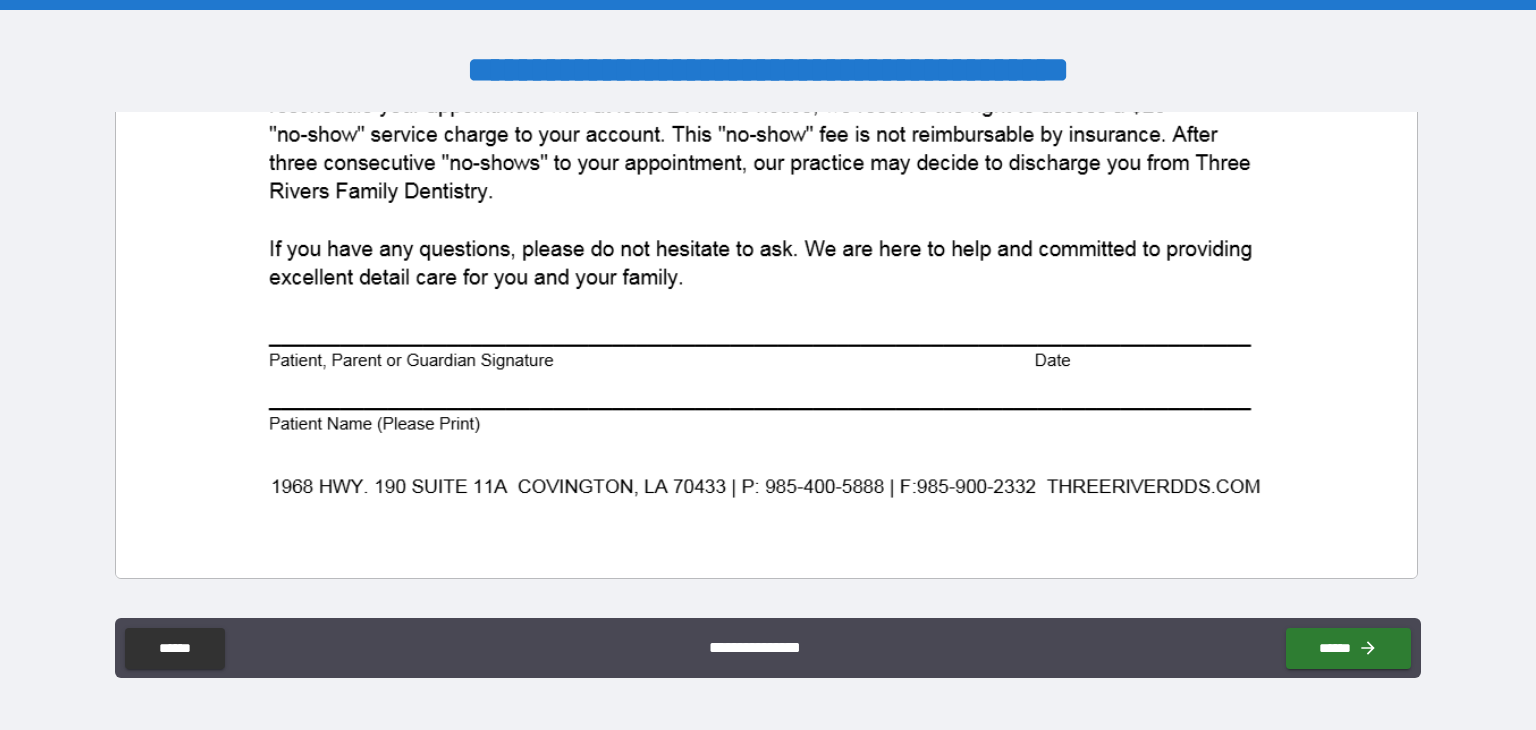 scroll, scrollTop: 1499, scrollLeft: 0, axis: vertical 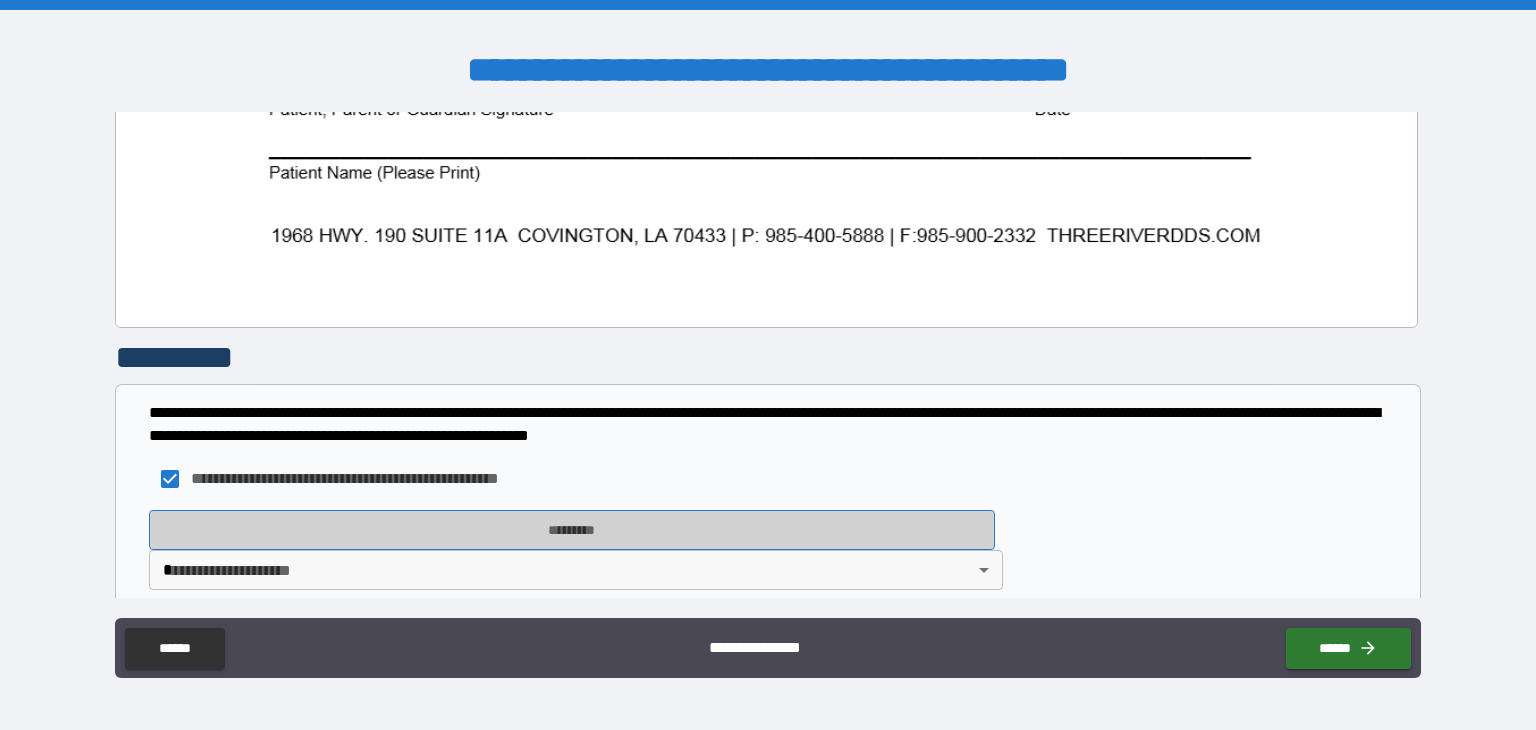 click on "*********" at bounding box center [572, 530] 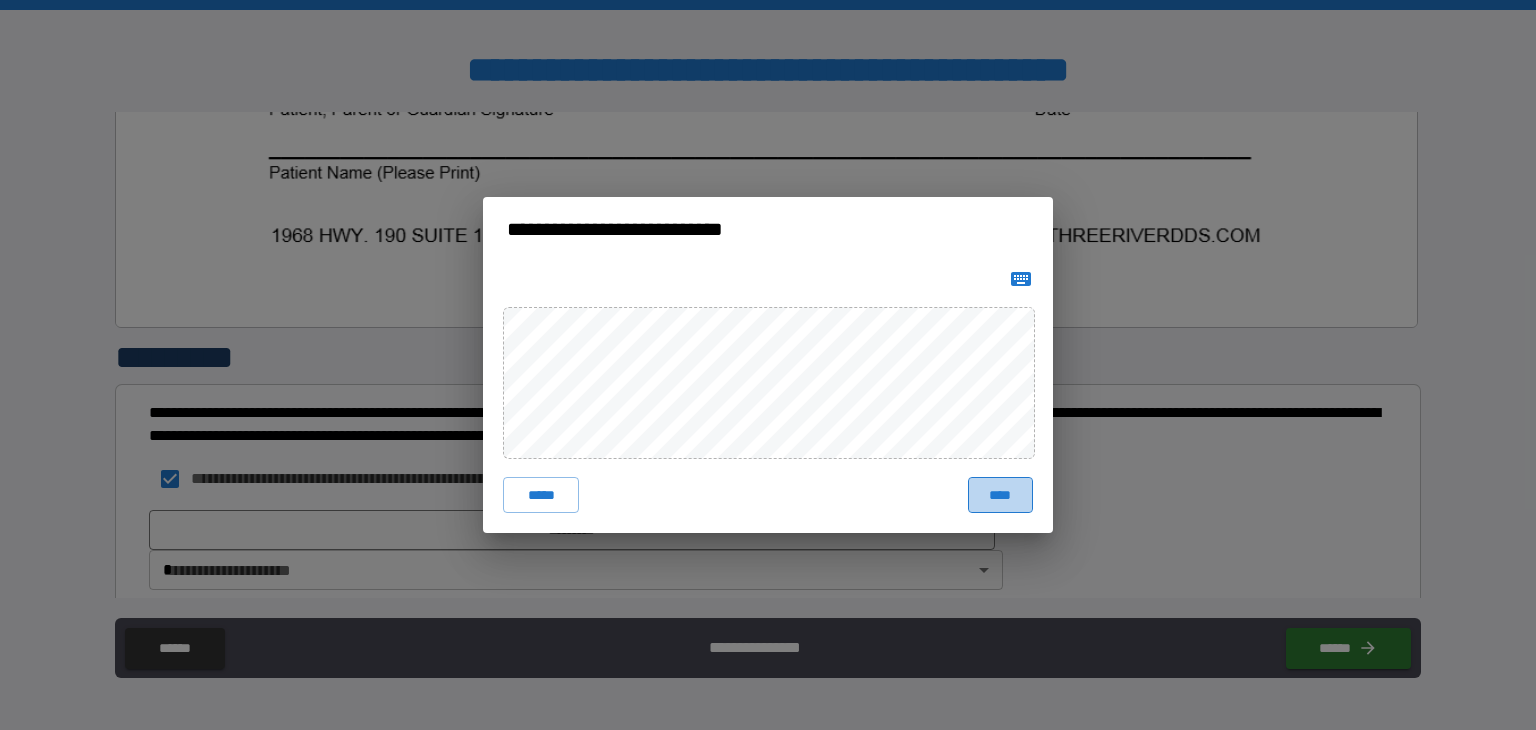 click on "****" at bounding box center (1000, 495) 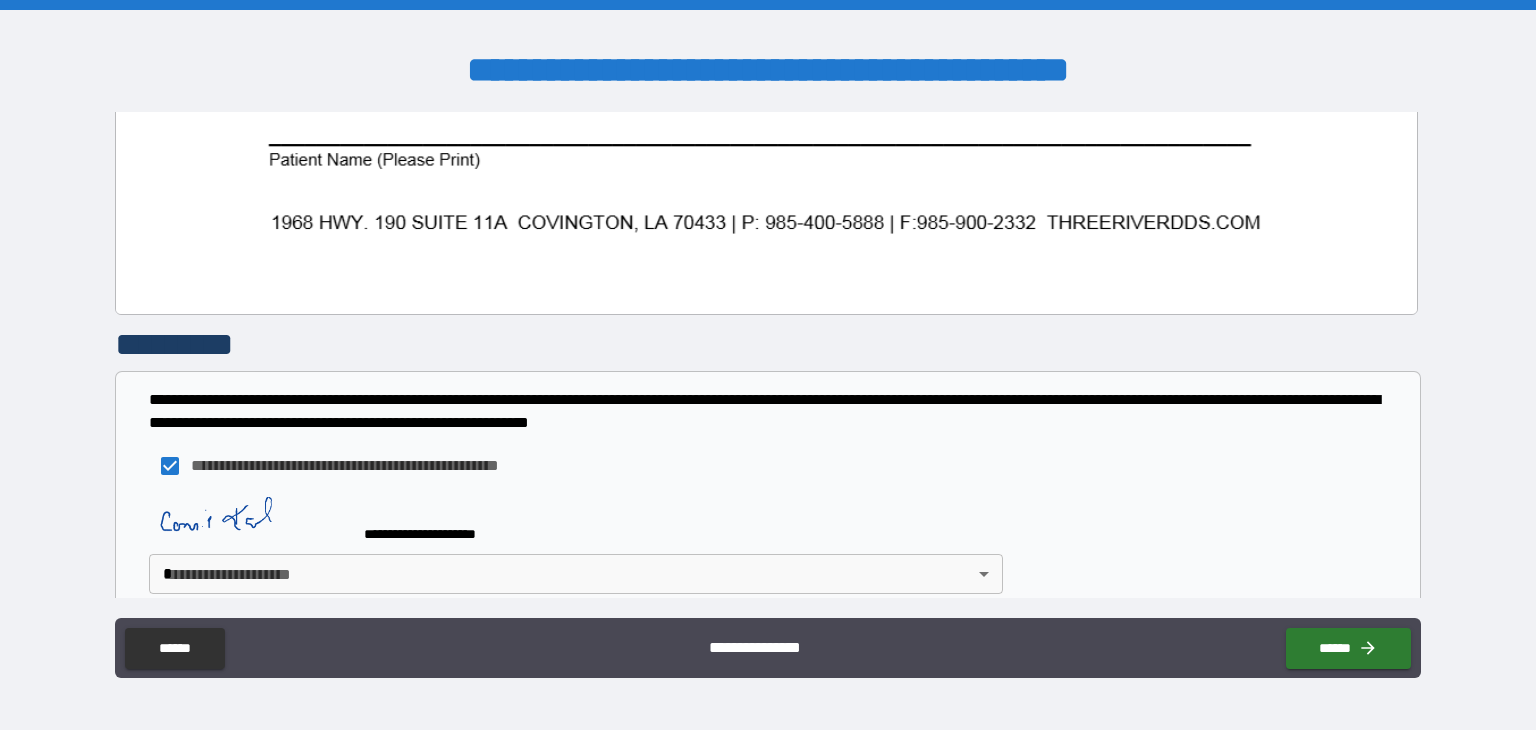 scroll, scrollTop: 1516, scrollLeft: 0, axis: vertical 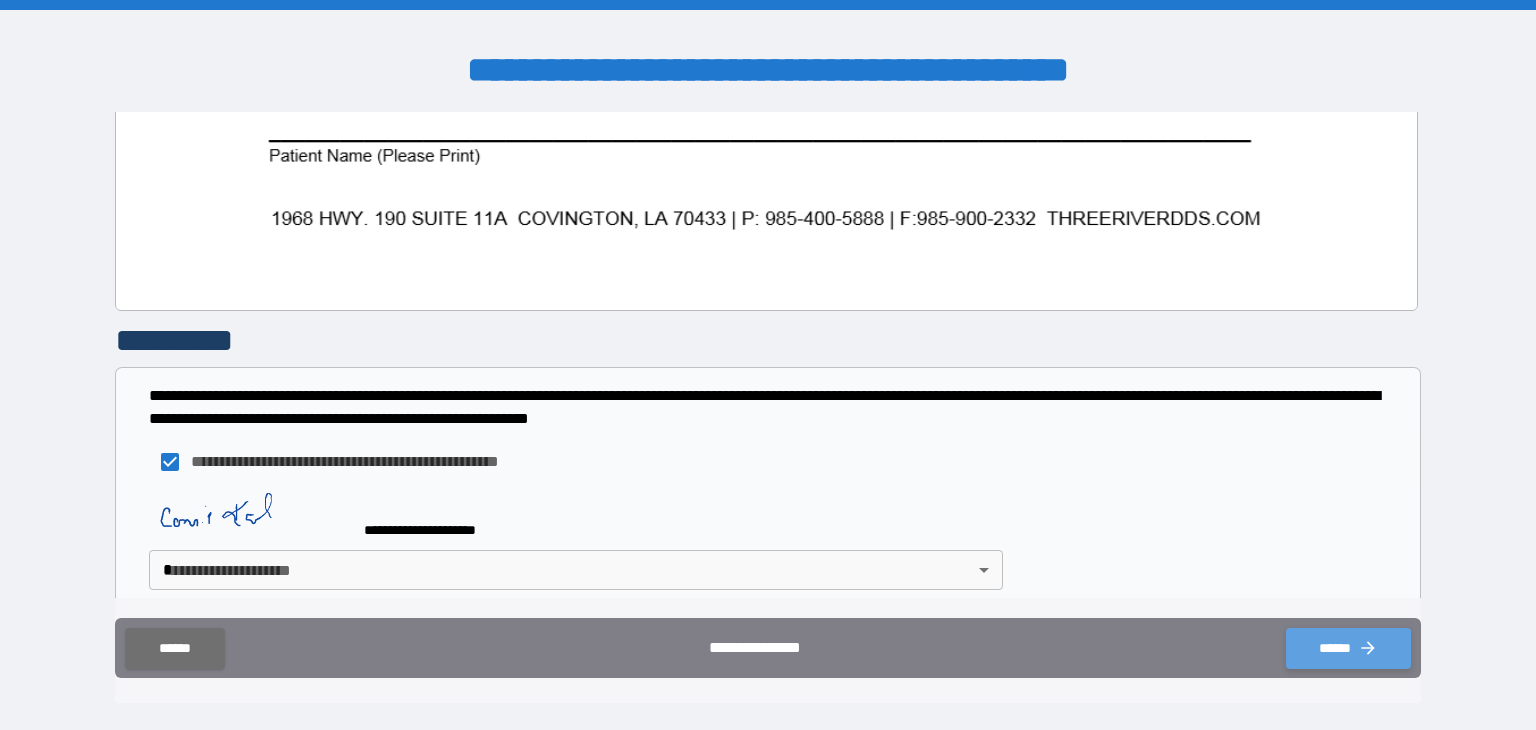 drag, startPoint x: 1348, startPoint y: 657, endPoint x: 1336, endPoint y: 657, distance: 12 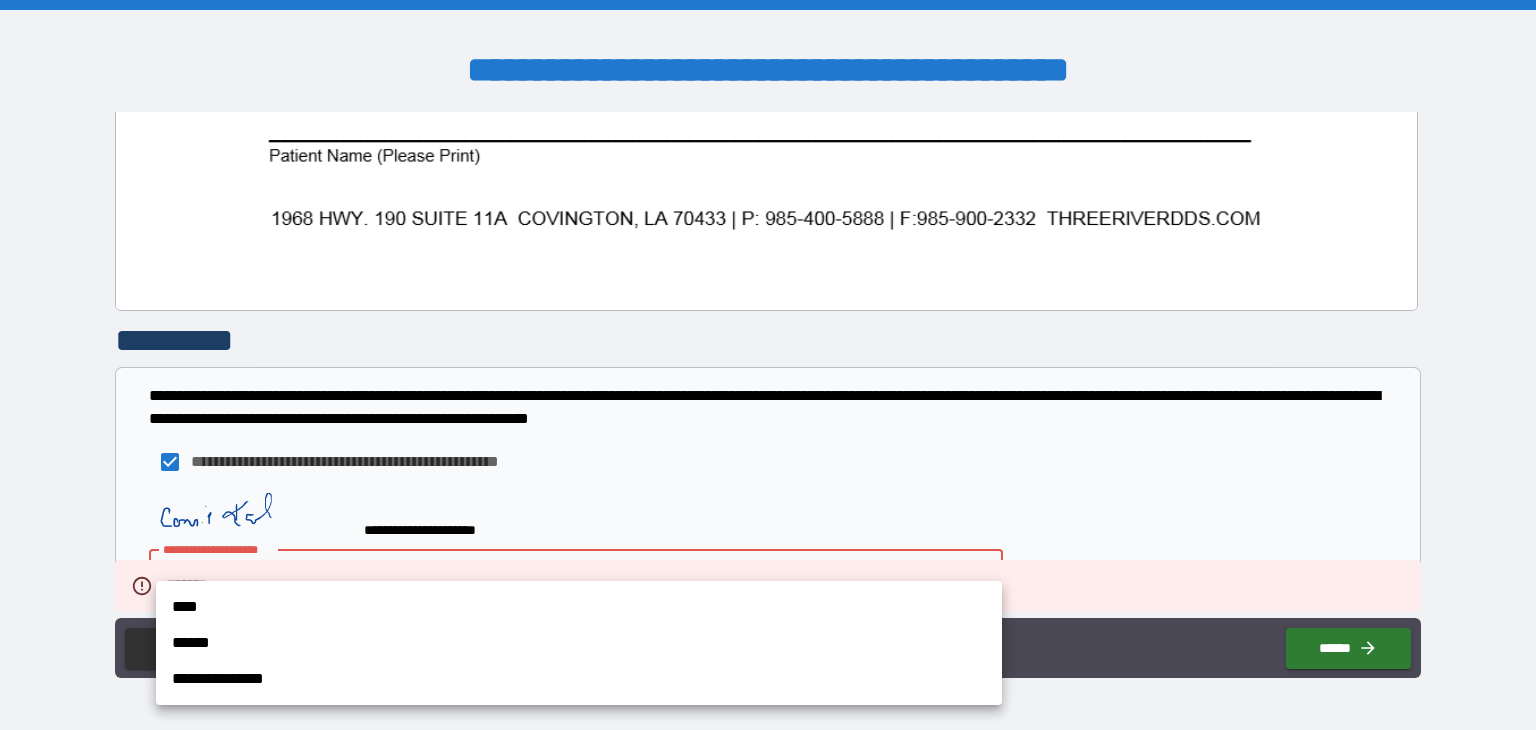 click on "**********" at bounding box center (768, 365) 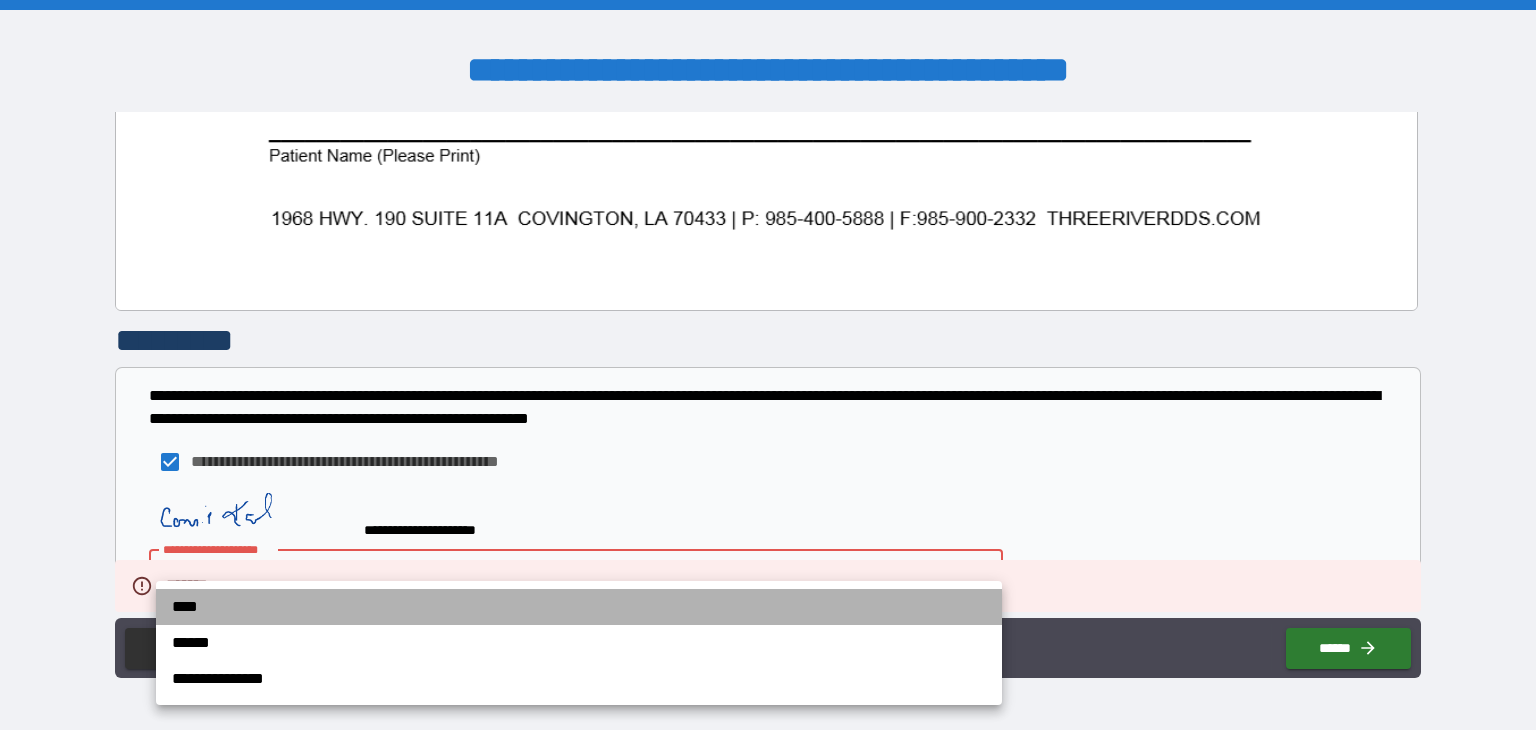 click on "****" at bounding box center [579, 607] 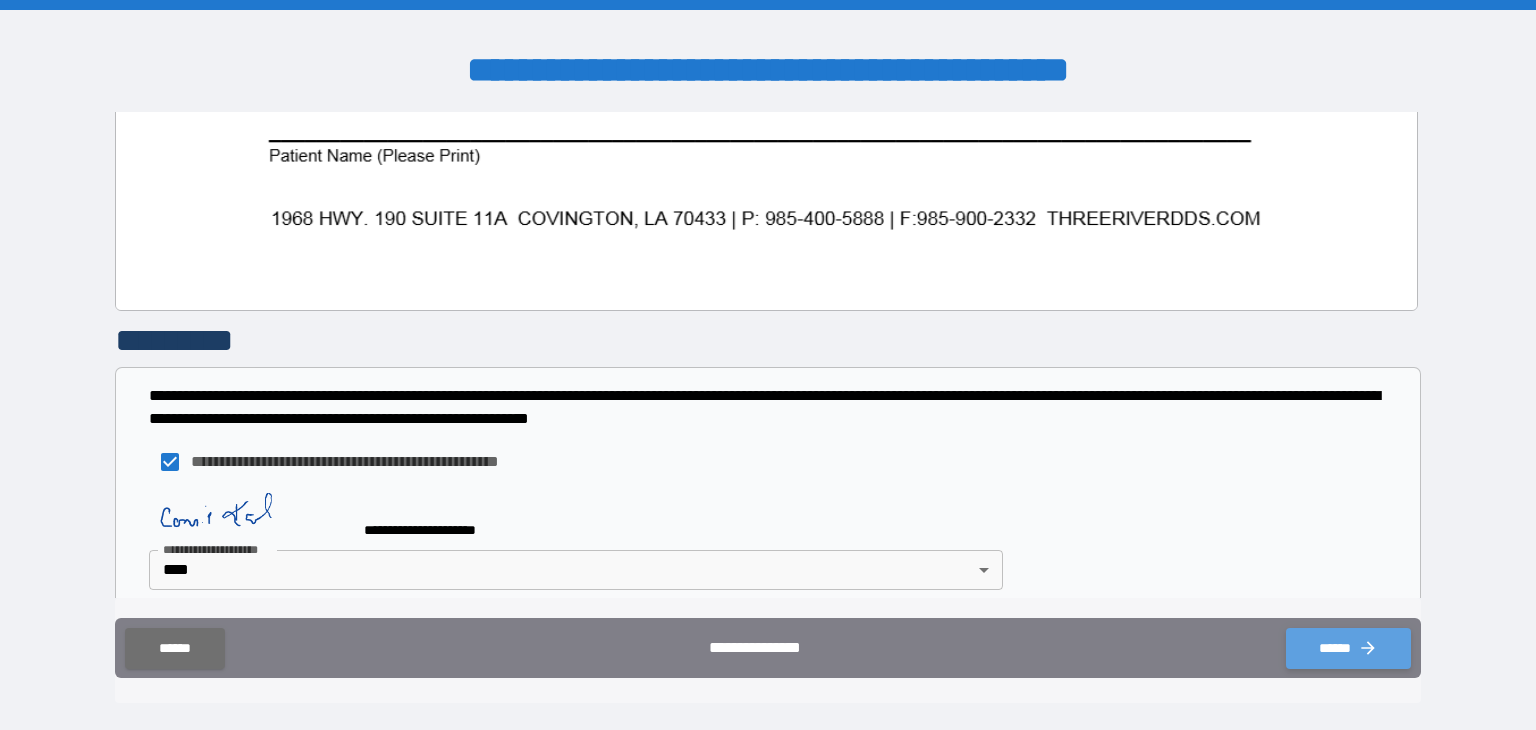 click on "******" at bounding box center [1348, 648] 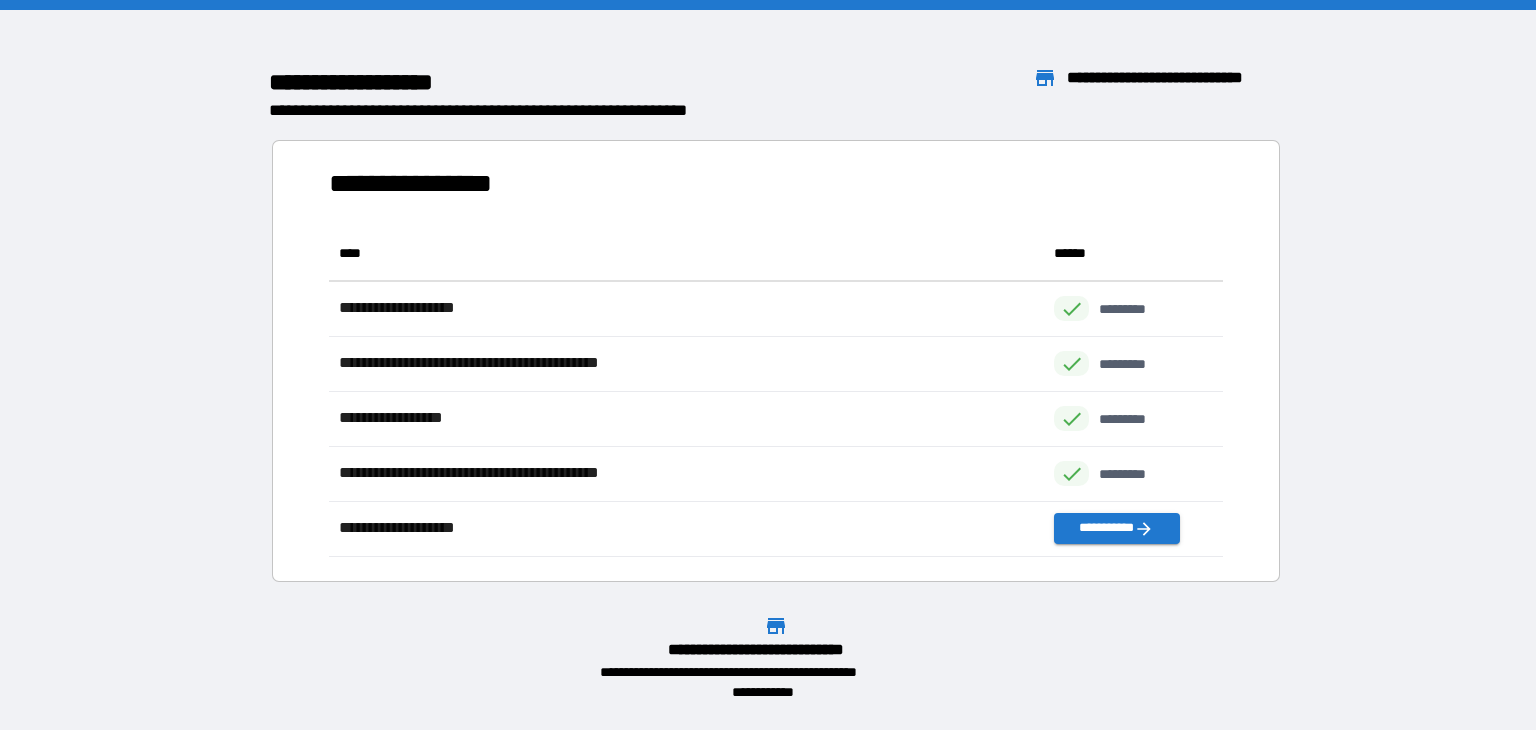 scroll, scrollTop: 16, scrollLeft: 16, axis: both 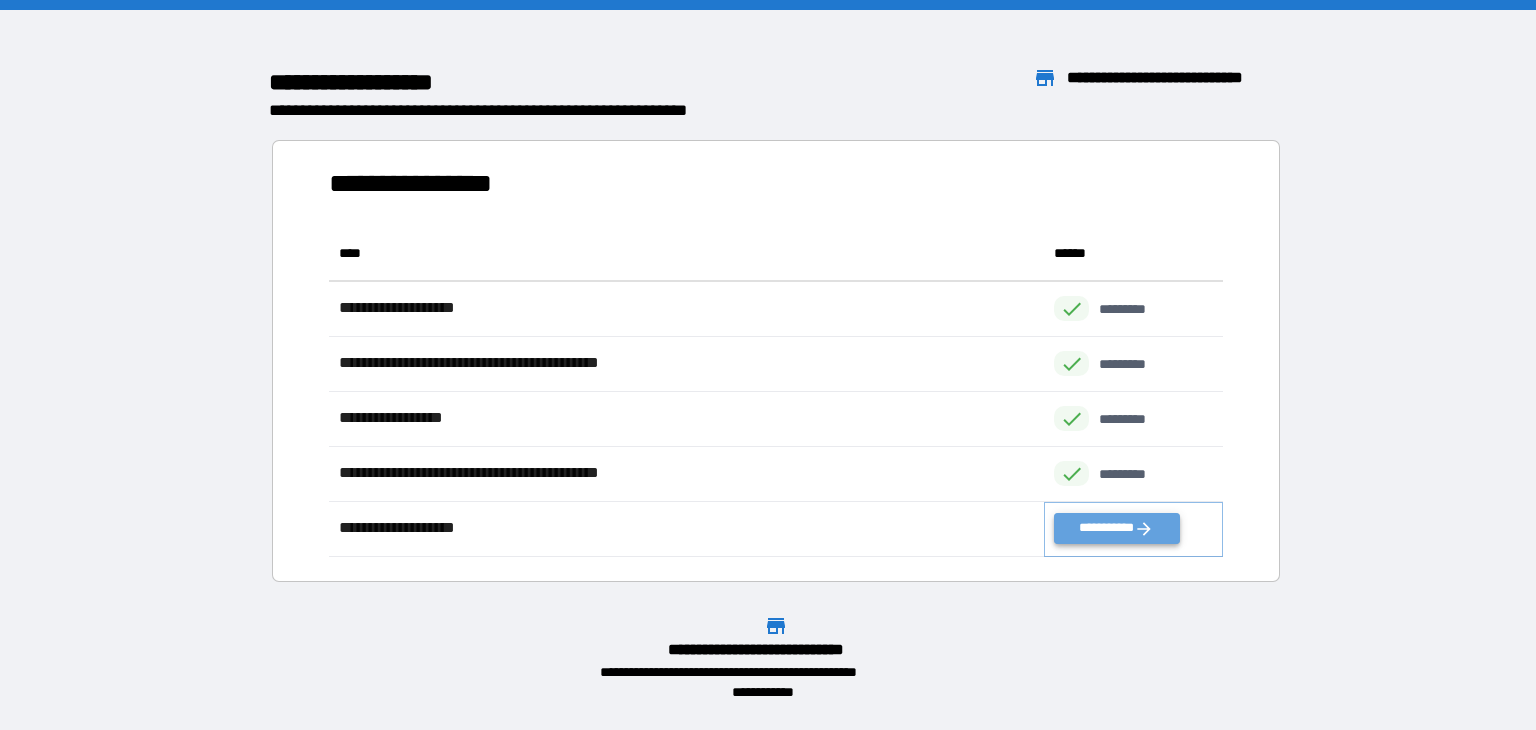 click on "**********" at bounding box center (1116, 528) 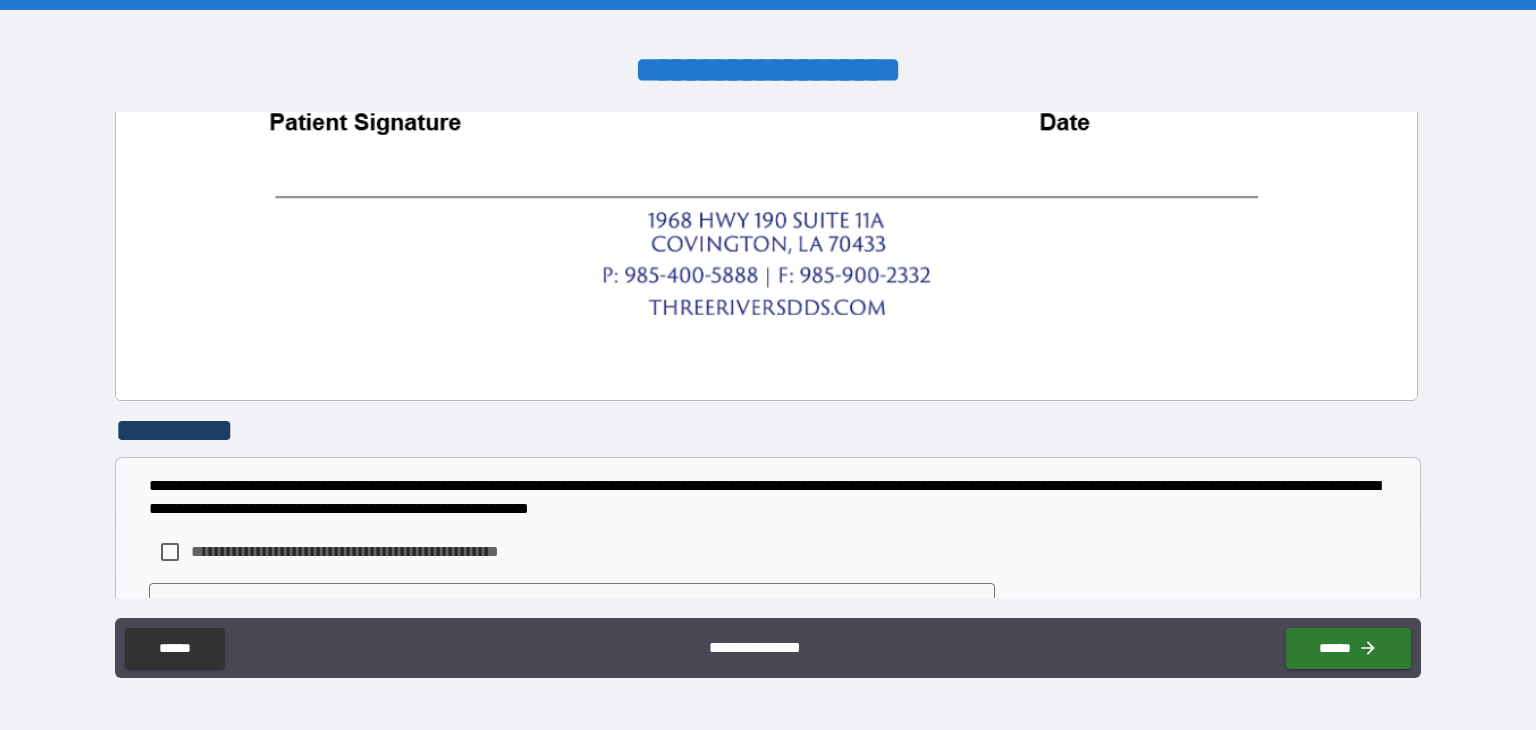 scroll, scrollTop: 1499, scrollLeft: 0, axis: vertical 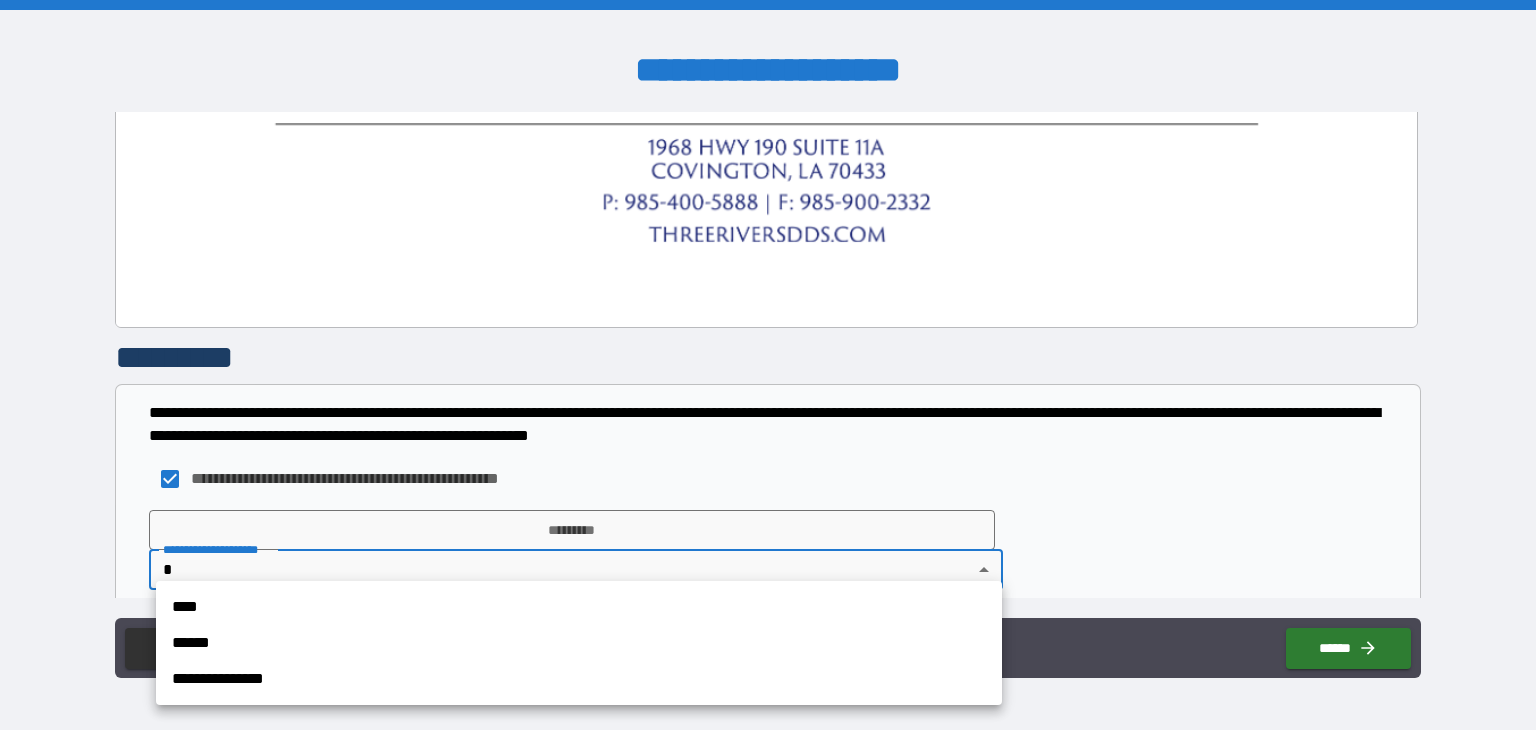click on "**********" at bounding box center [768, 365] 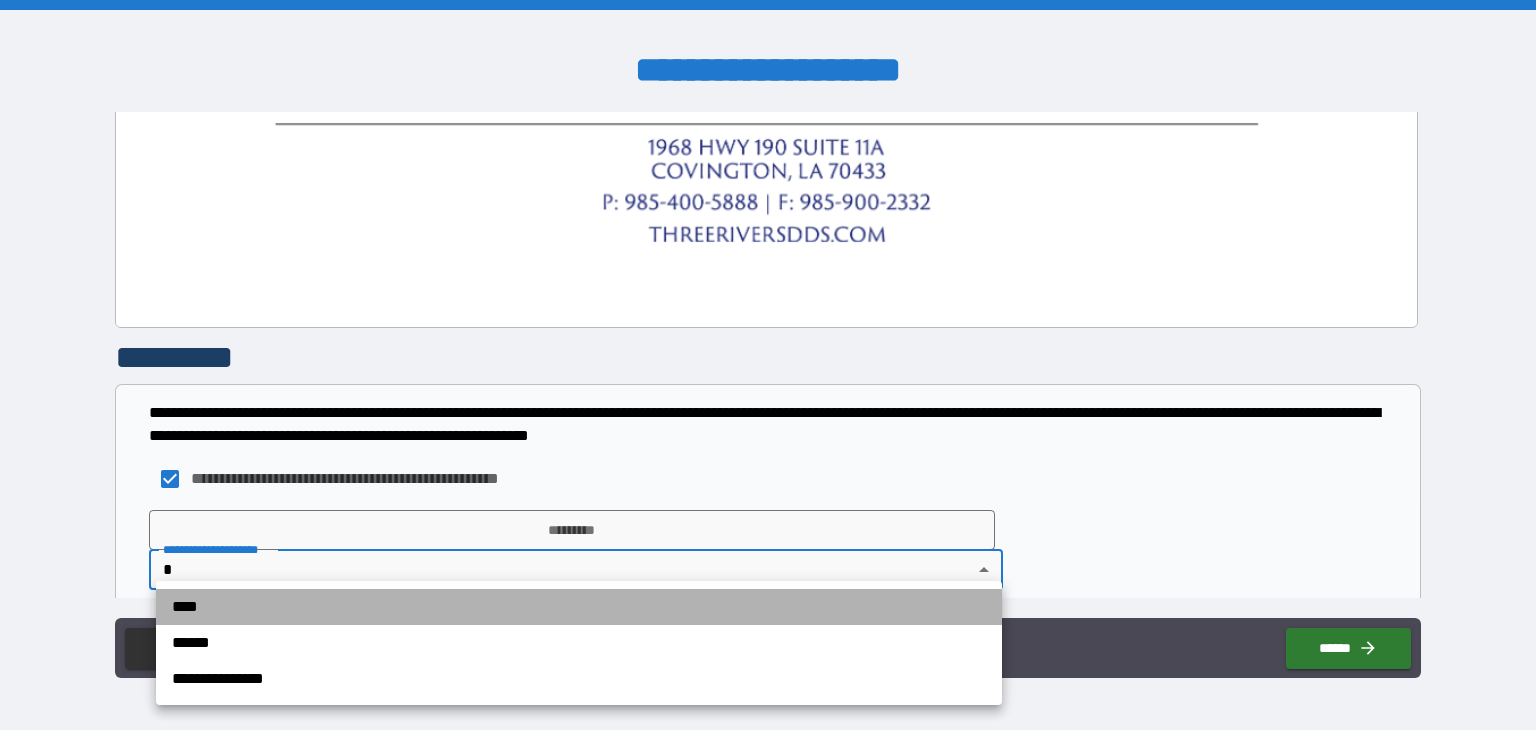 click on "****" at bounding box center (579, 607) 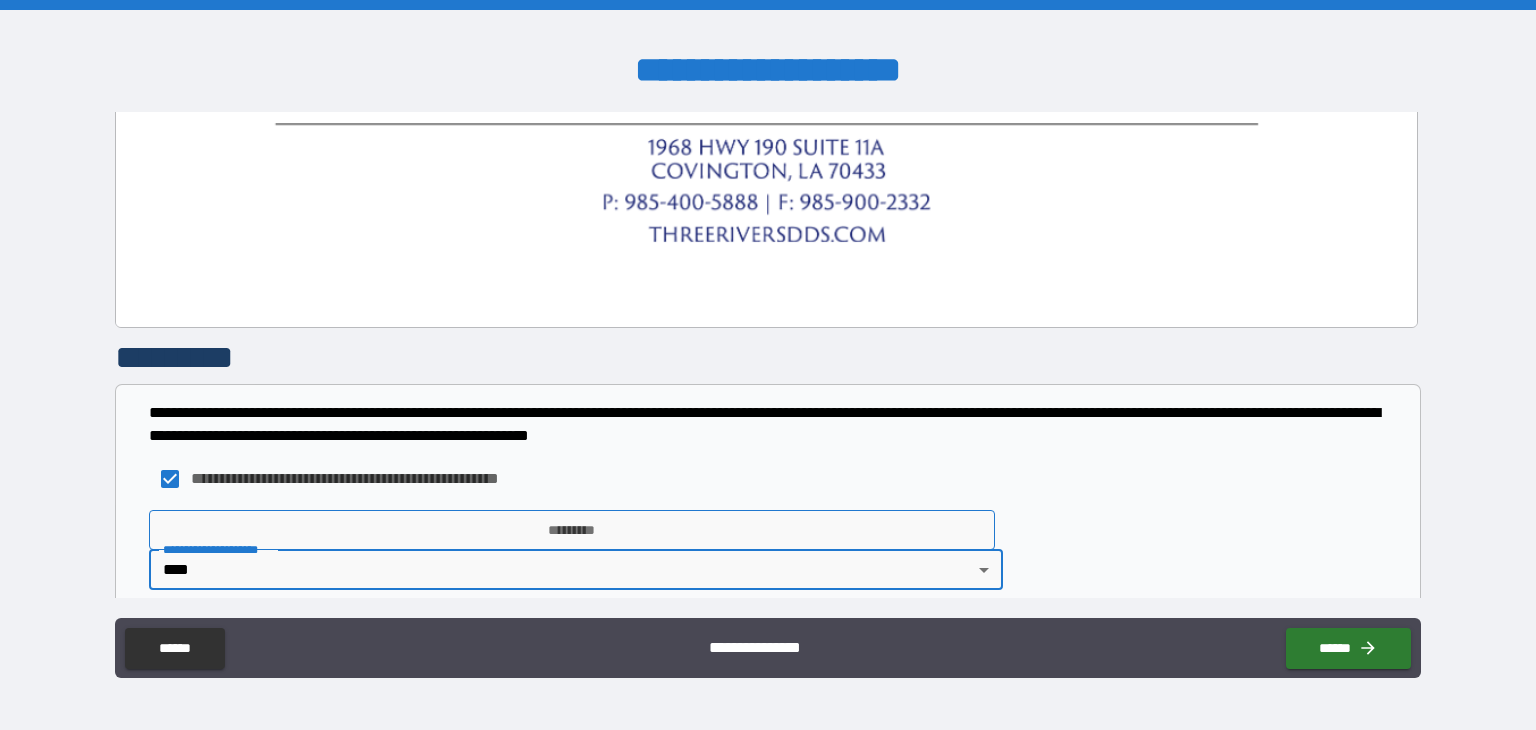 click on "*********" at bounding box center [572, 530] 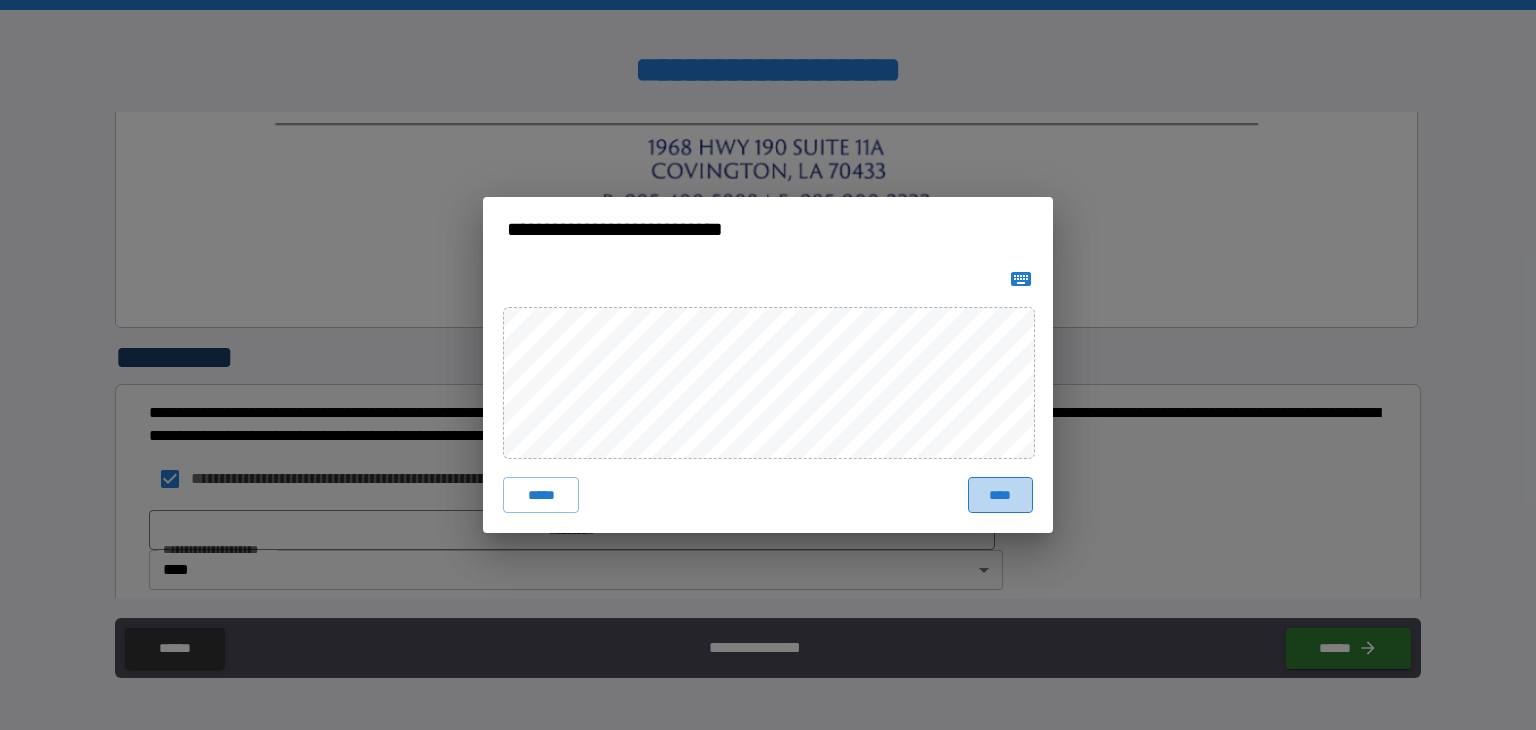 click on "****" at bounding box center (1000, 495) 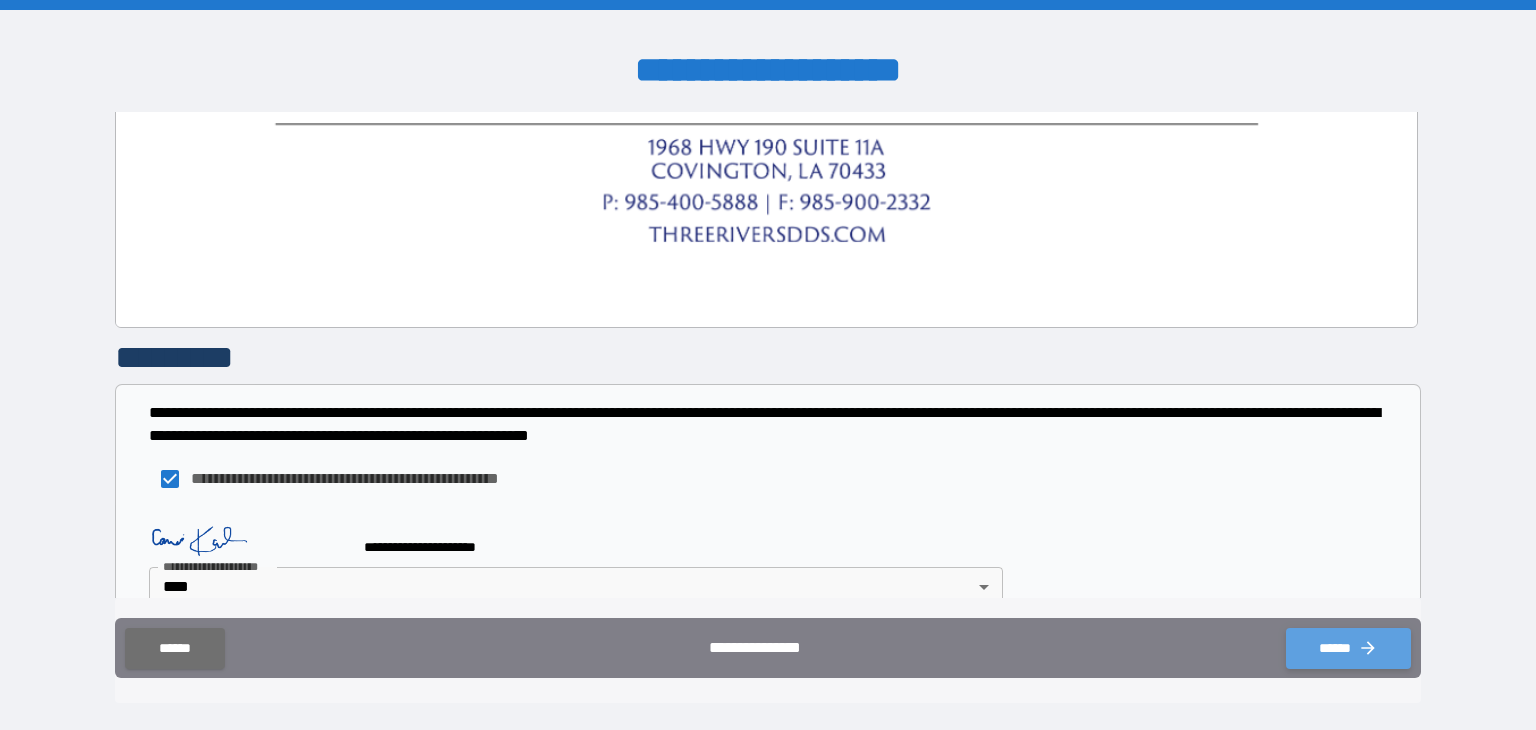 click 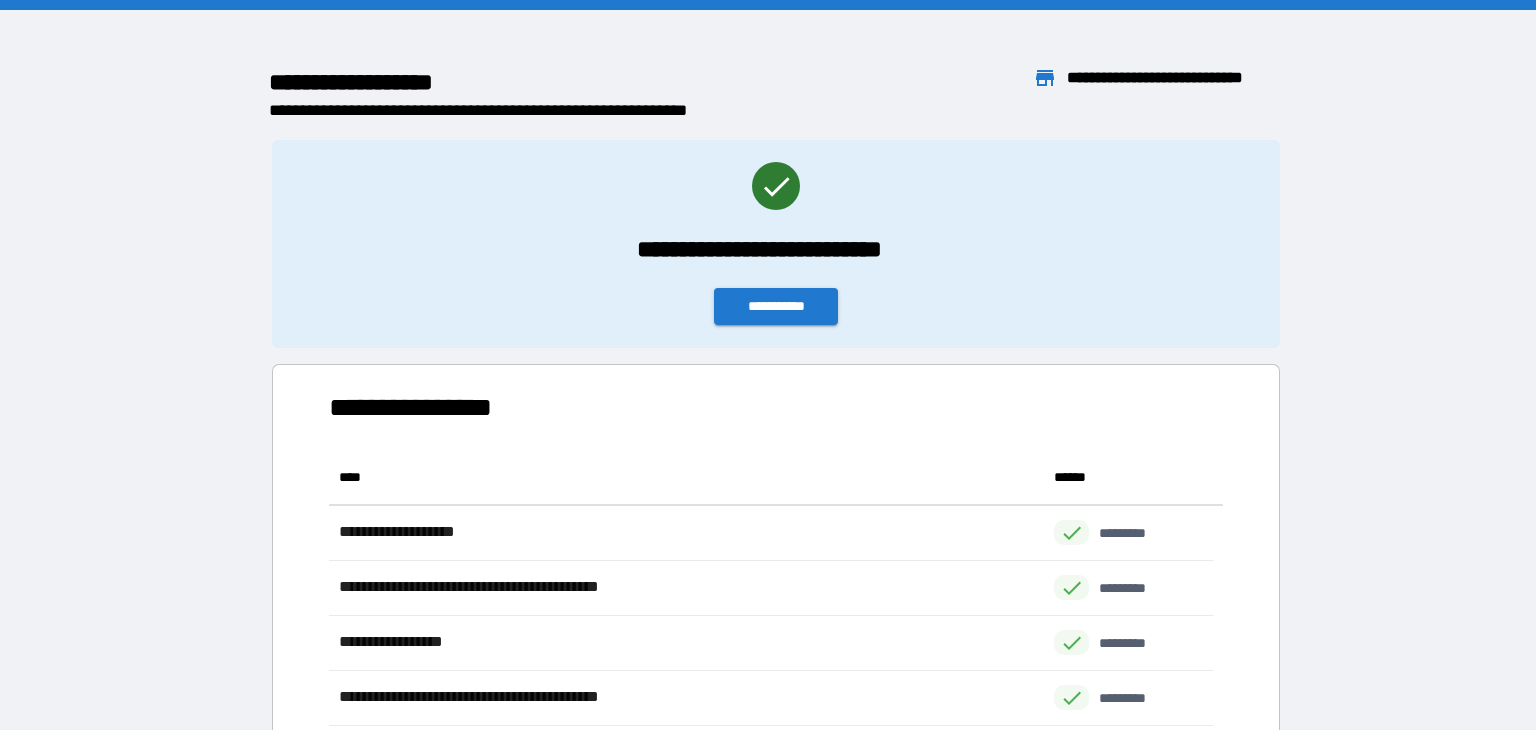 scroll, scrollTop: 16, scrollLeft: 16, axis: both 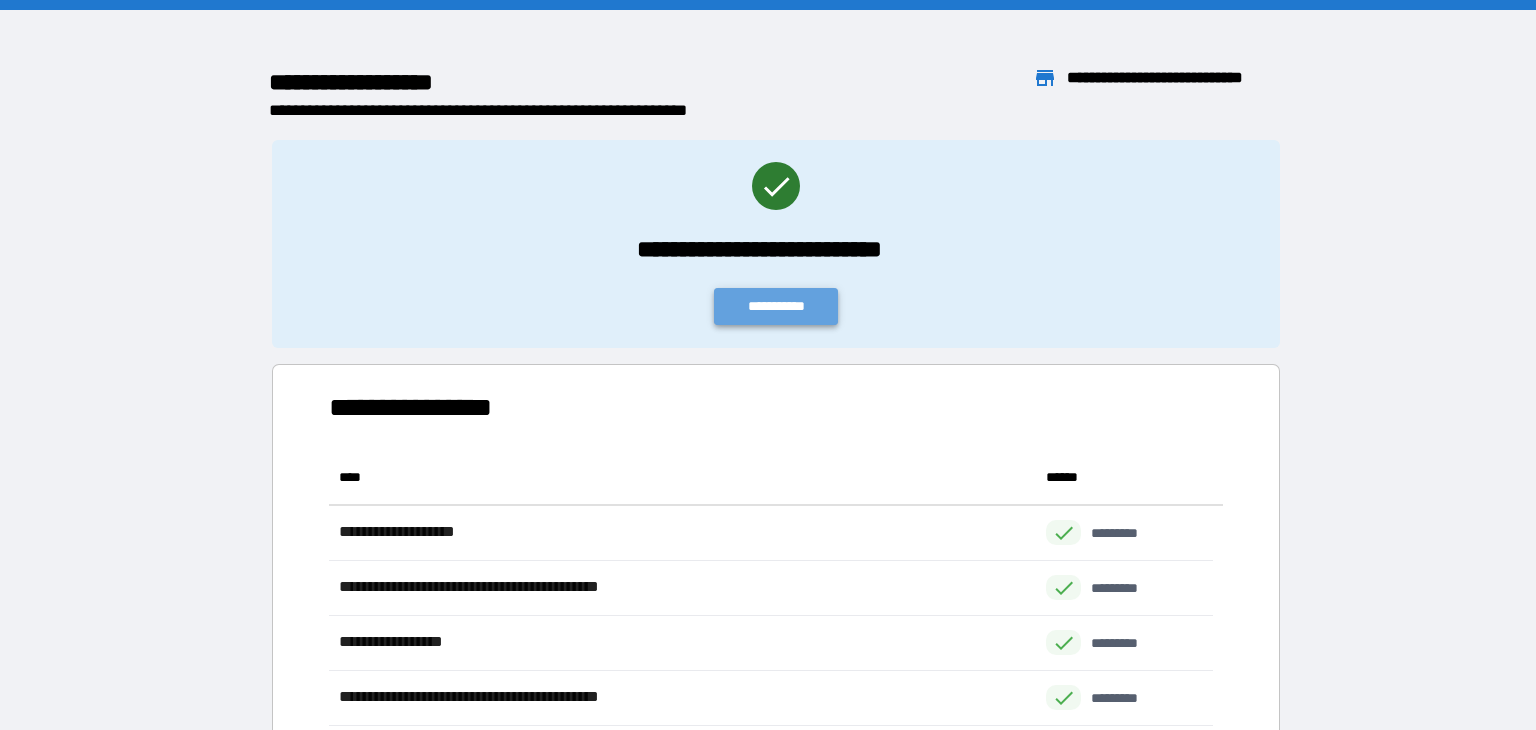 click on "**********" at bounding box center [776, 306] 